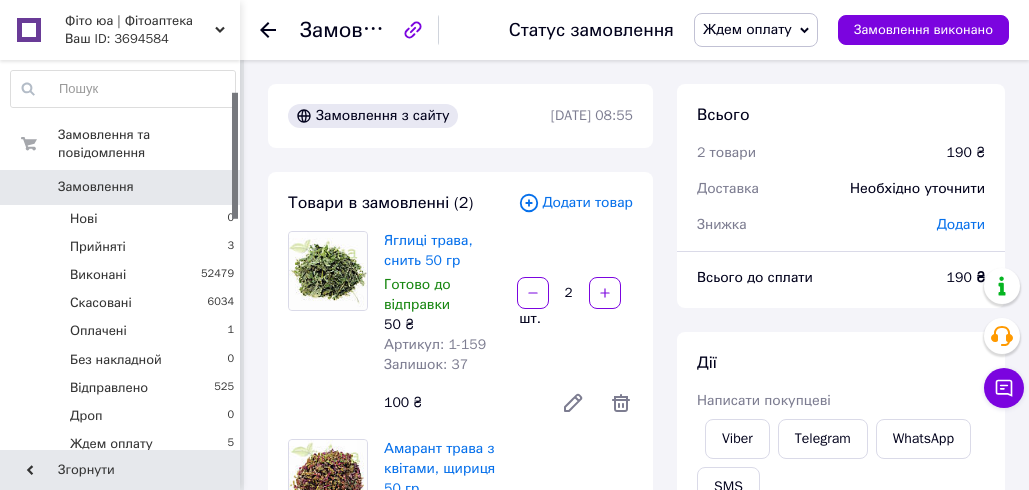 scroll, scrollTop: 1216, scrollLeft: 0, axis: vertical 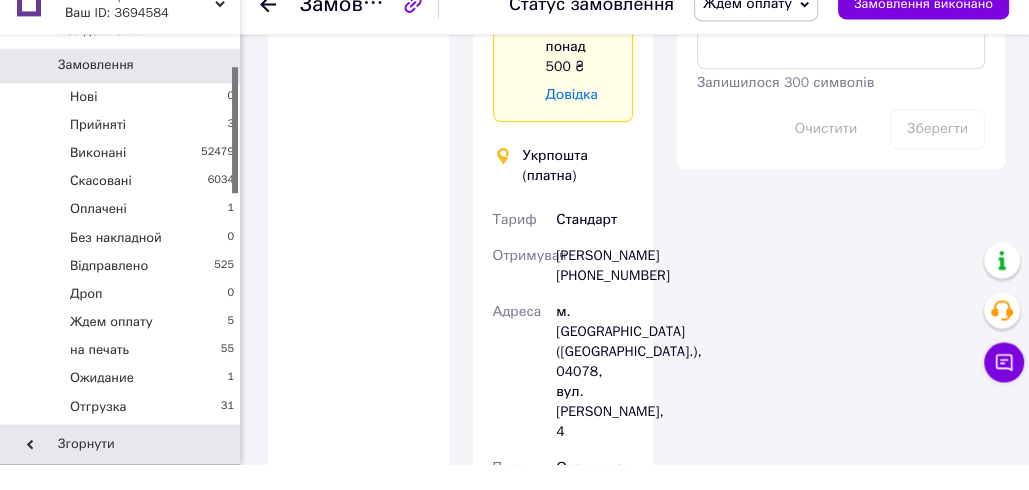 click on "Оплата Оплата на рахунок" at bounding box center (358, 349) 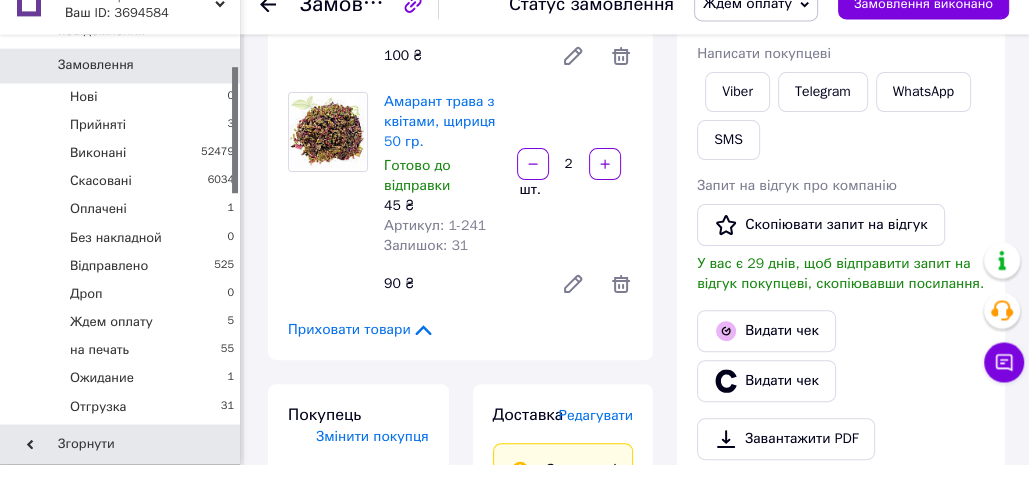 scroll, scrollTop: 368, scrollLeft: 0, axis: vertical 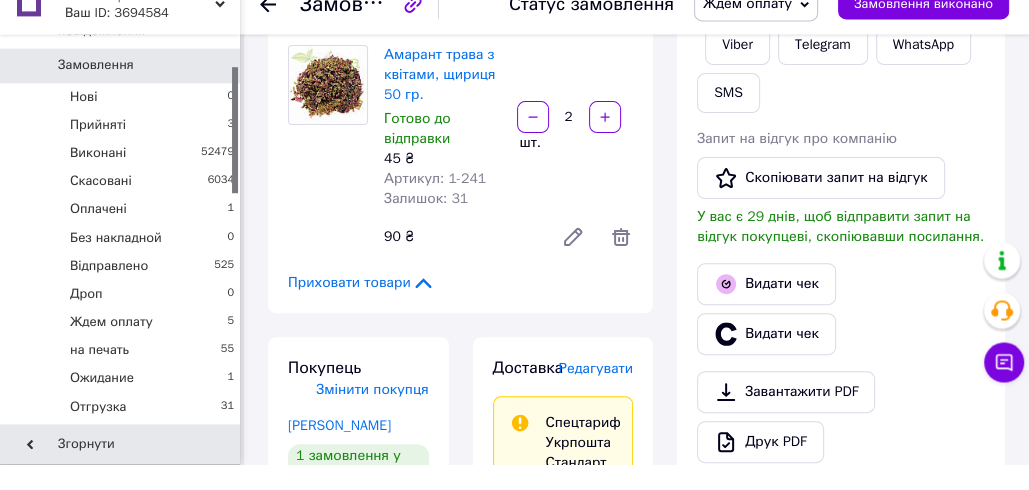 click on "Редагувати" at bounding box center (596, 394) 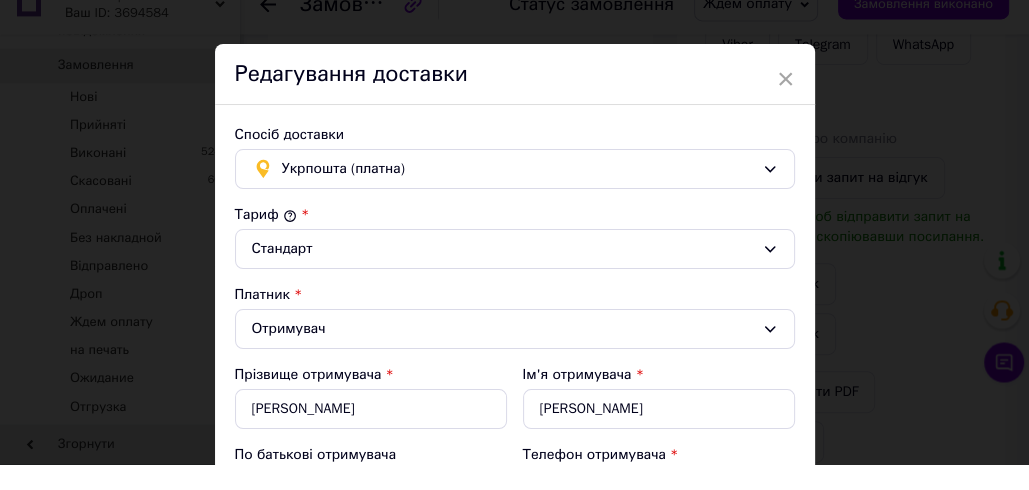 scroll, scrollTop: 724, scrollLeft: 0, axis: vertical 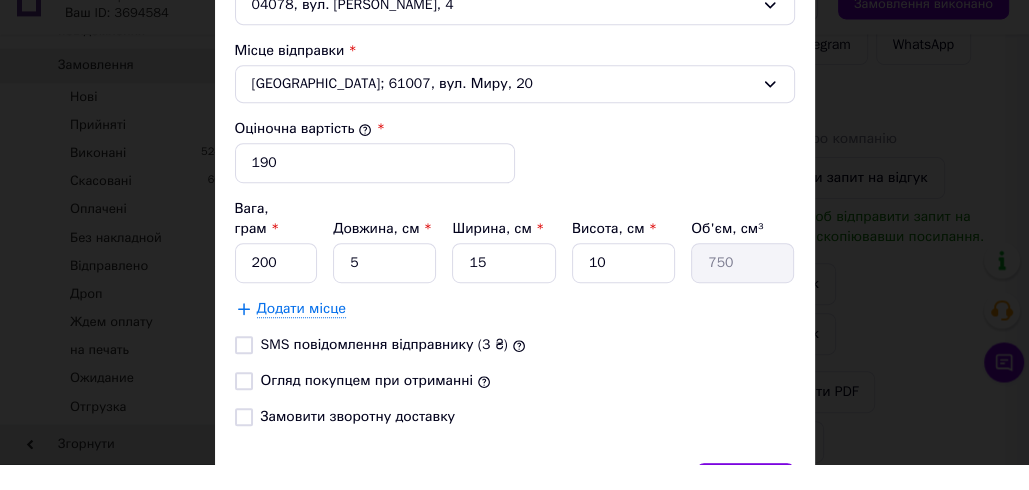 click on "Огляд покупцем при отриманні" at bounding box center (367, 406) 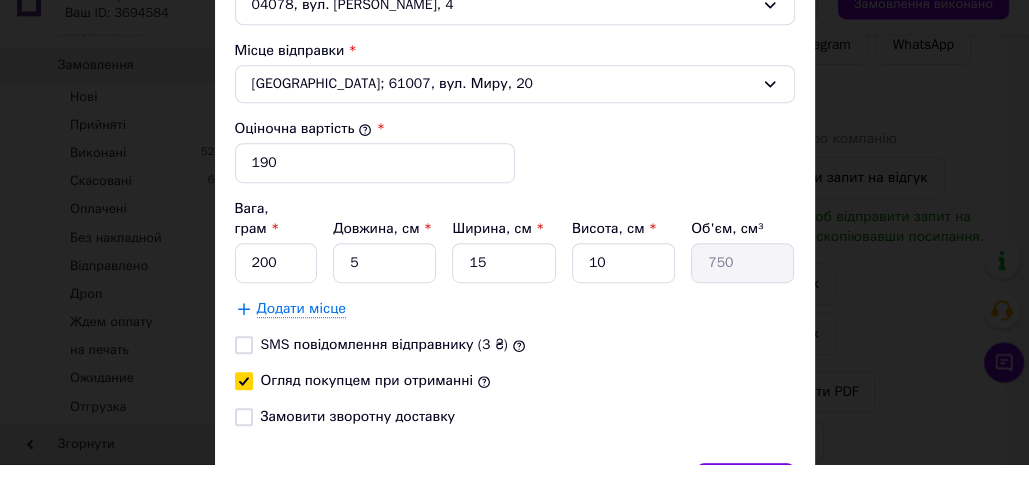 checkbox on "true" 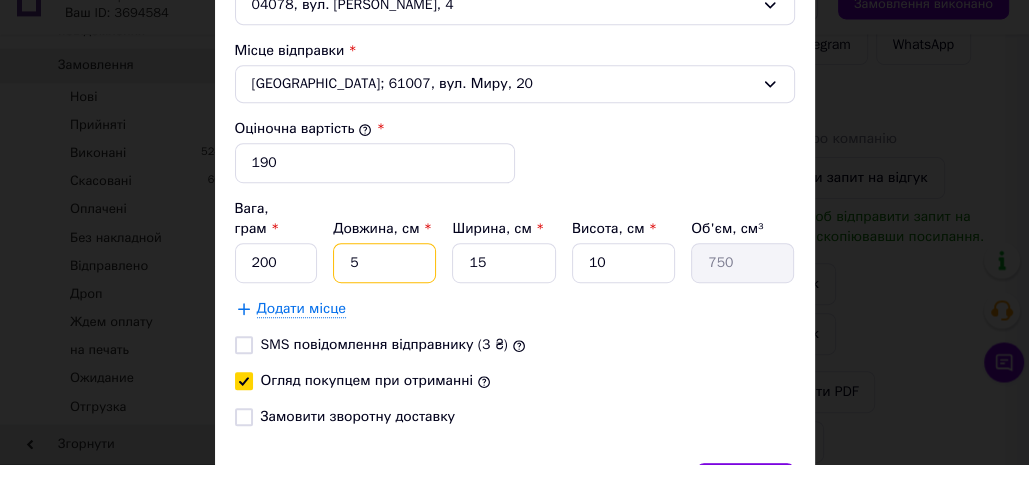click on "5" at bounding box center [384, 289] 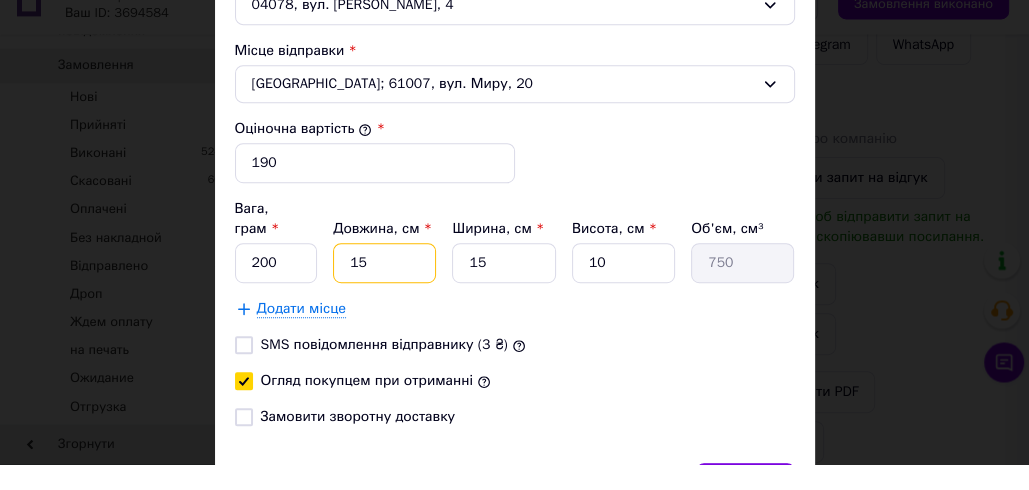 type on "2250" 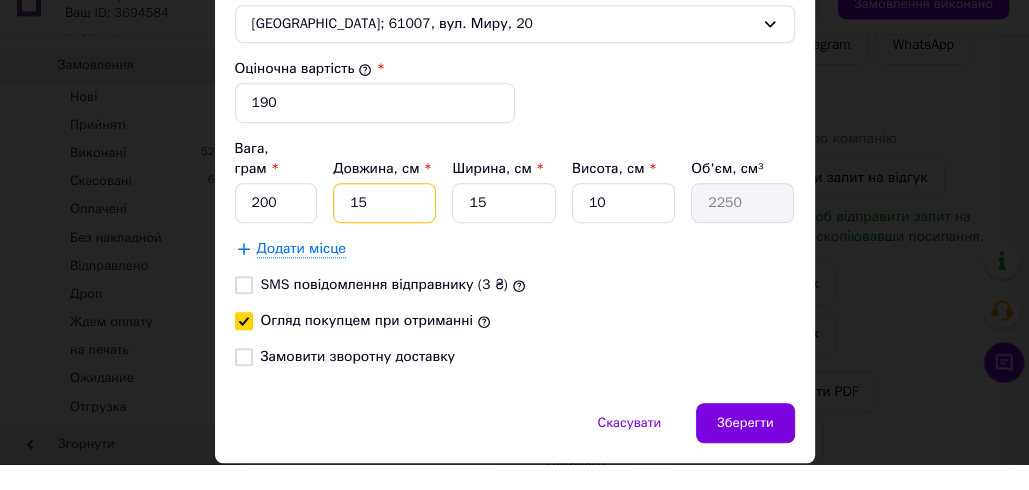 scroll, scrollTop: 828, scrollLeft: 0, axis: vertical 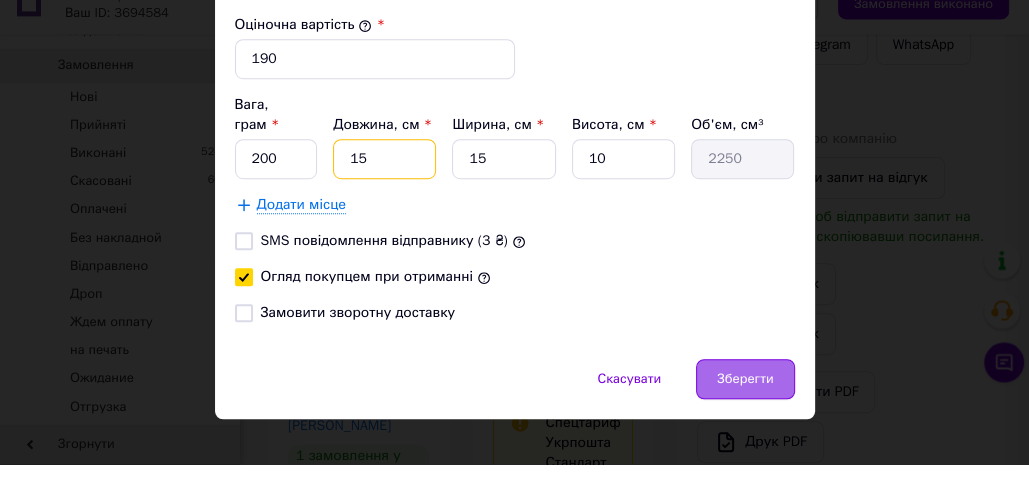 type on "15" 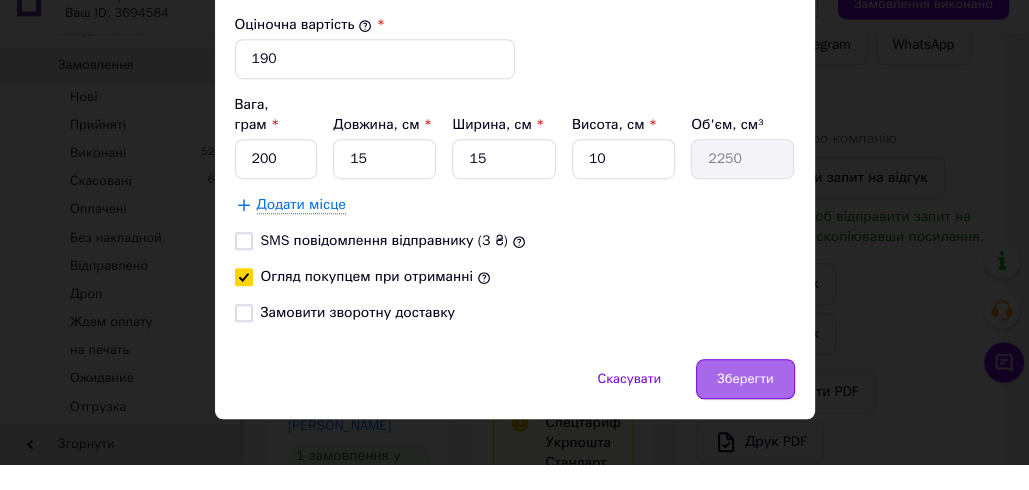 click on "Зберегти" at bounding box center [745, 405] 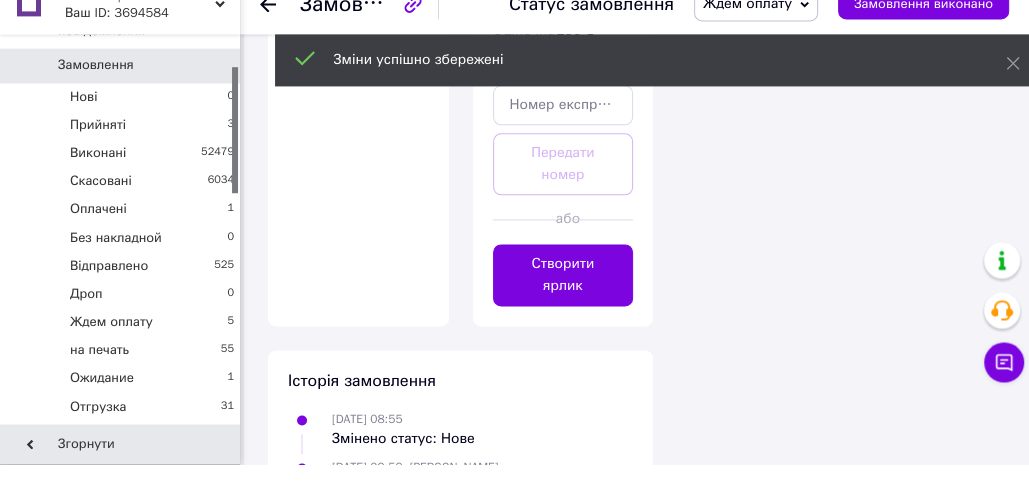 scroll, scrollTop: 1844, scrollLeft: 0, axis: vertical 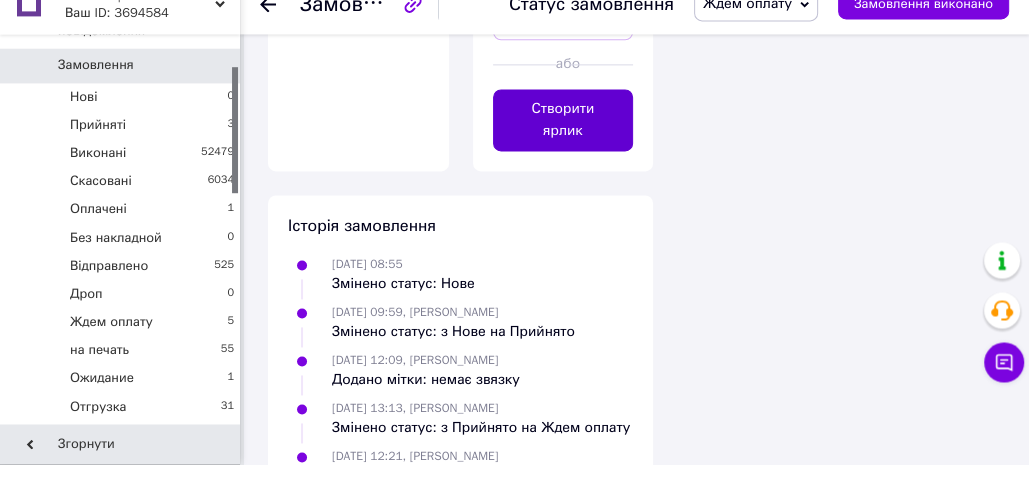 click on "Створити ярлик" at bounding box center [563, 146] 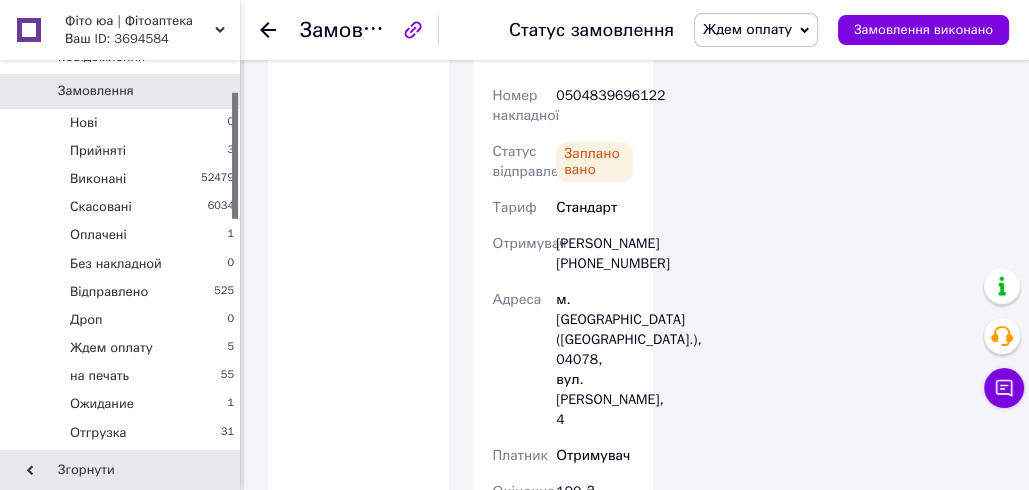 scroll, scrollTop: 1272, scrollLeft: 0, axis: vertical 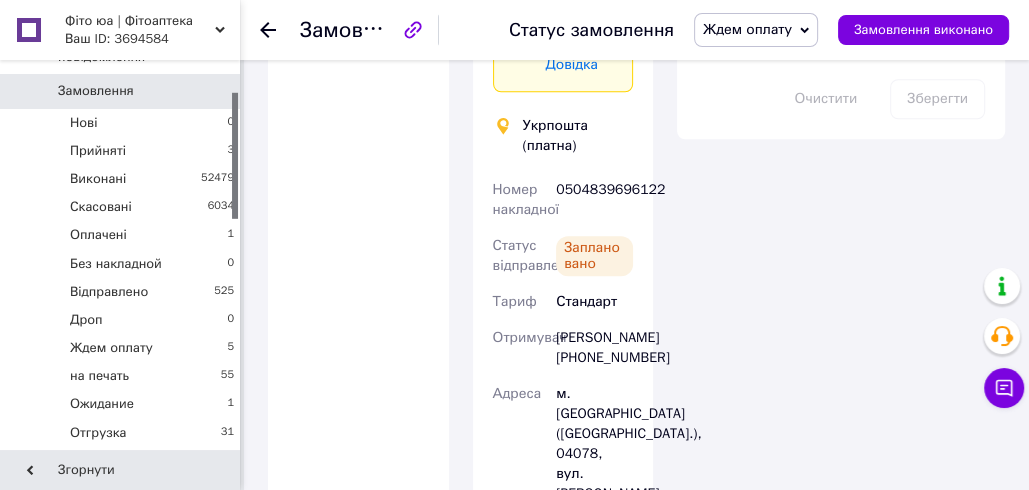 click on "0504839696122" at bounding box center (594, 200) 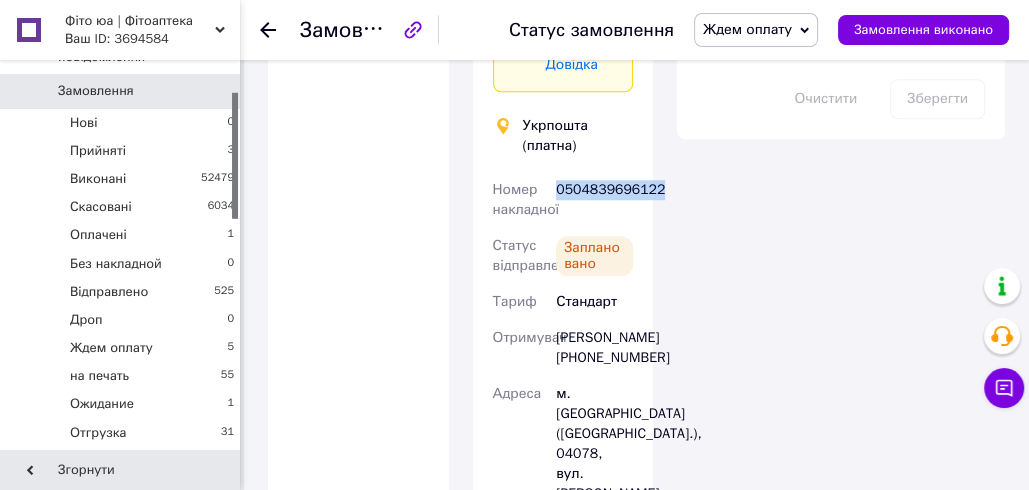 click on "0504839696122" at bounding box center (594, 200) 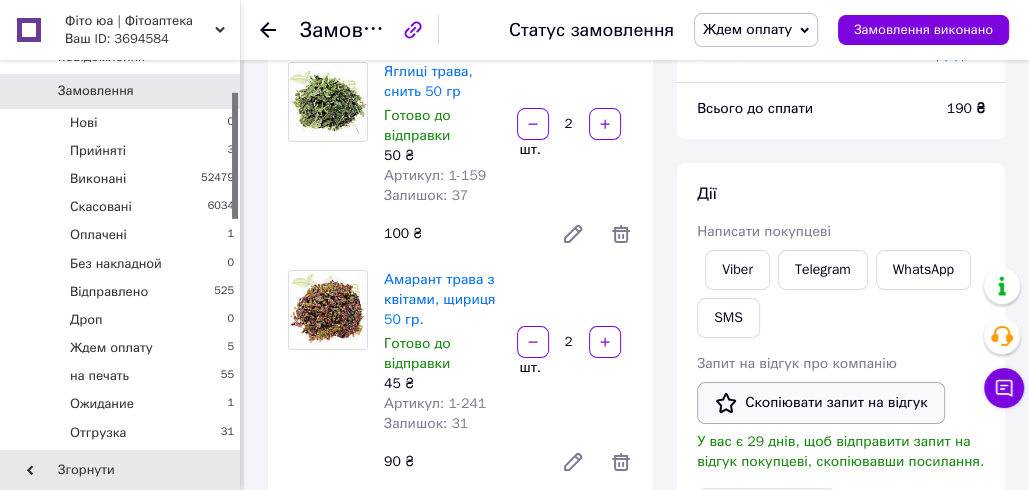 scroll, scrollTop: 157, scrollLeft: 0, axis: vertical 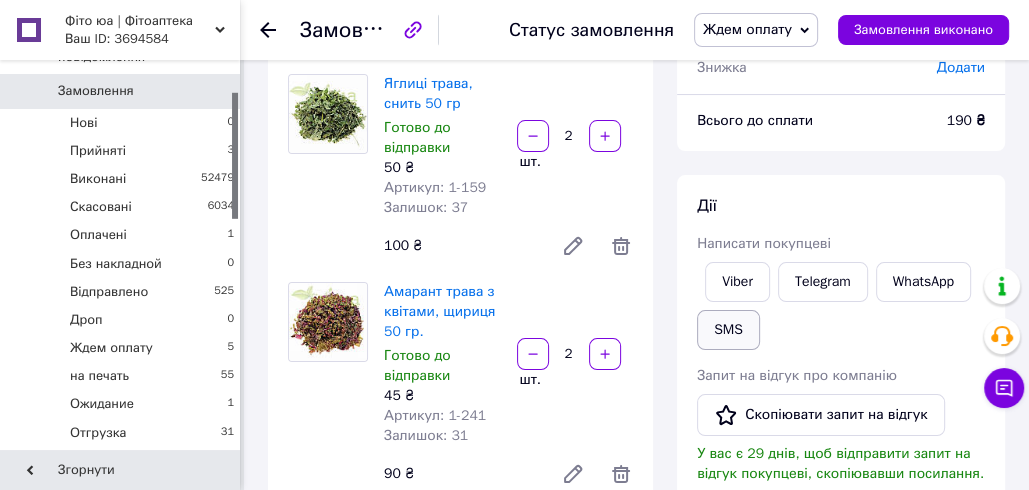click on "SMS" at bounding box center (728, 330) 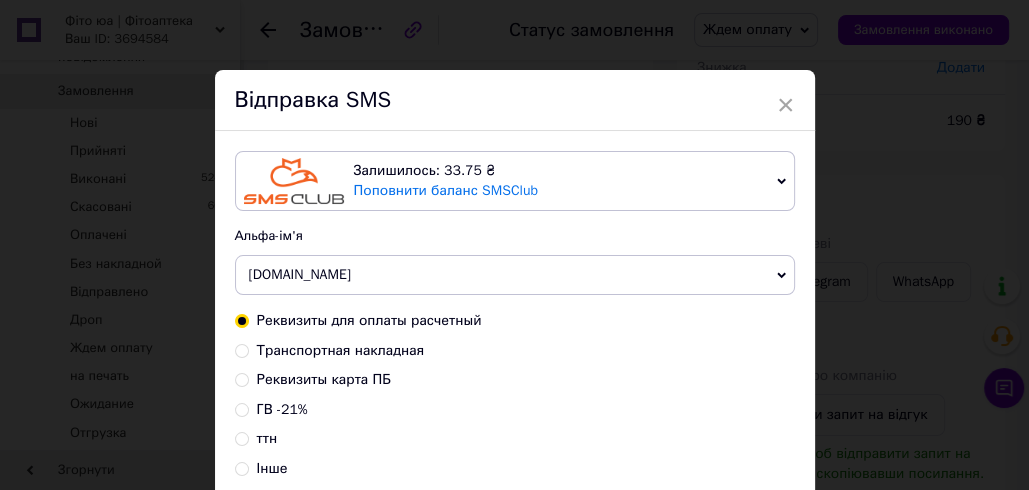 click on "Транспортная накладная" at bounding box center [341, 350] 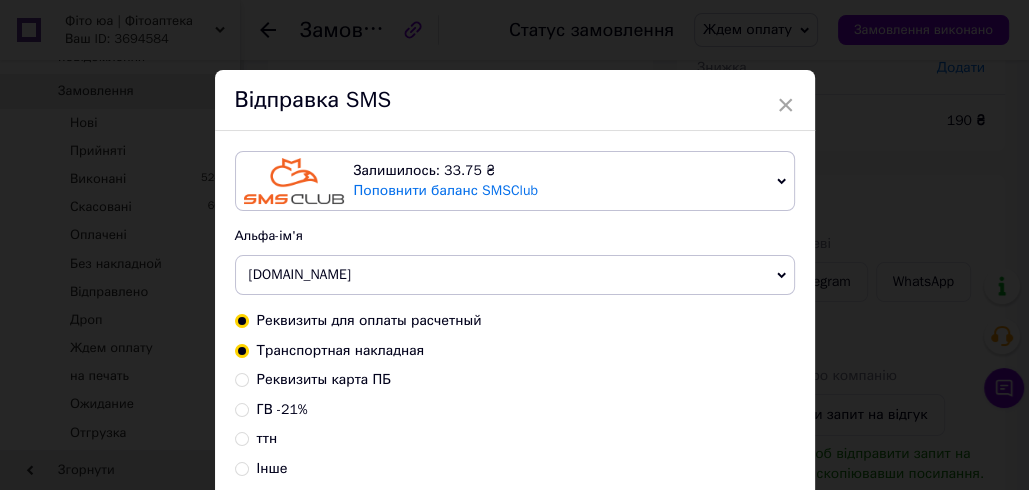 radio on "true" 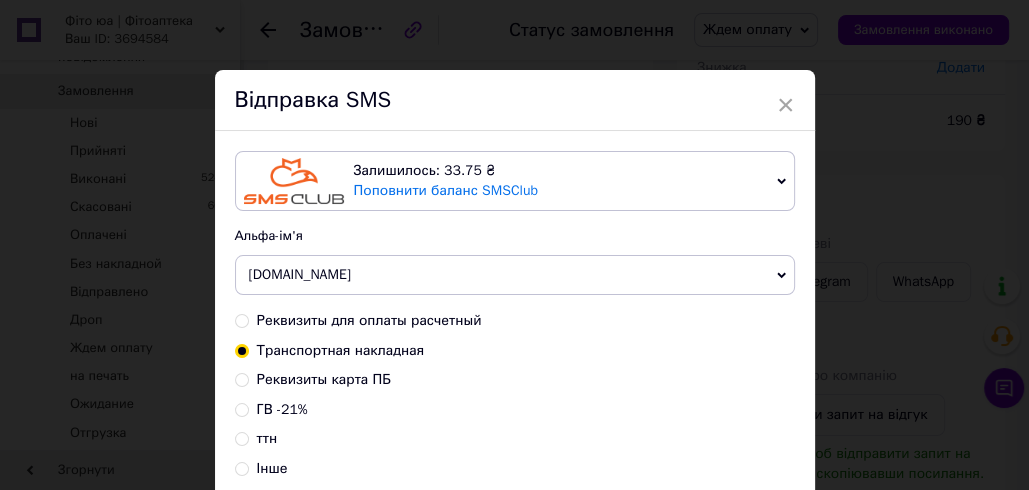 scroll, scrollTop: 289, scrollLeft: 0, axis: vertical 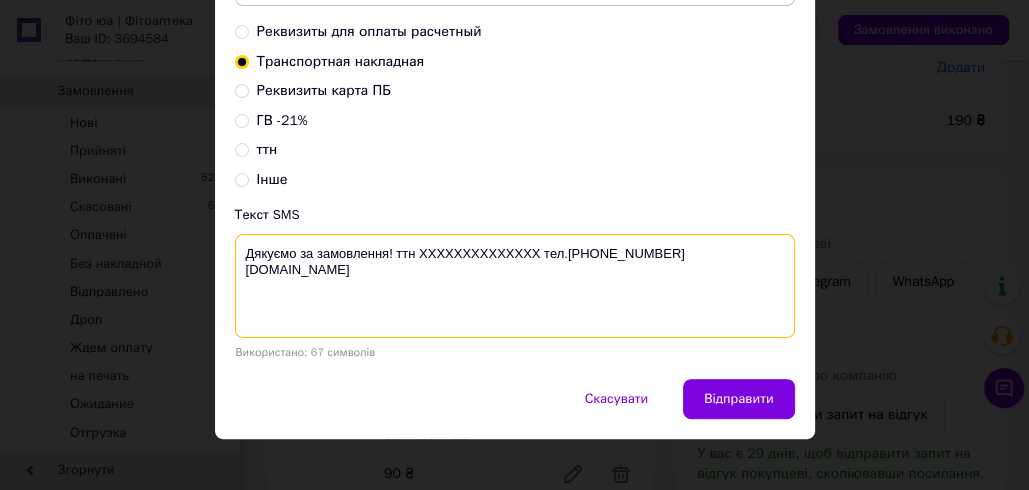 click on "Дякуємо за замовлення! ттн XXXXXXXXXXXXXX тел.[PHONE_NUMBER] [DOMAIN_NAME]" at bounding box center (515, 286) 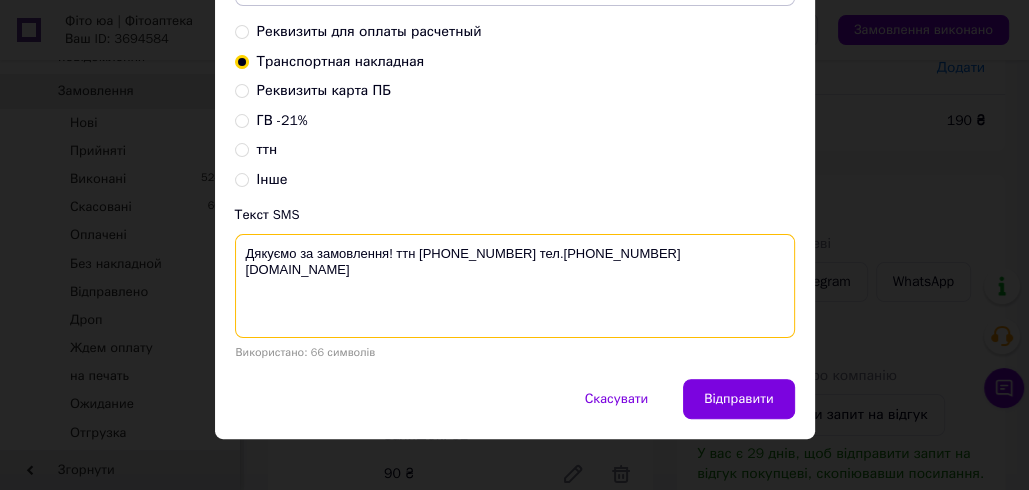 drag, startPoint x: 519, startPoint y: 248, endPoint x: 238, endPoint y: 251, distance: 281.01602 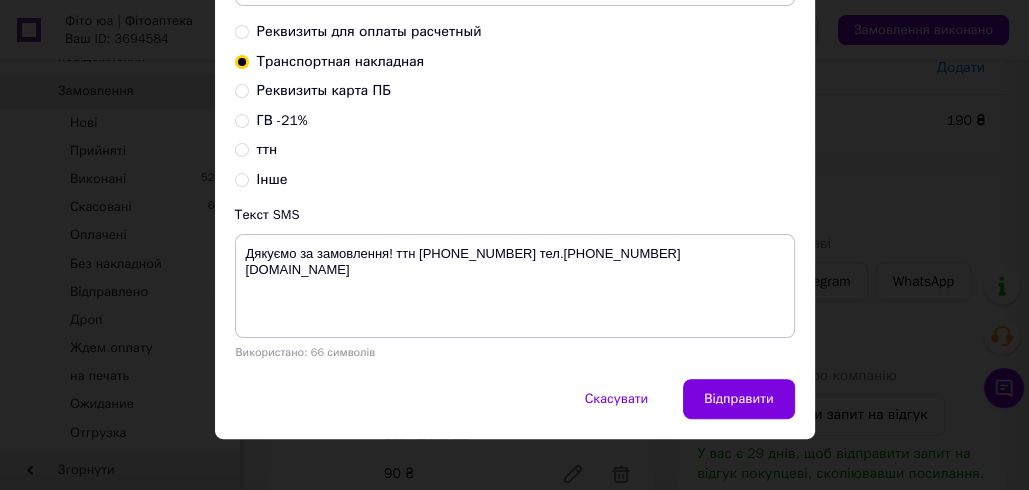 click on "× Відправка SMS Залишилось: 33.75 ₴ Поповнити баланс SMSClub Підключити LetsAds Альфа-ім'я  Fito.ua Оновити список альфа-імен Реквизиты для оплаты расчетный Транспортная накладная Реквизиты карта ПБ ГВ -21% ттн Інше Текст SMS Дякуємо за замовлення! ттн 0504839696122 тел.+380988847717 fito.ua Використано: 66 символів Скасувати   Відправити" at bounding box center [514, 245] 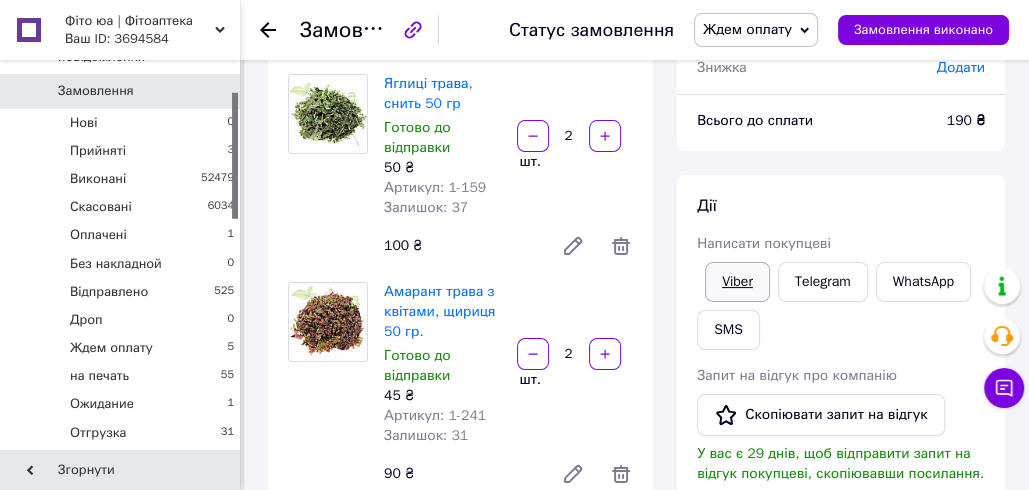 click on "Viber" at bounding box center (737, 282) 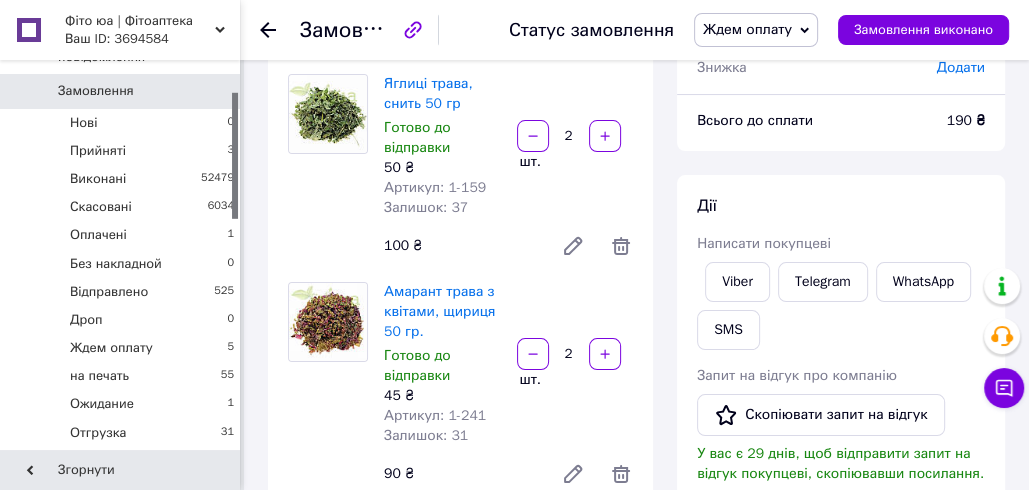 click on "Товари в замовленні (2) Додати товар Яглиці трава, снить 50 гр Готово до відправки 50 ₴ Артикул: 1-159 Залишок: 37 2   шт. 100 ₴ Амарант трава з квітами, щириця 50 гр. Готово до відправки 45 ₴ Артикул: 1-241 Залишок: 31 2   шт. 90 ₴ Приховати товари" at bounding box center (460, 282) 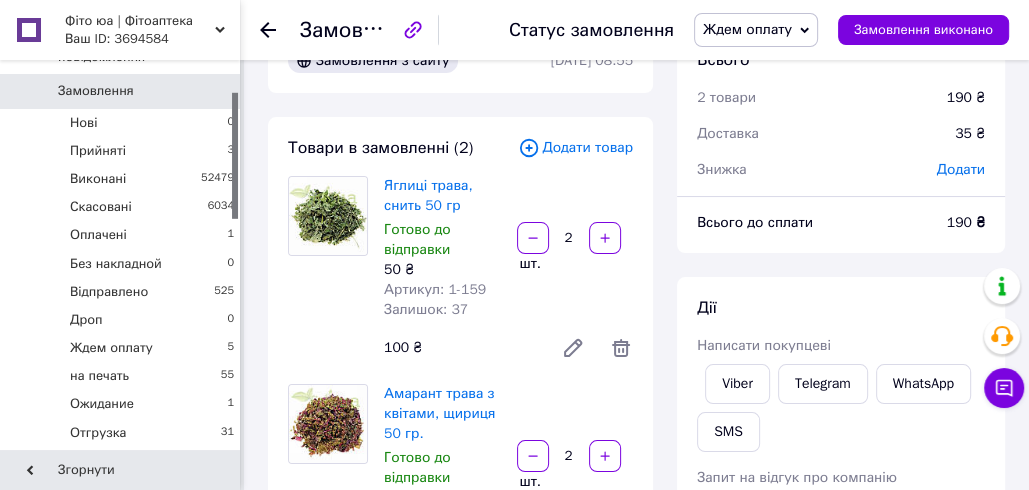 scroll, scrollTop: 0, scrollLeft: 0, axis: both 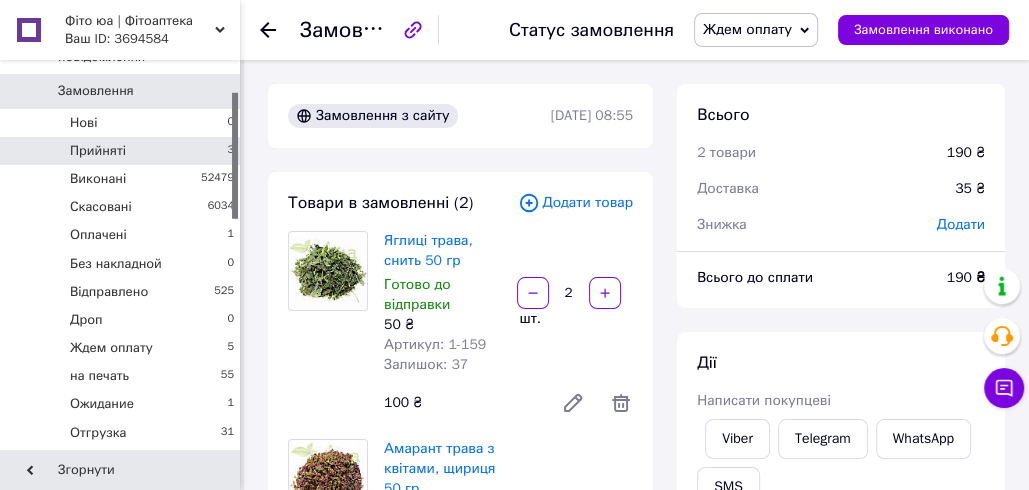 click on "Прийняті 3" at bounding box center [123, 151] 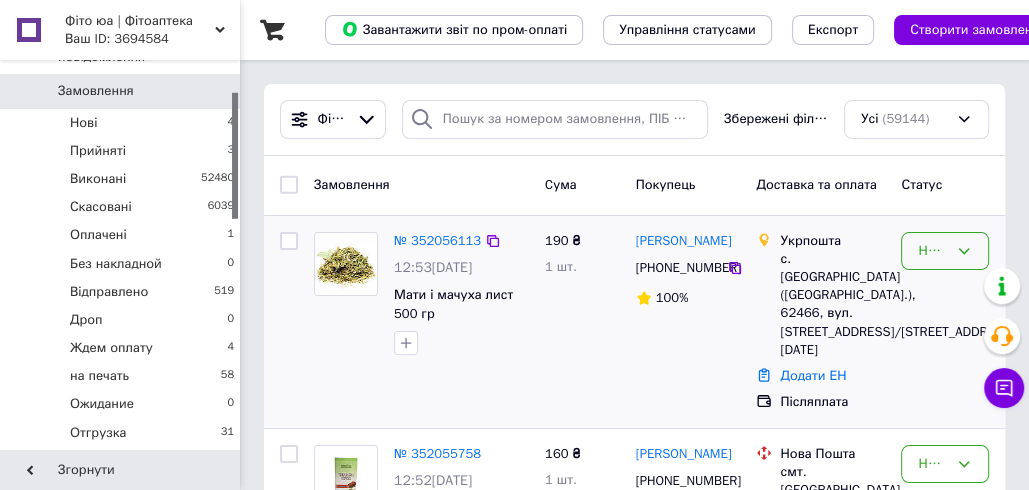 click on "Нове" at bounding box center (945, 251) 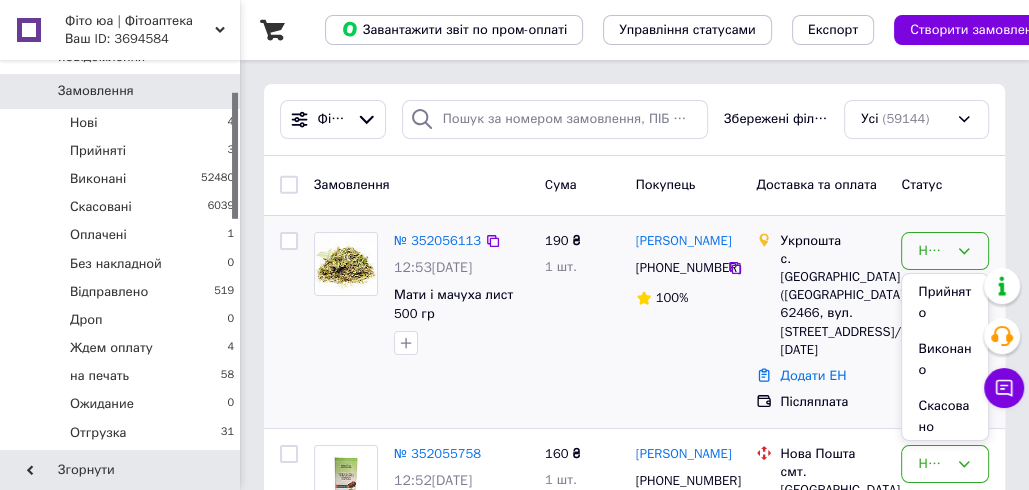 click on "Прийнято" at bounding box center [945, 302] 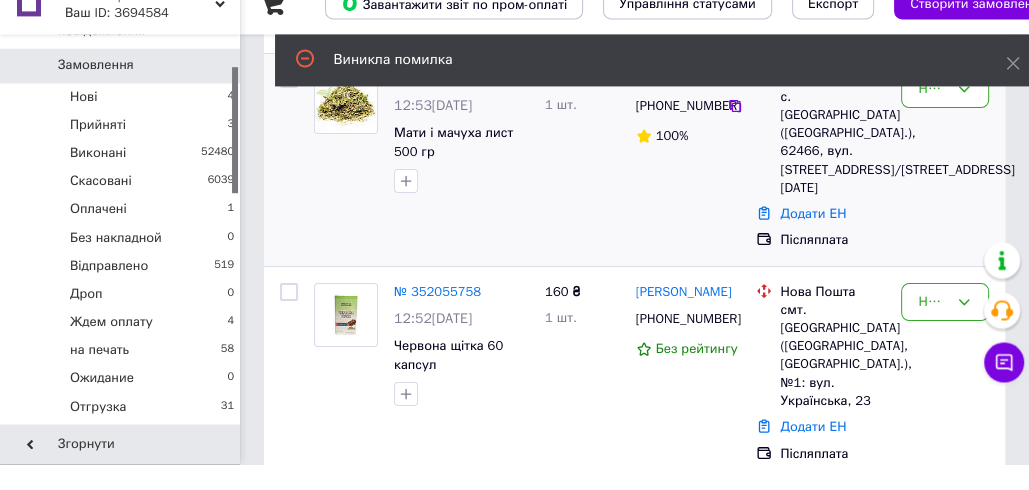 scroll, scrollTop: 139, scrollLeft: 0, axis: vertical 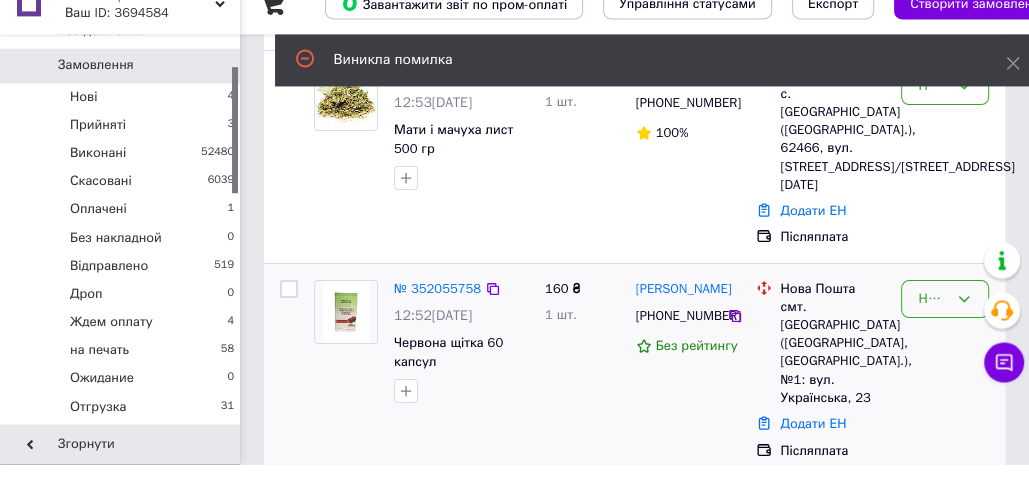 click on "Нове" at bounding box center [933, 325] 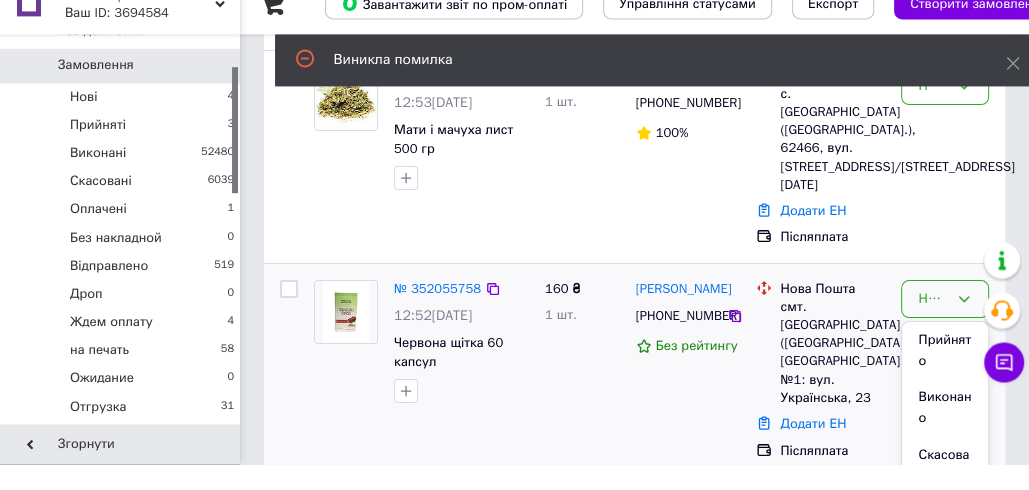 click on "Прийнято" at bounding box center [945, 376] 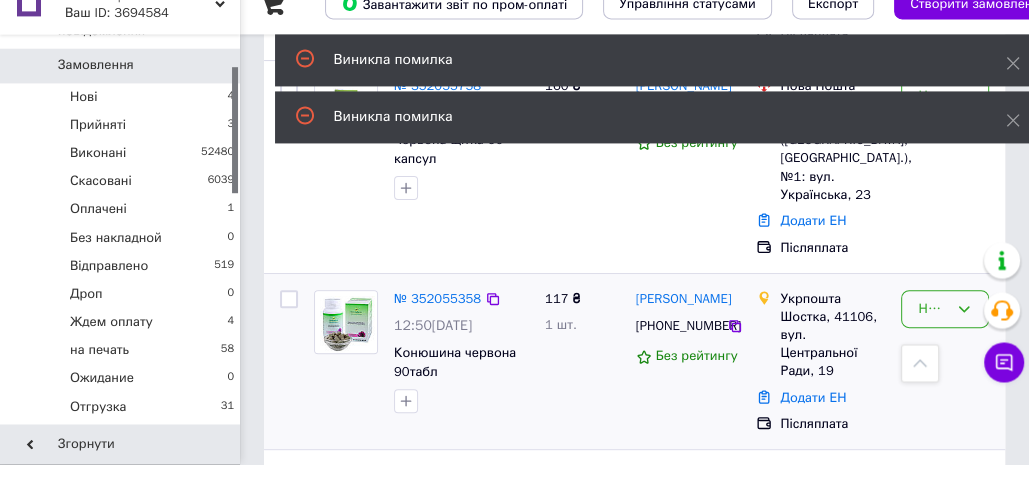 scroll, scrollTop: 375, scrollLeft: 0, axis: vertical 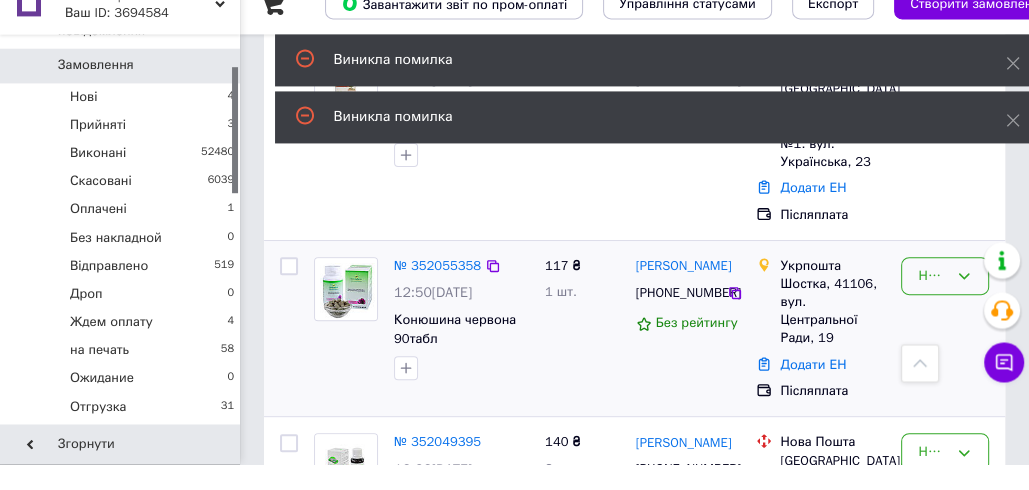 click on "Нове" at bounding box center [933, 302] 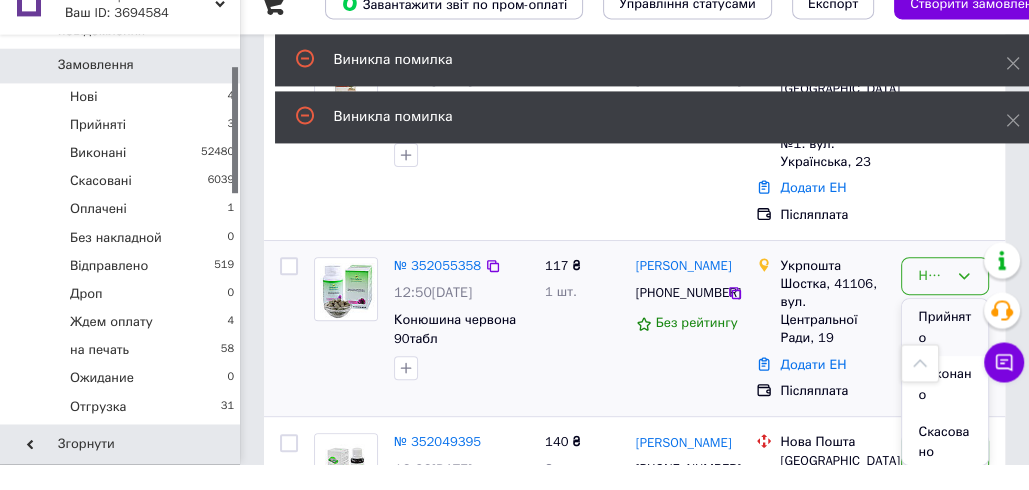 click on "Прийнято" at bounding box center (945, 353) 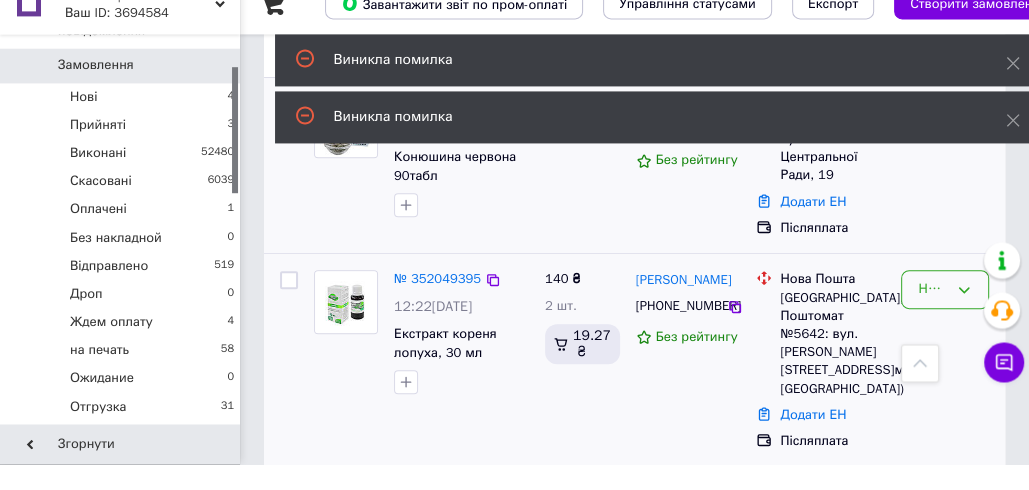 scroll, scrollTop: 599, scrollLeft: 0, axis: vertical 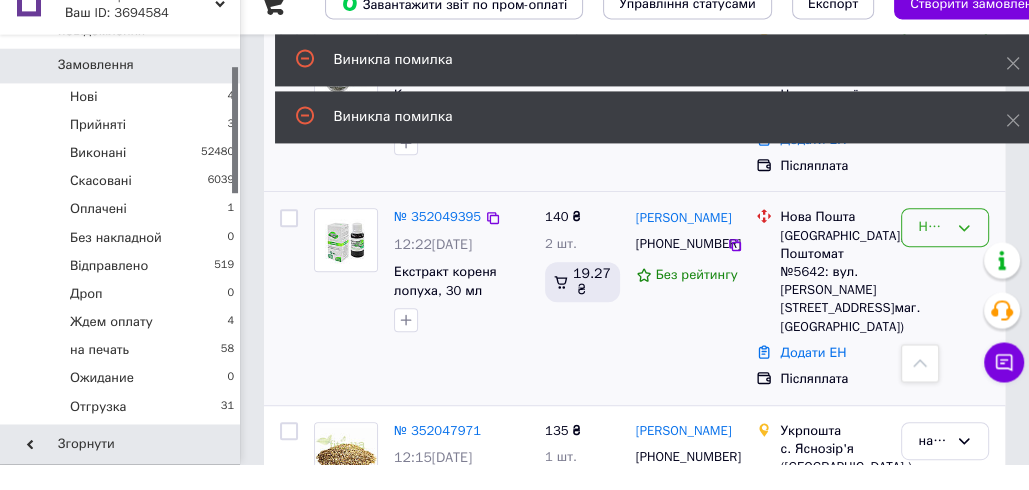 click on "Нове" at bounding box center (945, 253) 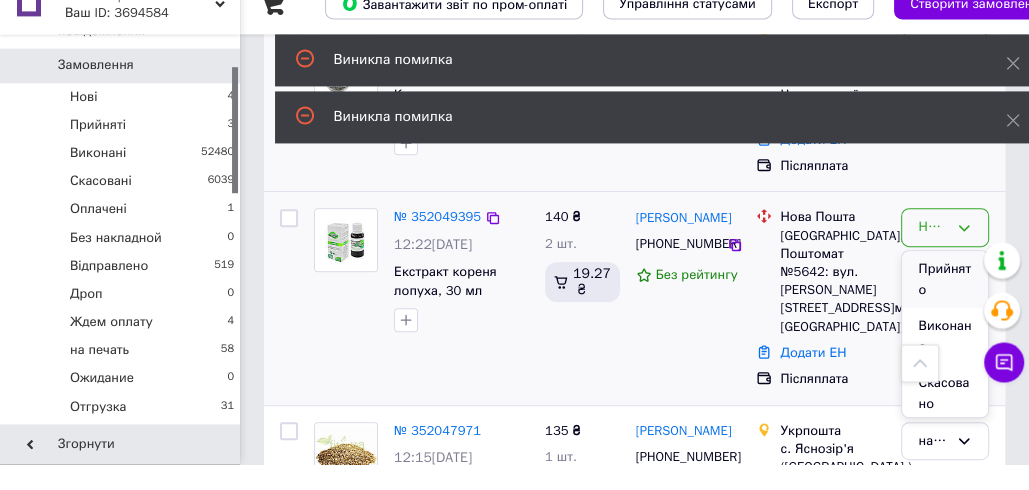 click on "Прийнято" at bounding box center (945, 305) 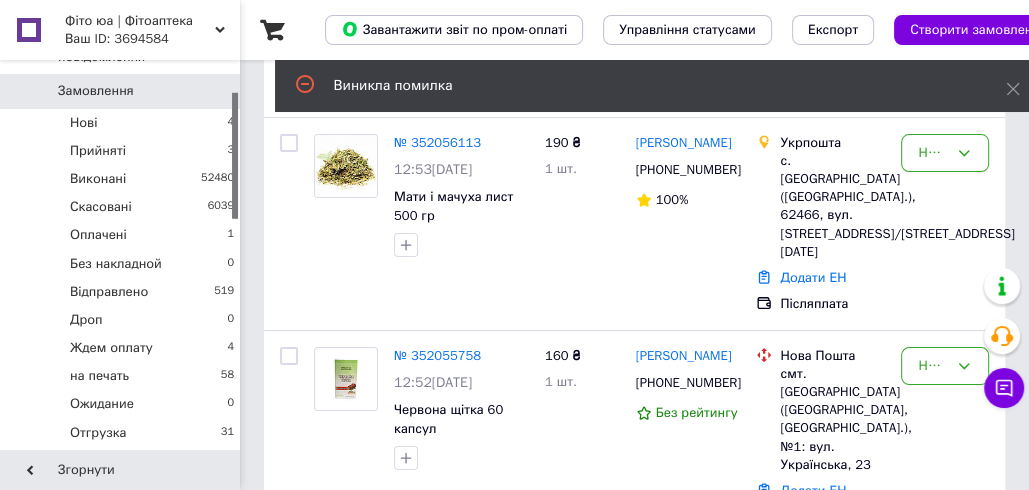 scroll, scrollTop: 0, scrollLeft: 0, axis: both 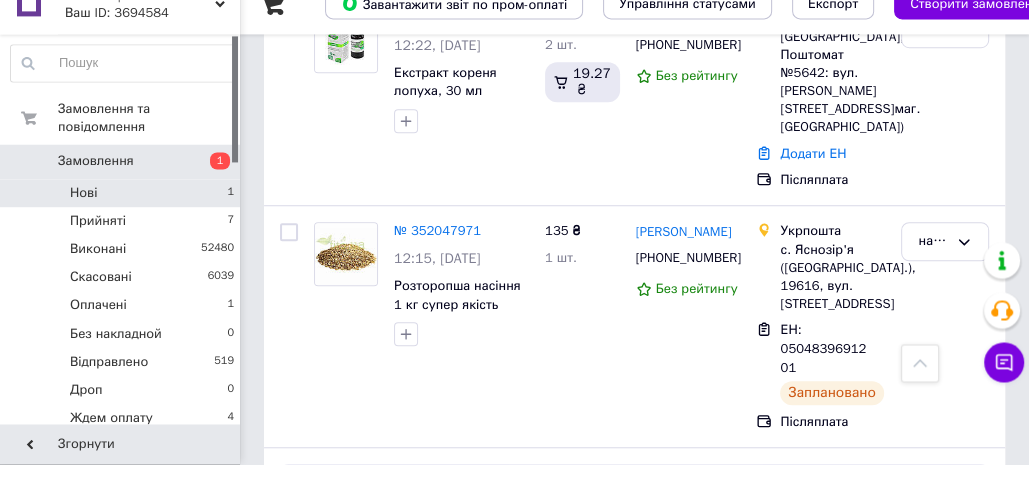 click on "Нові 1" at bounding box center [123, 219] 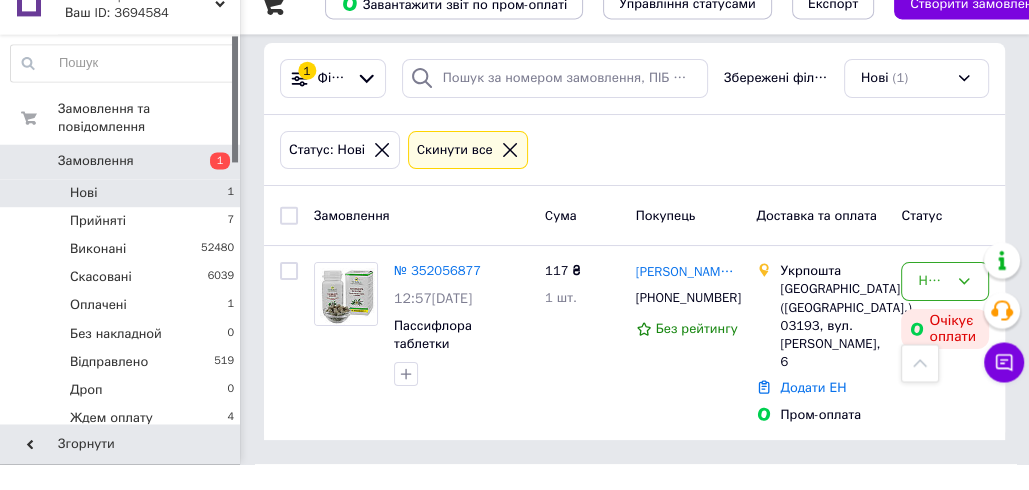scroll, scrollTop: 0, scrollLeft: 0, axis: both 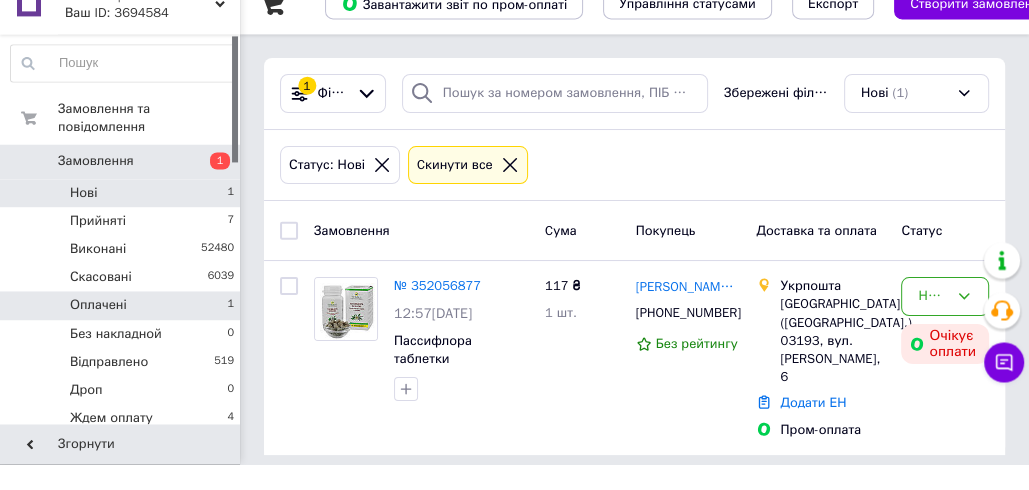 click on "Оплачені 1" at bounding box center [123, 331] 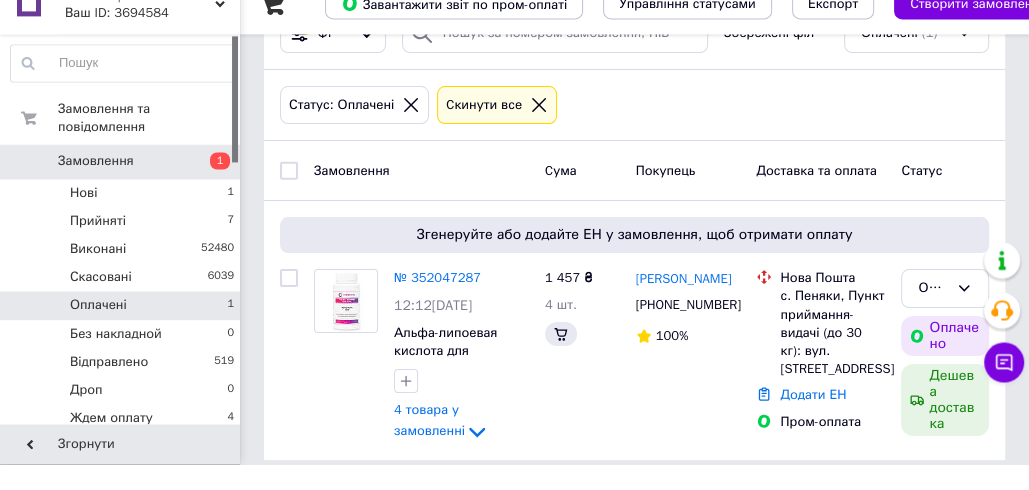 scroll, scrollTop: 79, scrollLeft: 0, axis: vertical 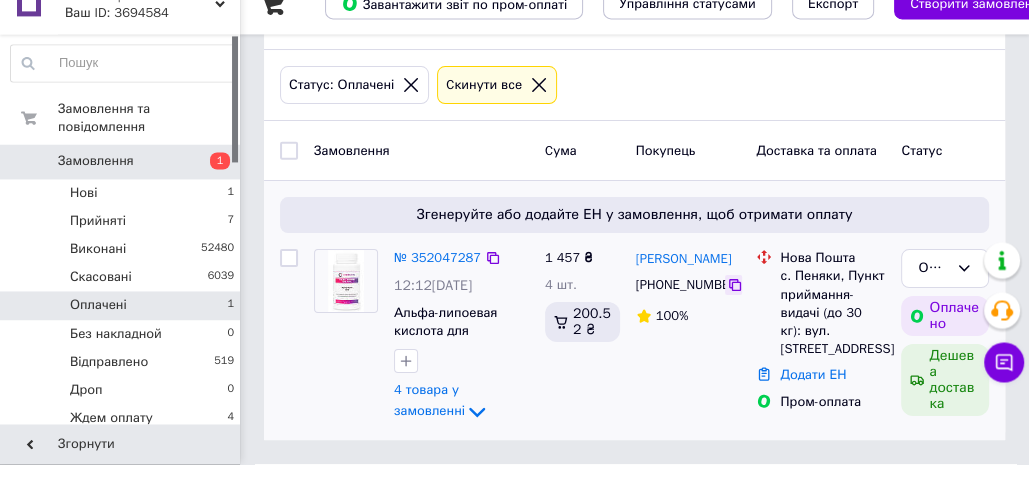 click 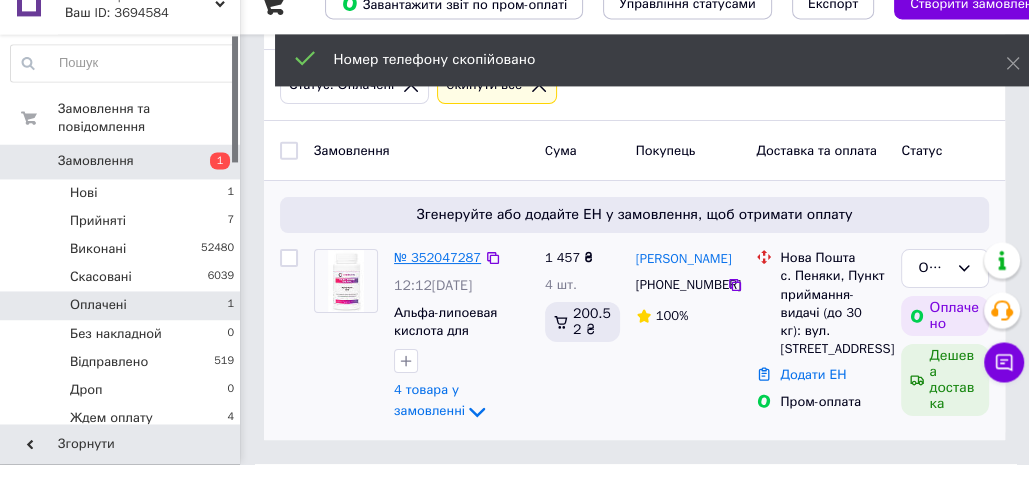 click on "№ 352047287" at bounding box center (437, 283) 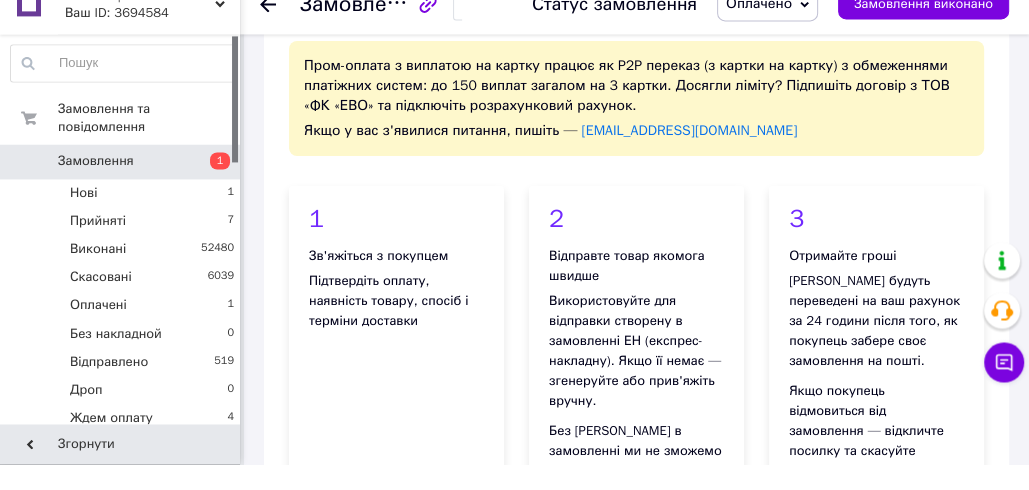 scroll, scrollTop: 80, scrollLeft: 0, axis: vertical 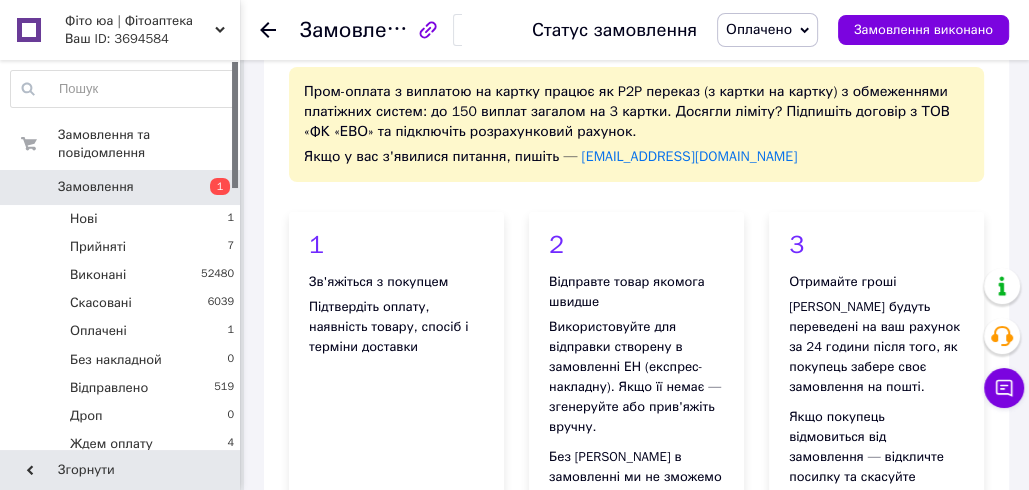 click on "Оплачено" at bounding box center (759, 29) 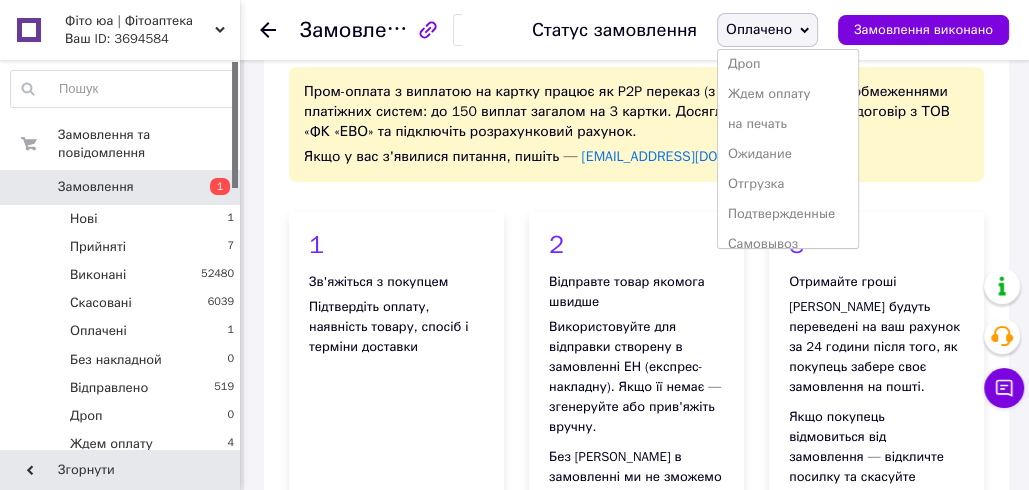 scroll, scrollTop: 232, scrollLeft: 0, axis: vertical 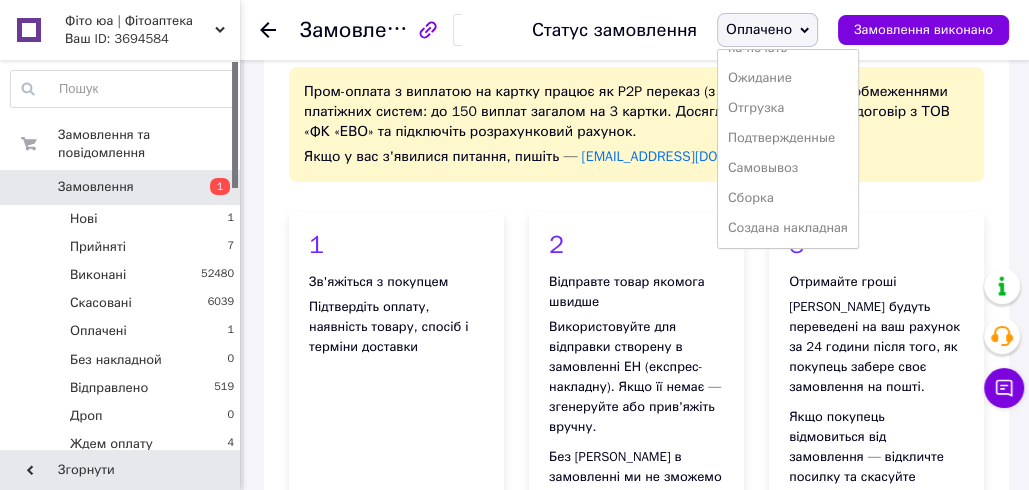 click on "Создана накладная" at bounding box center (788, 228) 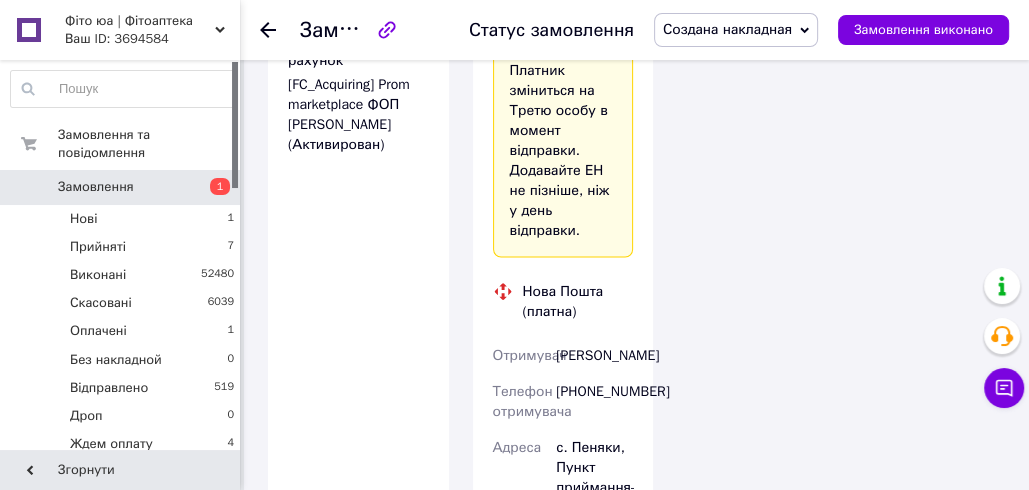 scroll, scrollTop: 2934, scrollLeft: 0, axis: vertical 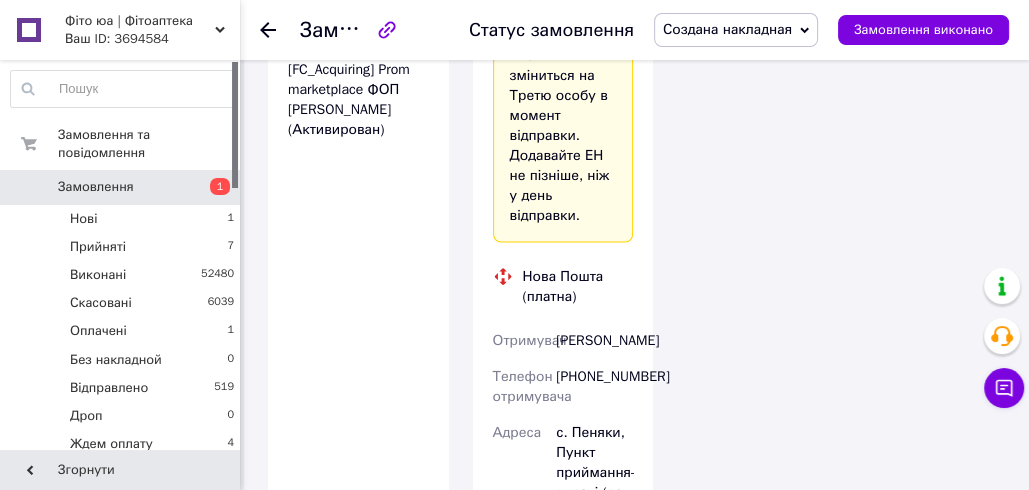 click on "[PHONE_NUMBER]" at bounding box center [594, 387] 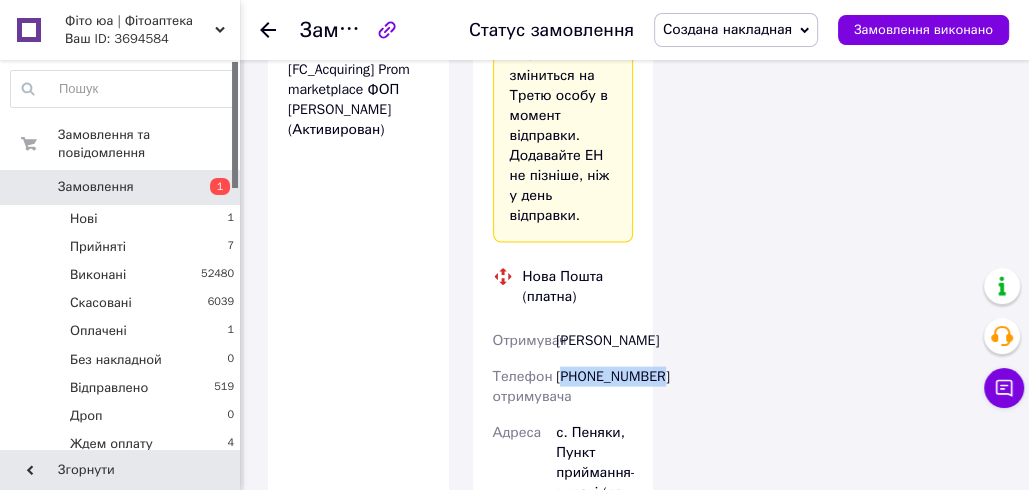 click on "[PHONE_NUMBER]" at bounding box center (594, 387) 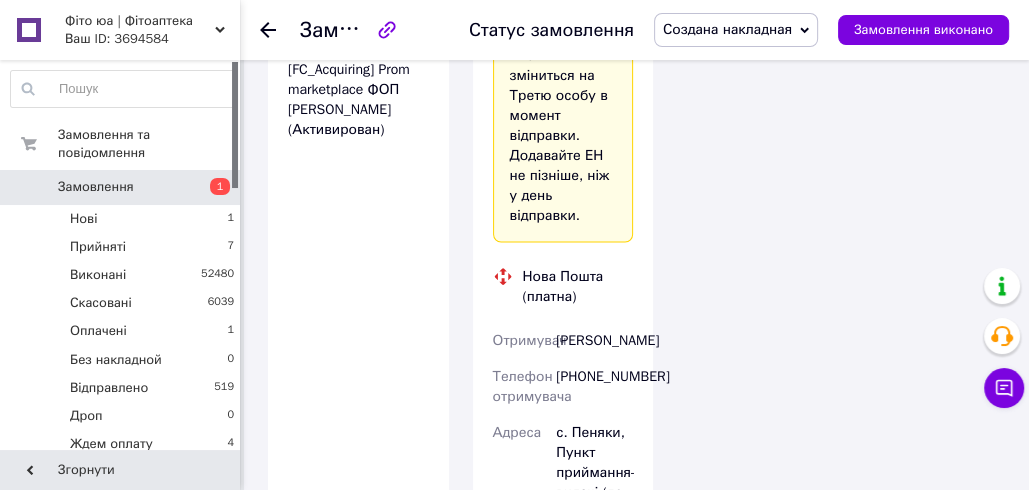 click on "Леськів Олена" at bounding box center [594, 341] 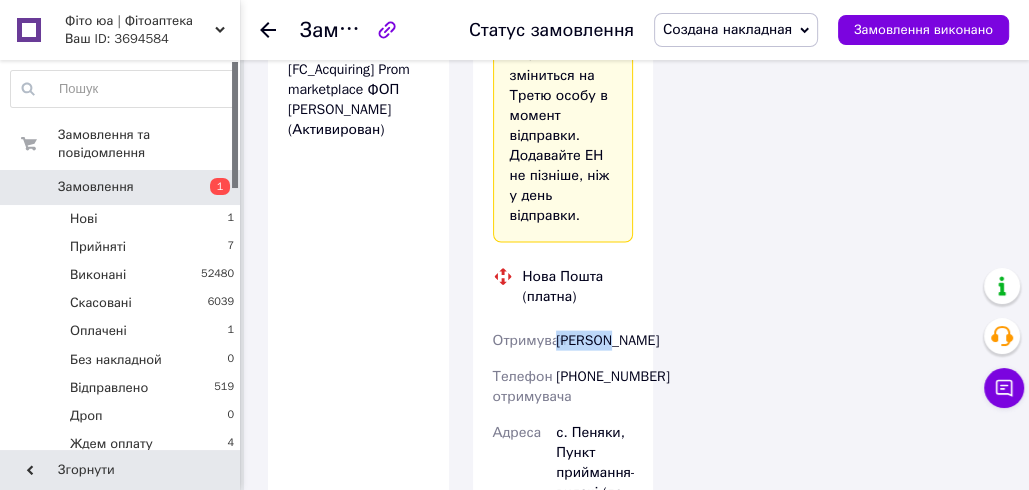click on "Леськів Олена" at bounding box center [594, 341] 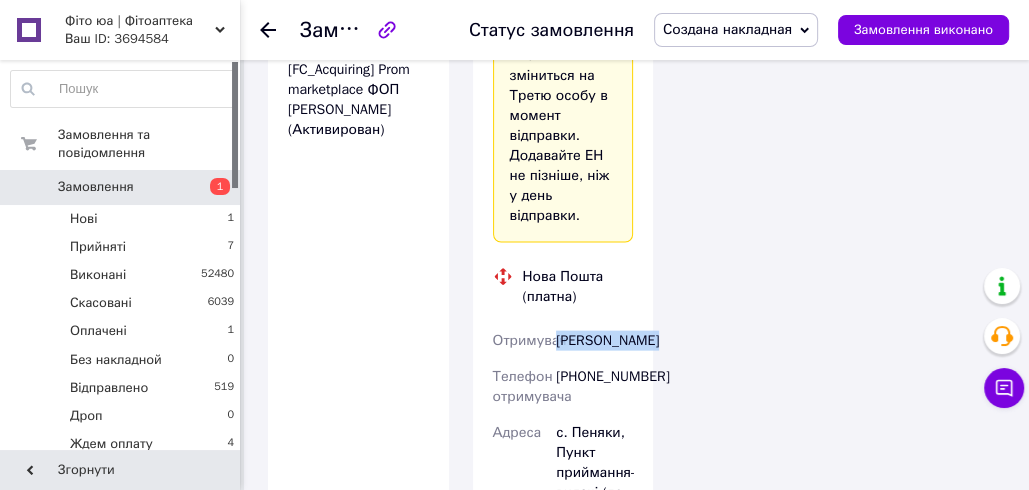 click on "Леськів Олена" at bounding box center [594, 341] 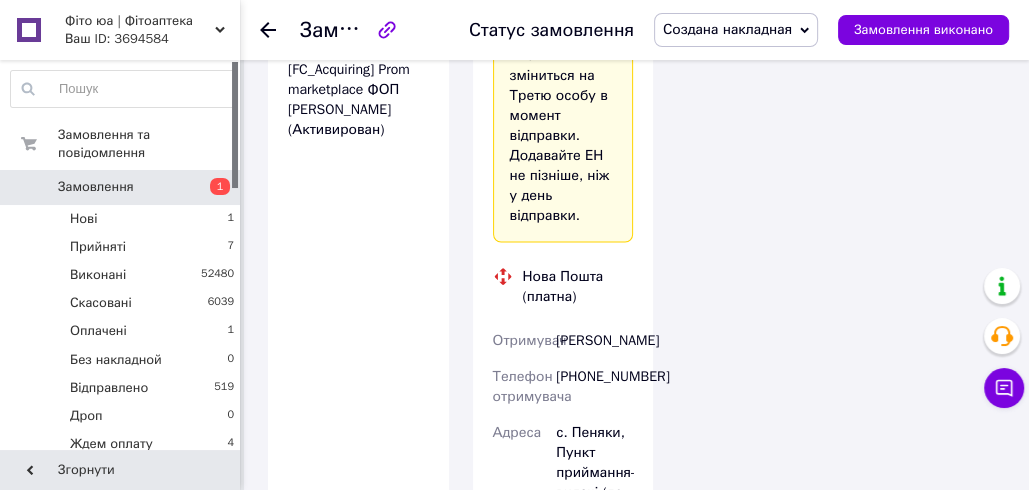 click on "с. Пеняки, Пункт приймання-видачі (до 30 кг): вул. [STREET_ADDRESS]" at bounding box center (594, 483) 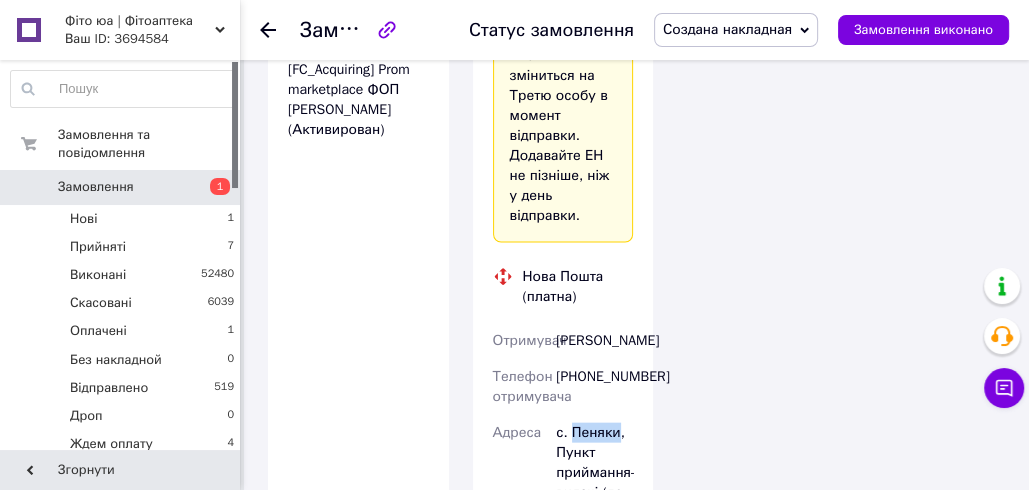 click on "с. Пеняки, Пункт приймання-видачі (до 30 кг): вул. [STREET_ADDRESS]" at bounding box center [594, 483] 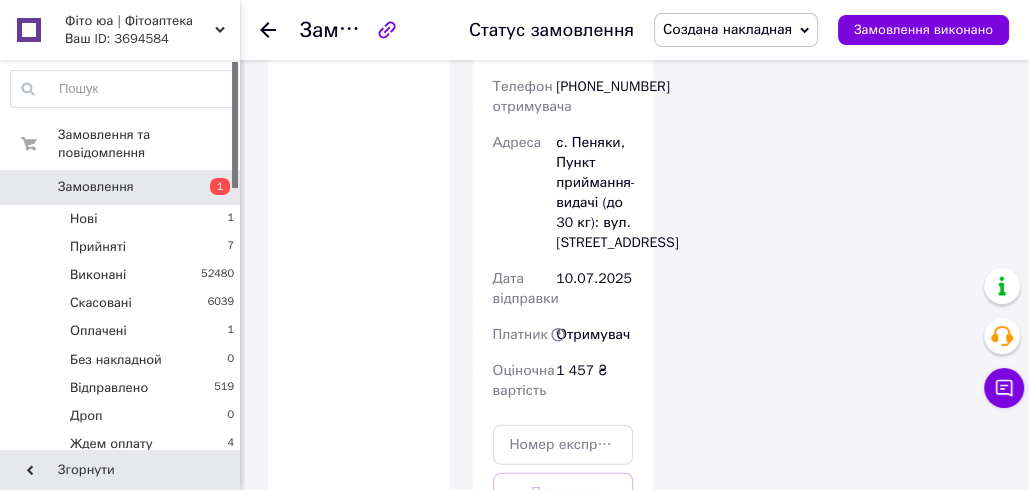 scroll, scrollTop: 3318, scrollLeft: 0, axis: vertical 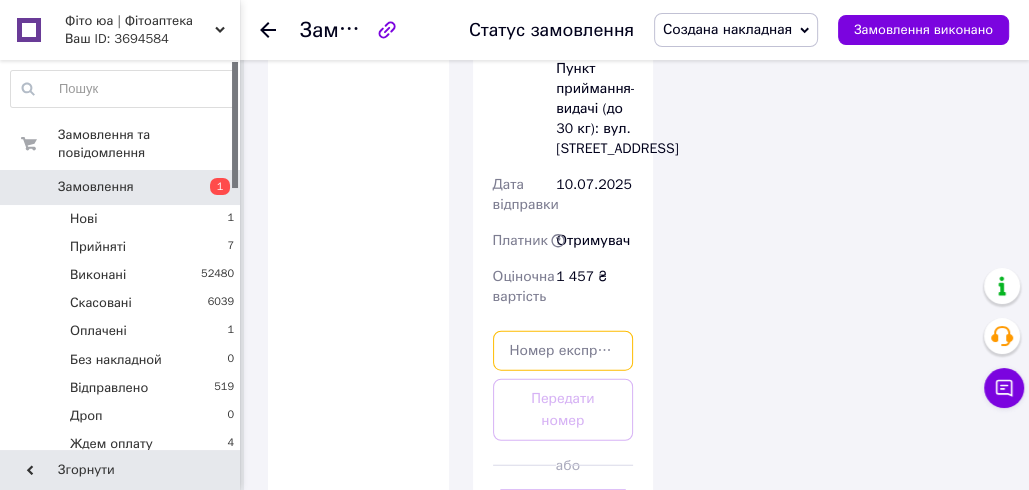 paste on "20451202991669" 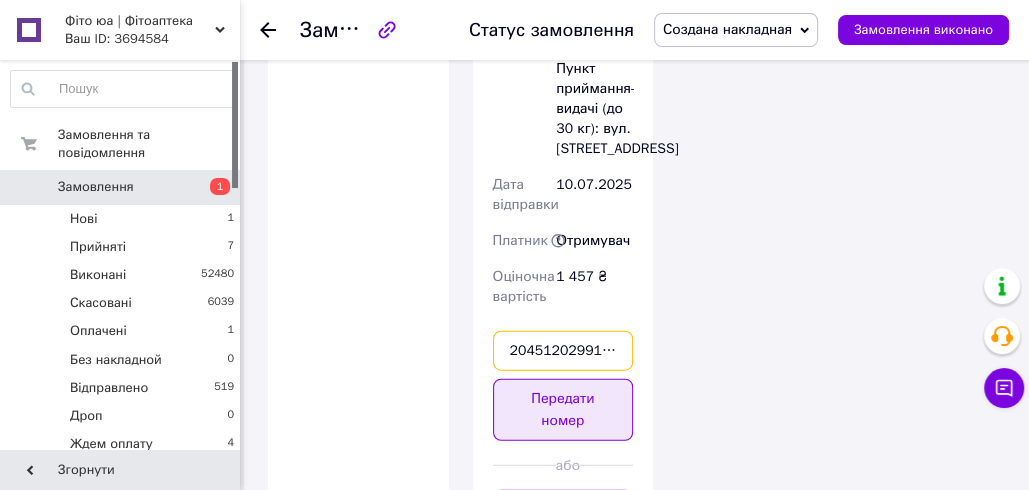 scroll, scrollTop: 0, scrollLeft: 3, axis: horizontal 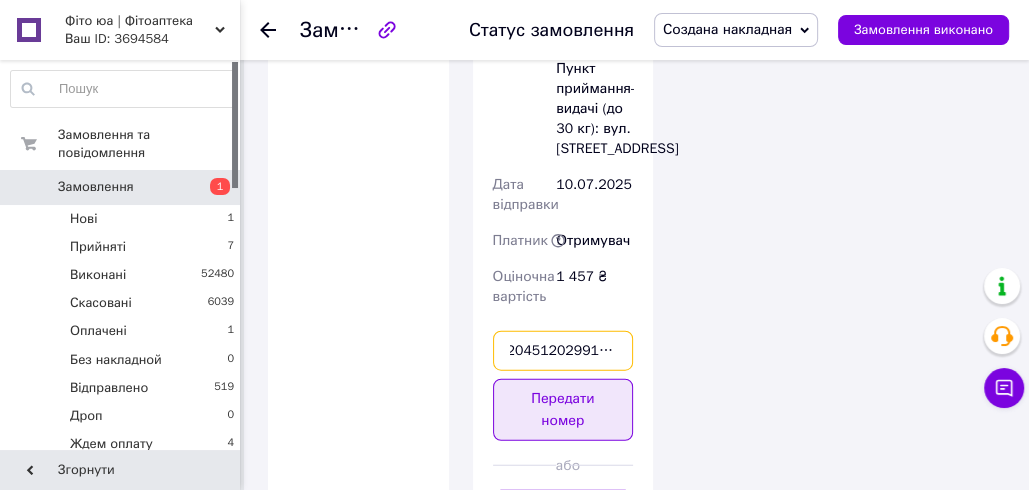 type on "20451202991669" 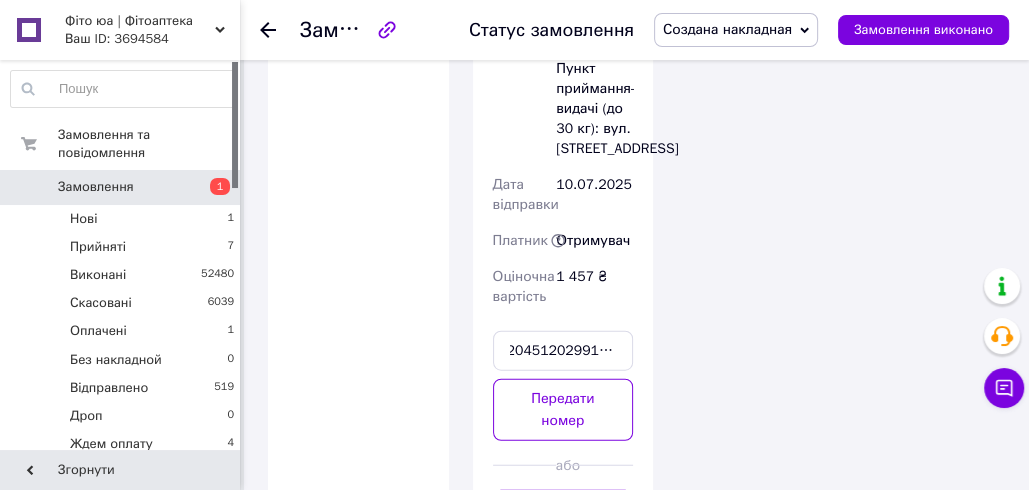 click on "Передати номер" at bounding box center (563, 410) 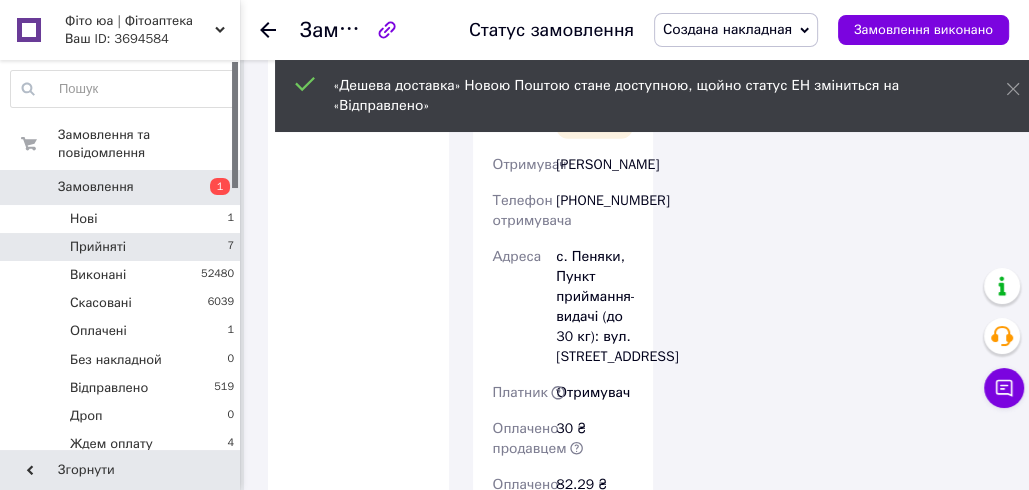 click on "Прийняті 7" at bounding box center [123, 247] 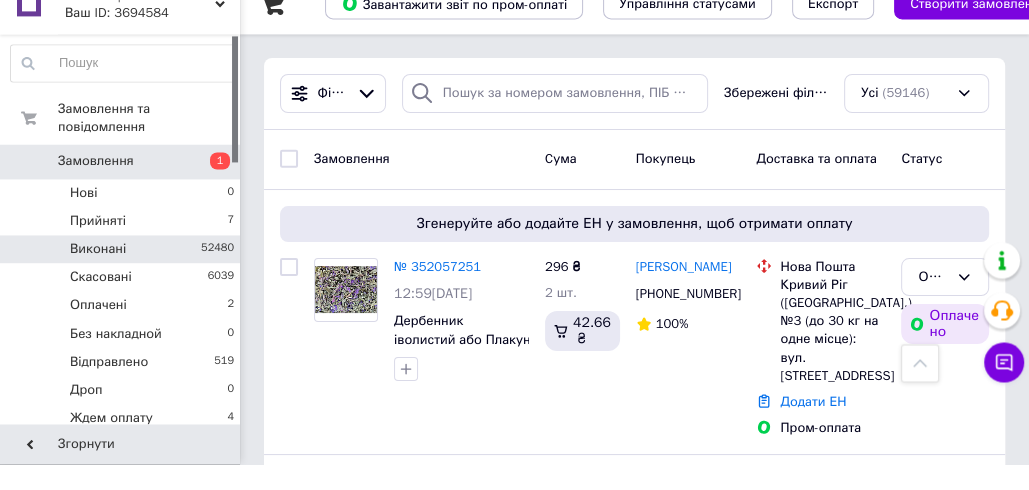 scroll, scrollTop: 3292, scrollLeft: 0, axis: vertical 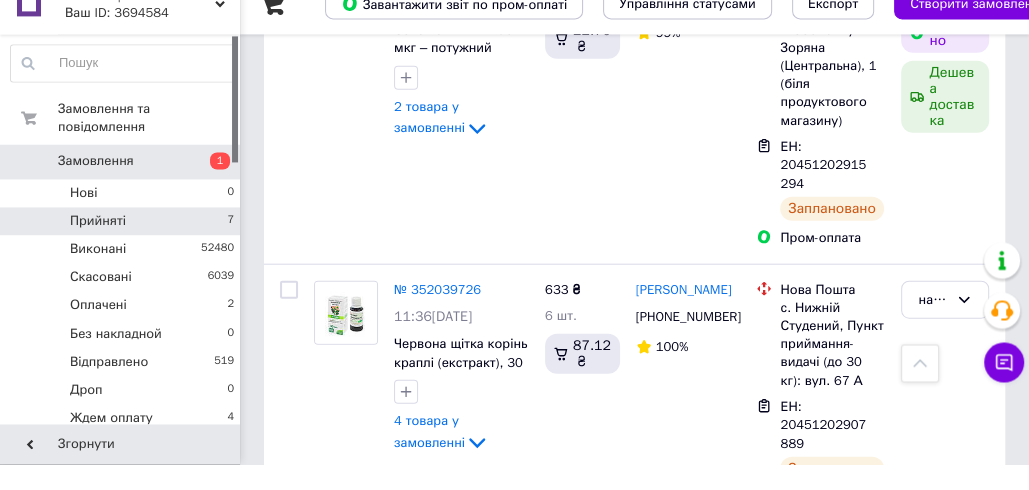 click on "Прийняті 7" at bounding box center (123, 247) 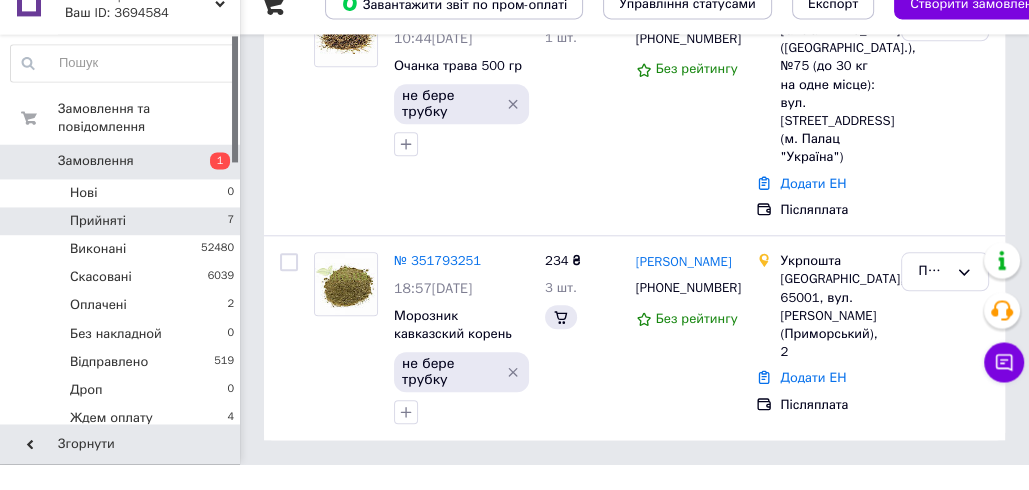 scroll, scrollTop: 0, scrollLeft: 0, axis: both 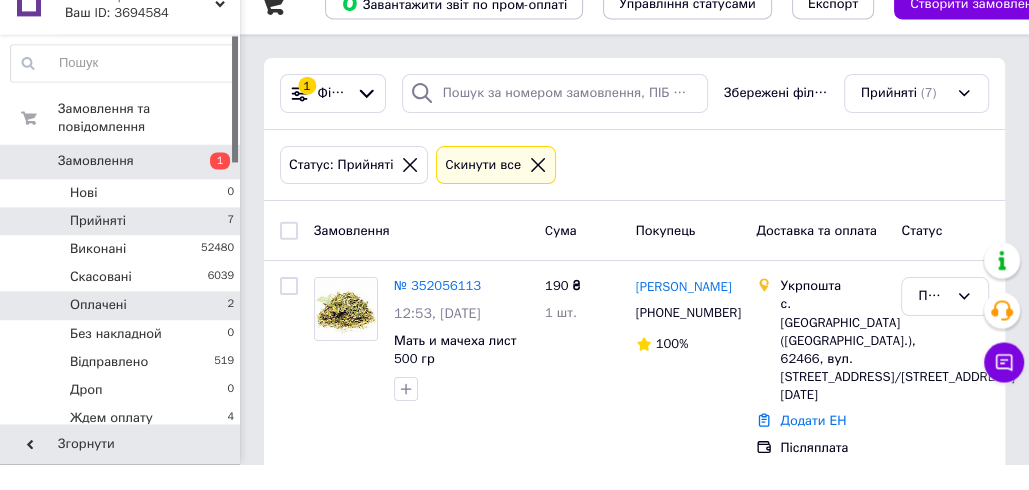 click on "Оплачені 2" at bounding box center (123, 331) 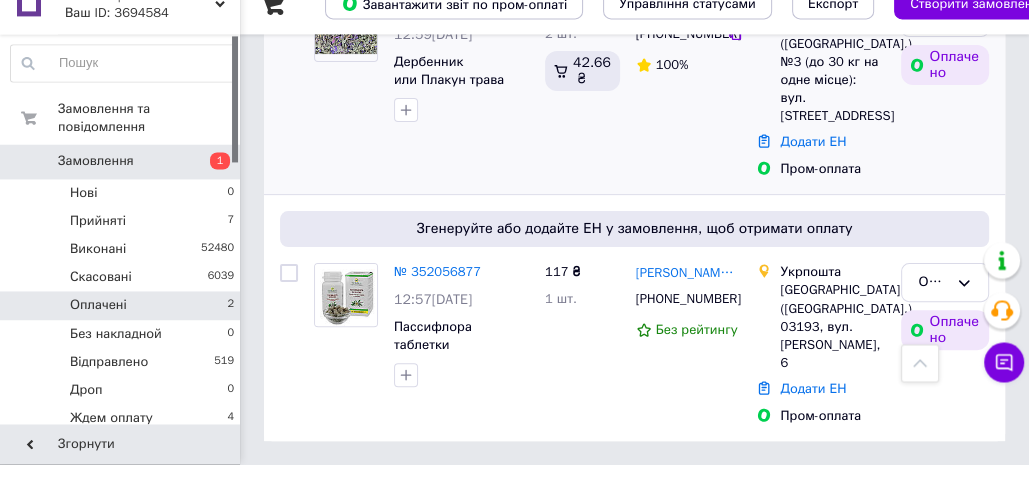 scroll, scrollTop: 332, scrollLeft: 0, axis: vertical 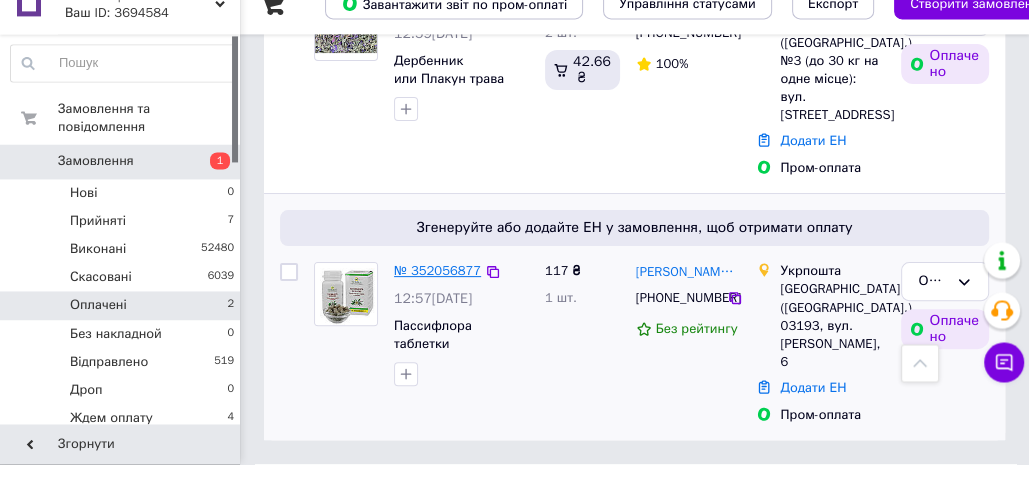 click on "№ 352056877" at bounding box center (437, 296) 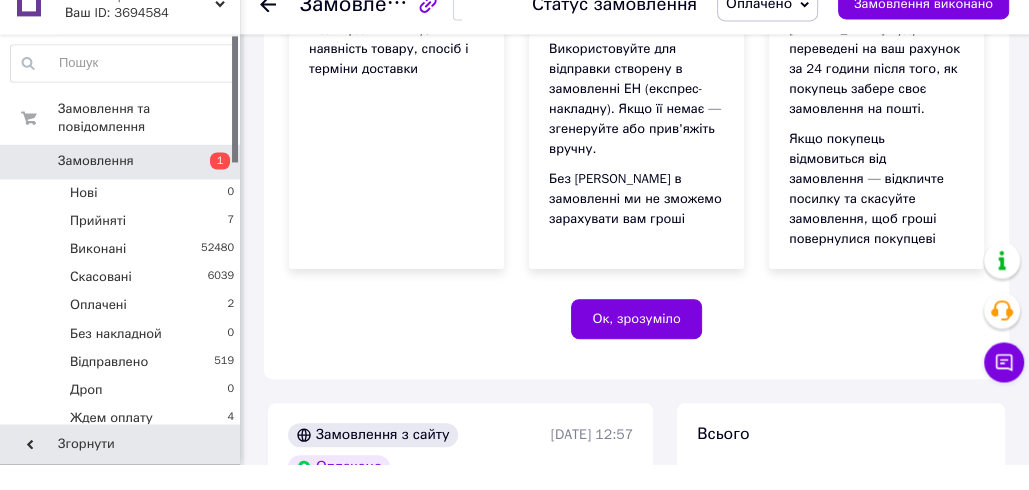 click on "Оплачено" at bounding box center [759, 29] 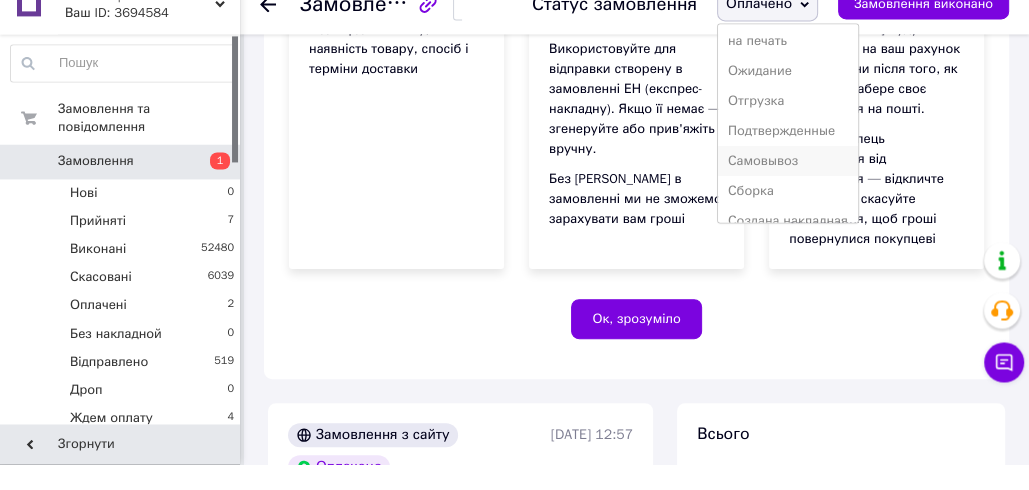 scroll, scrollTop: 232, scrollLeft: 0, axis: vertical 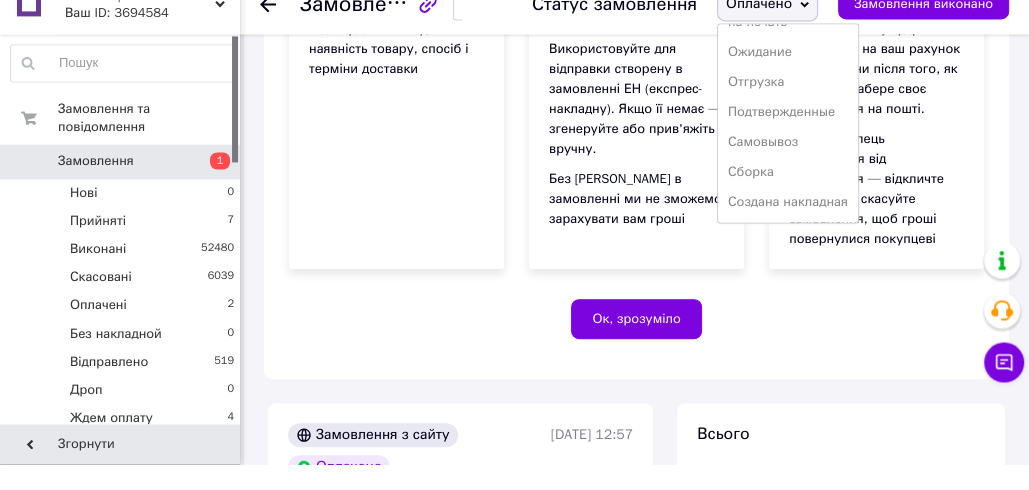 click on "Создана накладная" at bounding box center (788, 228) 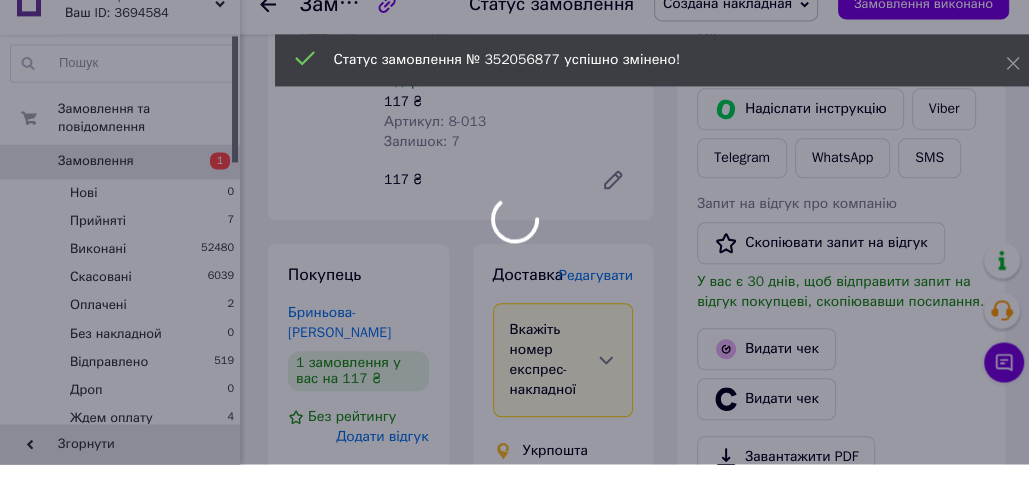 scroll, scrollTop: 950, scrollLeft: 0, axis: vertical 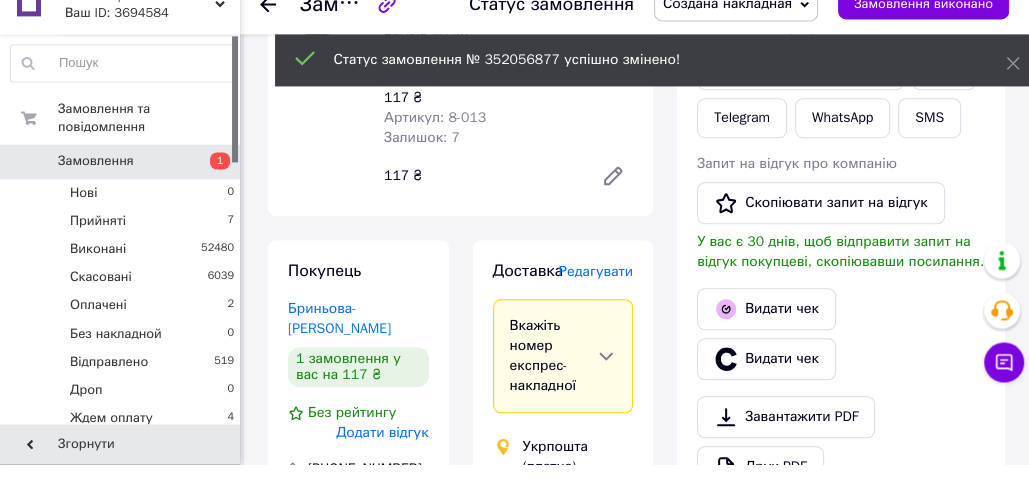 click on "Редагувати" at bounding box center [596, 297] 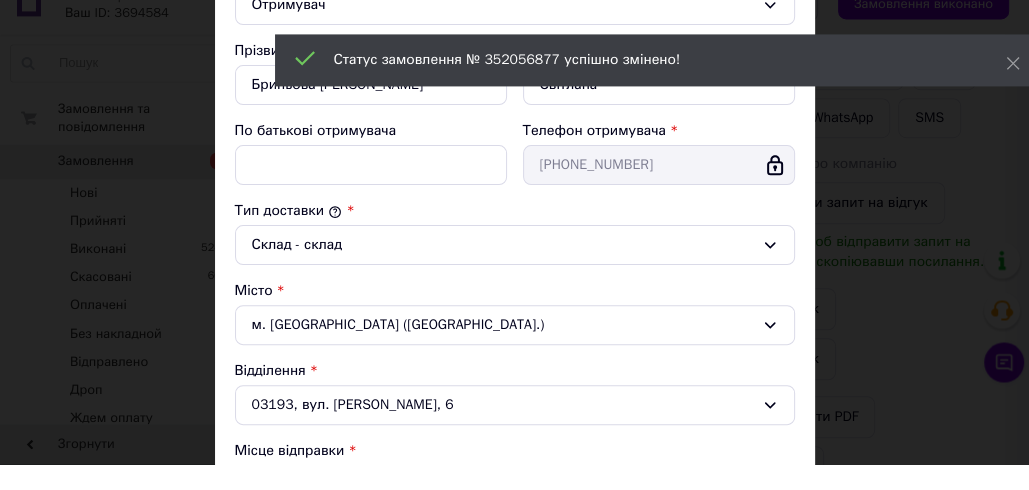 scroll, scrollTop: 708, scrollLeft: 0, axis: vertical 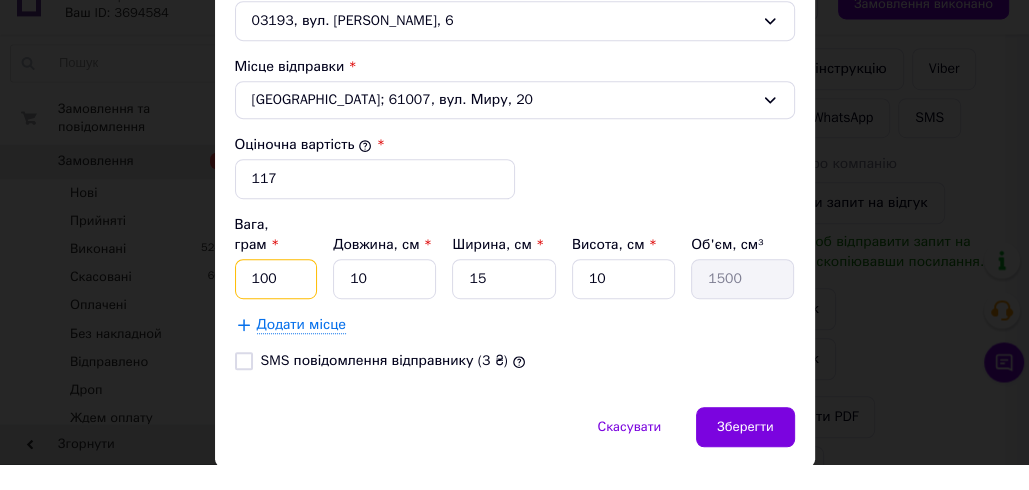 drag, startPoint x: 261, startPoint y: 284, endPoint x: 248, endPoint y: 279, distance: 13.928389 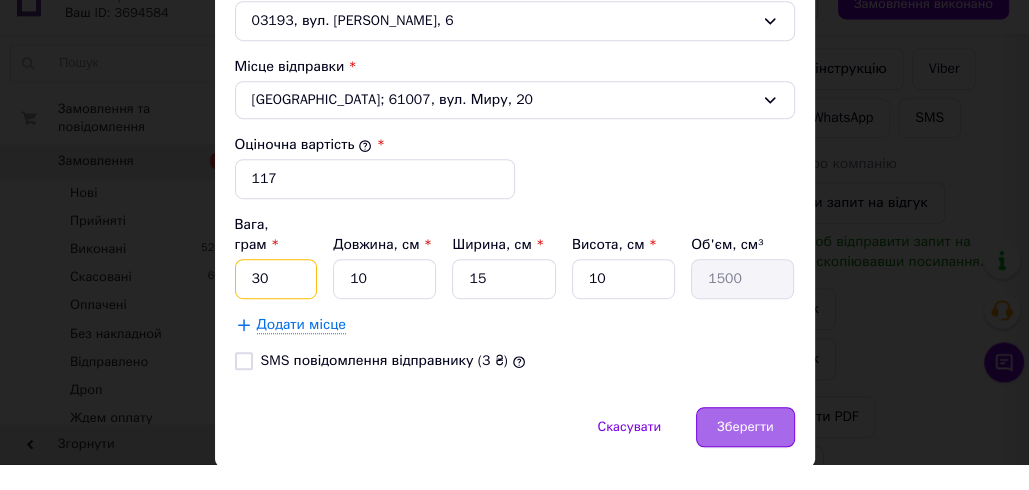 type on "30" 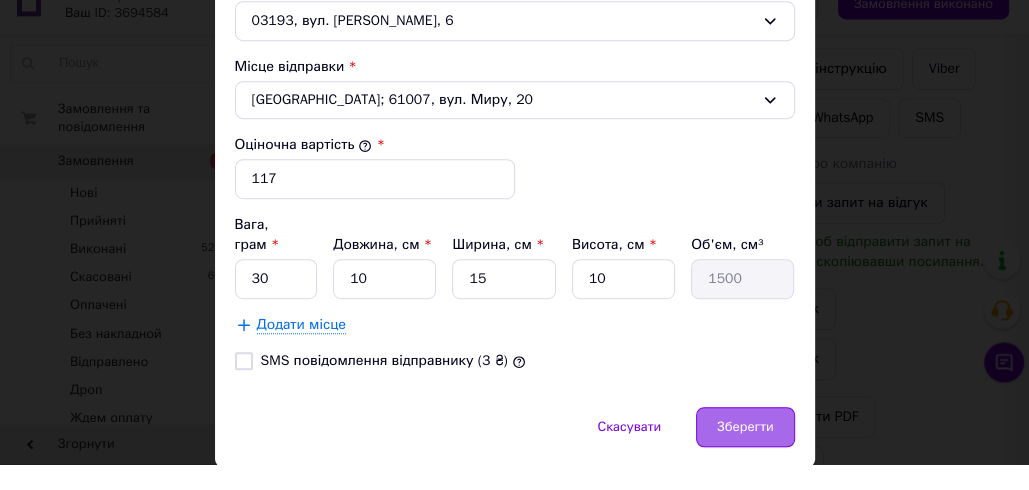 click on "Зберегти" at bounding box center [745, 453] 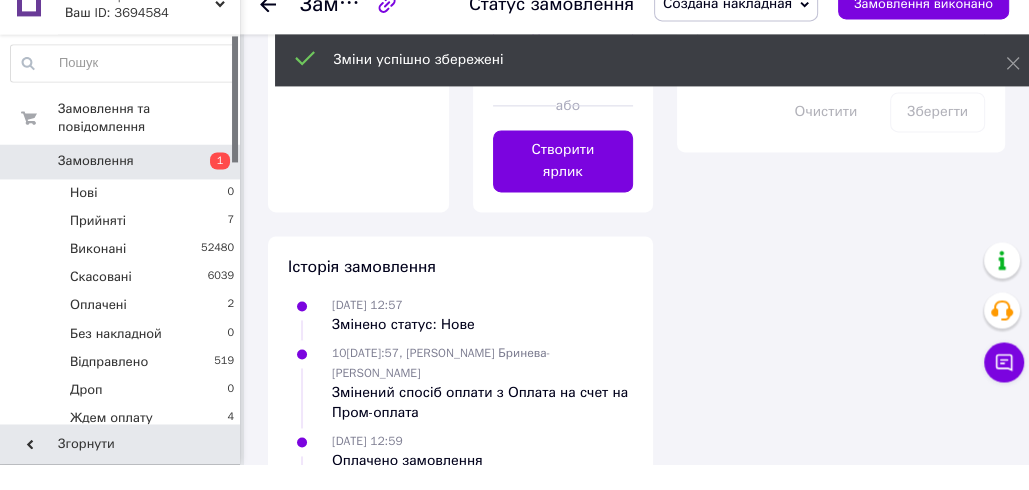 scroll, scrollTop: 1850, scrollLeft: 0, axis: vertical 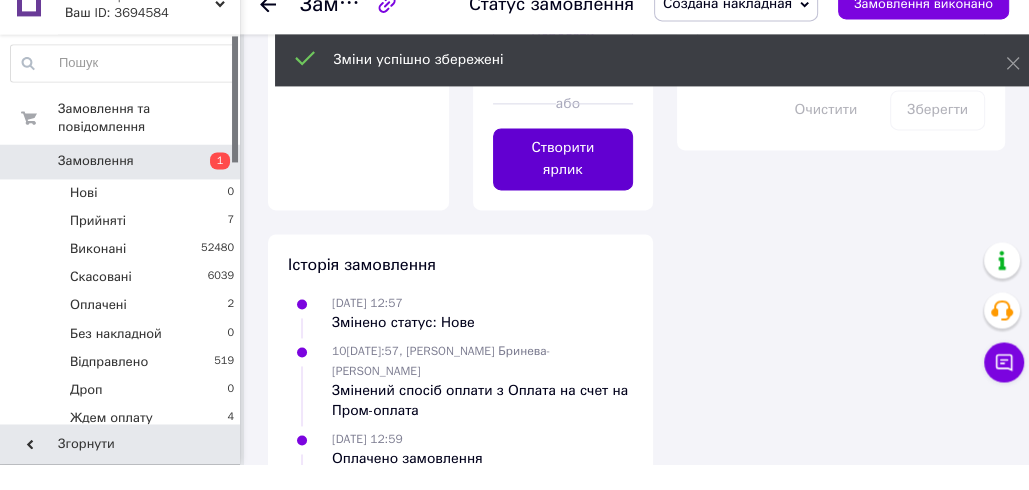 click on "Створити ярлик" at bounding box center (563, 185) 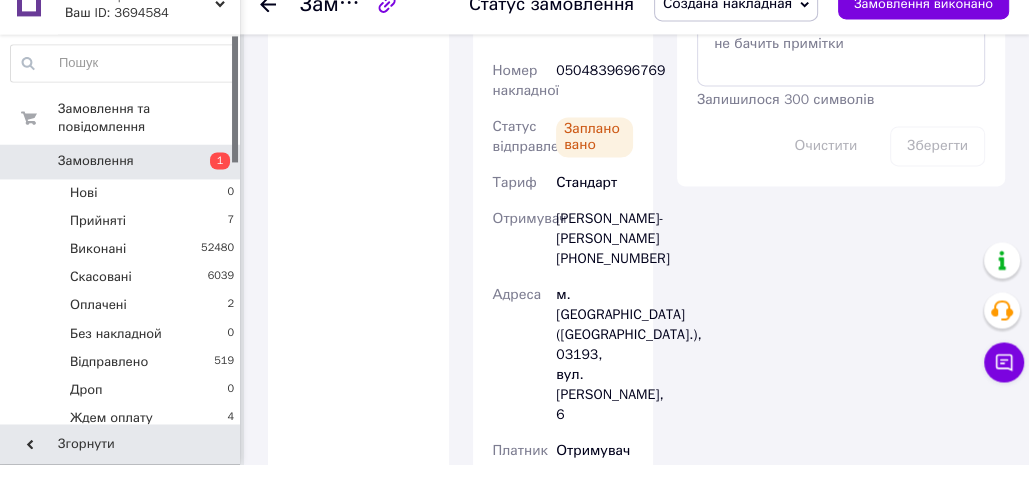 scroll, scrollTop: 1850, scrollLeft: 0, axis: vertical 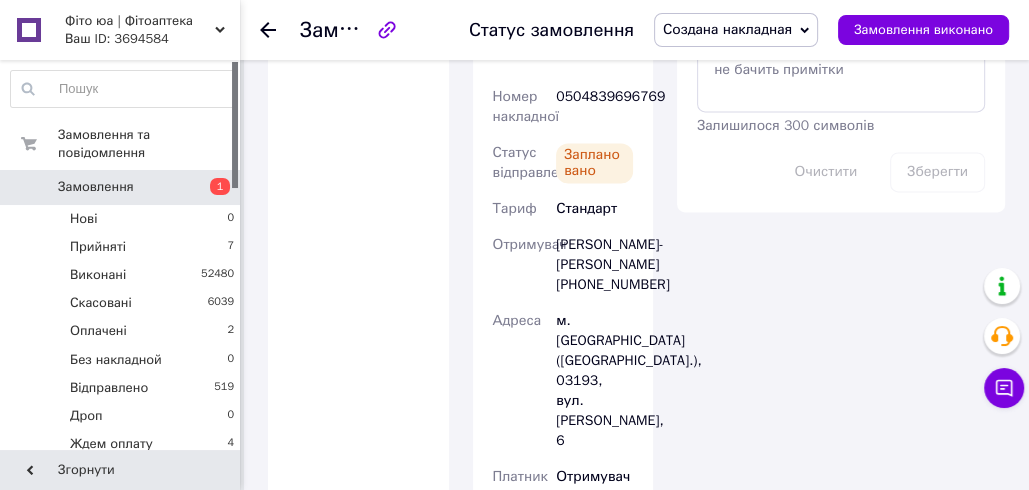 click on "0504839696769" at bounding box center [594, 107] 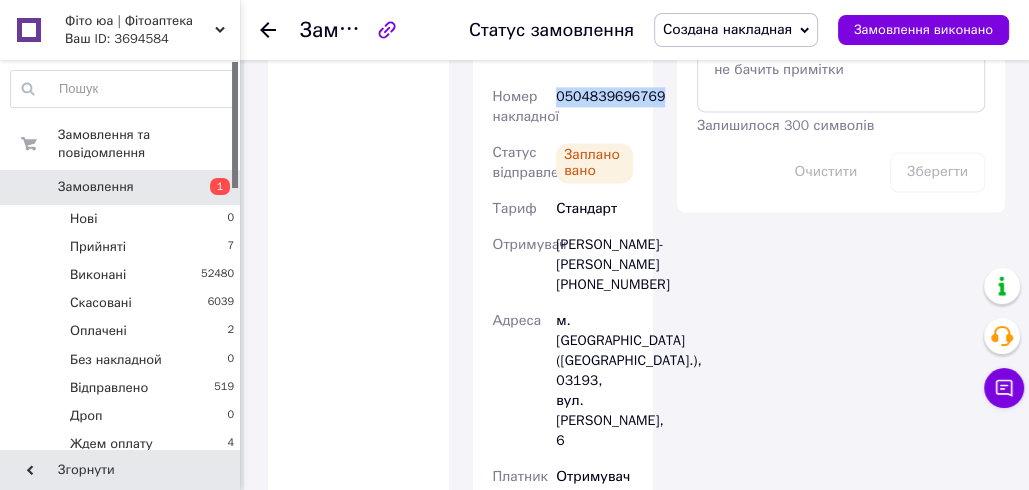 click on "0504839696769" at bounding box center [594, 107] 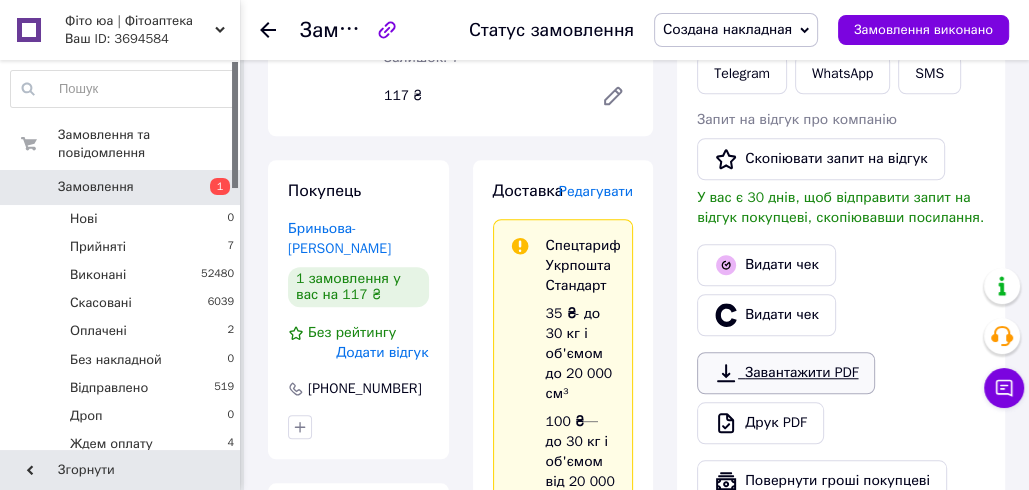 scroll, scrollTop: 962, scrollLeft: 0, axis: vertical 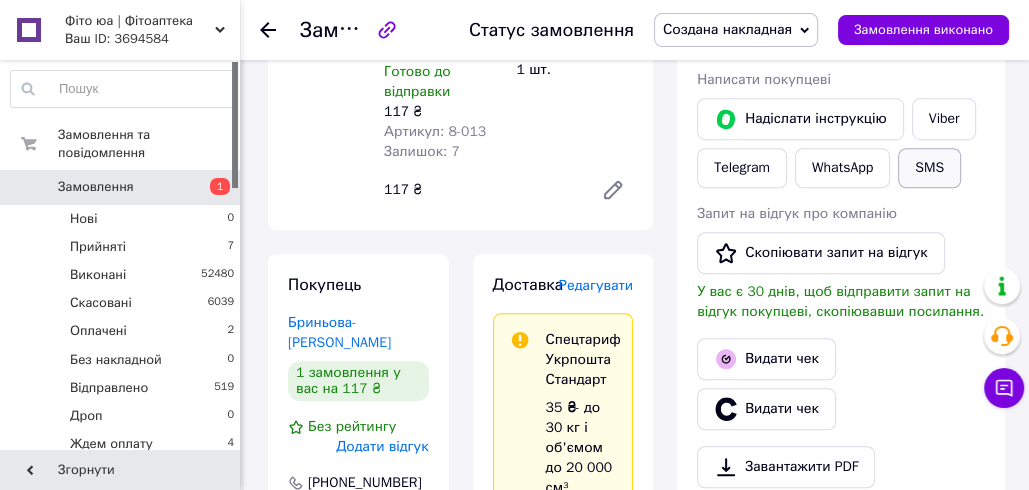 click on "SMS" at bounding box center [929, 168] 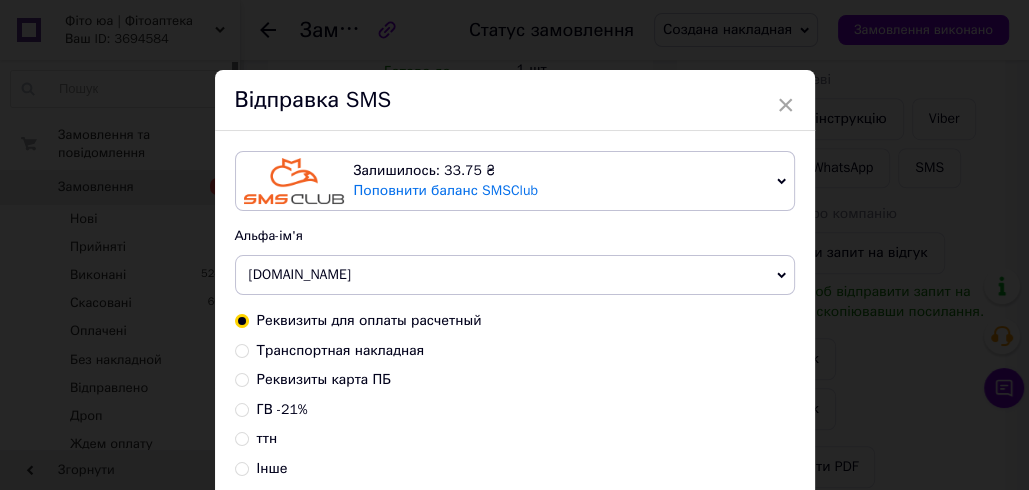 click on "Транспортная накладная" at bounding box center [341, 350] 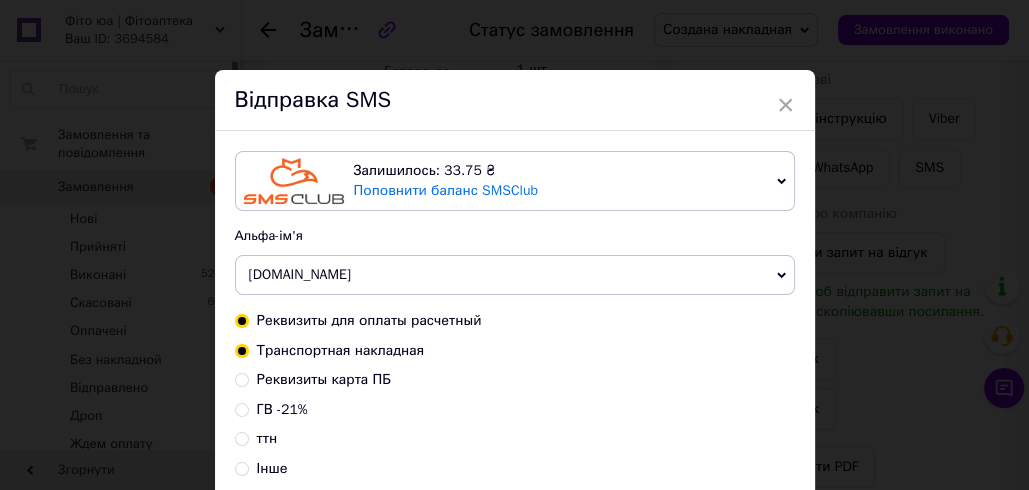 radio on "true" 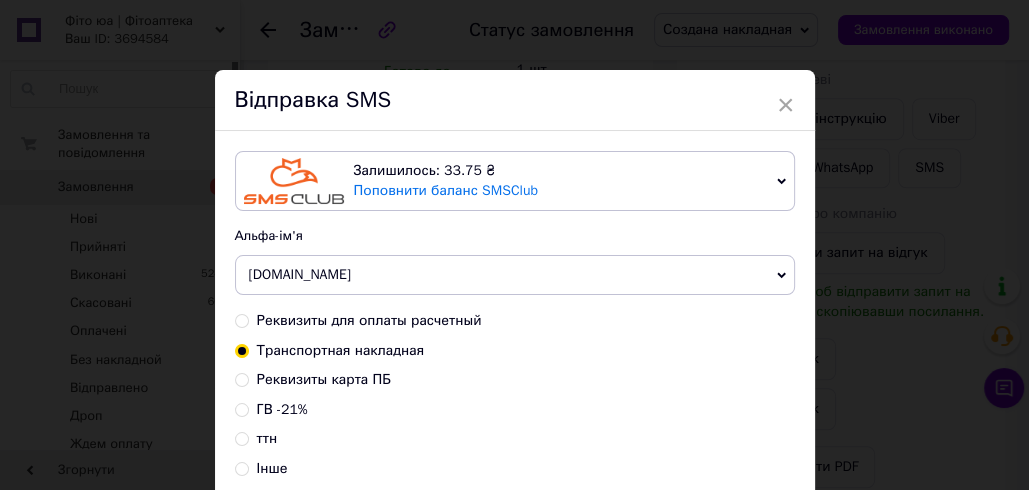 scroll, scrollTop: 302, scrollLeft: 0, axis: vertical 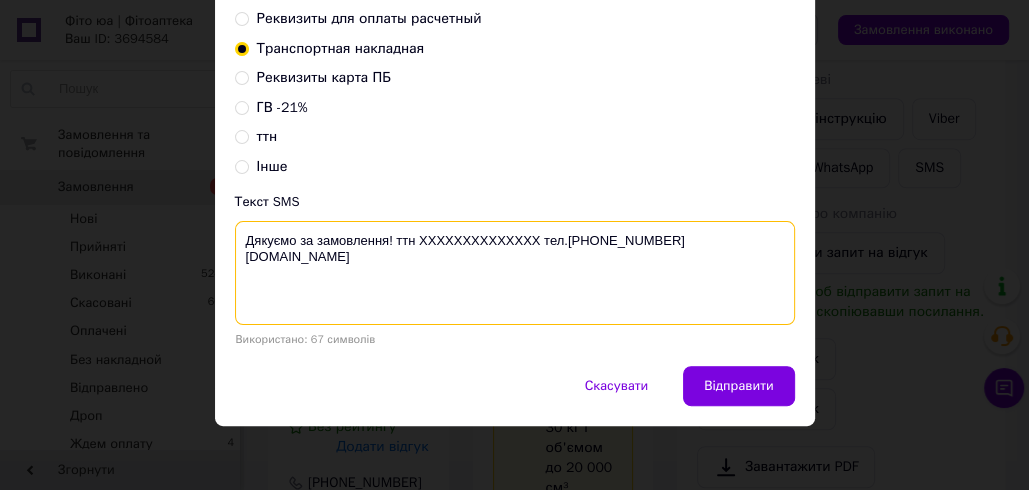 click on "Дякуємо за замовлення! ттн XXXXXXXXXXXXXX тел.[PHONE_NUMBER] [DOMAIN_NAME]" at bounding box center [515, 273] 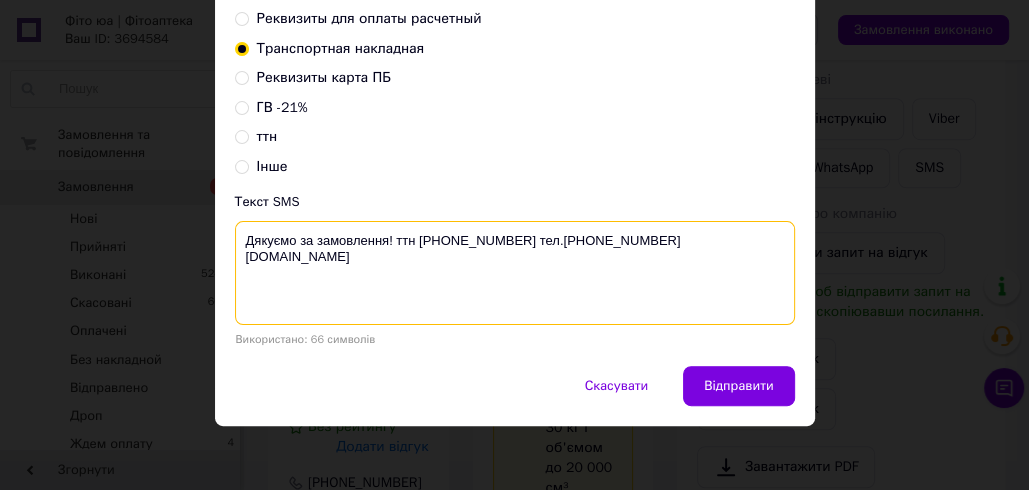 drag, startPoint x: 517, startPoint y: 234, endPoint x: 239, endPoint y: 242, distance: 278.11508 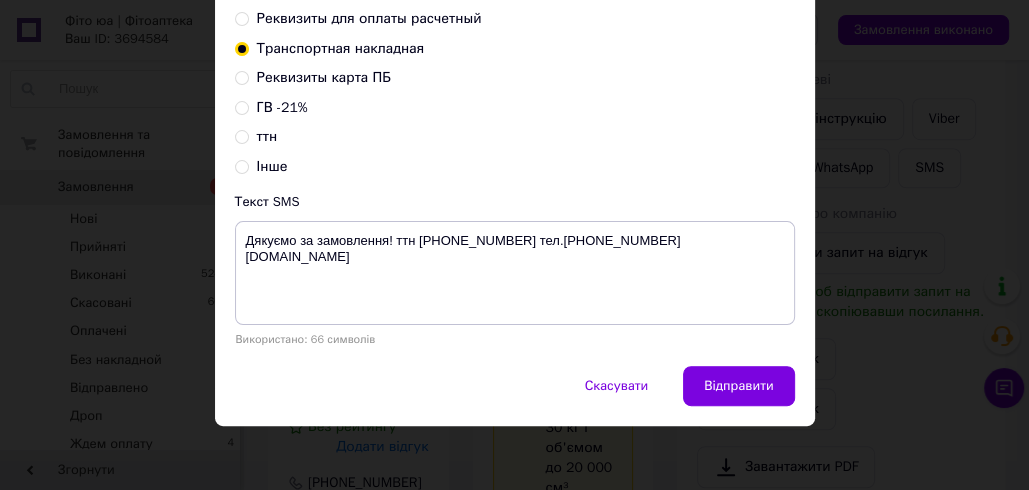 click on "× Відправка SMS Залишилось: 33.75 ₴ Поповнити баланс SMSClub Підключити LetsAds Альфа-ім'я  Fito.ua Оновити список альфа-імен Реквизиты для оплаты расчетный Транспортная накладная Реквизиты карта ПБ ГВ -21% ттн Інше Текст SMS Дякуємо за замовлення! ттн 0504839696769 тел.+380988847717 fito.ua Використано: 66 символів Скасувати   Відправити" at bounding box center (514, 245) 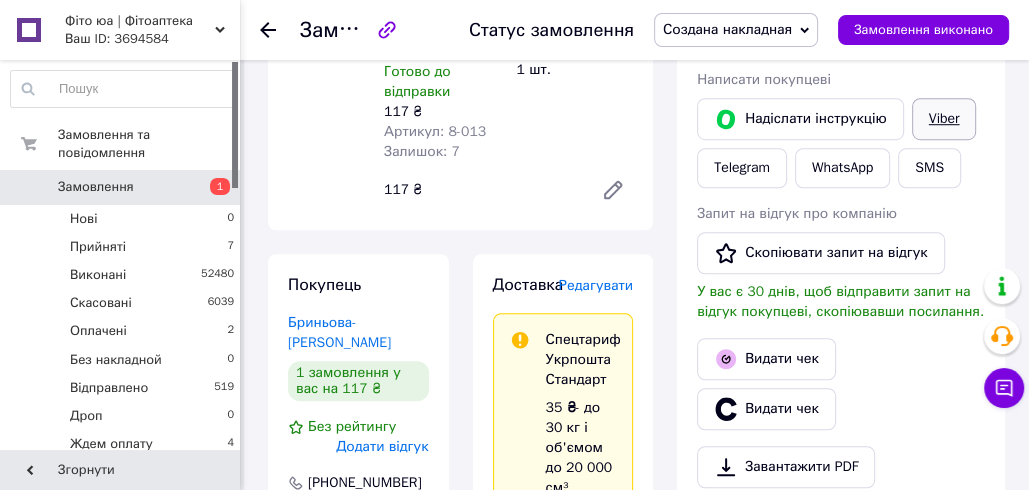 click on "Viber" at bounding box center [944, 119] 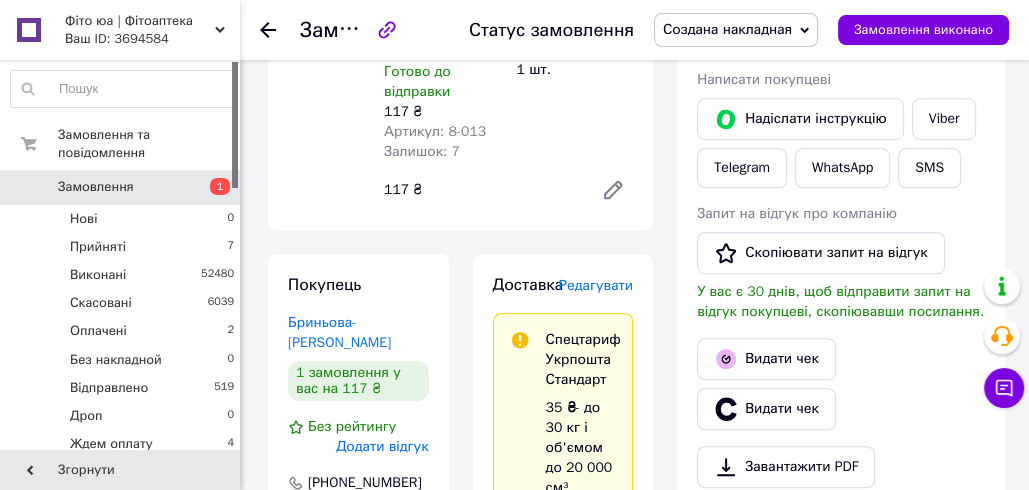 click on "Доставка Редагувати Спецтариф Укрпошта Стандарт 35 ₴  - до 30 кг і об'ємом до 20 000 см³ 100 ₴  — до 30 кг і об'ємом від 20 000 до 120 000 см³ Об'єм = довжина × ширина × висота +0,5% від суми оголошеної вартості понад 500 ₴ Довідка Укрпошта (платна) Номер накладної 0504839696769 Статус відправлення Заплановано Тариф Стандарт Отримувач Світлана Бриньова-Потоцька +380681651374 Адреса м. Київ (Київська обл.), 03193, вул. Луценка Дмитра, 6 Платник Отримувач Оціночна вартість 117 ₴ Вартість доставки 35 ₴ Роздрукувати ярлик Тариф     * Стандарт Платник   * Отримувач Прізвище отримувача   *   *   *     * *" at bounding box center [563, 923] 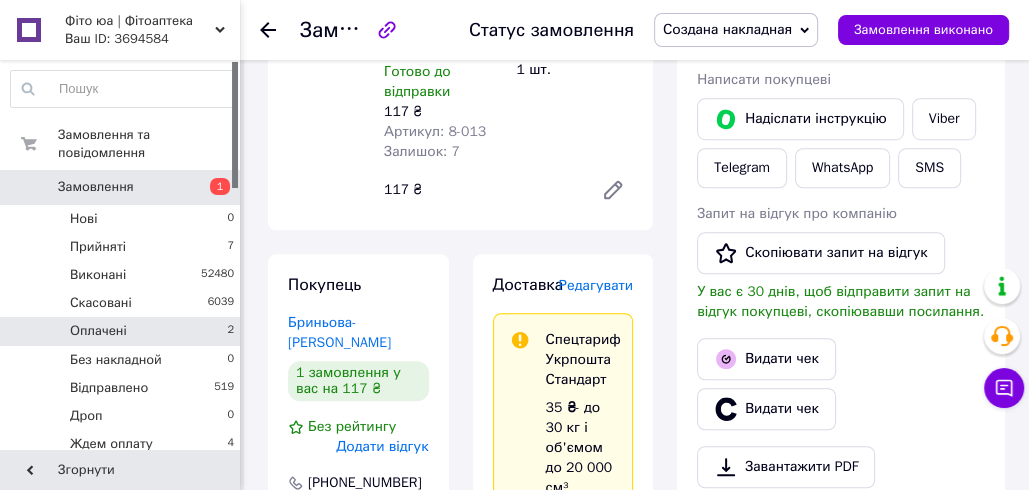click on "Оплачені 2" at bounding box center [123, 331] 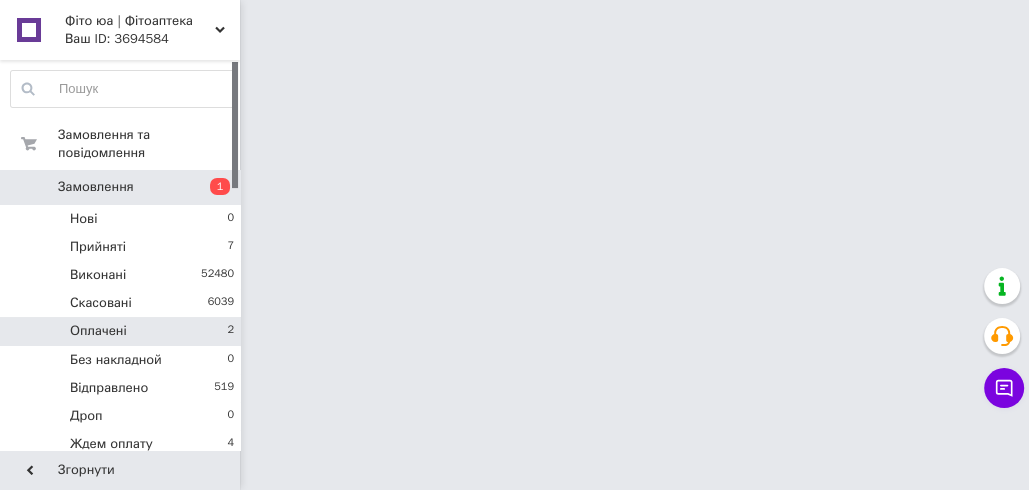 scroll, scrollTop: 0, scrollLeft: 0, axis: both 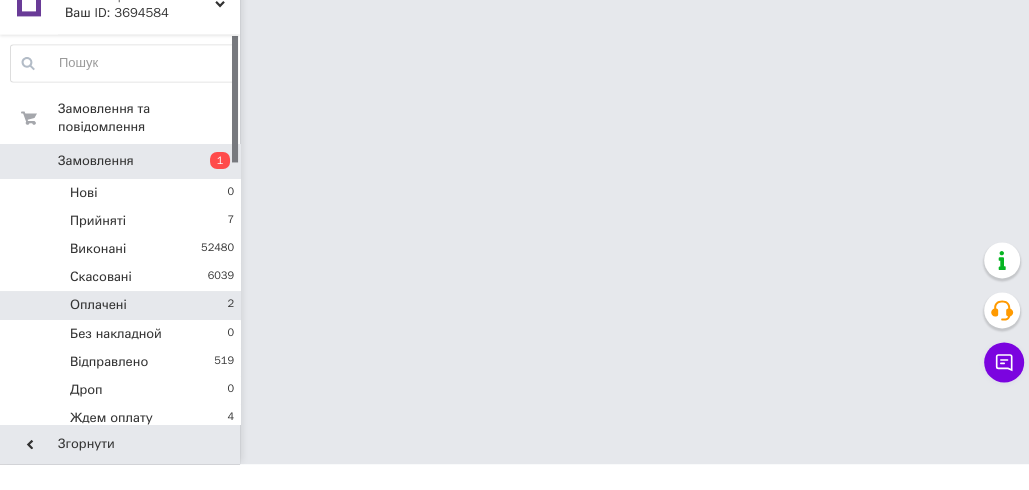 click on "Оплачені 2" at bounding box center [123, 331] 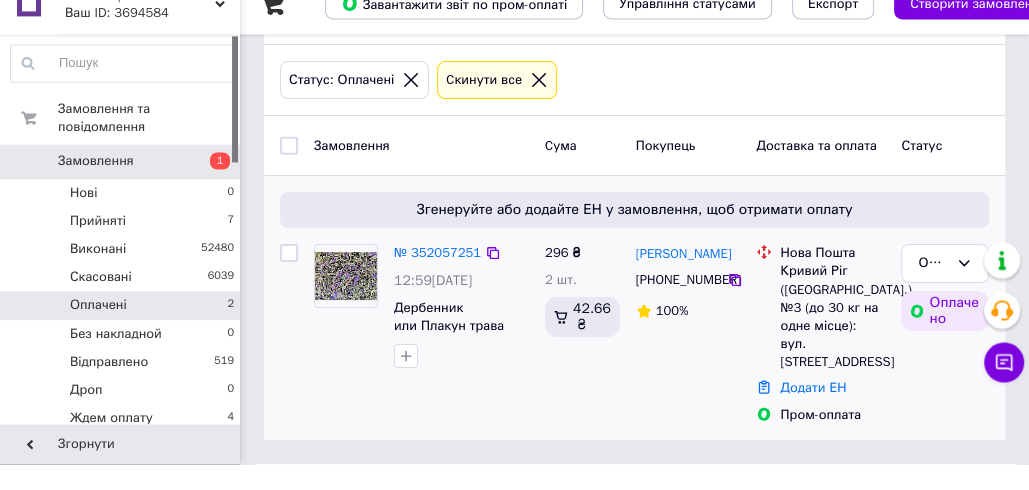 scroll, scrollTop: 103, scrollLeft: 0, axis: vertical 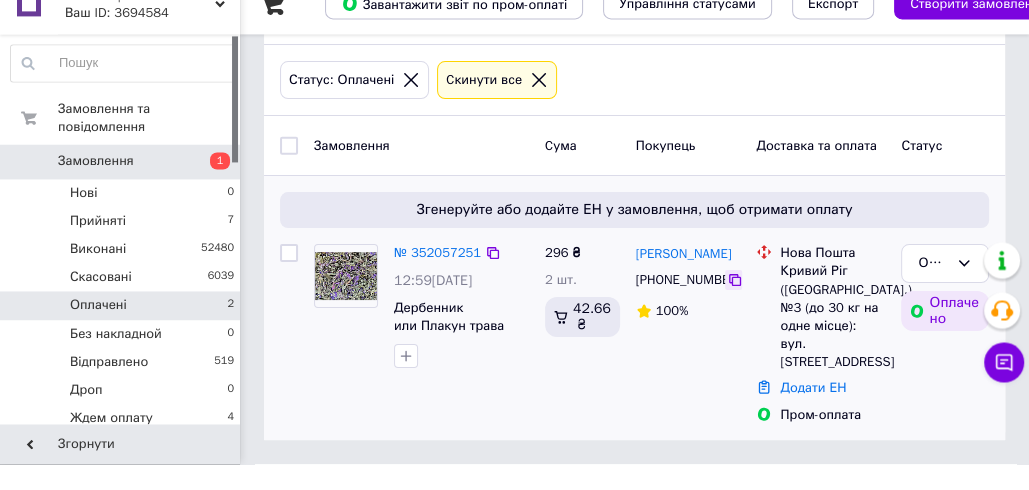 click 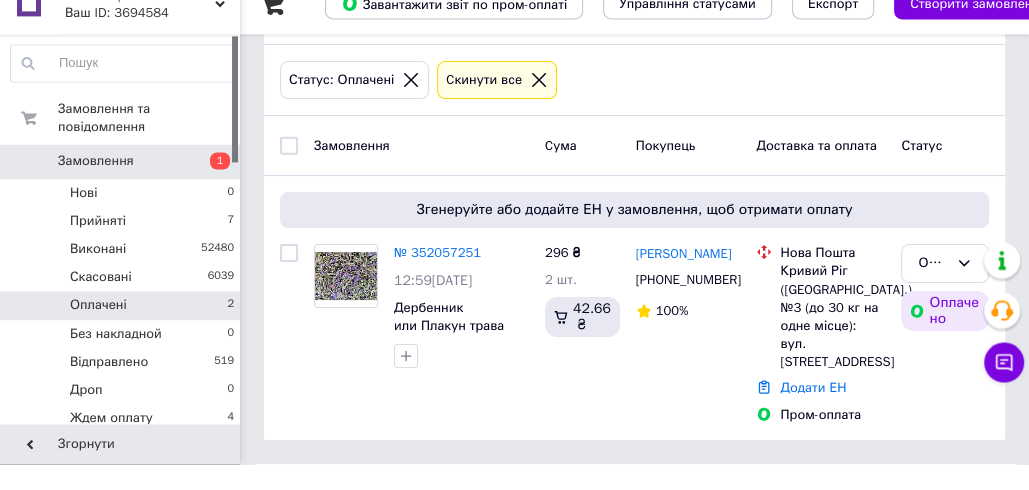 scroll, scrollTop: 103, scrollLeft: 0, axis: vertical 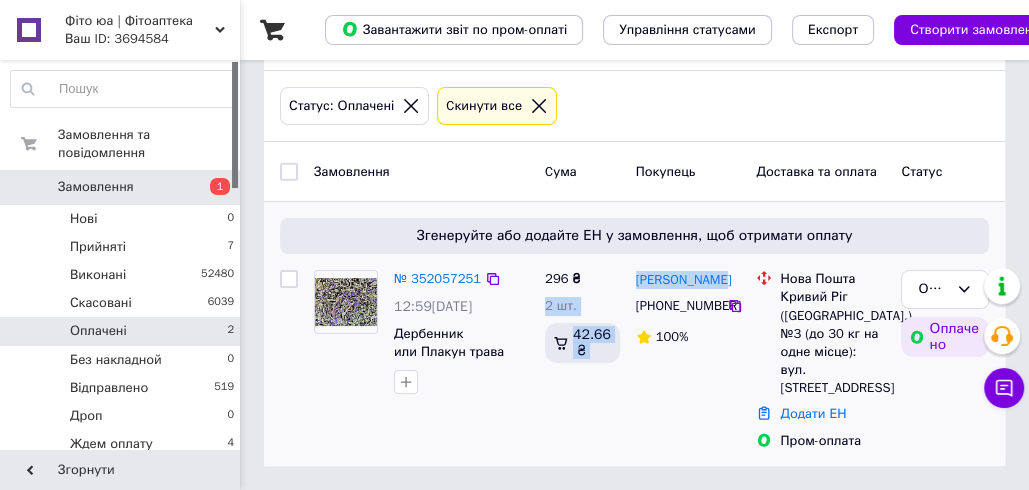 drag, startPoint x: 625, startPoint y: 263, endPoint x: 673, endPoint y: 316, distance: 71.50524 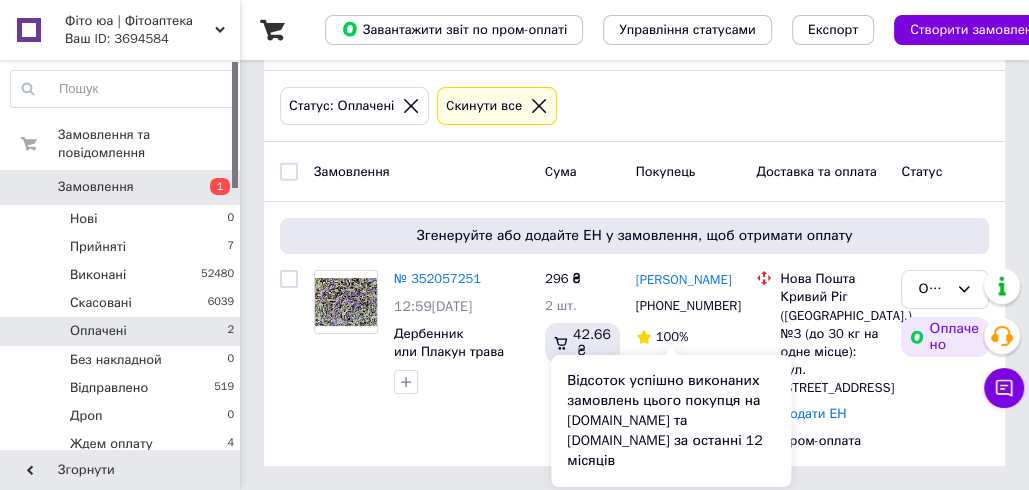 click on "Відсоток успішно виконаних замовлень цього покупця на Prom.ua та Bigl.ua за останні 12 місяців" at bounding box center [671, 421] 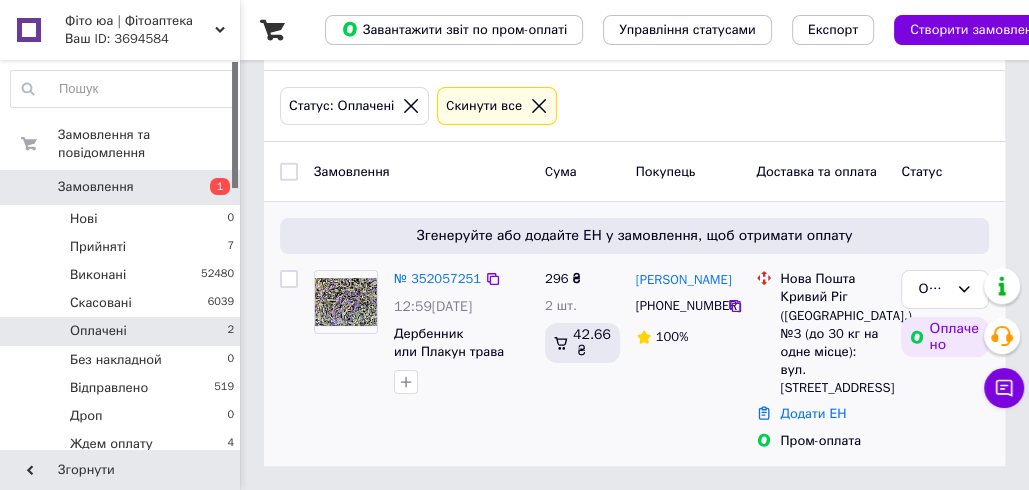 drag, startPoint x: 634, startPoint y: 265, endPoint x: 716, endPoint y: 271, distance: 82.219215 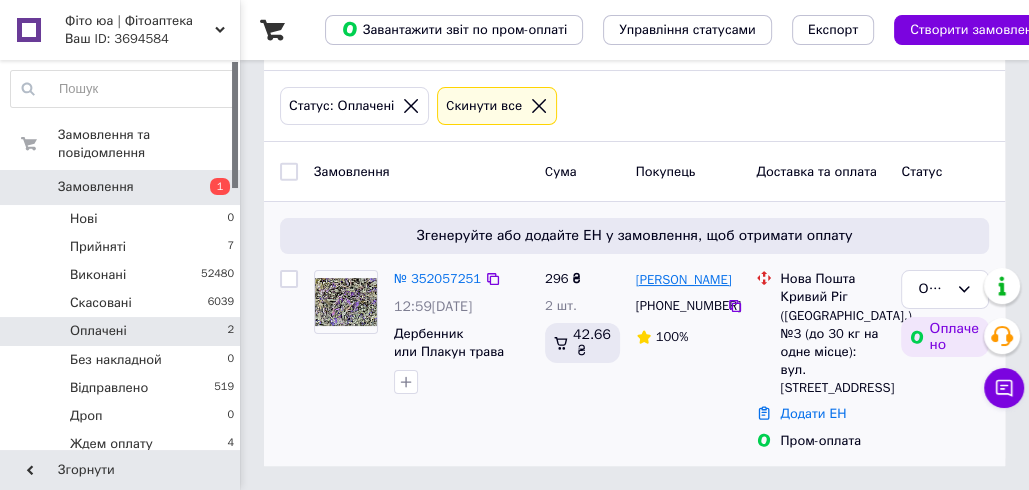 drag, startPoint x: 742, startPoint y: 260, endPoint x: 689, endPoint y: 257, distance: 53.08484 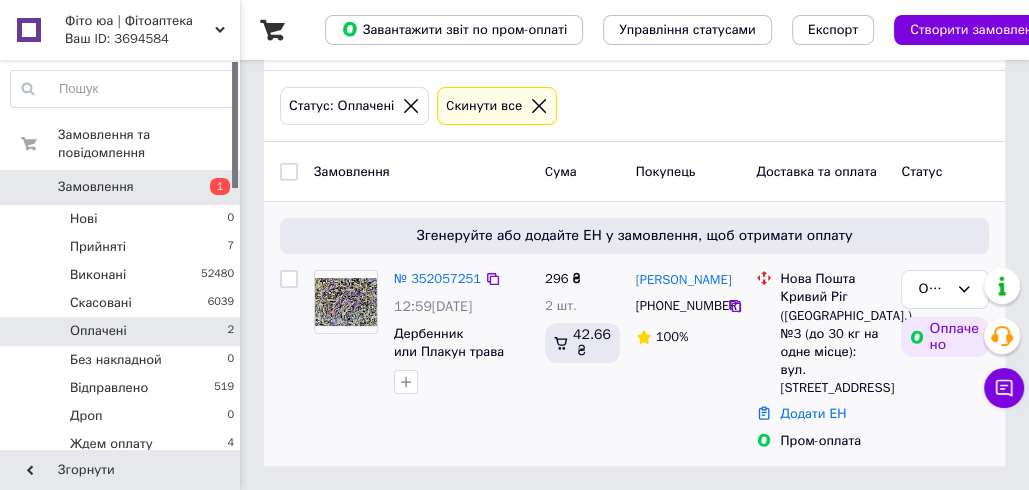 copy on "Приемская" 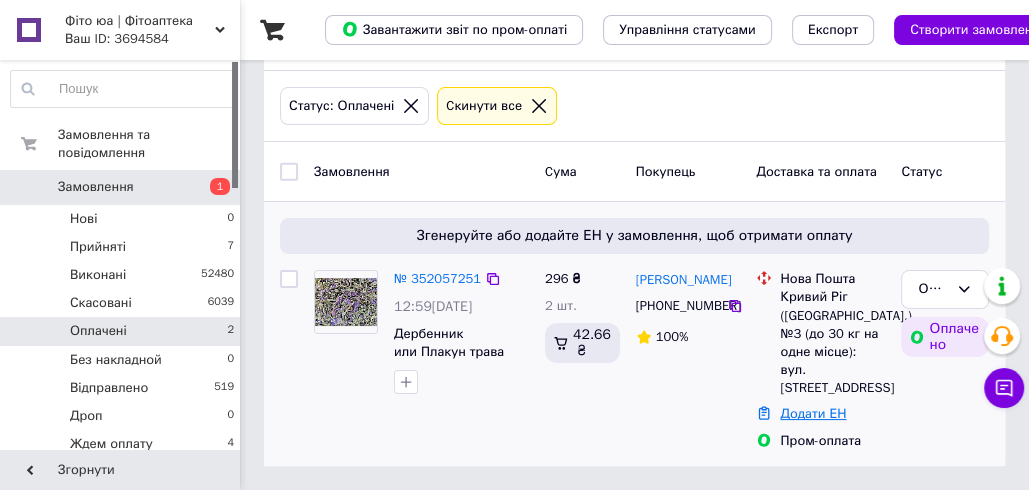click on "Додати ЕН" at bounding box center [813, 413] 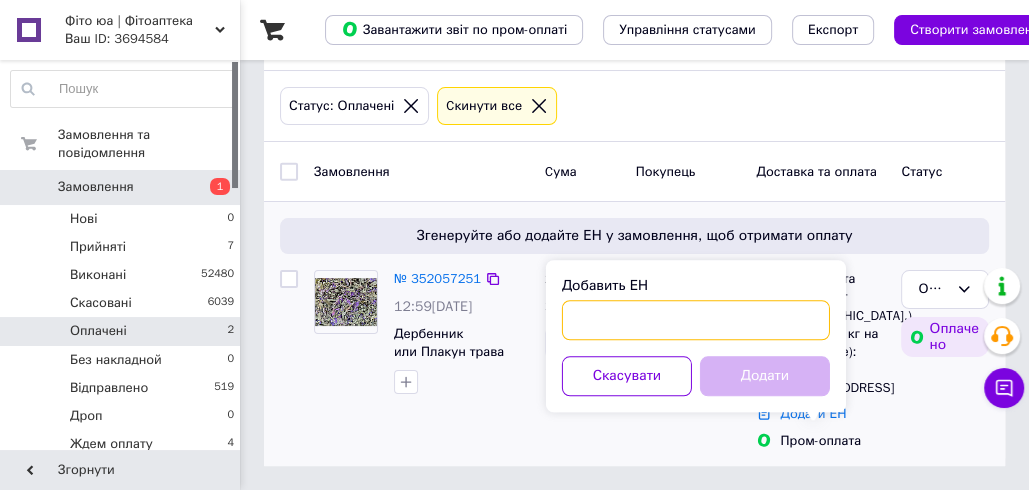 paste on "20451202996623" 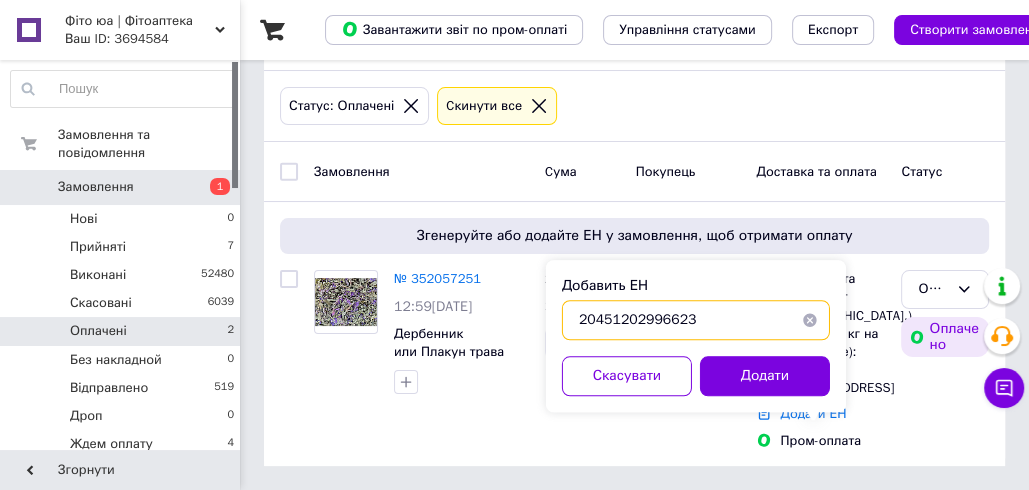 type on "20451202996623" 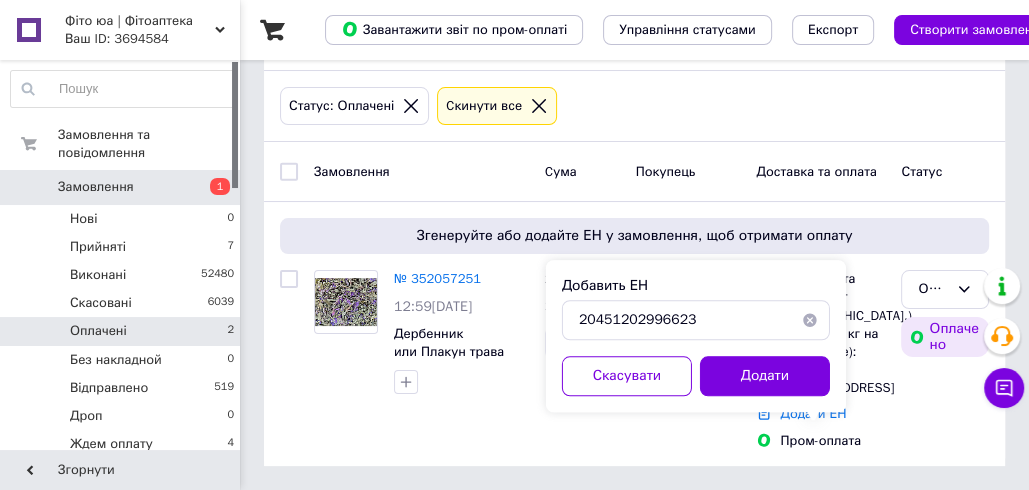 click on "Додати" at bounding box center (765, 376) 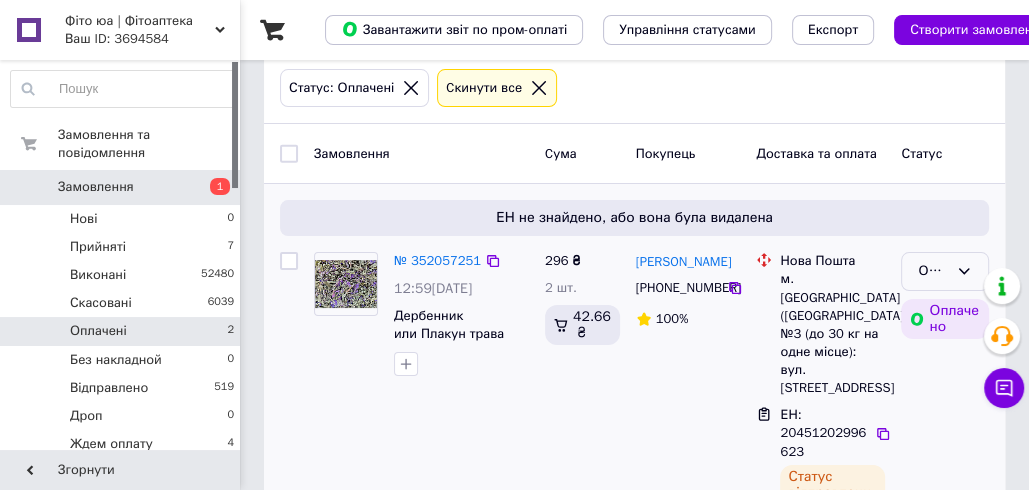 click 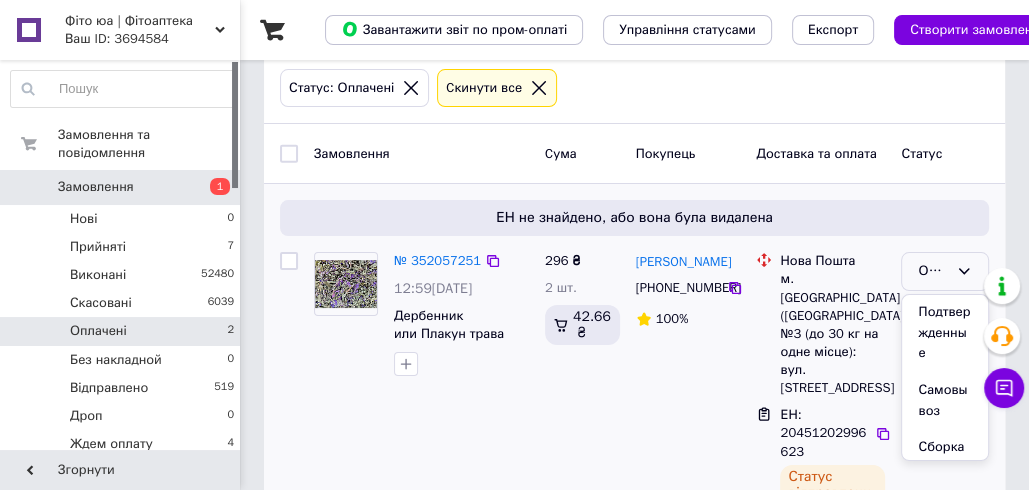 scroll, scrollTop: 676, scrollLeft: 0, axis: vertical 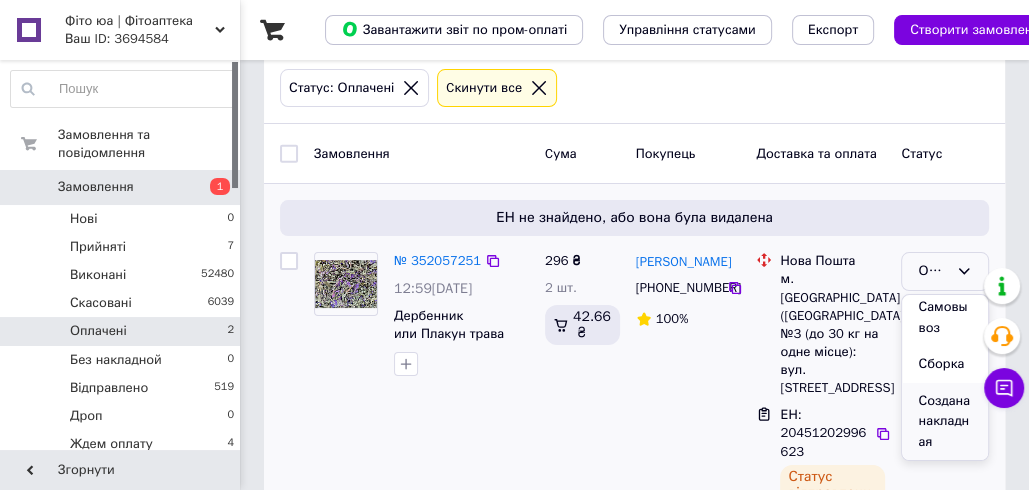 click on "Создана накладная" at bounding box center (945, 422) 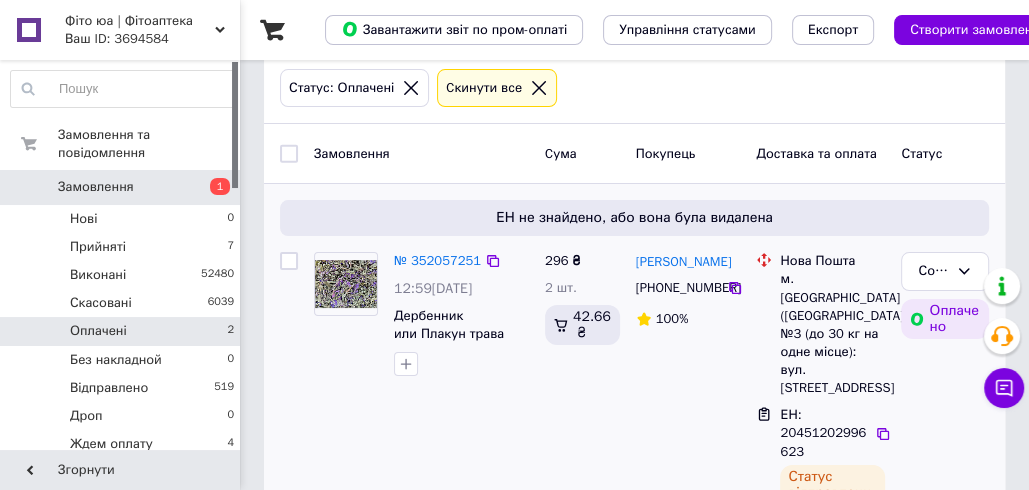click on "2" at bounding box center (230, 331) 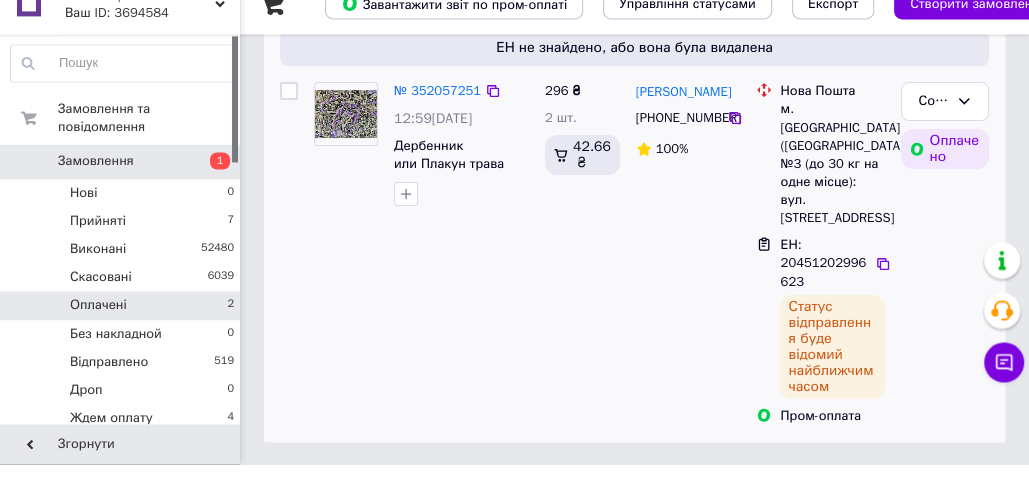 scroll, scrollTop: 248, scrollLeft: 0, axis: vertical 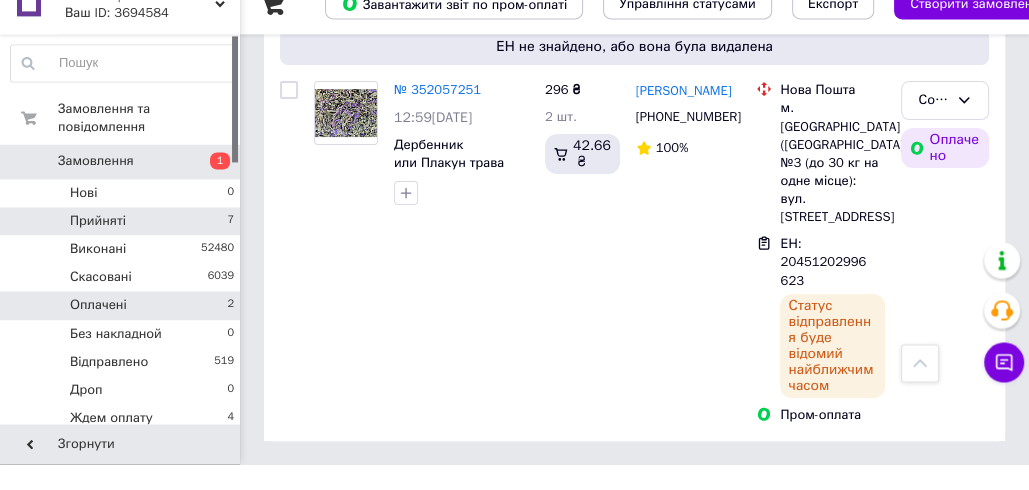 click on "Прийняті 7" at bounding box center (123, 247) 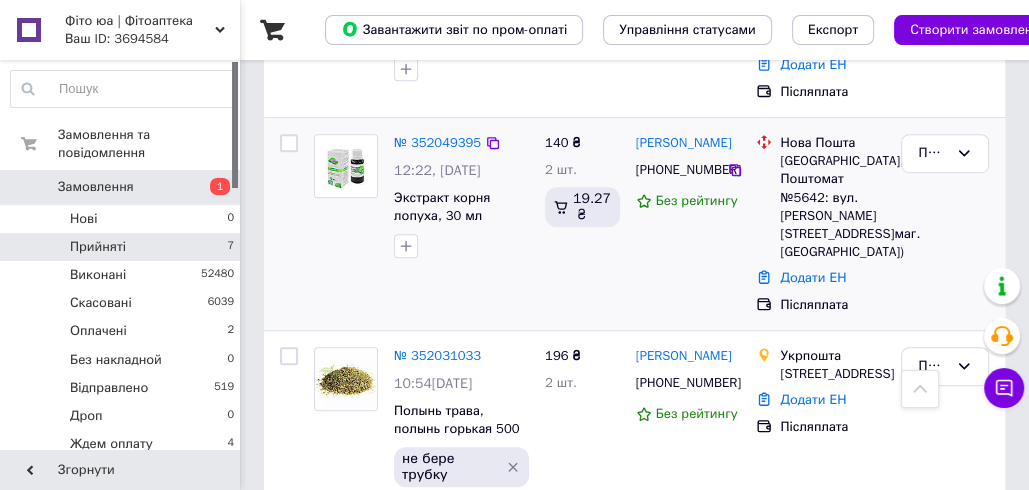 scroll, scrollTop: 728, scrollLeft: 0, axis: vertical 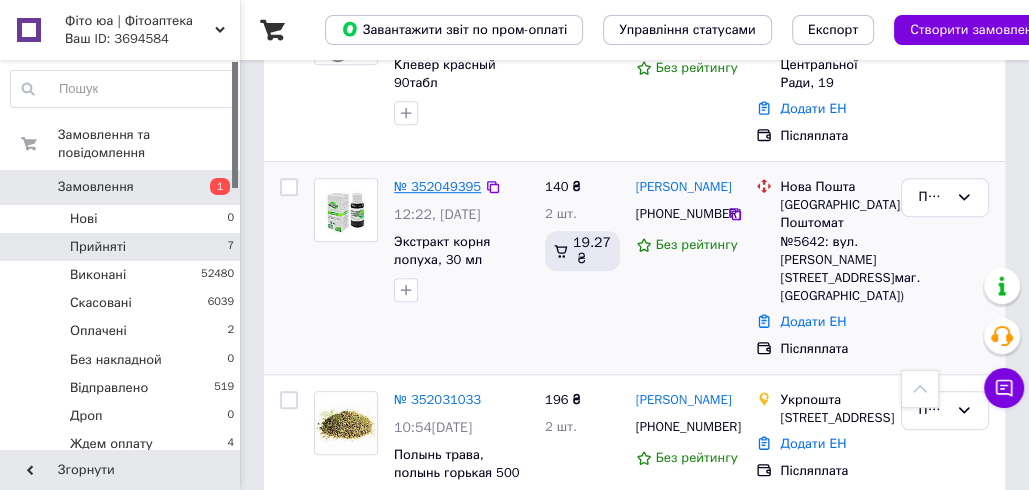 click on "№ 352049395" at bounding box center [437, 186] 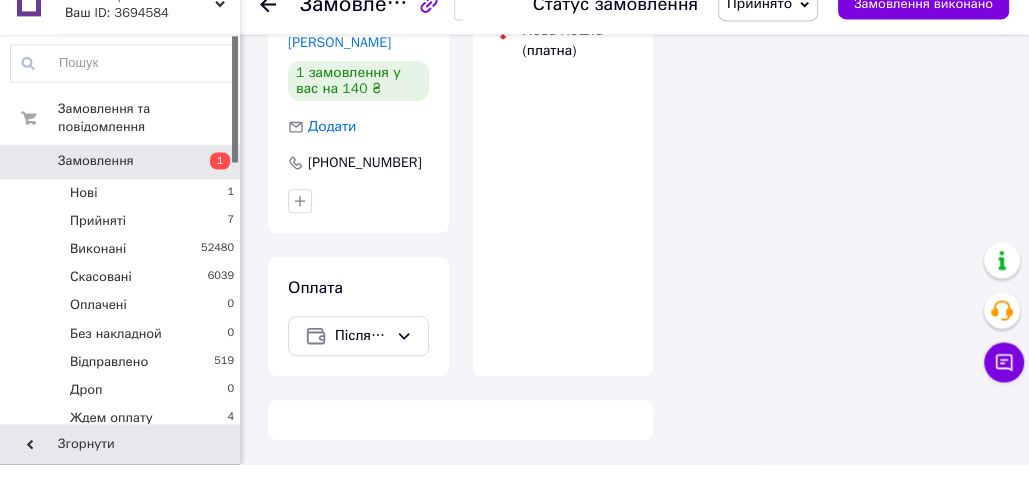 click on "Прийнято" at bounding box center [768, 30] 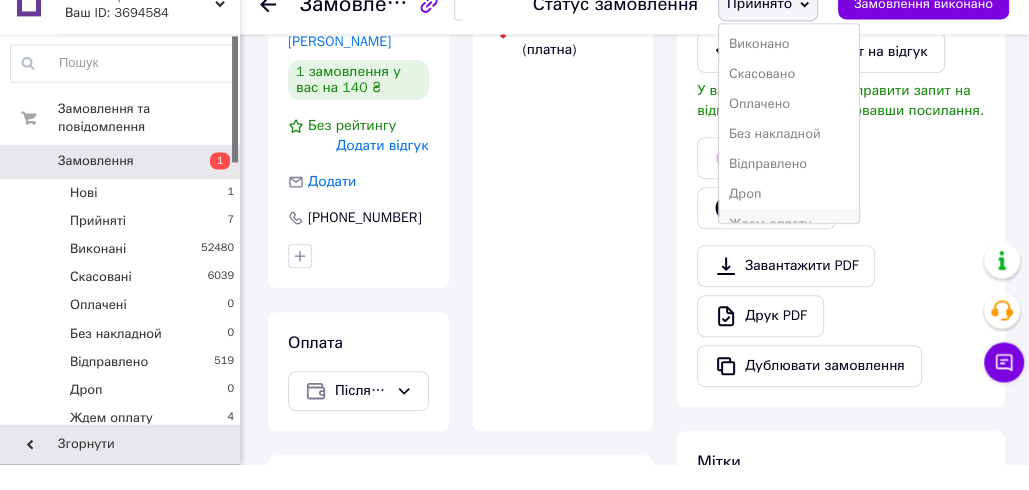 scroll, scrollTop: 703, scrollLeft: 0, axis: vertical 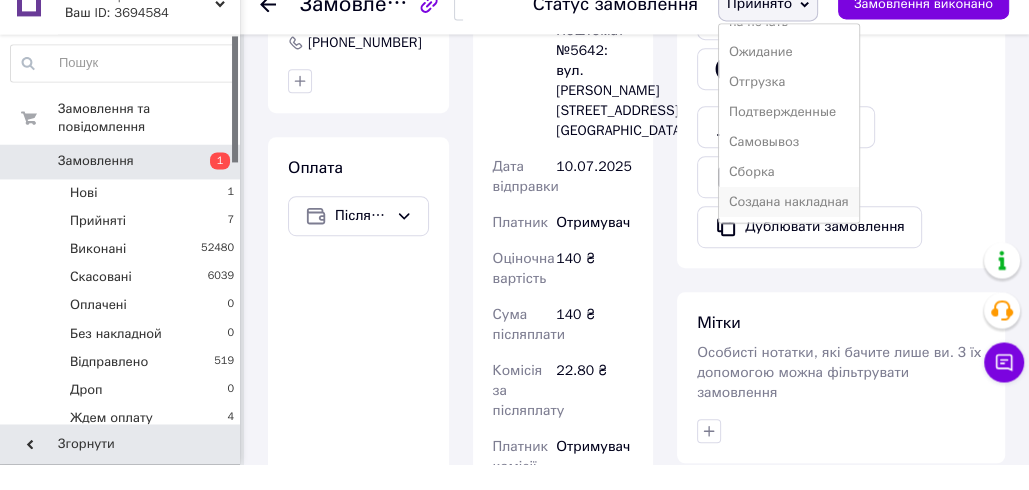 click on "Создана накладная" at bounding box center [789, 228] 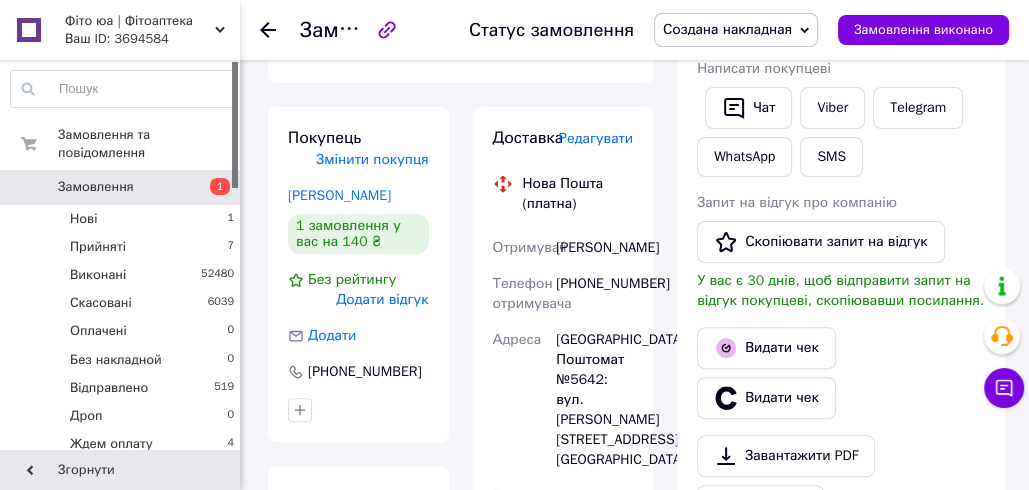scroll, scrollTop: 391, scrollLeft: 0, axis: vertical 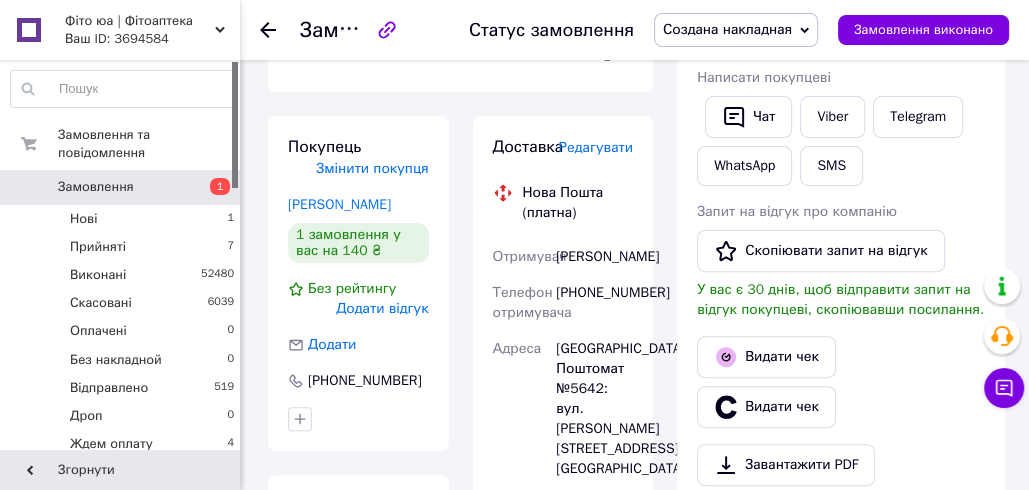 click on "Редагувати" at bounding box center (596, 147) 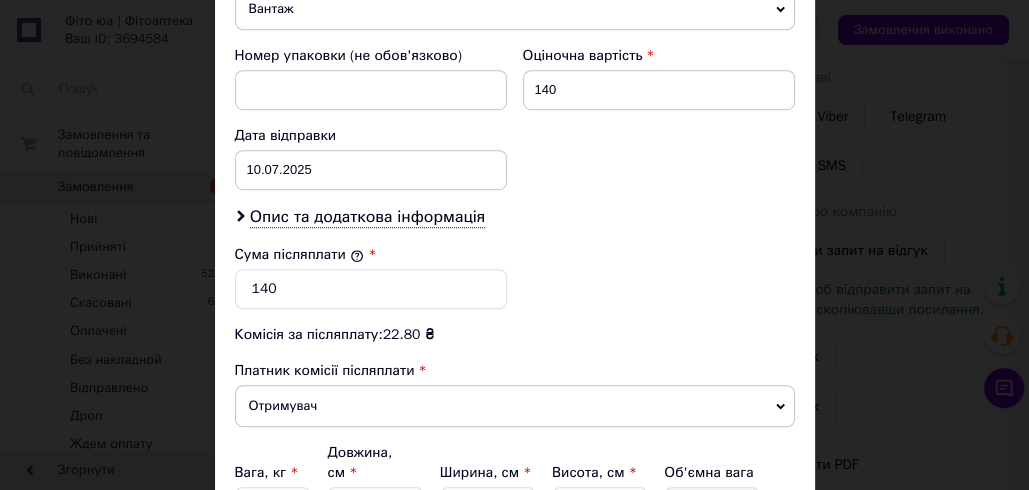 scroll, scrollTop: 1030, scrollLeft: 0, axis: vertical 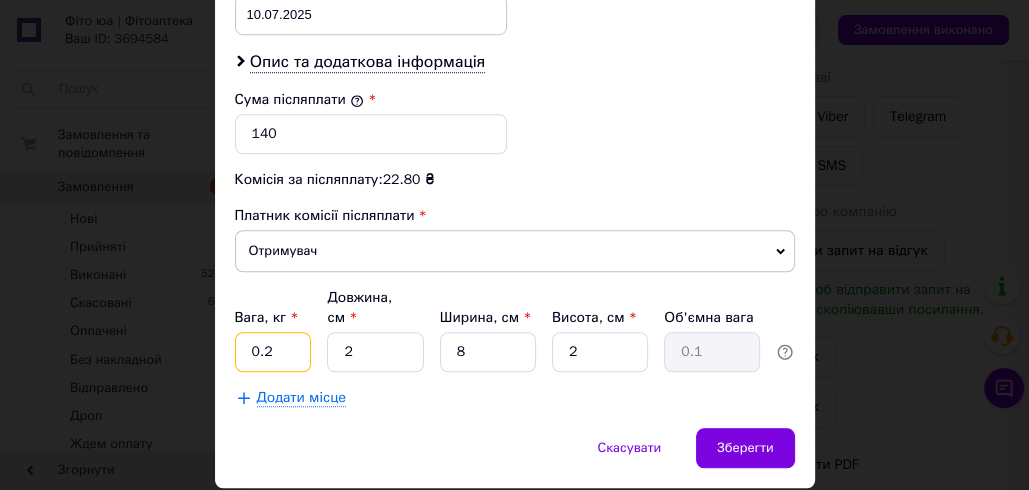 click on "0.2" at bounding box center [273, 352] 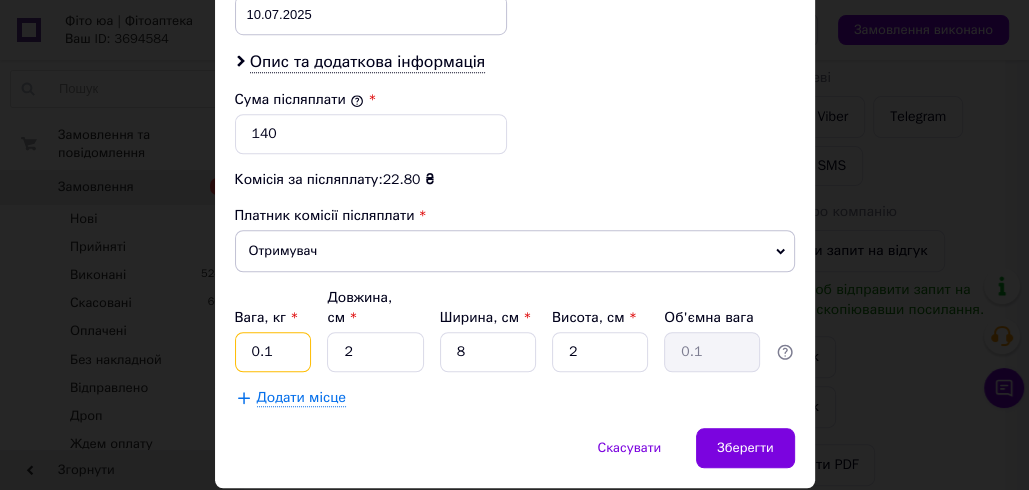 type on "0.1" 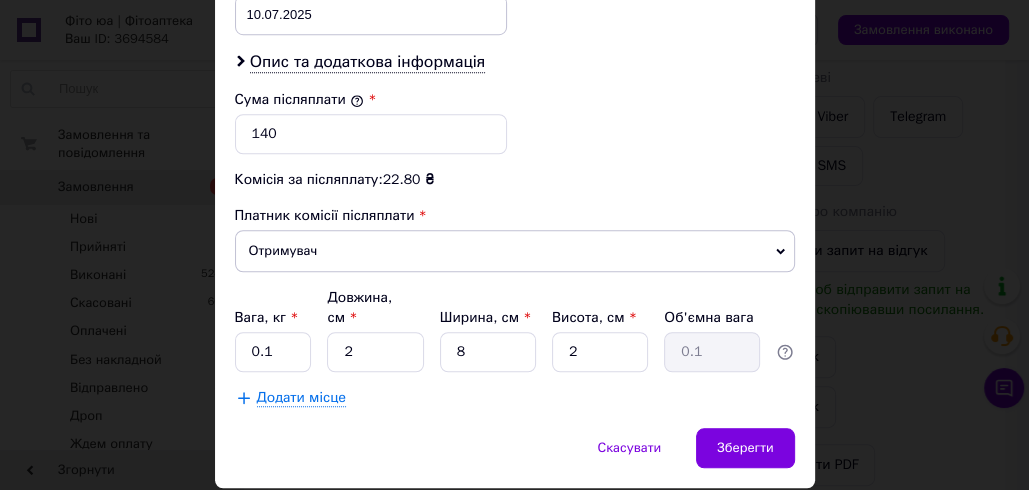 click on "Спосіб доставки Нова Пошта (платна) Платник Отримувач Відправник Прізвище отримувача Деде Ім'я отримувача Катерина По батькові отримувача Телефон отримувача +380671813131 Тип доставки У відділенні Кур'єром В поштоматі Місто Одеса Відділення Поштомат №5642: вул. Разумовська, 10/12 (маг. АТБ) Місце відправки Харків: №38 (до 30 кг на одне місце): просп. Олександрівський (ран. Косіора), 184 Житомир: №8: вул. Металістів, 2 (заїзд з вул. Сергія Параджанова 66) Додати ще місце відправки Тип посилки Вантаж Документи Номер упаковки (не обов'язково) Оціночна вартість 140 Дата відправки" at bounding box center [515, -236] 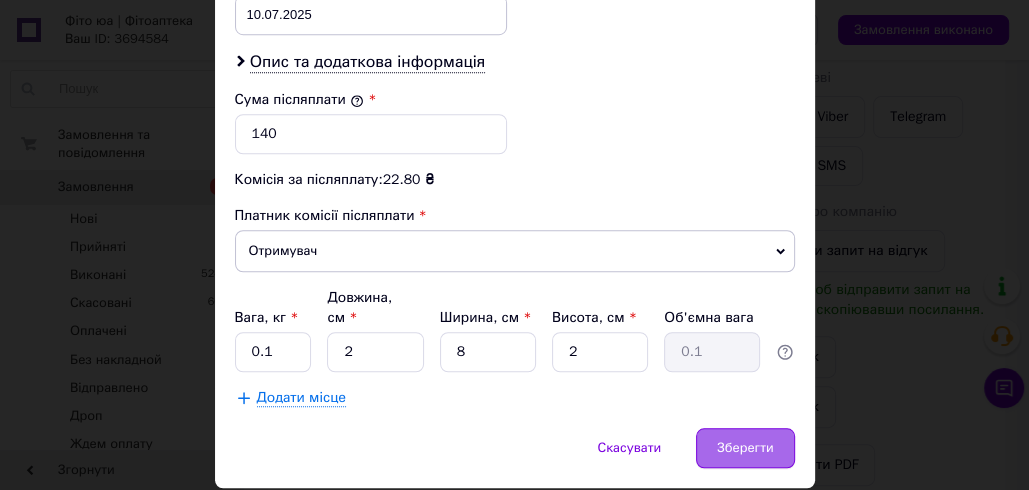click on "Зберегти" at bounding box center (745, 448) 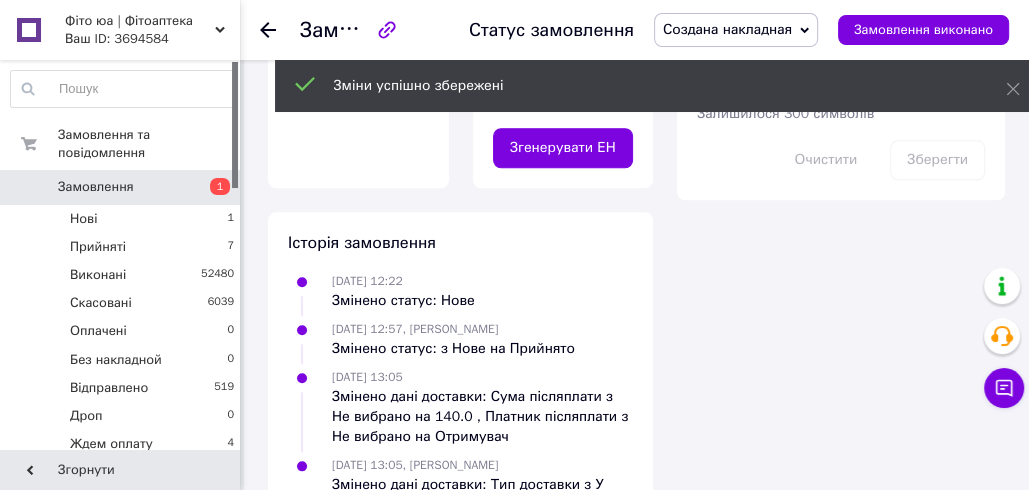 scroll, scrollTop: 1078, scrollLeft: 0, axis: vertical 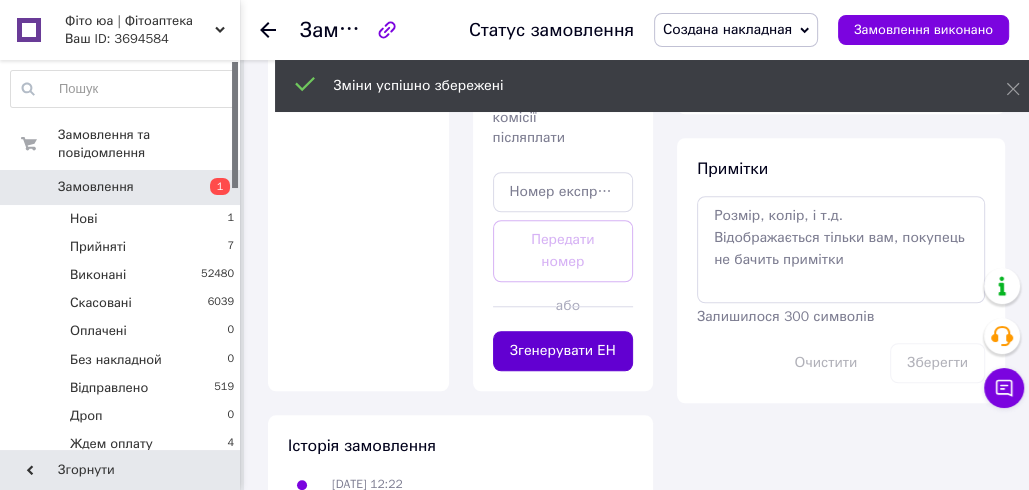 click on "Згенерувати ЕН" at bounding box center [563, 351] 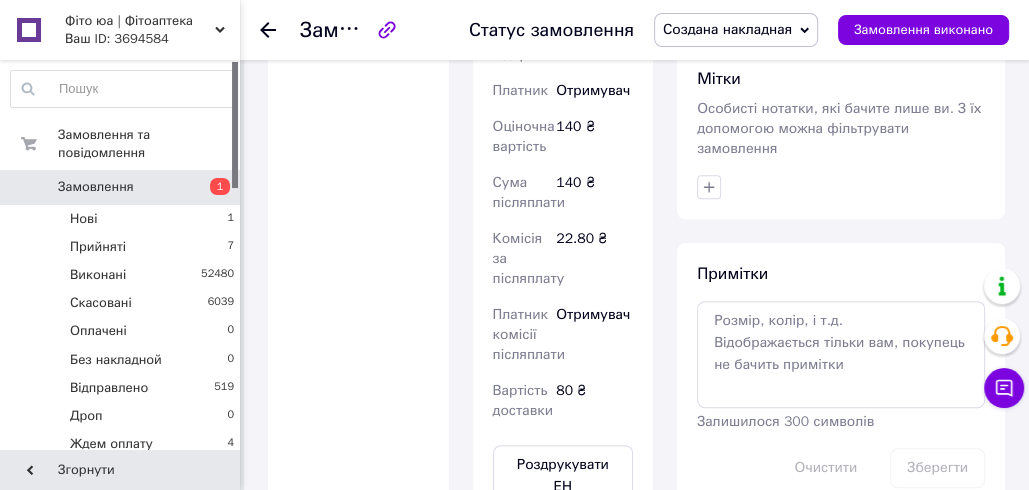 scroll, scrollTop: 501, scrollLeft: 0, axis: vertical 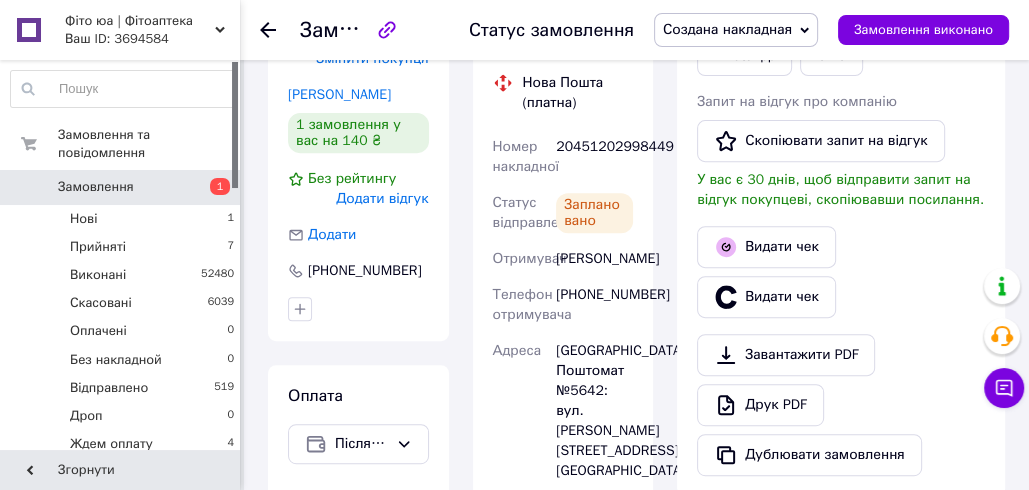 click on "20451202998449" at bounding box center (594, 157) 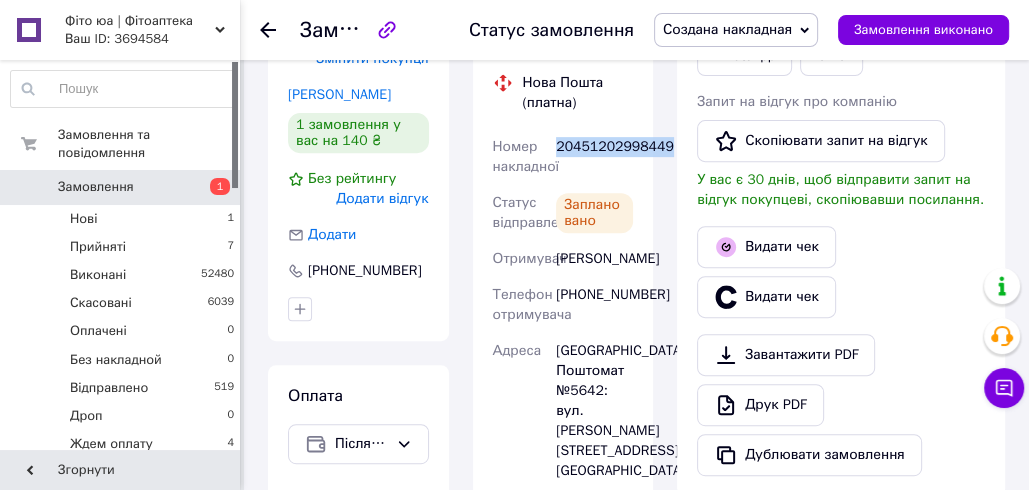 click on "20451202998449" at bounding box center [594, 157] 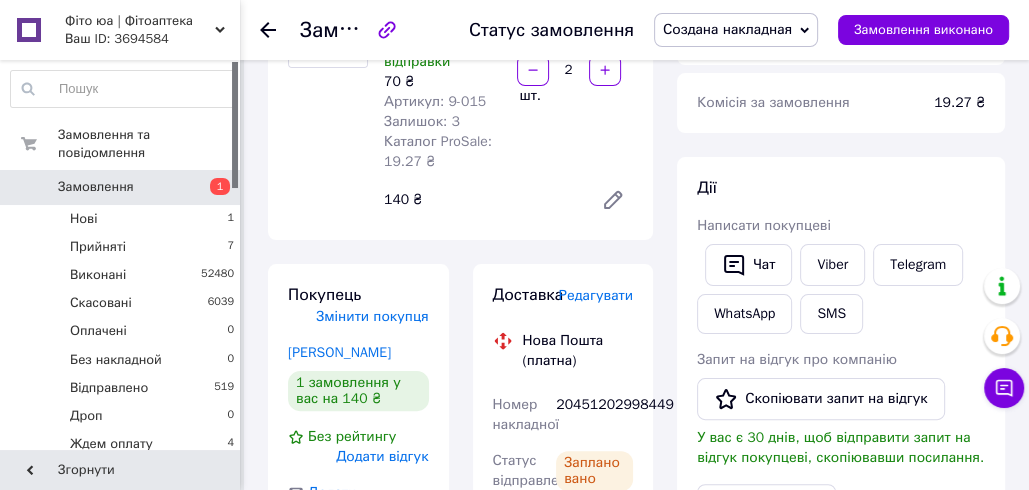scroll, scrollTop: 230, scrollLeft: 0, axis: vertical 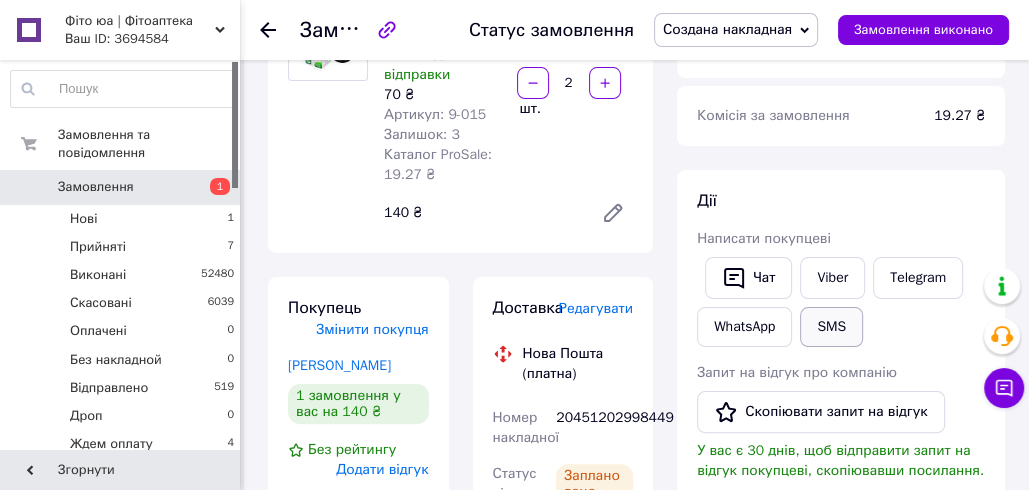 click on "SMS" at bounding box center (831, 327) 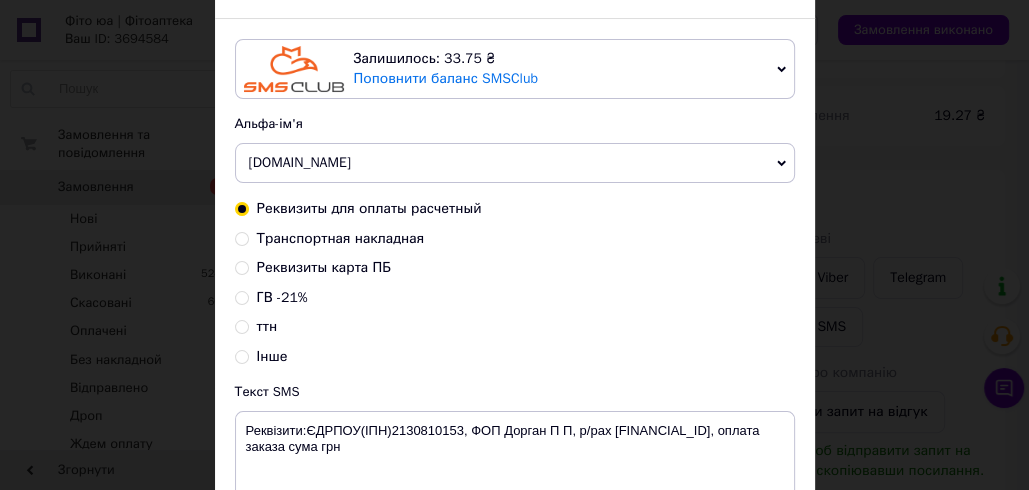 scroll, scrollTop: 143, scrollLeft: 0, axis: vertical 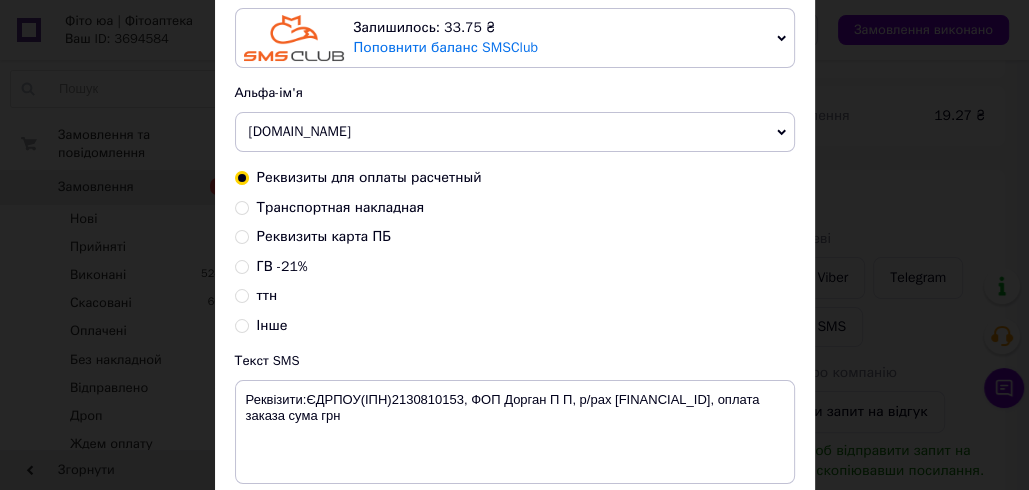 click on "Транспортная накладная" at bounding box center [341, 207] 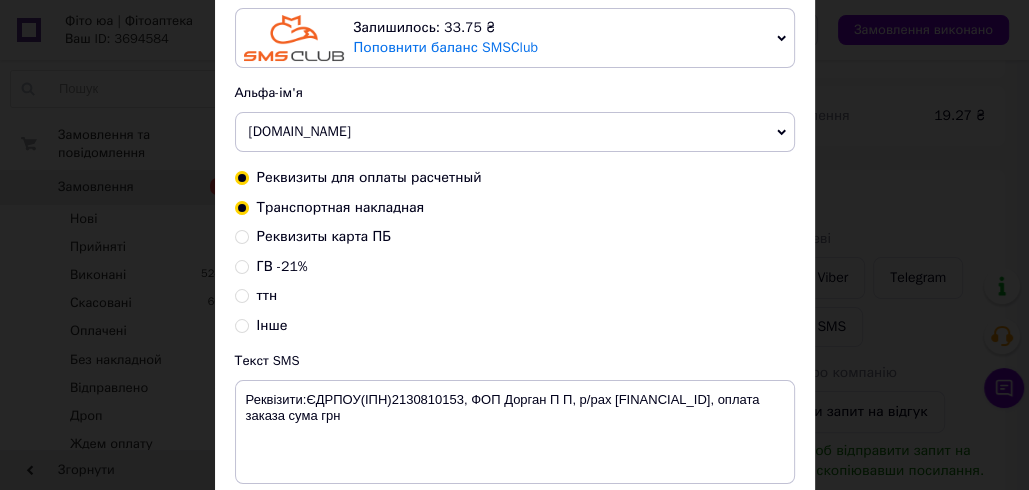 radio on "true" 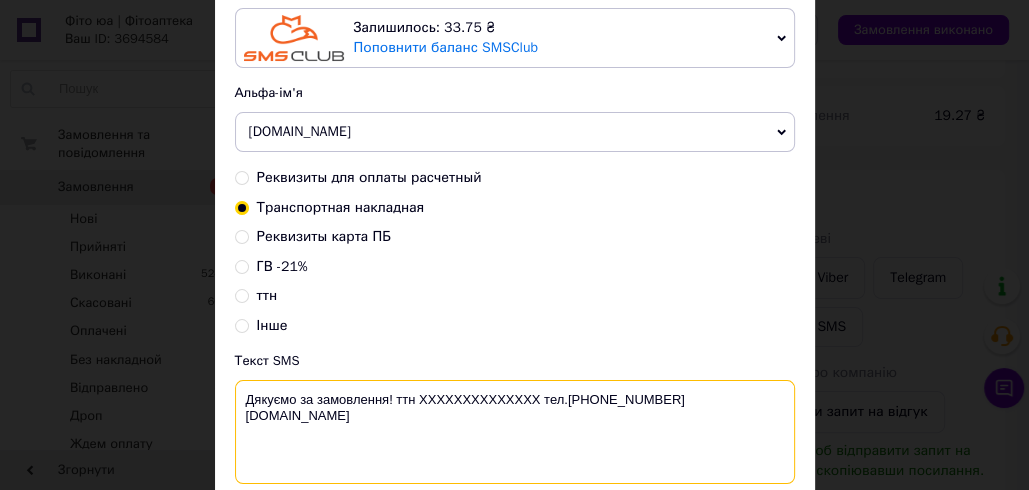 click on "Дякуємо за замовлення! ттн XXXXXXXXXXXXXX тел.[PHONE_NUMBER] [DOMAIN_NAME]" at bounding box center [515, 432] 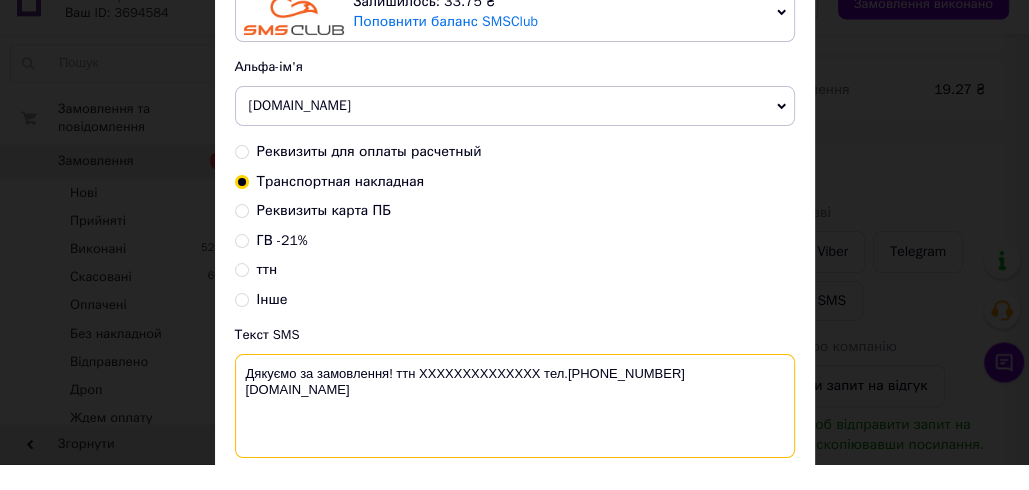 paste on "20451202998449" 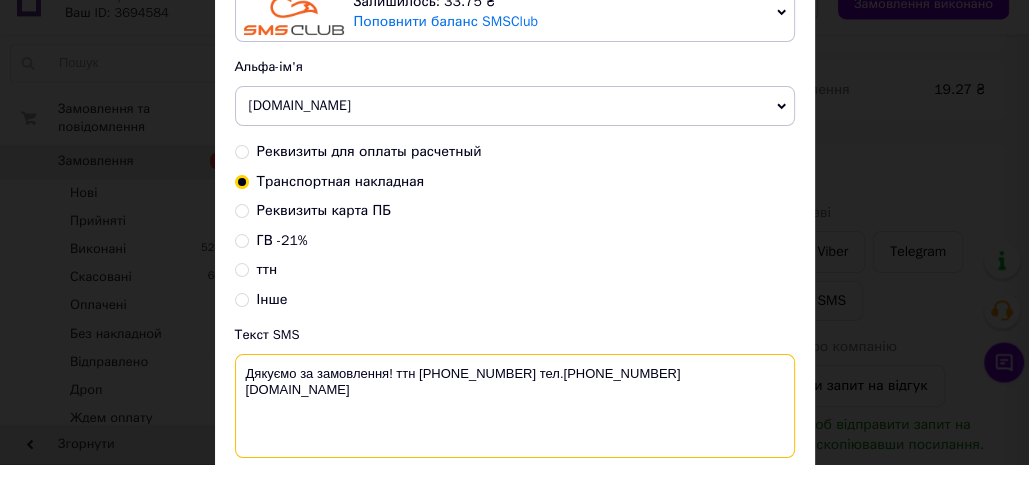 drag, startPoint x: 523, startPoint y: 393, endPoint x: 249, endPoint y: 397, distance: 274.0292 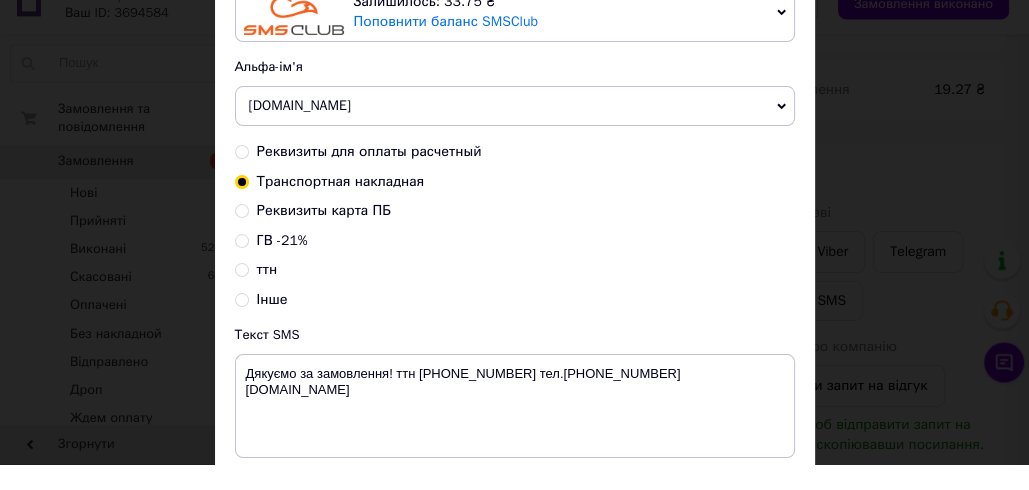 click on "× Відправка SMS Залишилось: 33.75 ₴ Поповнити баланс SMSClub Підключити LetsAds Альфа-ім'я  Fito.ua Оновити список альфа-імен Реквизиты для оплаты расчетный Транспортная накладная Реквизиты карта ПБ ГВ -21% ттн Інше Текст SMS Дякуємо за замовлення! ттн 20451202998449 тел.+380988847717 fito.ua Використано: 67 символів Скасувати   Відправити" at bounding box center (514, 245) 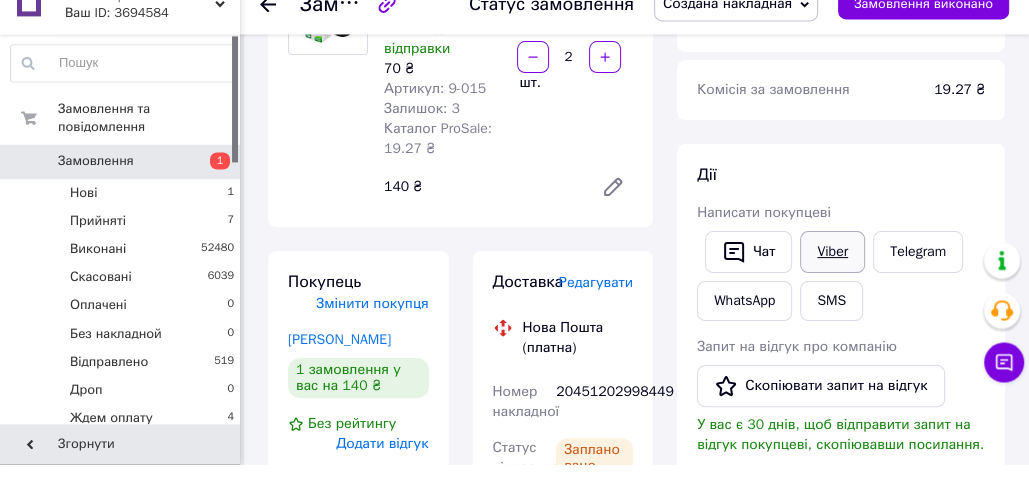 click on "Viber" at bounding box center [832, 278] 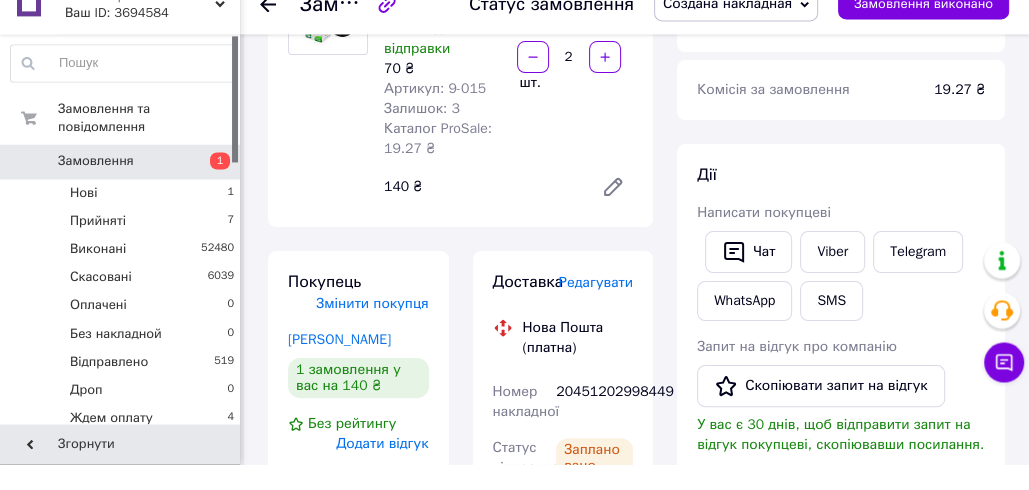click on "Замовлення з каталогу 10.07.2025 | 12:22 Товари в замовленні (1) Додати товар Екстракт кореня лопуха, 30 мл Готово до відправки 70 ₴ Артикул: 9-015 Залишок: 3 Каталог ProSale: 19.27 ₴  2   шт. 140 ₴ Покупець Змінити покупця Деде Катерина 1 замовлення у вас на 140 ₴ Без рейтингу   Додати відгук Додати +380671813131 Оплата Післяплата Доставка Редагувати Нова Пошта (платна) Номер накладної 20451202998449 Статус відправлення Заплановано Отримувач Деде Катерина Телефон отримувача +380671813131 Адреса Одеса, Поштомат №5642: вул. Разумовська, 10/12 (маг. АТБ) Дата відправки 10.07.2025 Платник Отримувач 140 ₴ 140 ₴ 140" at bounding box center (460, 889) 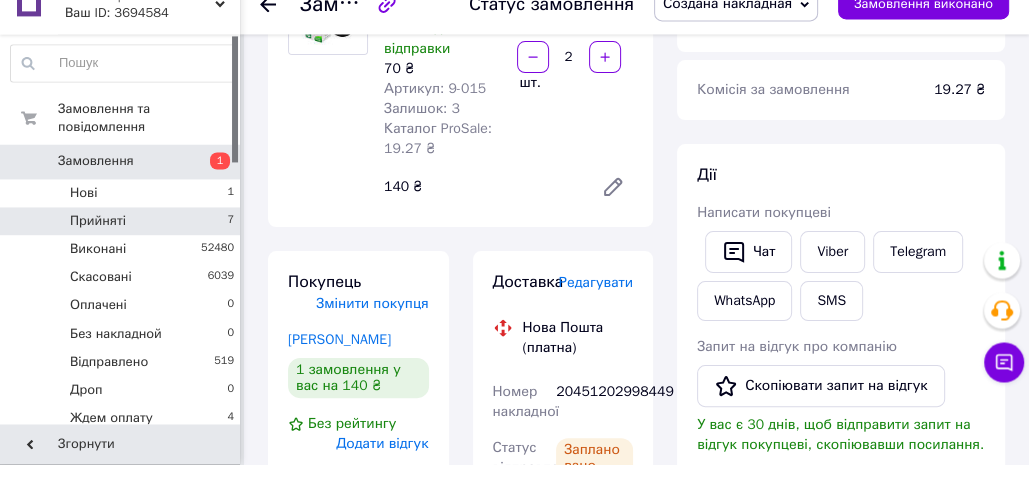 click on "Прийняті 7" at bounding box center (123, 247) 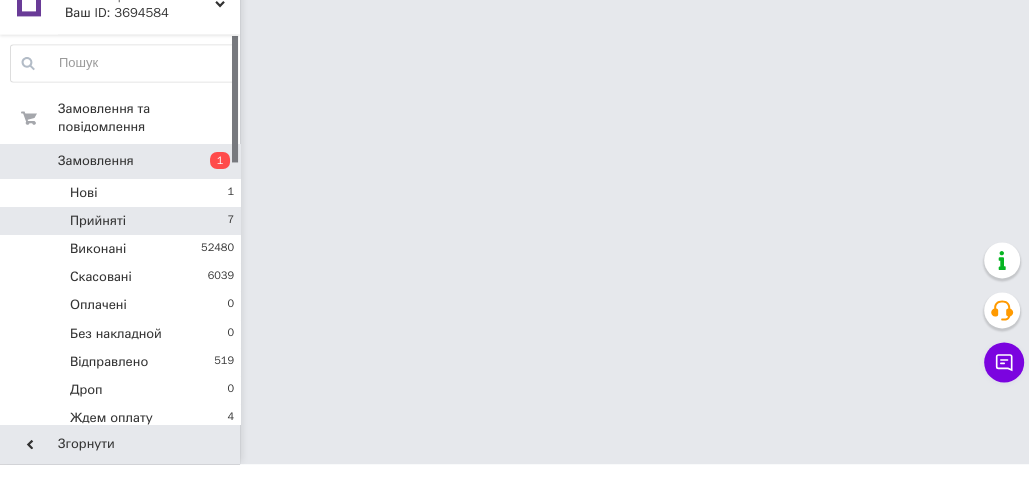scroll, scrollTop: 230, scrollLeft: 0, axis: vertical 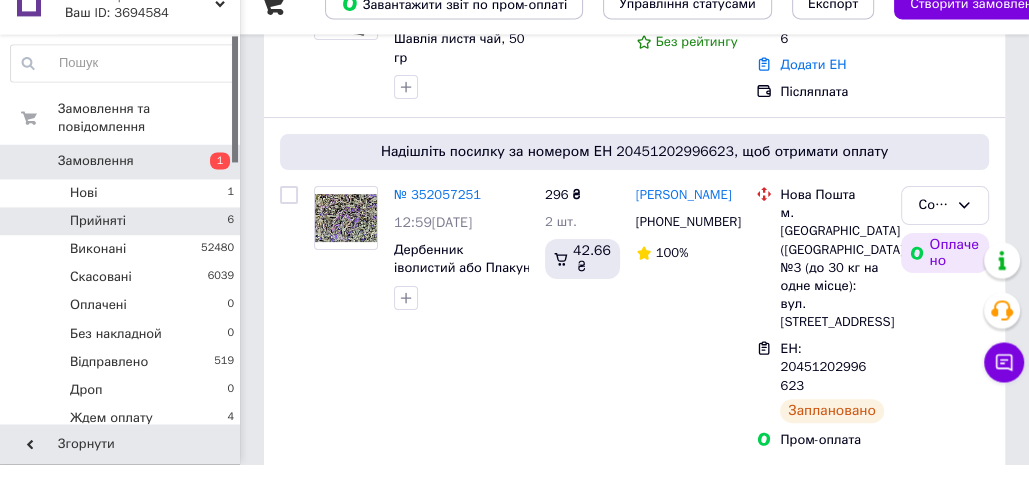 click on "Прийняті 6" at bounding box center (123, 247) 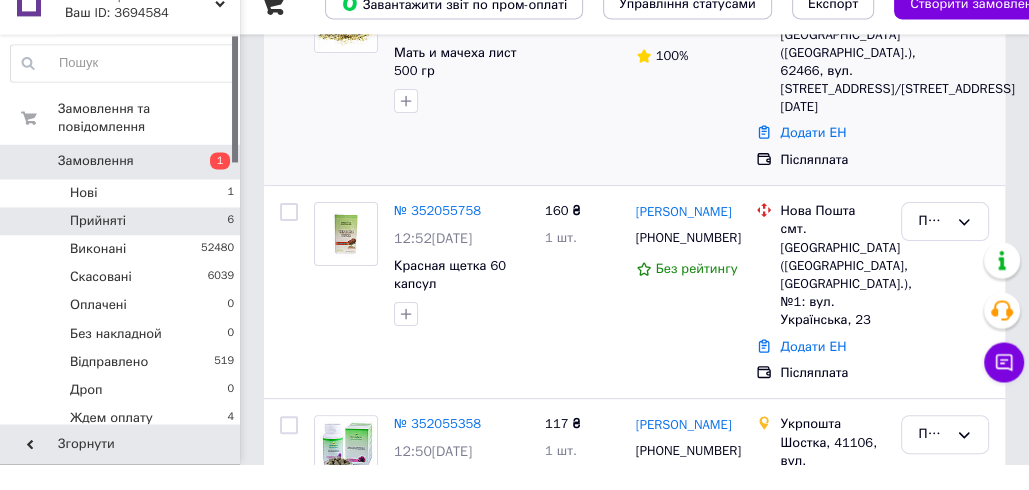 scroll, scrollTop: 405, scrollLeft: 0, axis: vertical 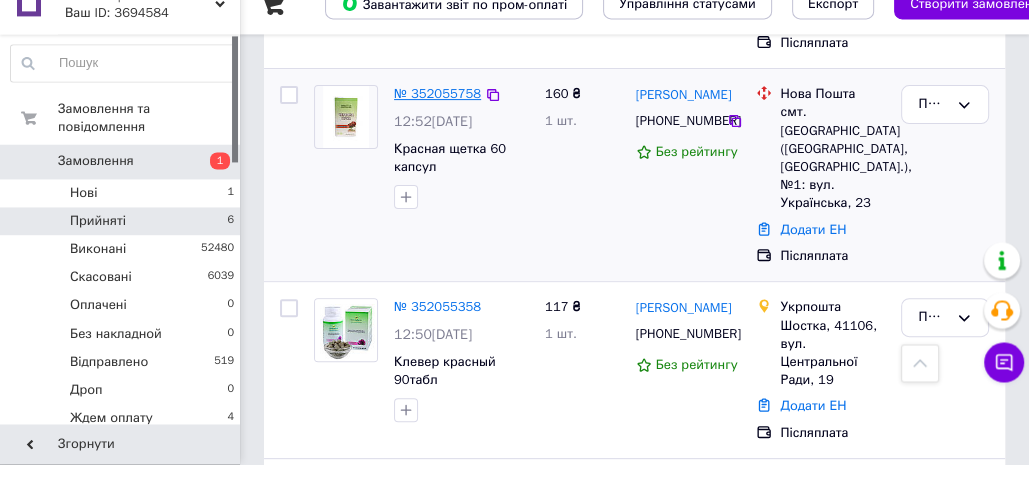 click on "№ 352055758" at bounding box center [437, 119] 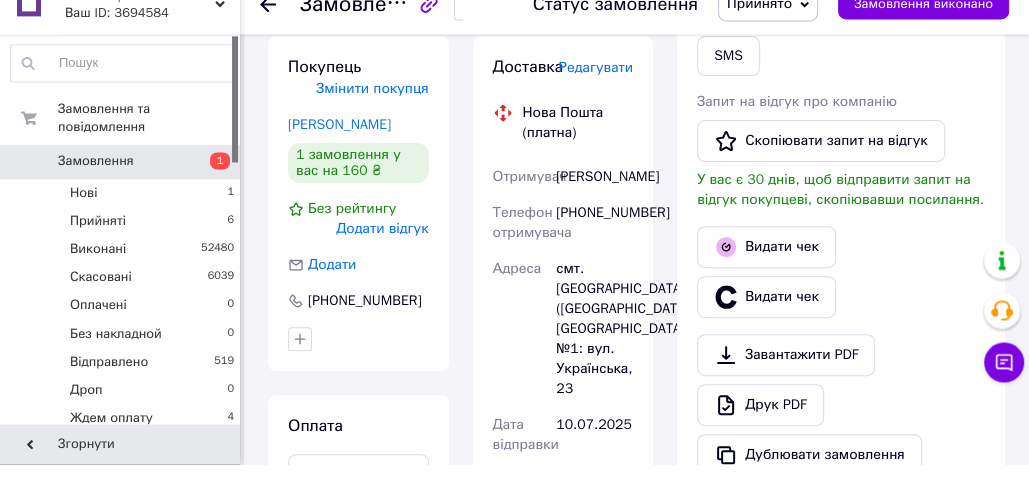 click on "Прийнято" at bounding box center (768, 30) 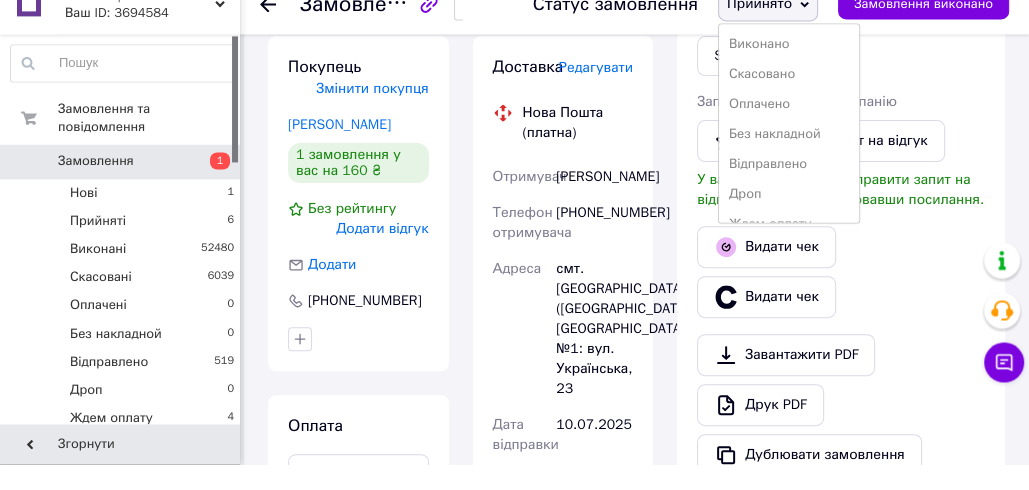 scroll, scrollTop: 232, scrollLeft: 0, axis: vertical 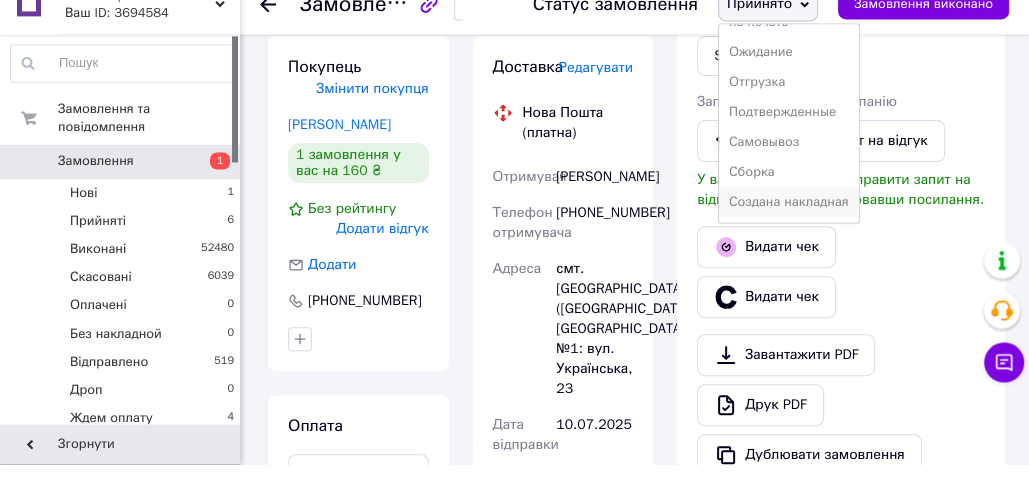 click on "Создана накладная" at bounding box center (789, 228) 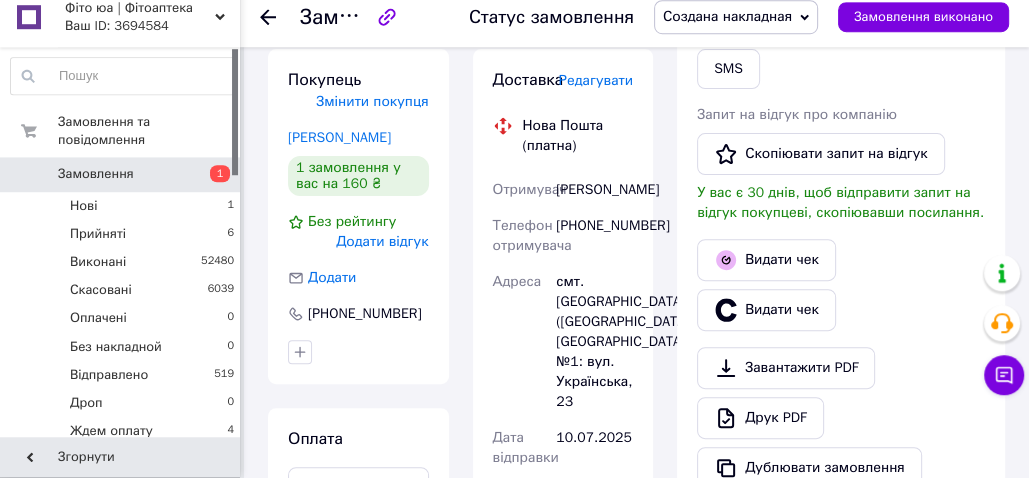 scroll, scrollTop: 405, scrollLeft: 0, axis: vertical 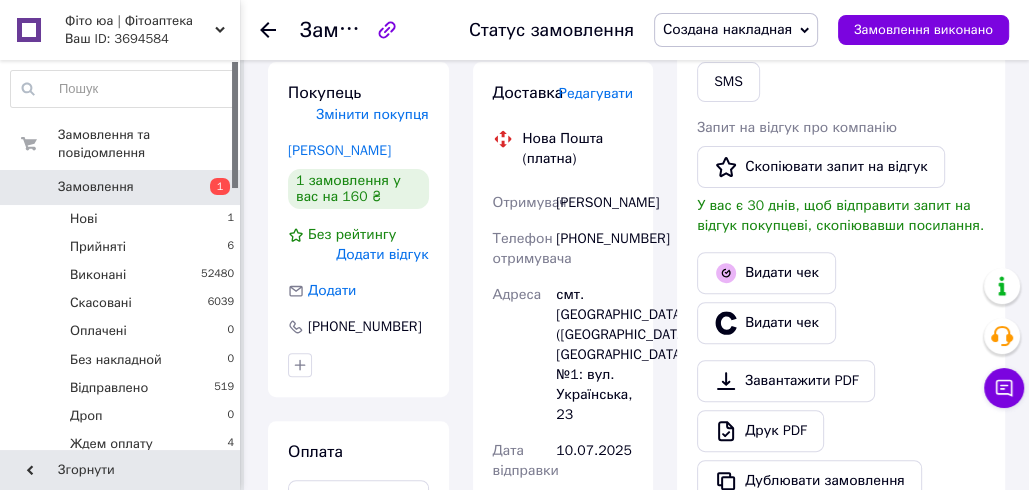 click on "[PHONE_NUMBER]" at bounding box center (594, 249) 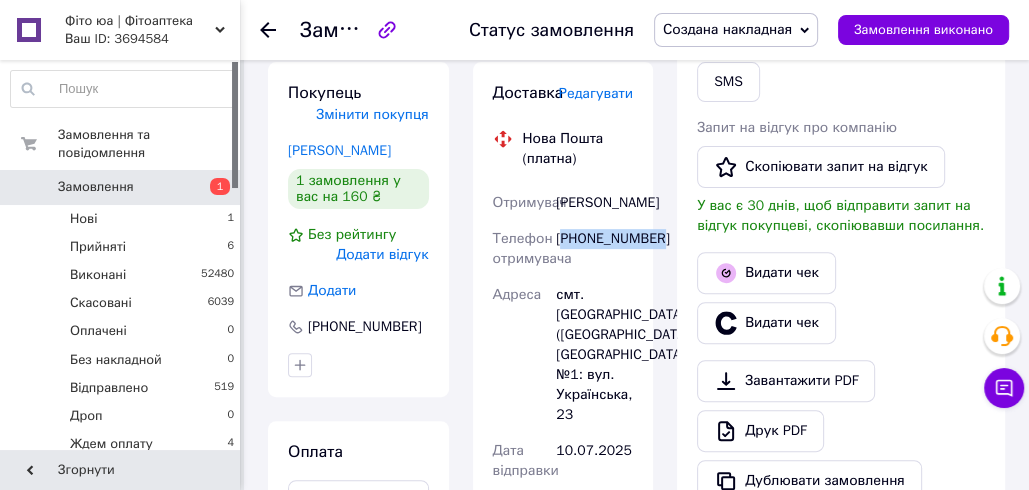 click on "[PHONE_NUMBER]" at bounding box center [594, 249] 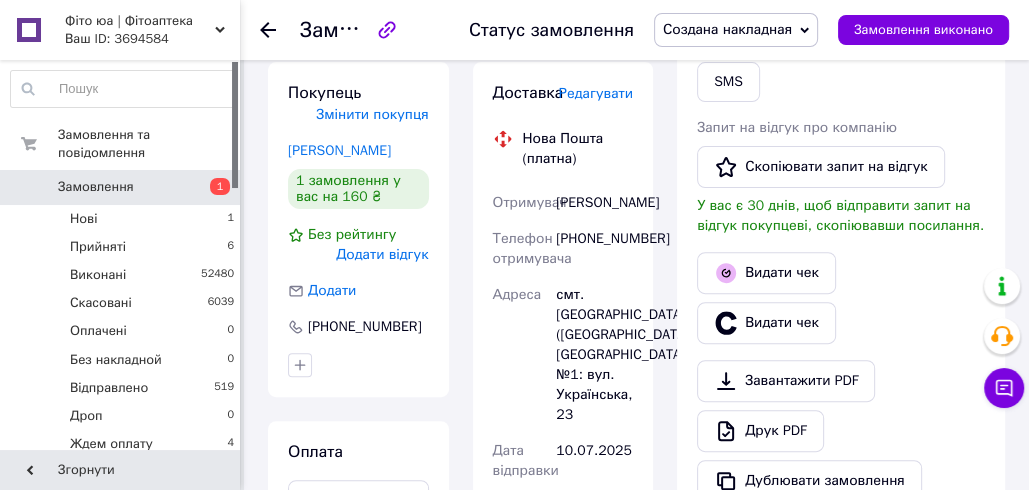 click on "Редагувати" at bounding box center [596, 93] 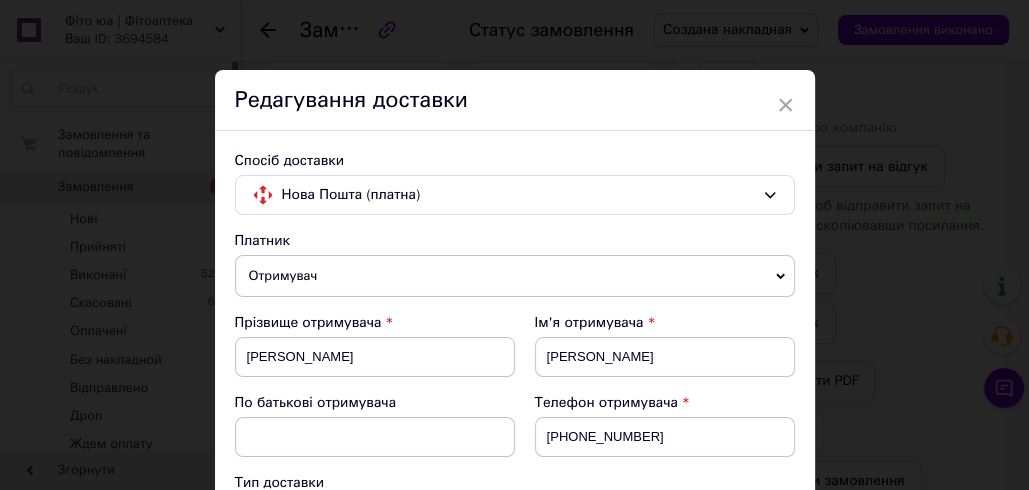 scroll, scrollTop: 1030, scrollLeft: 0, axis: vertical 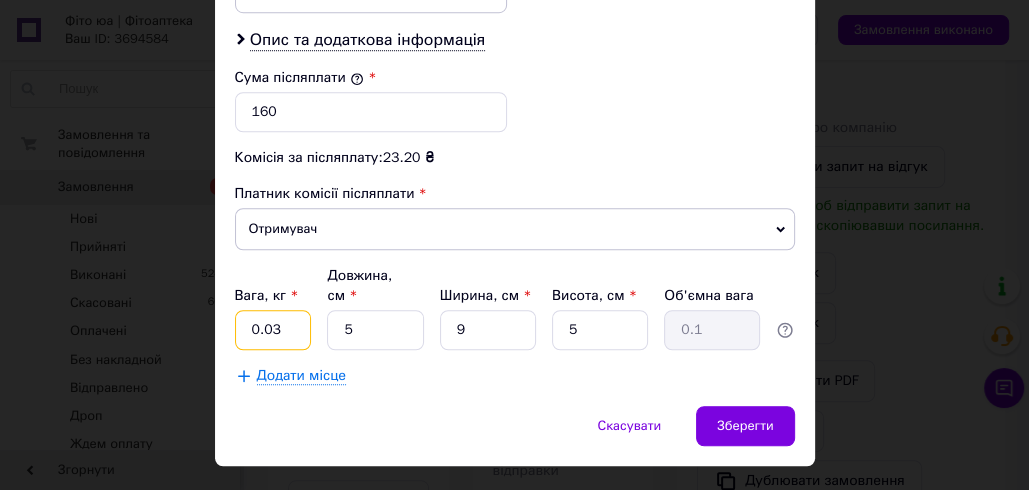 click on "0.03" at bounding box center [273, 330] 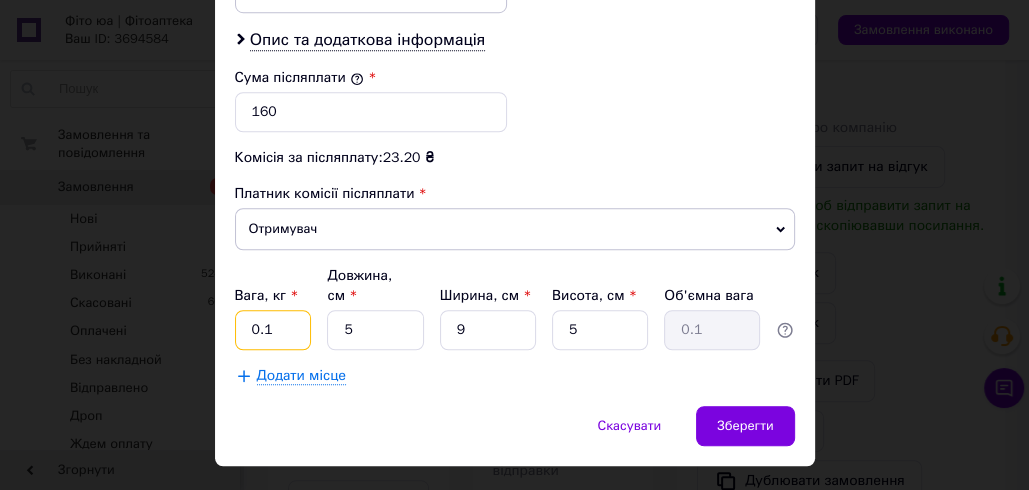 type on "0.1" 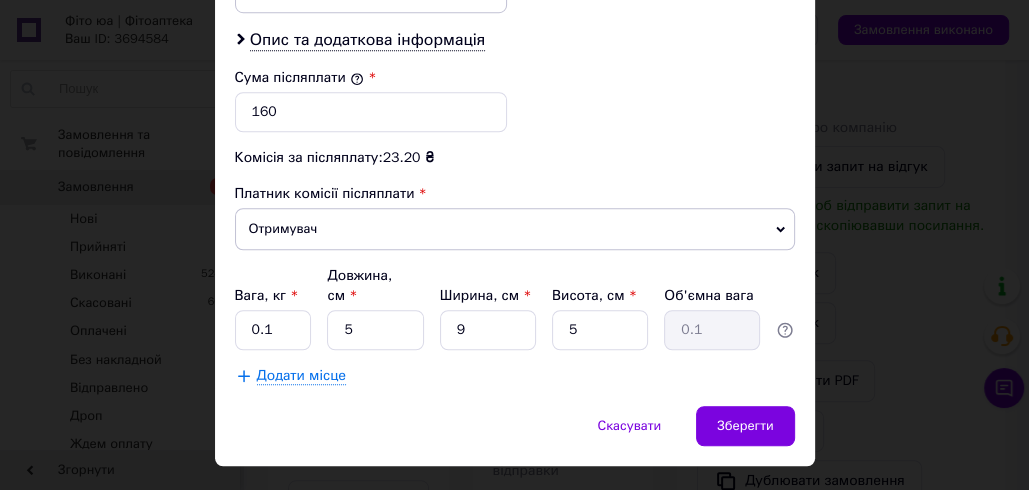 click on "Спосіб доставки Нова Пошта (платна) Платник Отримувач Відправник Прізвище отримувача Слинько Ім'я отримувача Ірина По батькові отримувача Телефон отримувача +380952012627 Тип доставки У відділенні Кур'єром В поштоматі Місто смт. Новомиколаївка (Запорізька обл., Запорізький р-н.) Відділення №1: вул. Українська, 23 Місце відправки Харків: №38 (до 30 кг на одне місце): просп. Олександрівський (ран. Косіора), 184 Житомир: №8: вул. Металістів, 2 (заїзд з вул. Сергія Параджанова 66) Додати ще місце відправки Тип посилки Вантаж Документи Номер упаковки (не обов'язково) 160 10.07.2025 < > <" at bounding box center (515, -247) 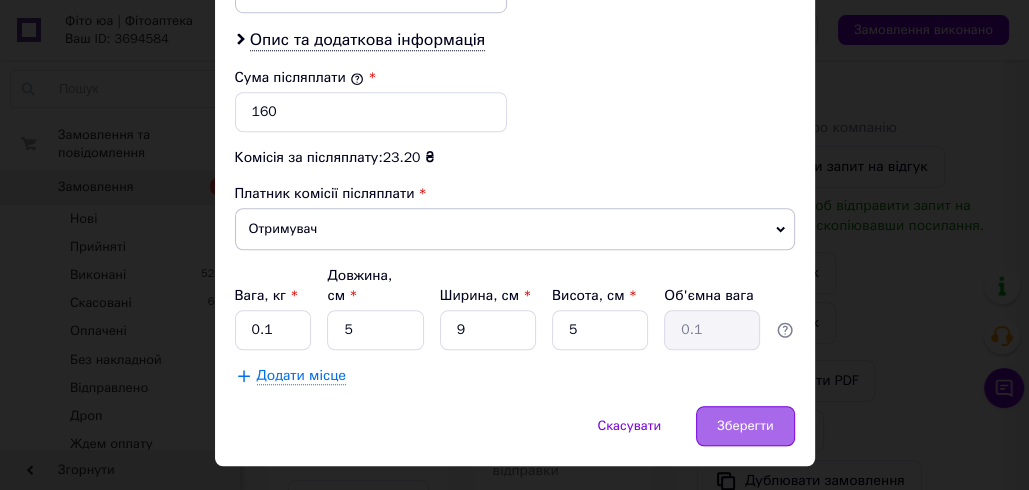 click on "Зберегти" at bounding box center [745, 426] 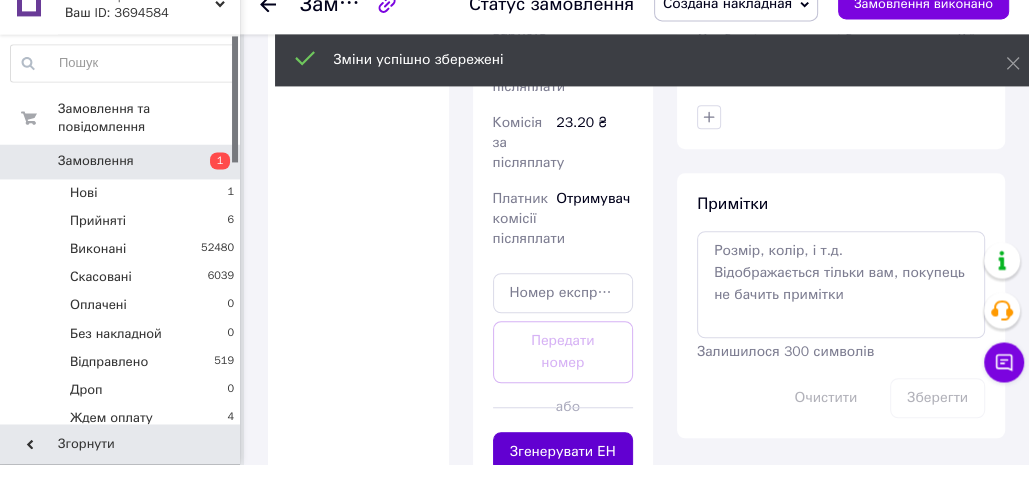scroll, scrollTop: 1118, scrollLeft: 0, axis: vertical 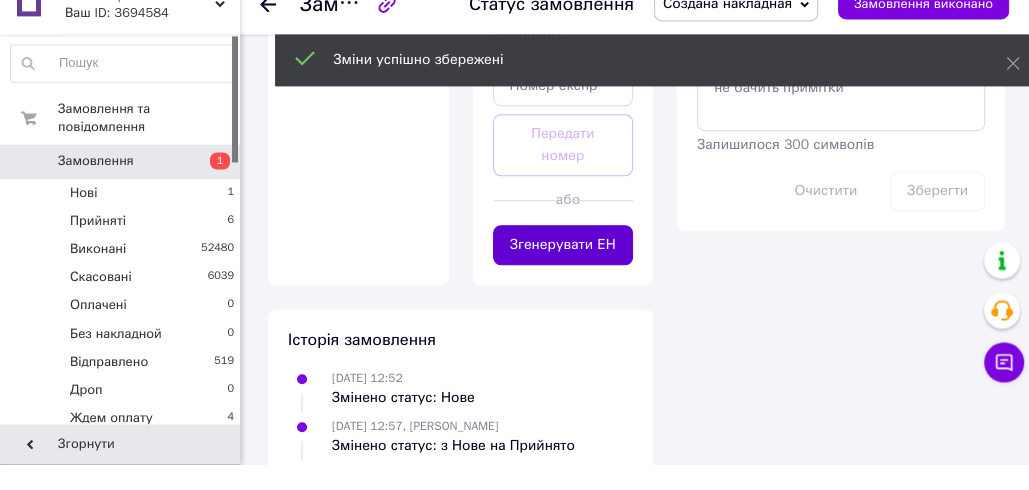 click on "Згенерувати ЕН" at bounding box center [563, 271] 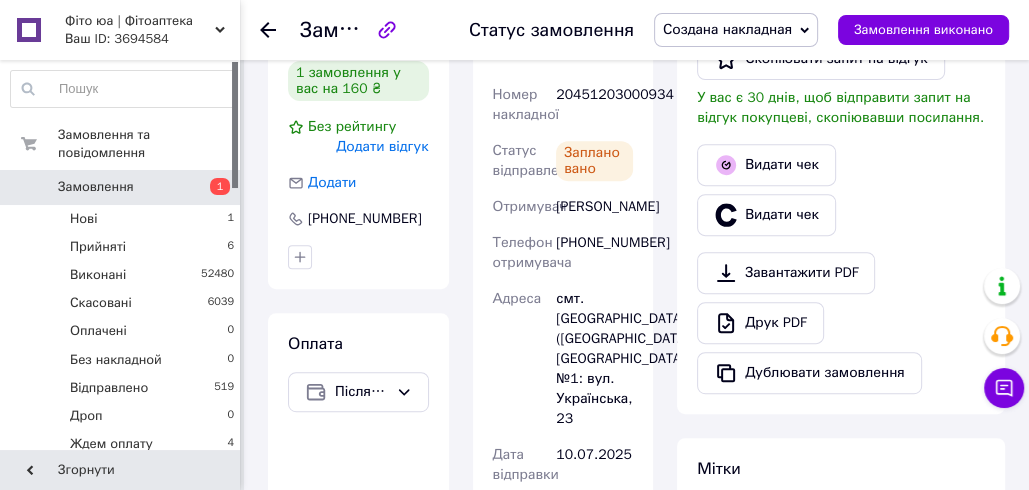 scroll, scrollTop: 480, scrollLeft: 0, axis: vertical 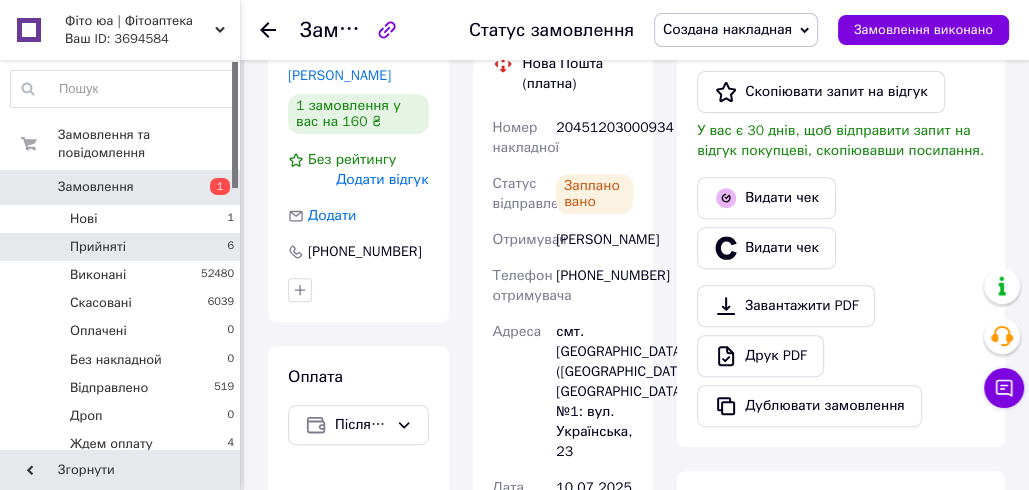 click on "Прийняті 6" at bounding box center (123, 247) 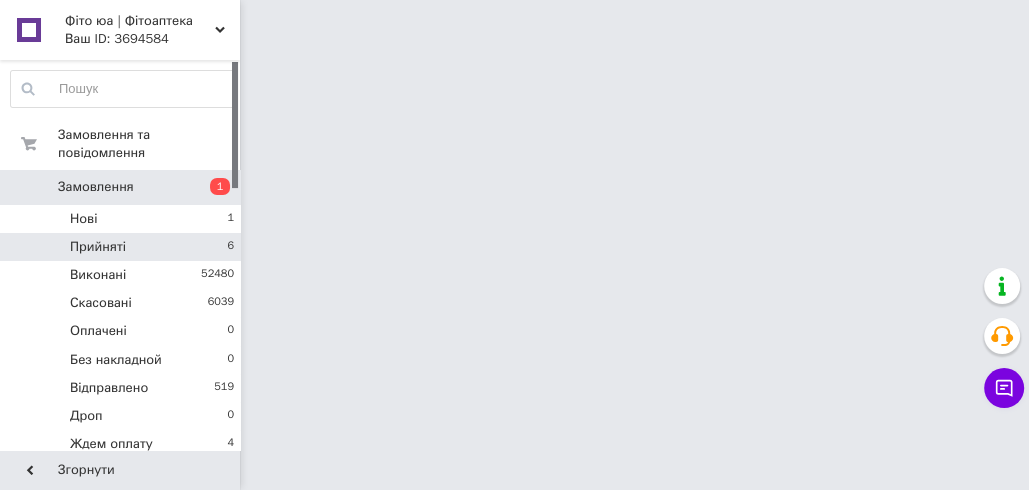 scroll, scrollTop: 0, scrollLeft: 0, axis: both 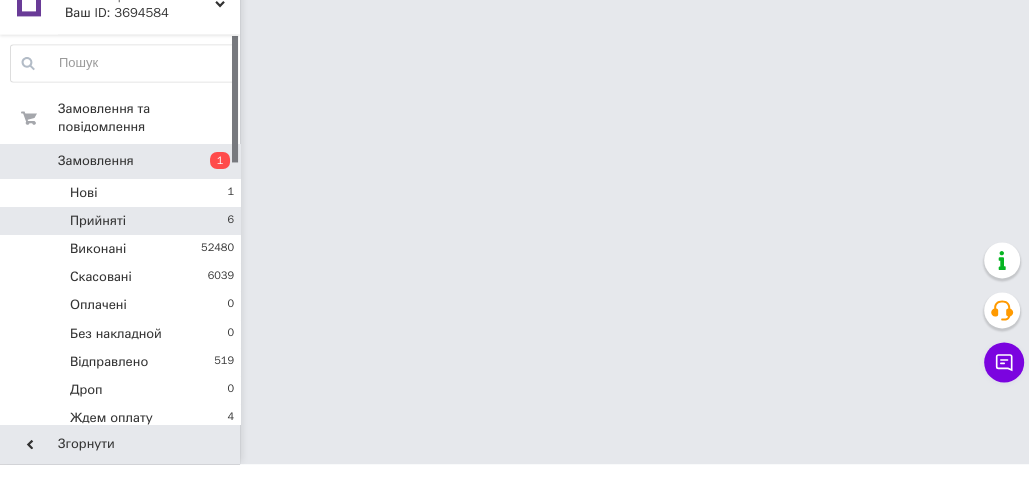 click on "Прийняті 6" at bounding box center [123, 247] 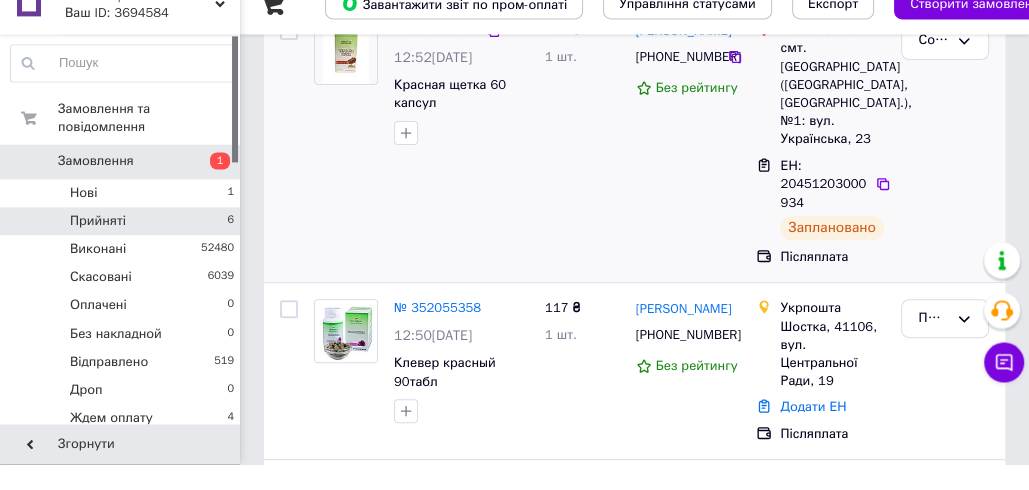 scroll, scrollTop: 487, scrollLeft: 0, axis: vertical 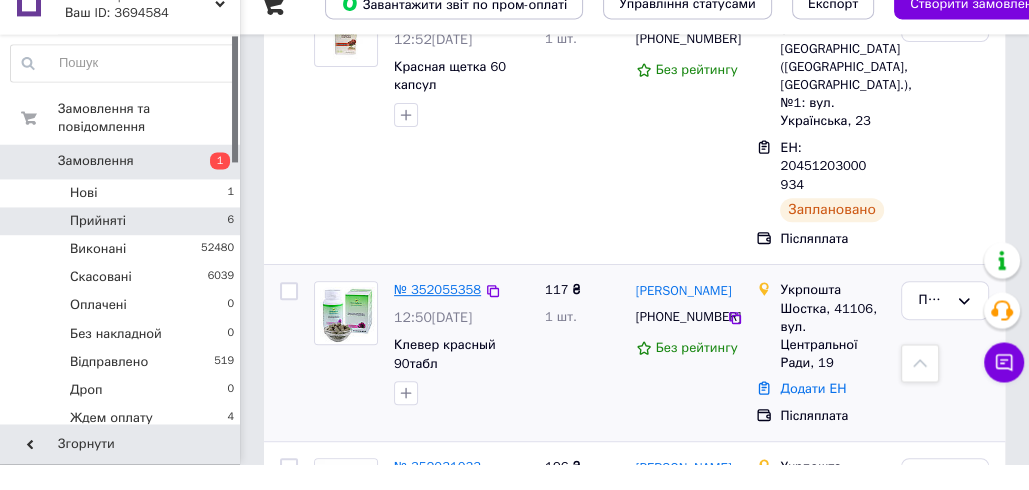 click on "№ 352055358" at bounding box center [437, 315] 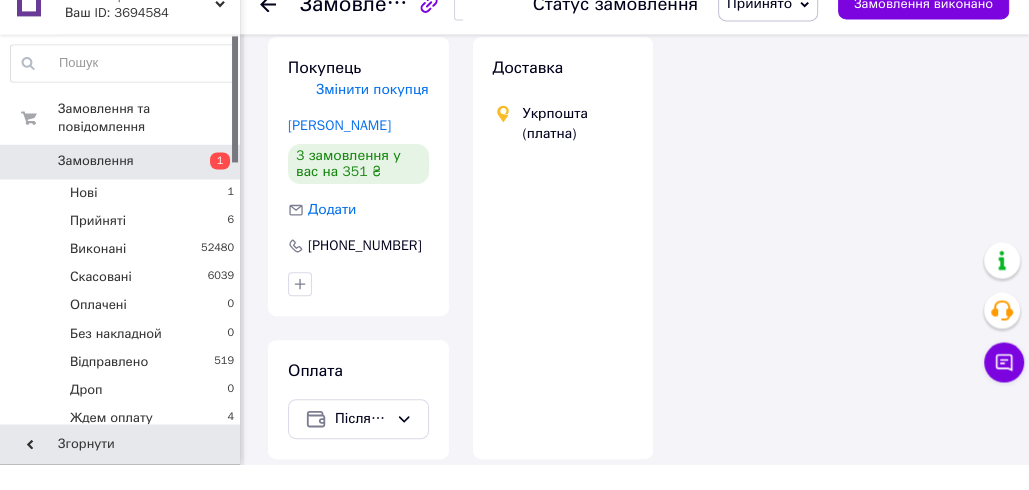 scroll, scrollTop: 487, scrollLeft: 0, axis: vertical 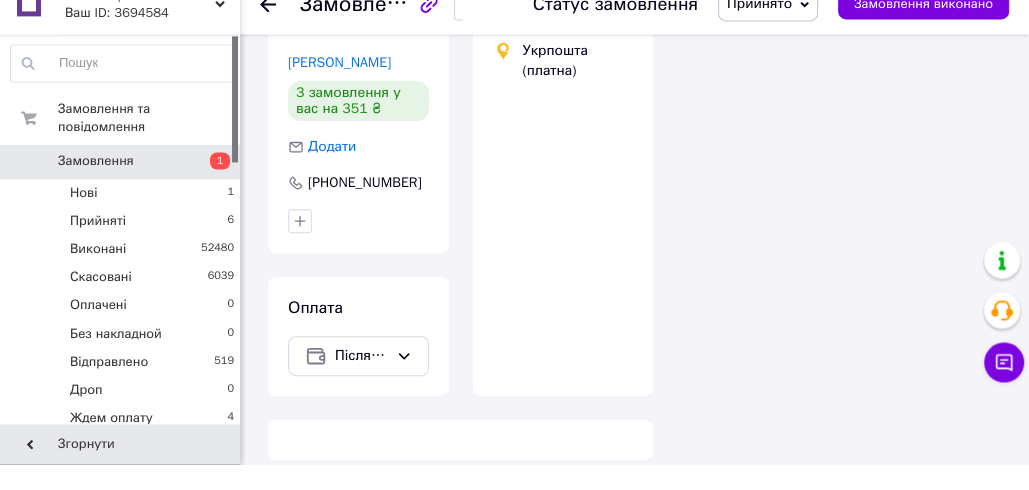click on "Прийнято" at bounding box center (759, 29) 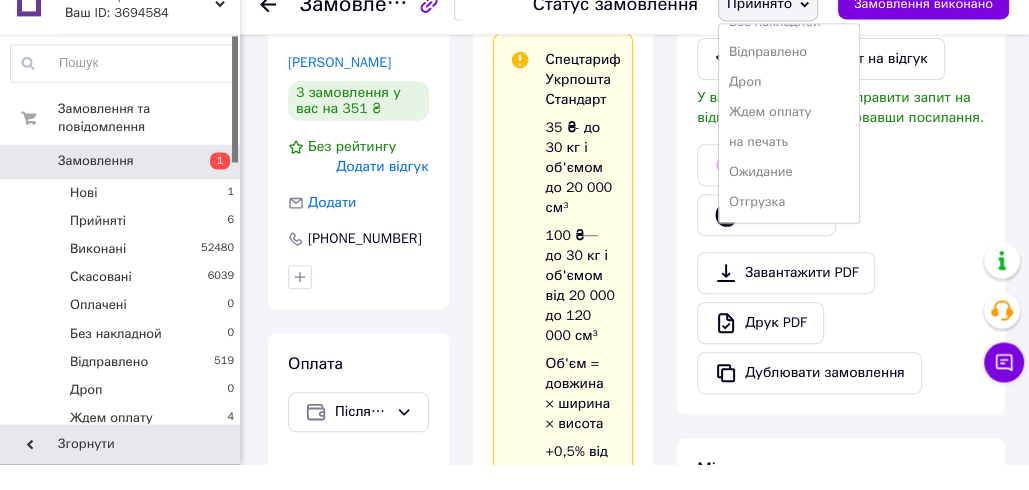 scroll, scrollTop: 232, scrollLeft: 0, axis: vertical 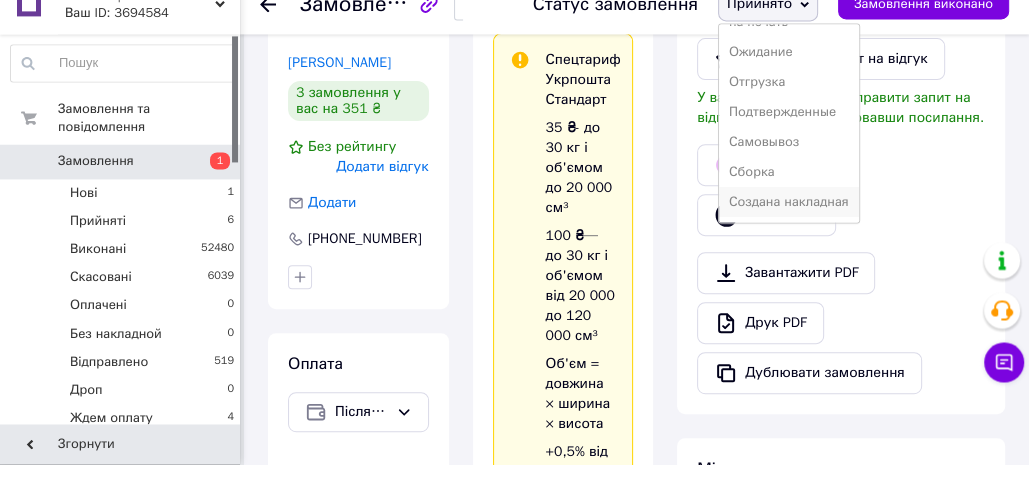 click on "Создана накладная" at bounding box center (789, 228) 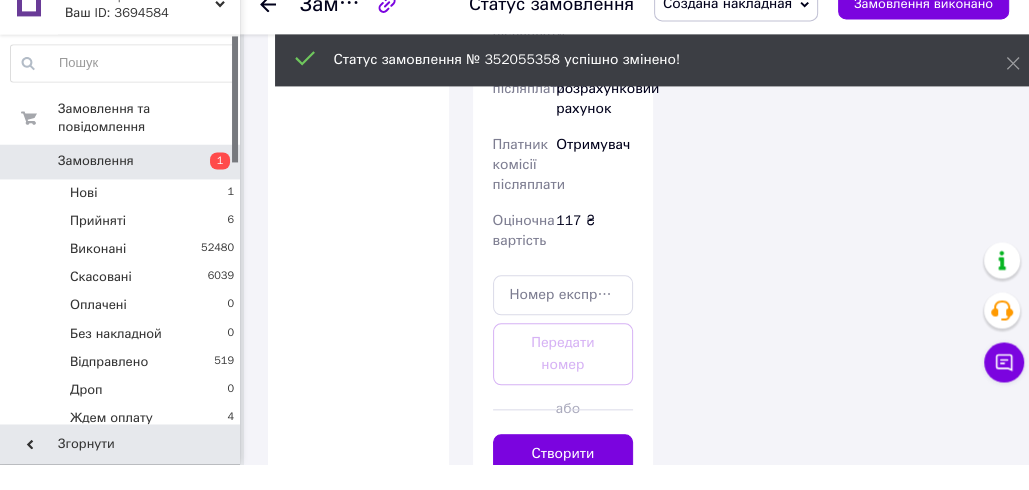 scroll, scrollTop: 1463, scrollLeft: 0, axis: vertical 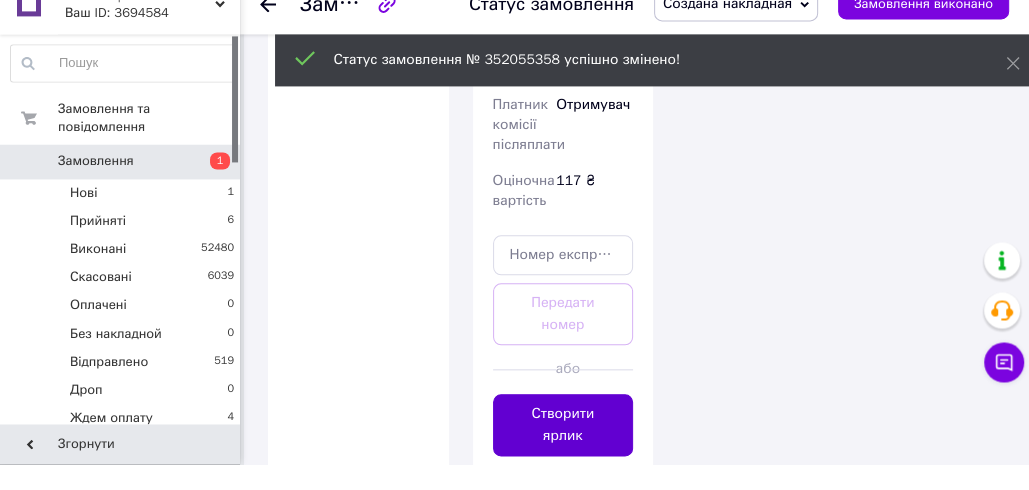 click on "Створити ярлик" at bounding box center [563, 451] 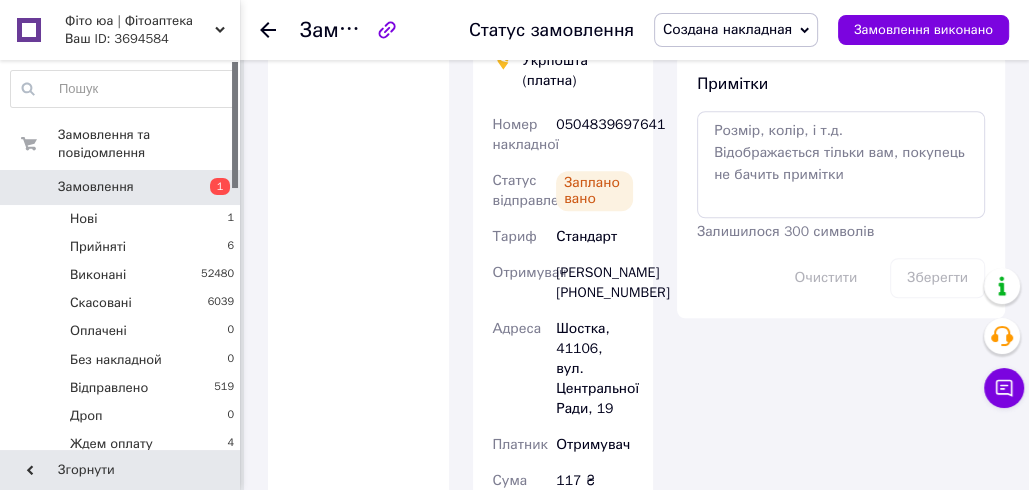 scroll, scrollTop: 1076, scrollLeft: 0, axis: vertical 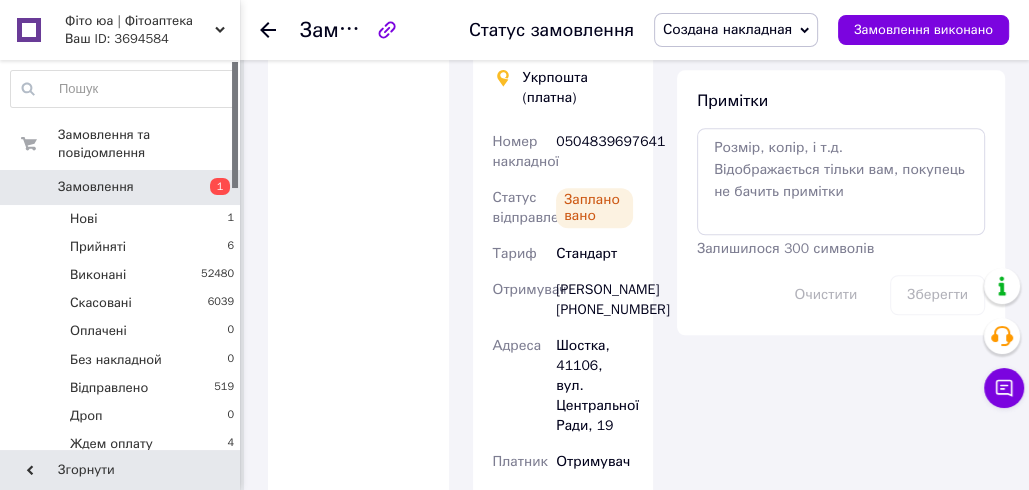 click on "0504839697641" at bounding box center [594, 152] 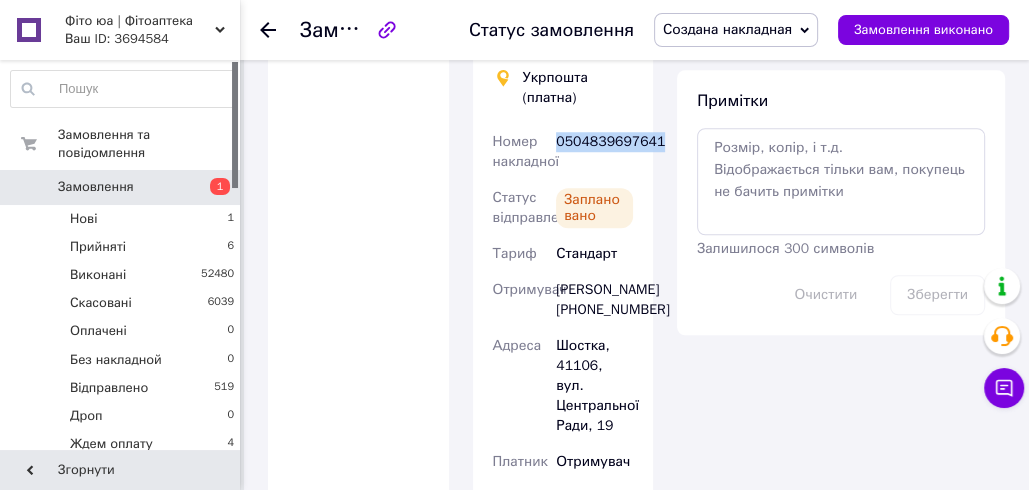 click on "0504839697641" at bounding box center (594, 152) 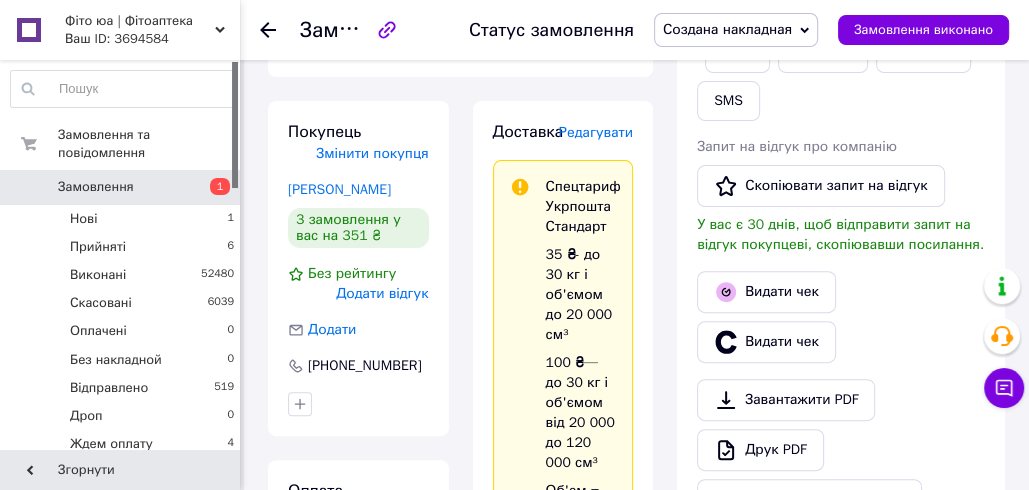 scroll, scrollTop: 240, scrollLeft: 0, axis: vertical 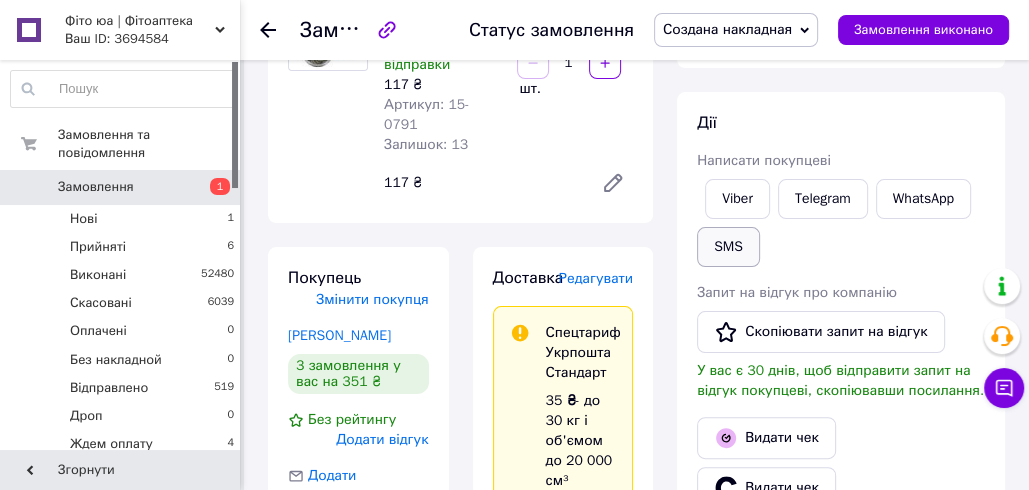 click on "SMS" at bounding box center [728, 247] 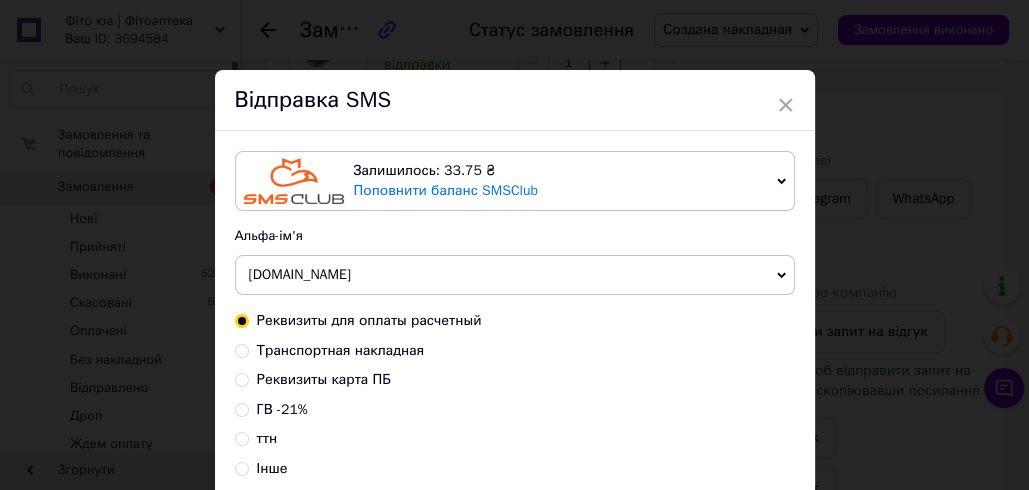 click on "Транспортная накладная" at bounding box center (341, 350) 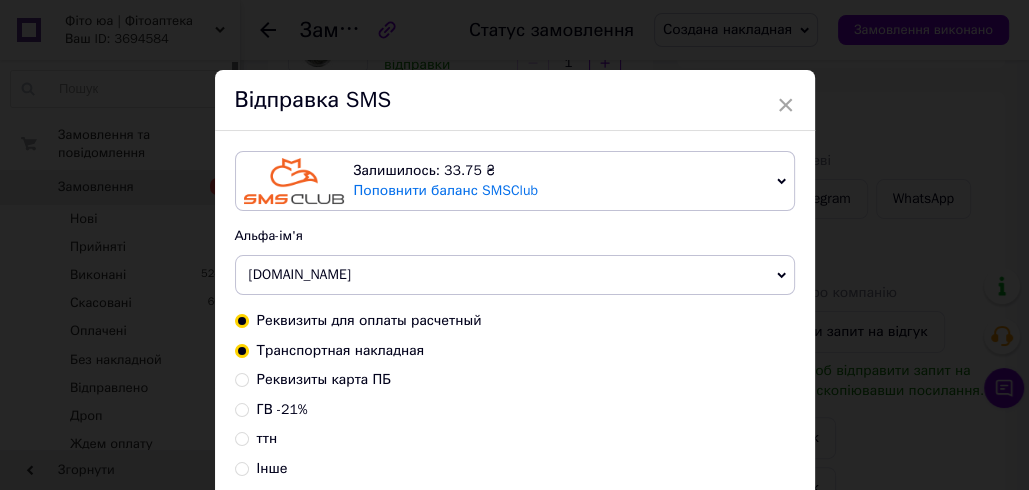 radio on "true" 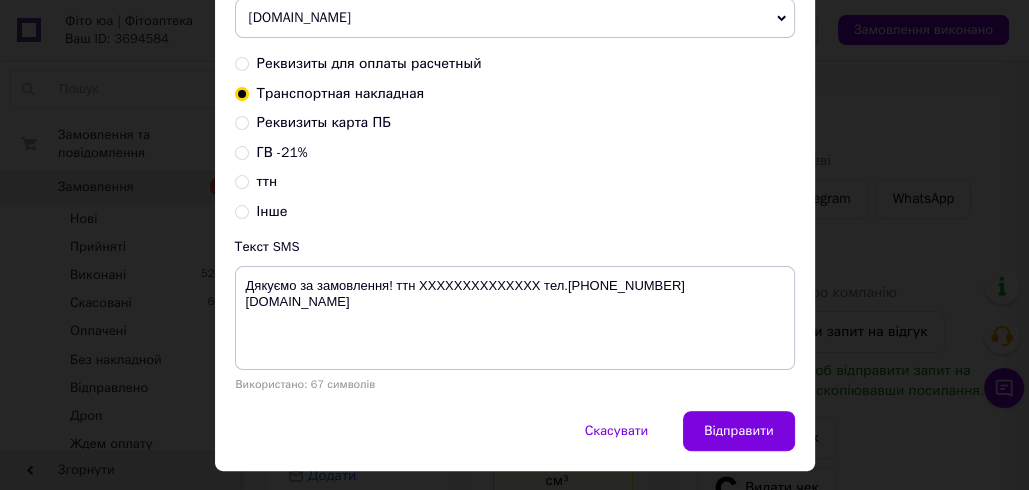 scroll, scrollTop: 302, scrollLeft: 0, axis: vertical 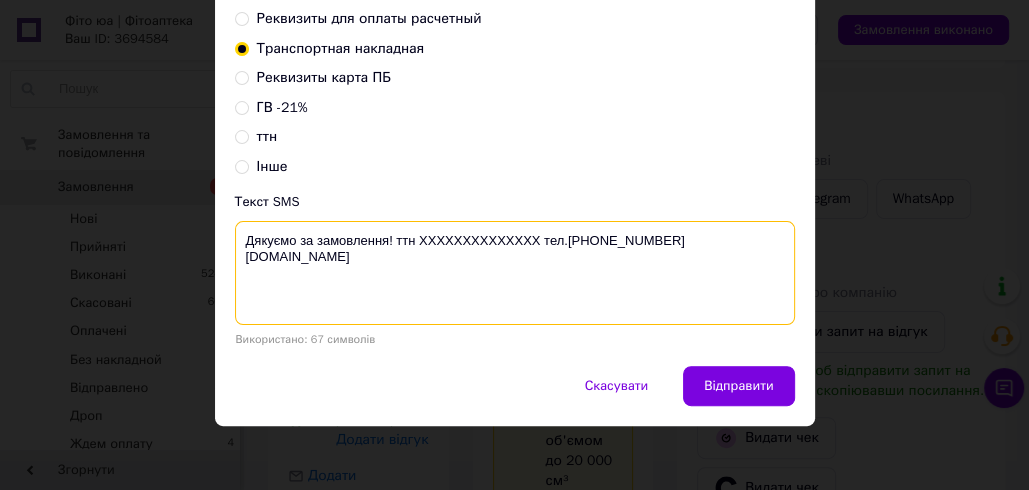 click on "Дякуємо за замовлення! ттн XXXXXXXXXXXXXX тел.[PHONE_NUMBER] [DOMAIN_NAME]" at bounding box center (515, 273) 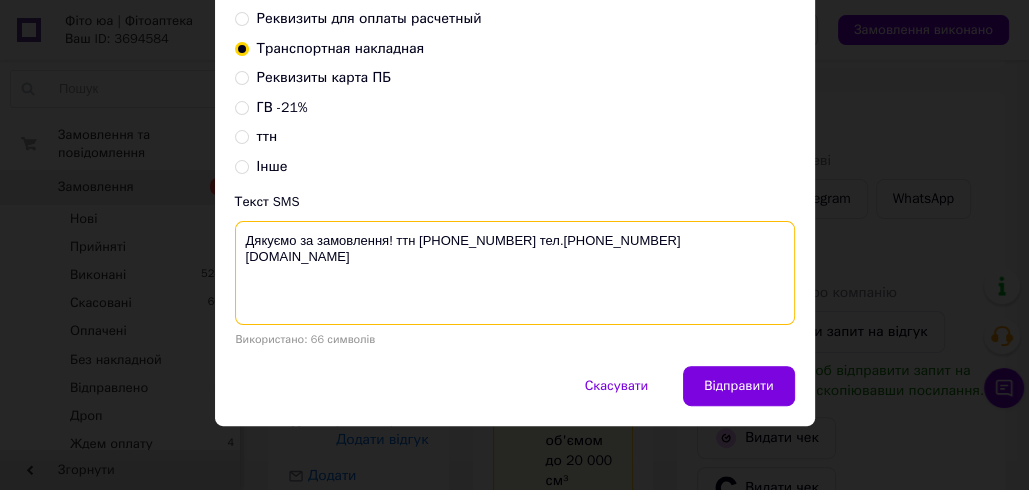 drag, startPoint x: 516, startPoint y: 233, endPoint x: 233, endPoint y: 236, distance: 283.0159 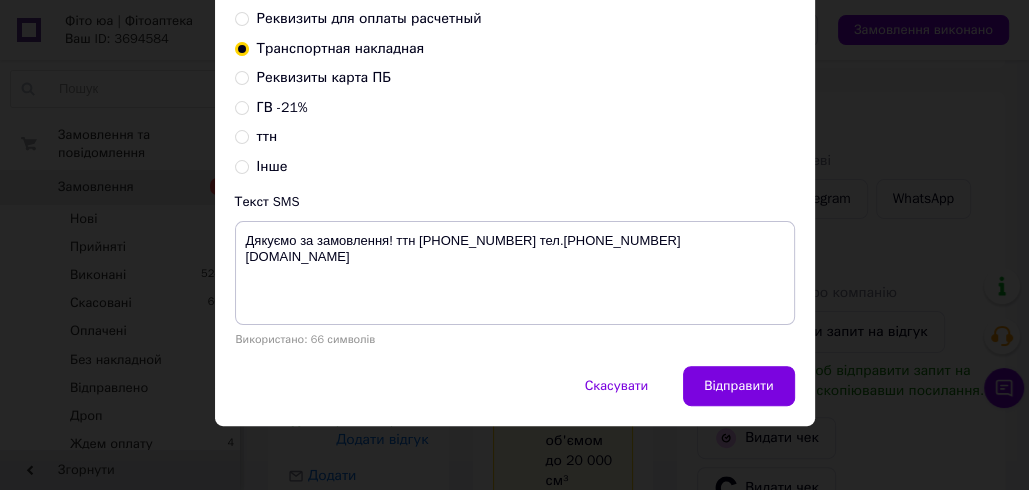 click on "× Відправка SMS Залишилось: 33.75 ₴ Поповнити баланс SMSClub Підключити LetsAds Альфа-ім'я  Fito.ua Оновити список альфа-імен Реквизиты для оплаты расчетный Транспортная накладная Реквизиты карта ПБ ГВ -21% ттн Інше Текст SMS Дякуємо за замовлення! ттн 0504839697641 тел.+380988847717 fito.ua Використано: 66 символів Скасувати   Відправити" at bounding box center [514, 245] 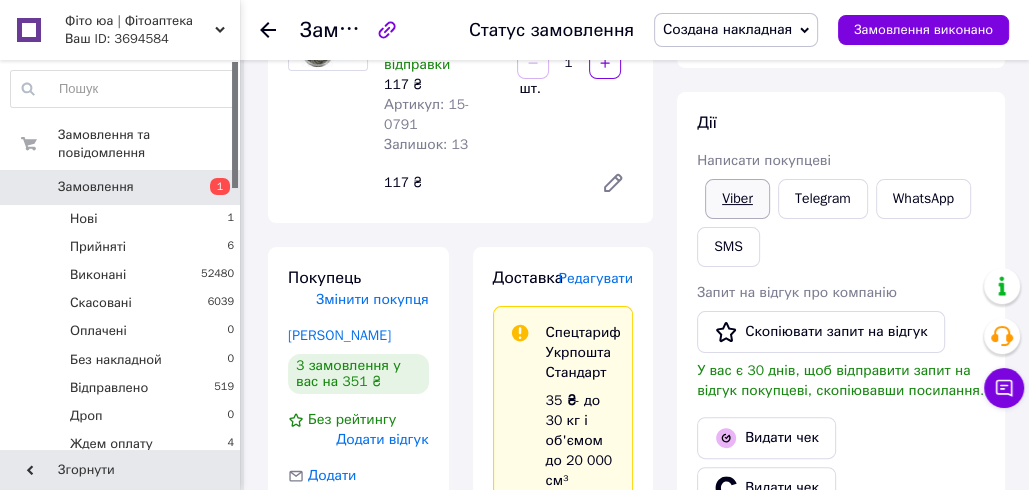click on "Viber" at bounding box center (737, 199) 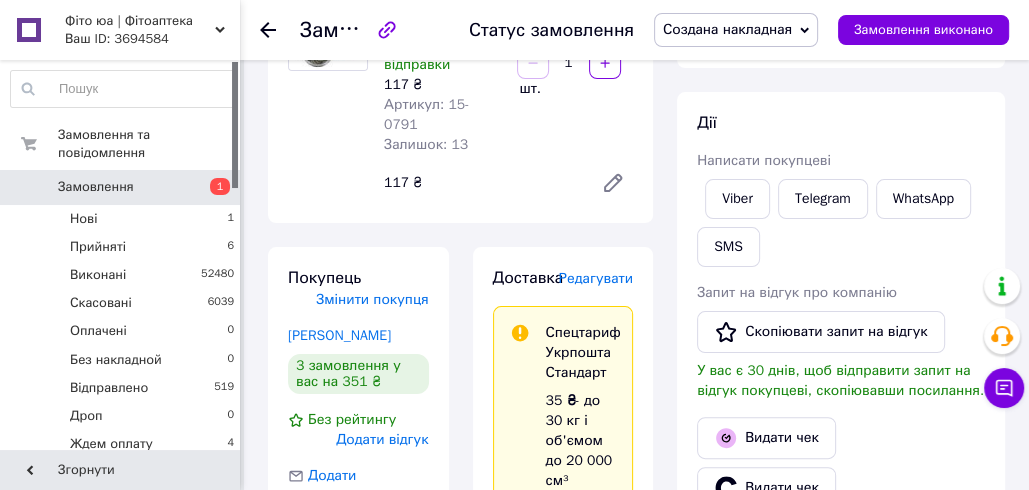 click on "Замовлення з сайту 10.07.2025 | 12:50 Товари в замовленні (1) Додати товар Конюшина червона 90табл Готово до відправки 117 ₴ Артикул: 15-0791 Залишок: 13 1   шт. 117 ₴ Покупець Змінити покупця Горова Олена 3 замовлення у вас на 351 ₴ Без рейтингу   Додати відгук Додати +380680746189 Оплата Післяплата Доставка Редагувати Спецтариф Укрпошта Стандарт 35 ₴  - до 30 кг і об'ємом до 20 000 см³ 100 ₴  — до 30 кг і об'ємом від 20 000 до 120 000 см³ Об'єм = довжина × ширина × висота +0,5% від суми оголошеної вартості понад 500 ₴ Довідка Укрпошта (платна) Номер накладної 0504839697641 Статус відправлення Заплановано" at bounding box center (460, 918) 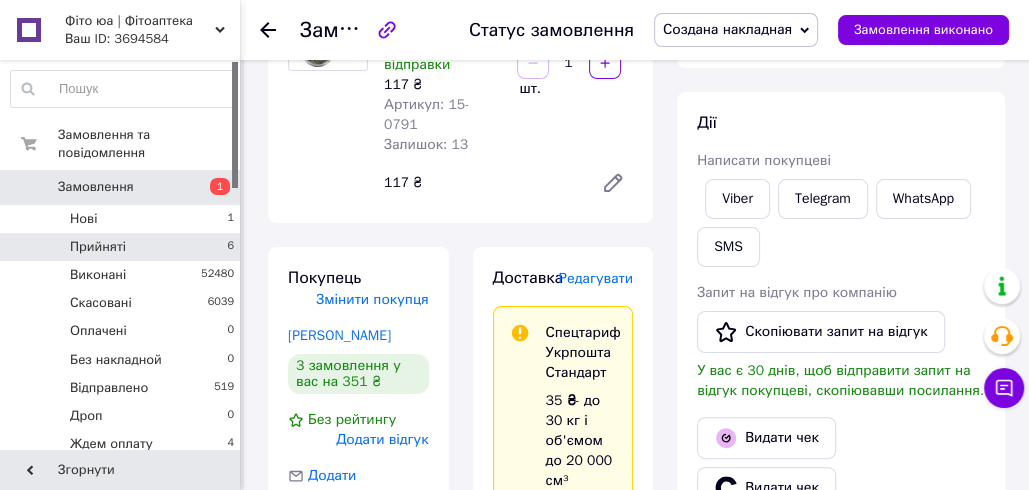 click on "Прийняті 6" at bounding box center [123, 247] 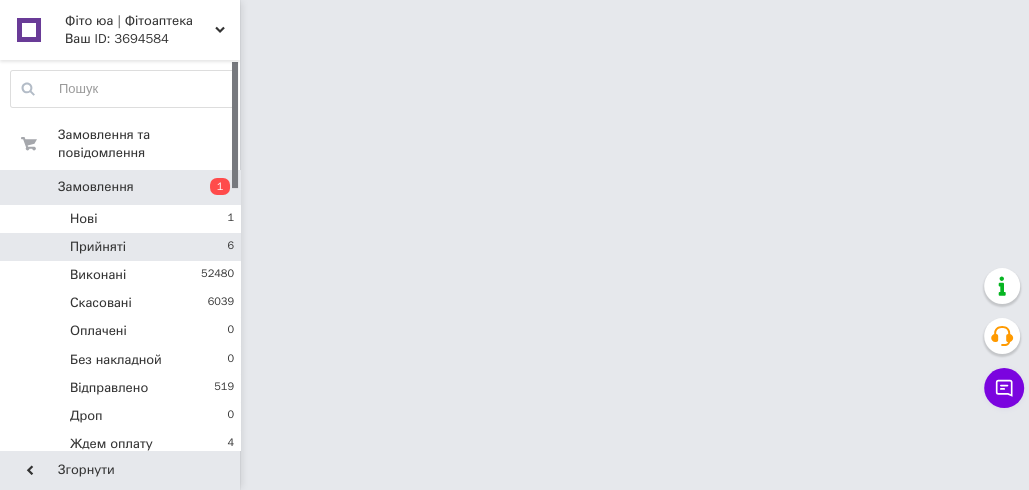 scroll, scrollTop: 0, scrollLeft: 0, axis: both 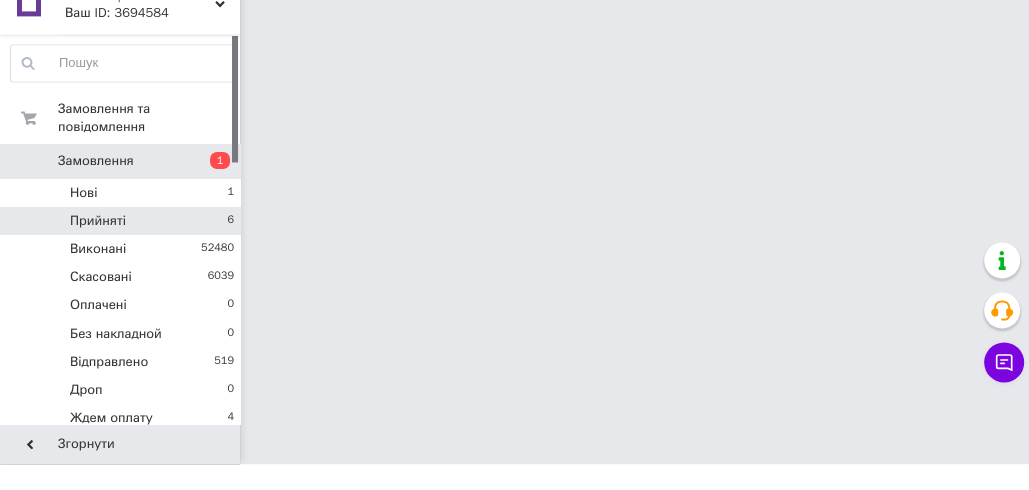click on "Прийняті 6" at bounding box center [123, 247] 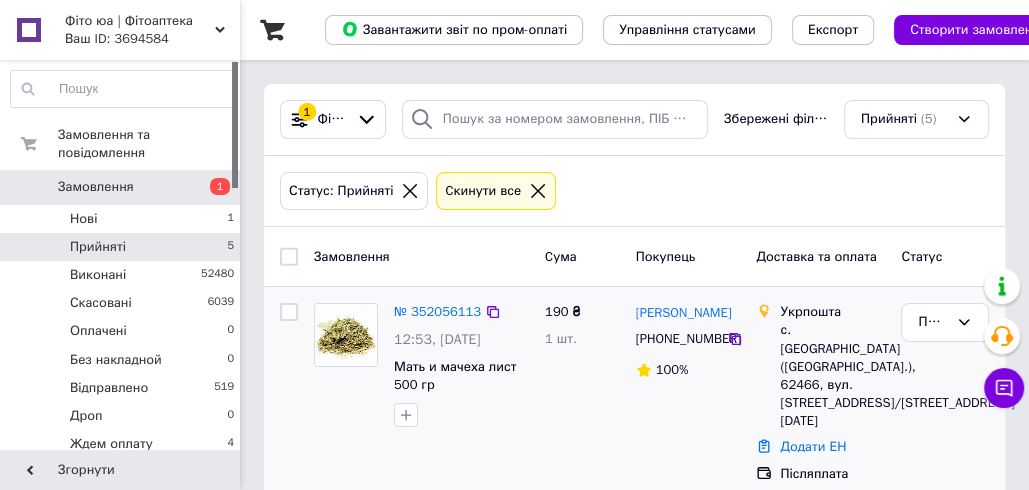 click at bounding box center (289, 393) 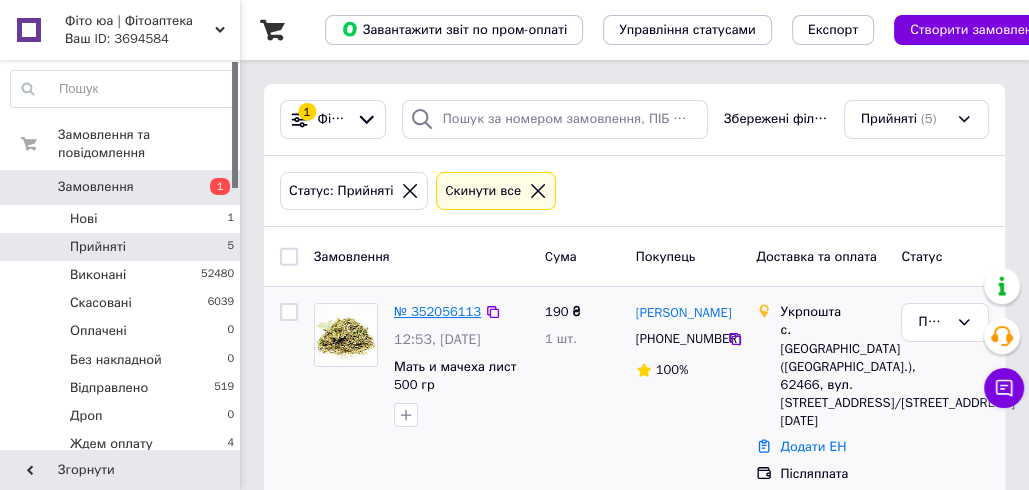 click on "№ 352056113" at bounding box center (437, 311) 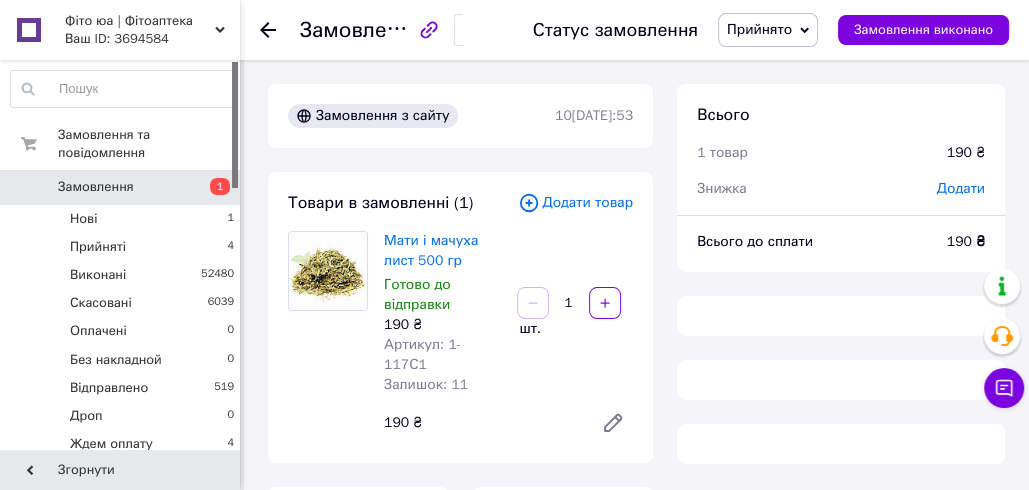 click on "Прийнято" at bounding box center [768, 30] 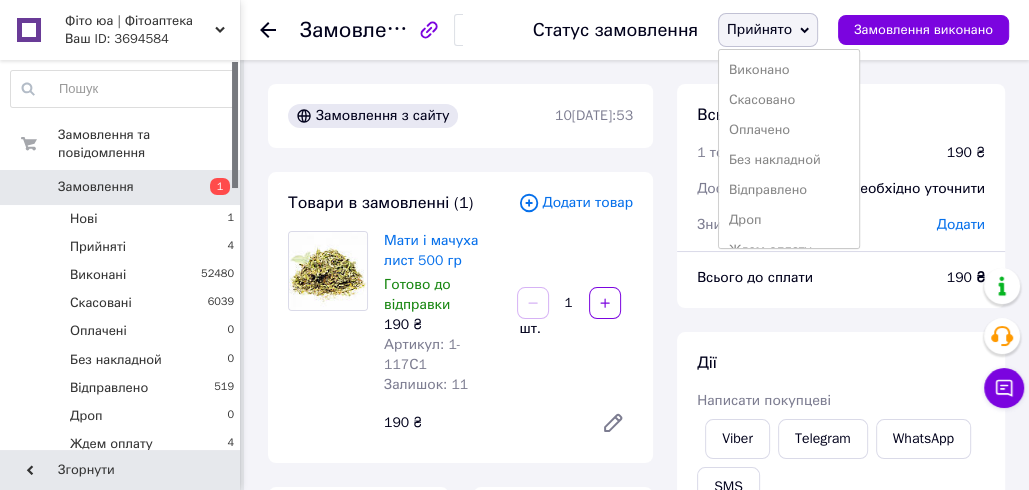 scroll, scrollTop: 232, scrollLeft: 0, axis: vertical 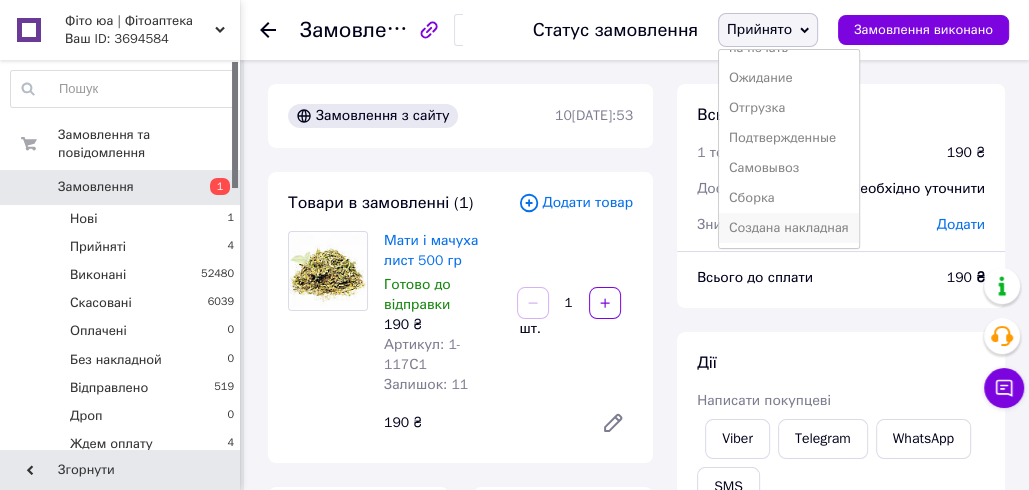 click on "Создана накладная" at bounding box center [789, 228] 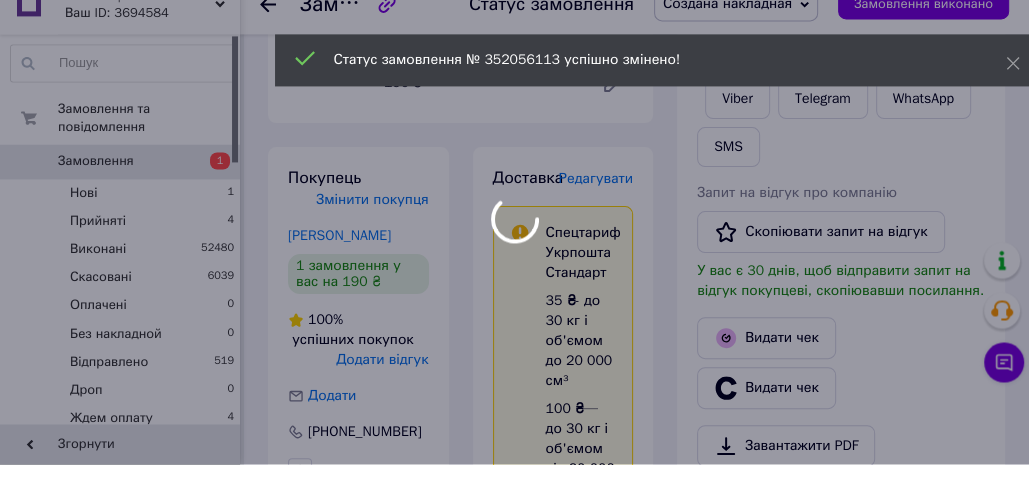scroll, scrollTop: 319, scrollLeft: 0, axis: vertical 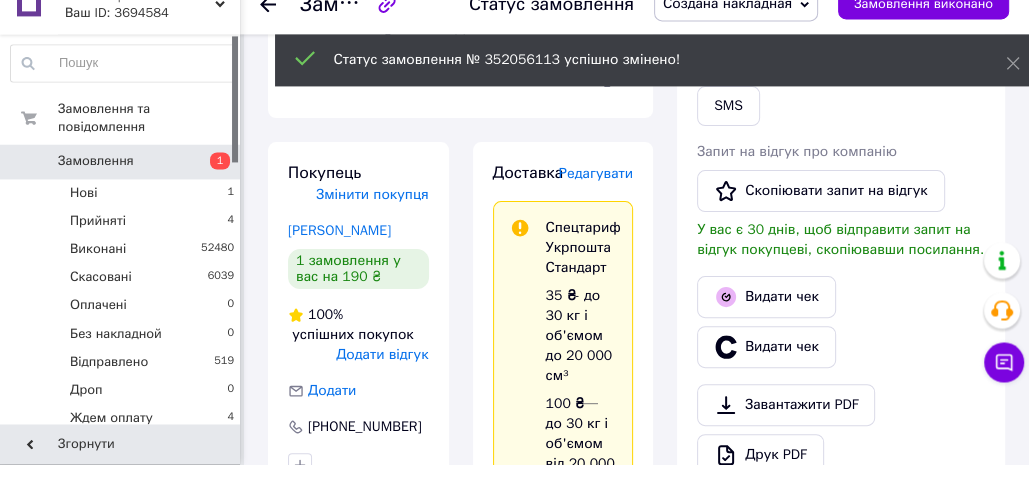 click on "Редагувати" at bounding box center (596, 199) 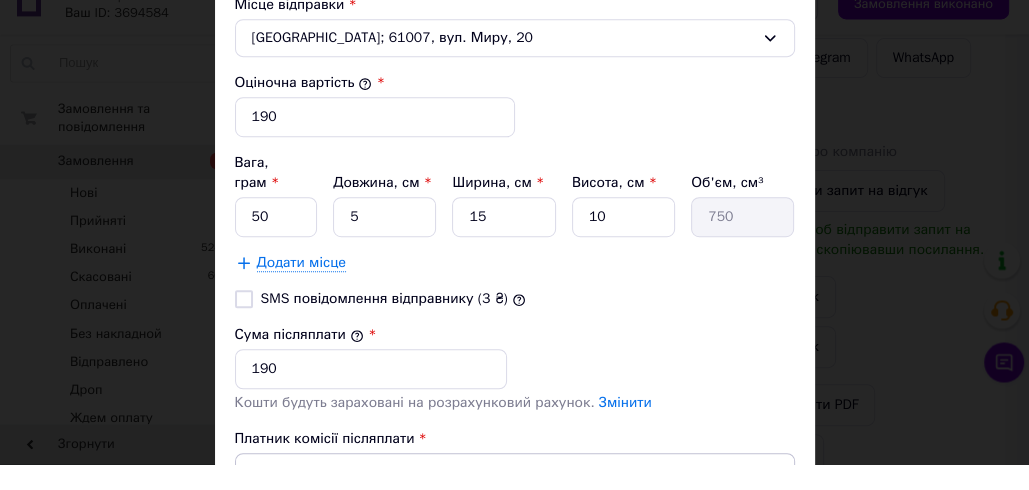 scroll, scrollTop: 727, scrollLeft: 0, axis: vertical 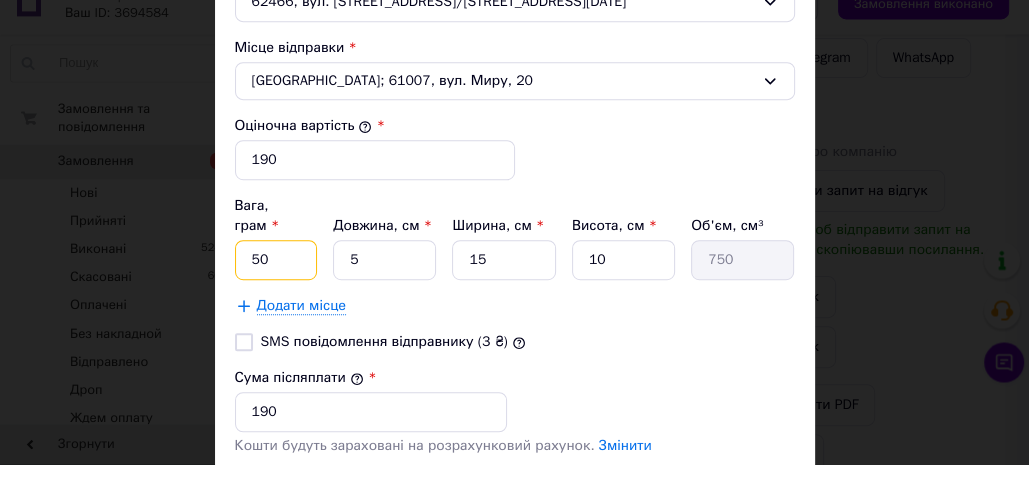 drag, startPoint x: 287, startPoint y: 259, endPoint x: 279, endPoint y: 252, distance: 10.630146 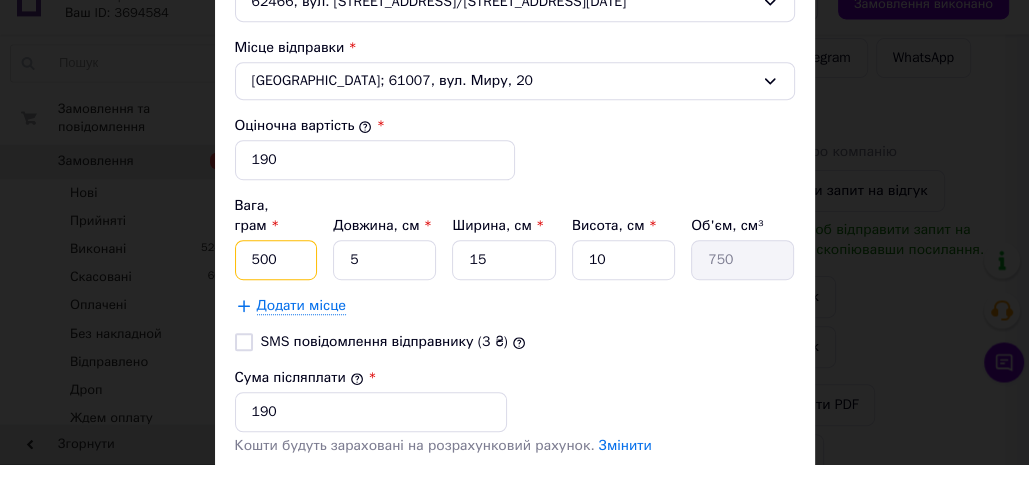 type on "500" 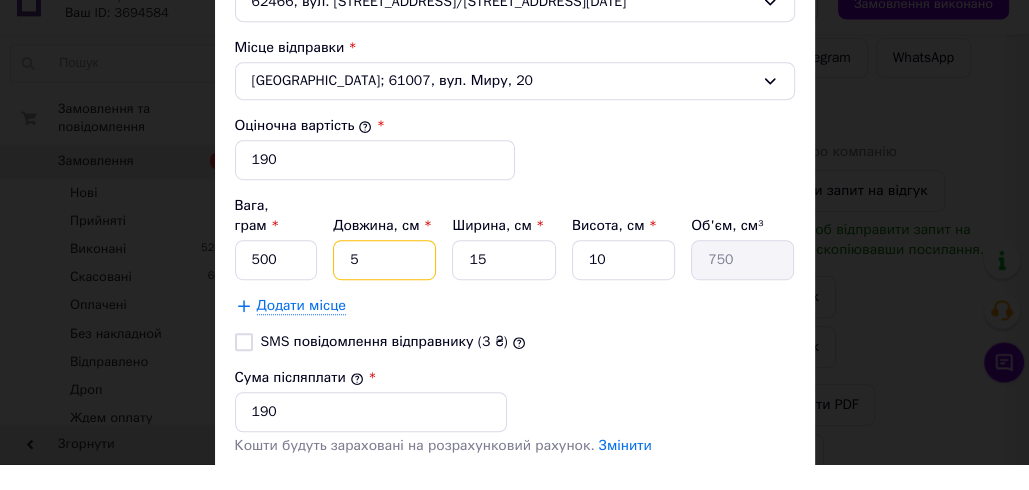 click on "5" at bounding box center (384, 286) 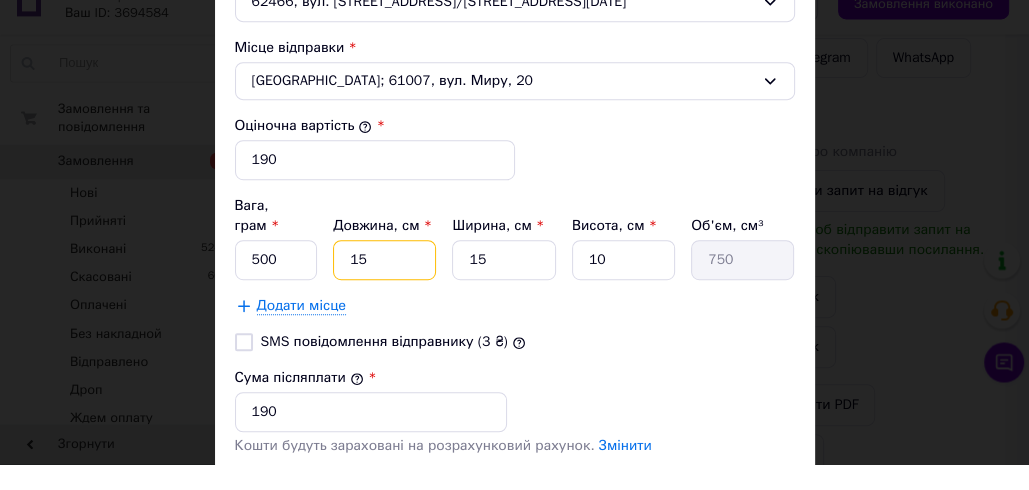 type on "2250" 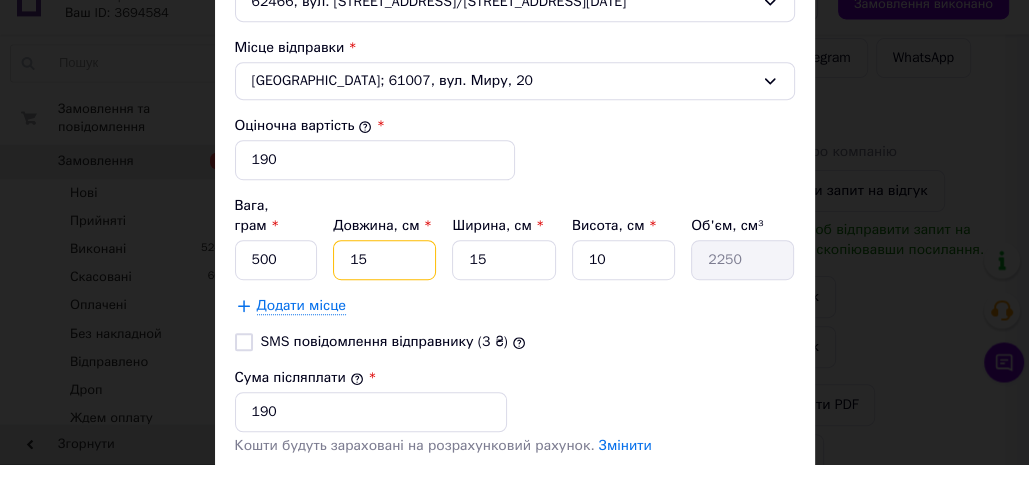 scroll, scrollTop: 941, scrollLeft: 0, axis: vertical 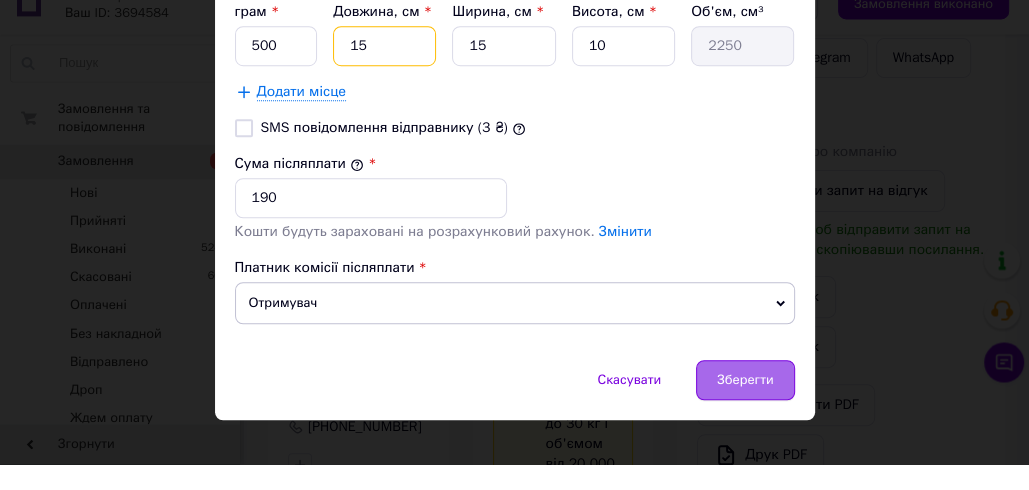 type on "15" 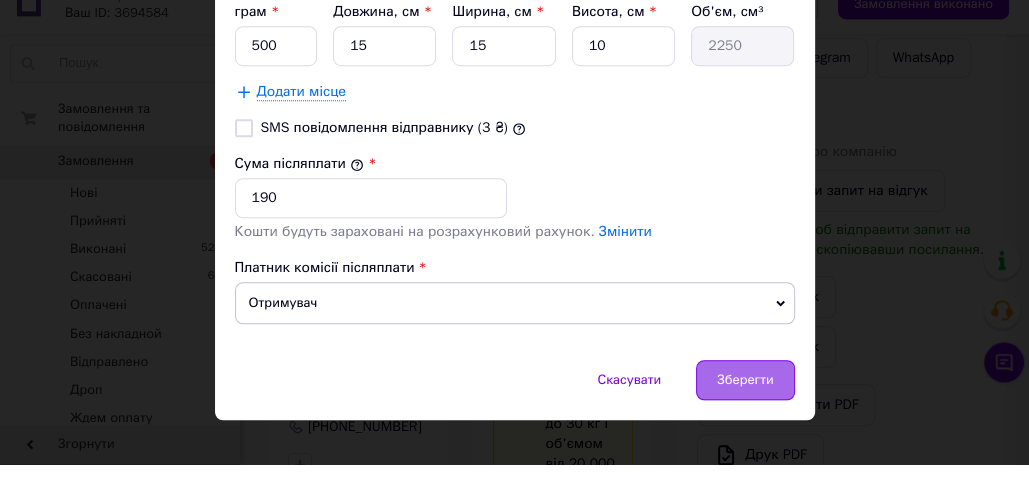 click on "Зберегти" at bounding box center [745, 406] 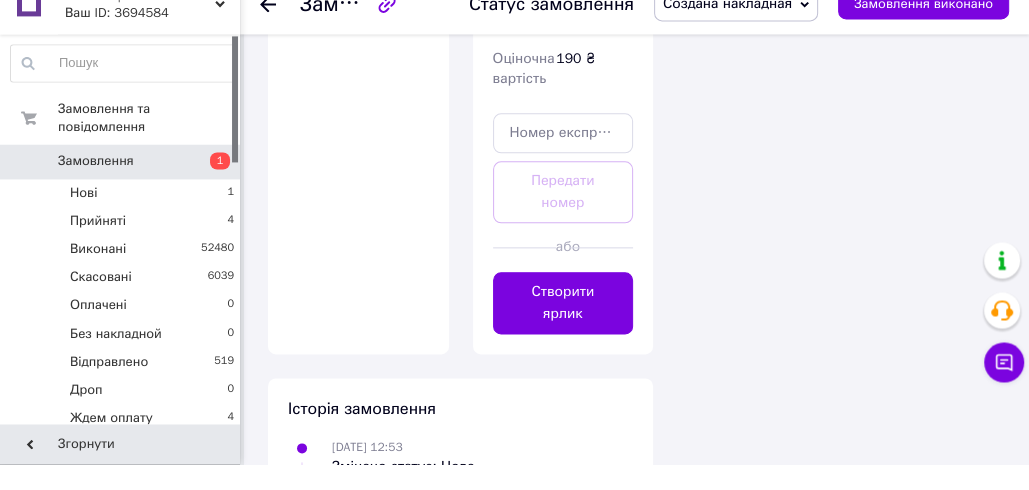 scroll, scrollTop: 1627, scrollLeft: 0, axis: vertical 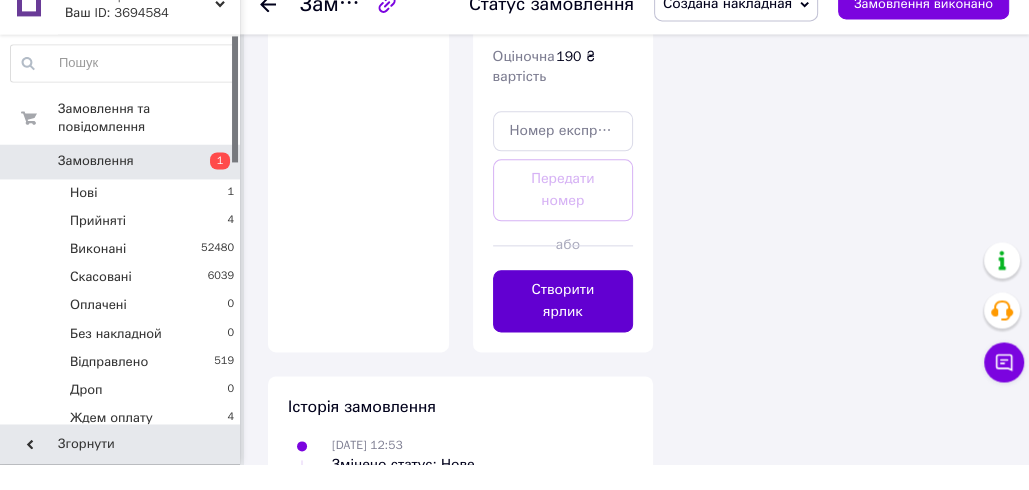 click on "Створити ярлик" at bounding box center (563, 327) 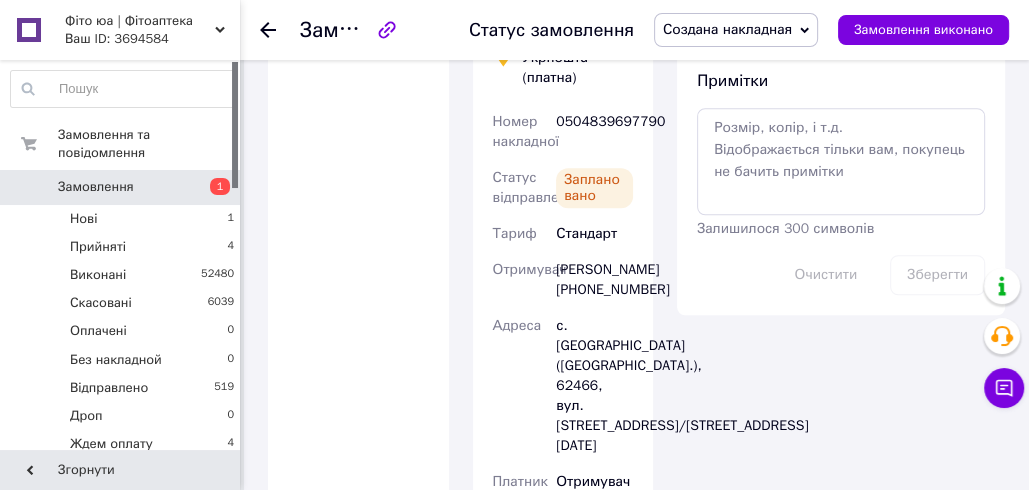 scroll, scrollTop: 1092, scrollLeft: 0, axis: vertical 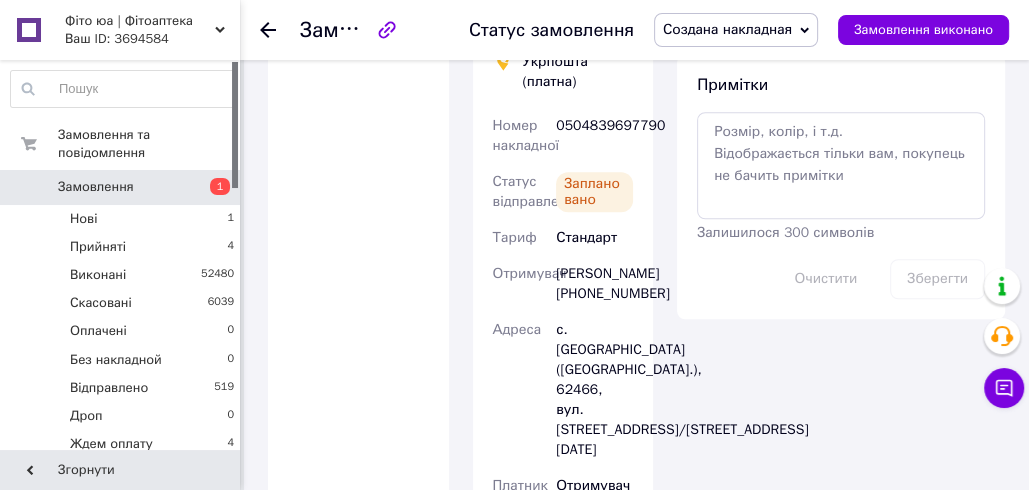 click on "0504839697790" at bounding box center [594, 136] 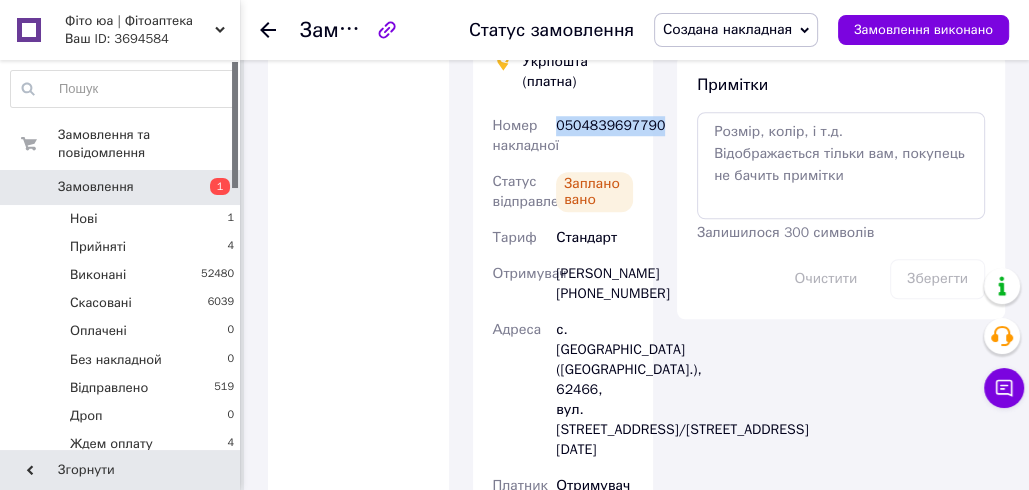 click on "0504839697790" at bounding box center [594, 136] 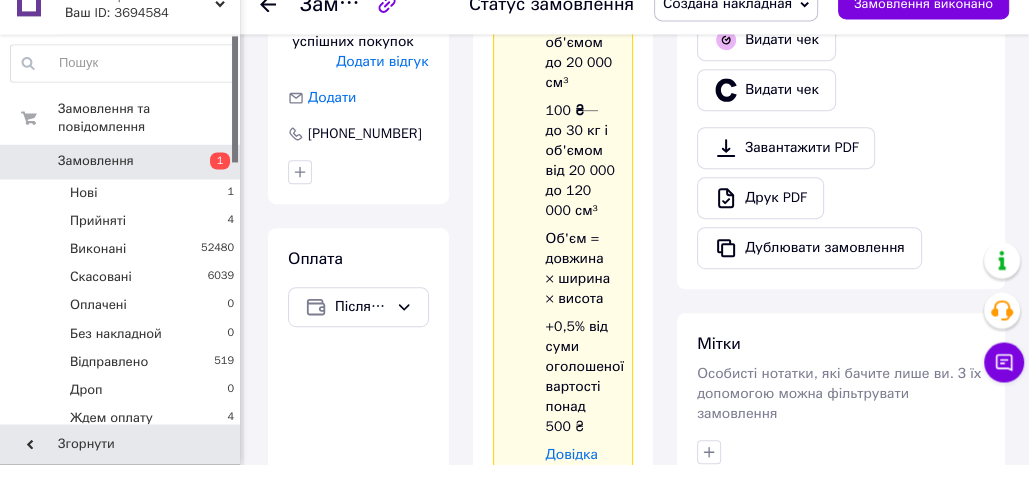 scroll, scrollTop: 751, scrollLeft: 0, axis: vertical 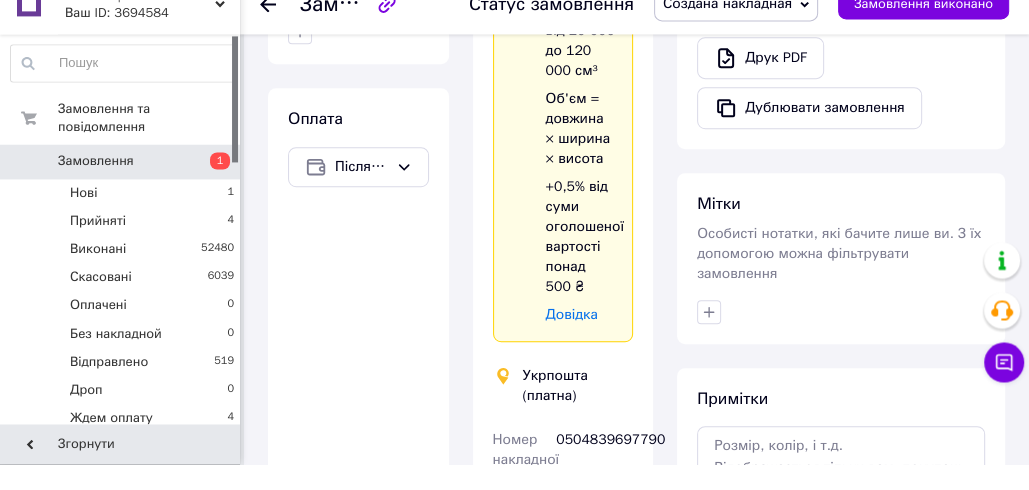 click on "0504839697790" at bounding box center (594, 476) 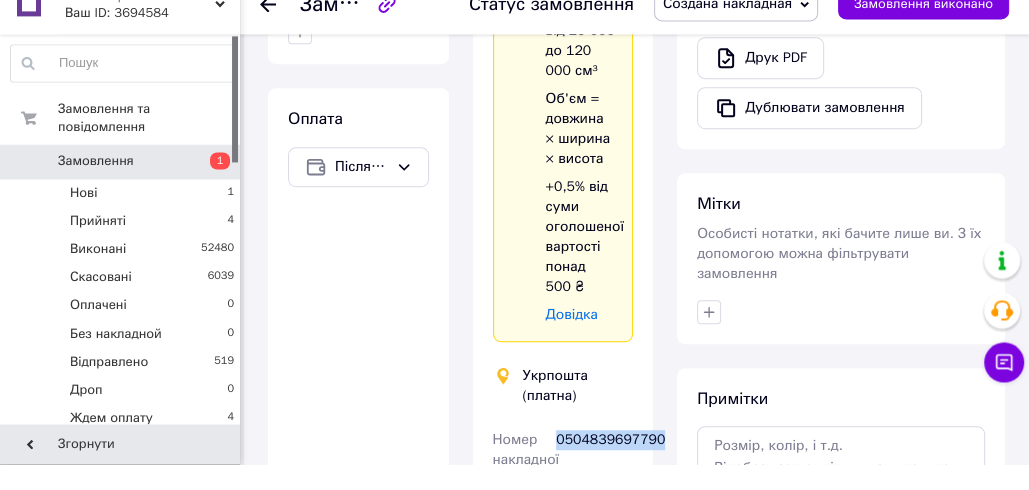 click on "0504839697790" at bounding box center (594, 476) 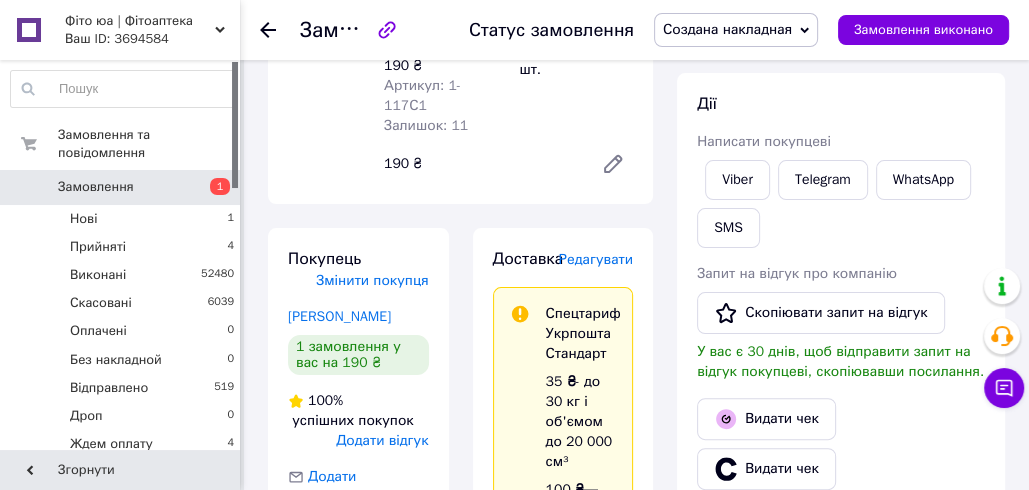 scroll, scrollTop: 100, scrollLeft: 0, axis: vertical 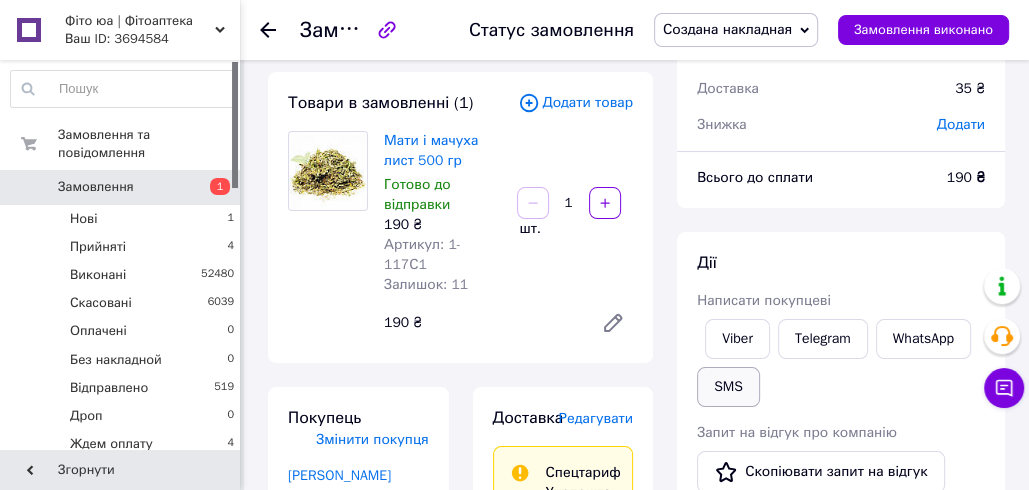 click on "SMS" at bounding box center (728, 387) 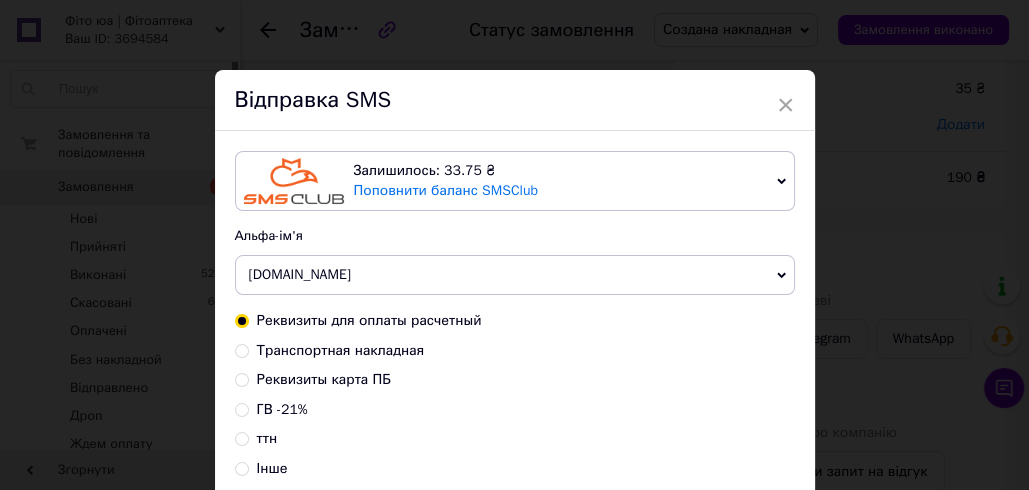 click on "Транспортная накладная" at bounding box center (341, 350) 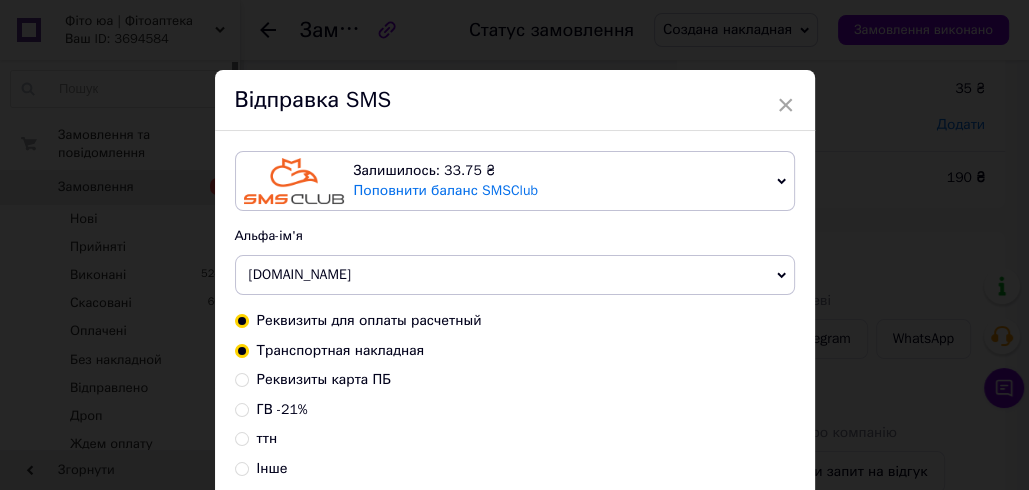 radio on "true" 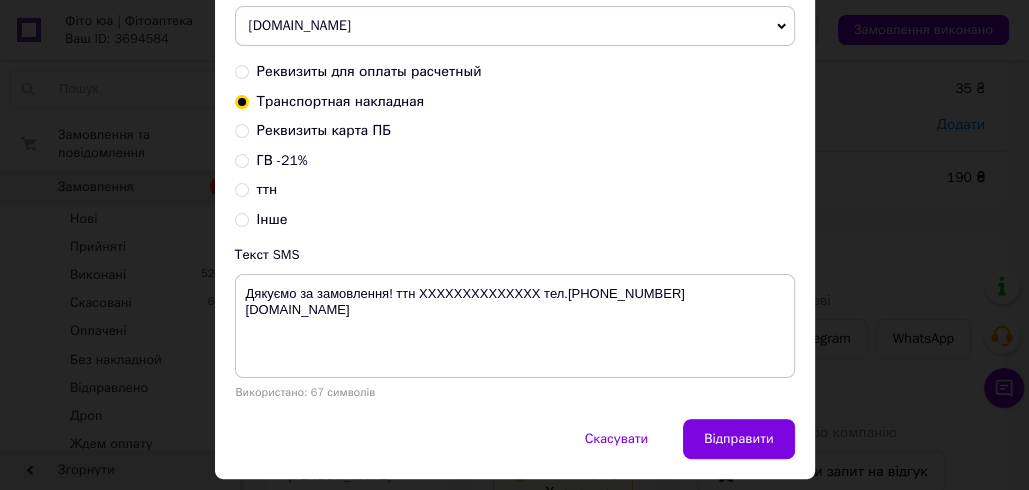 scroll, scrollTop: 302, scrollLeft: 0, axis: vertical 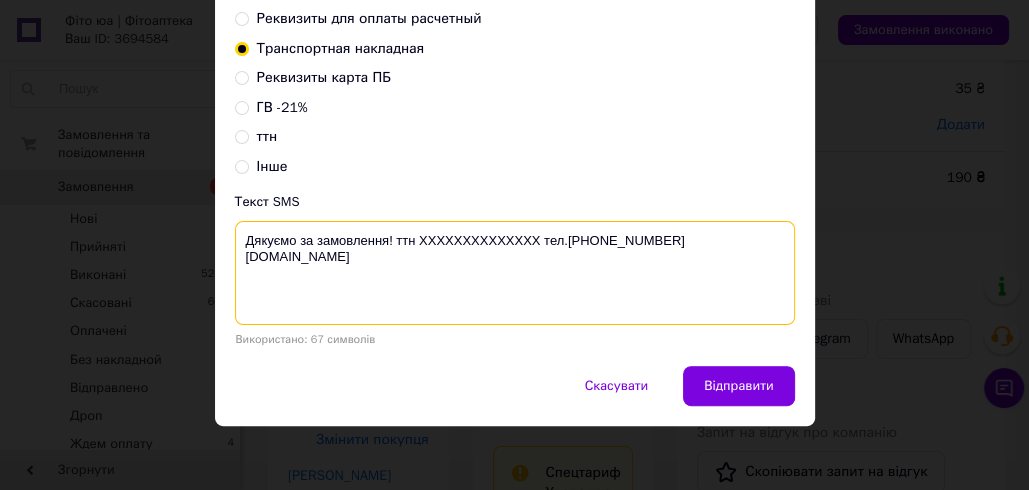 click on "Дякуємо за замовлення! ттн XXXXXXXXXXXXXX тел.[PHONE_NUMBER] [DOMAIN_NAME]" at bounding box center (515, 273) 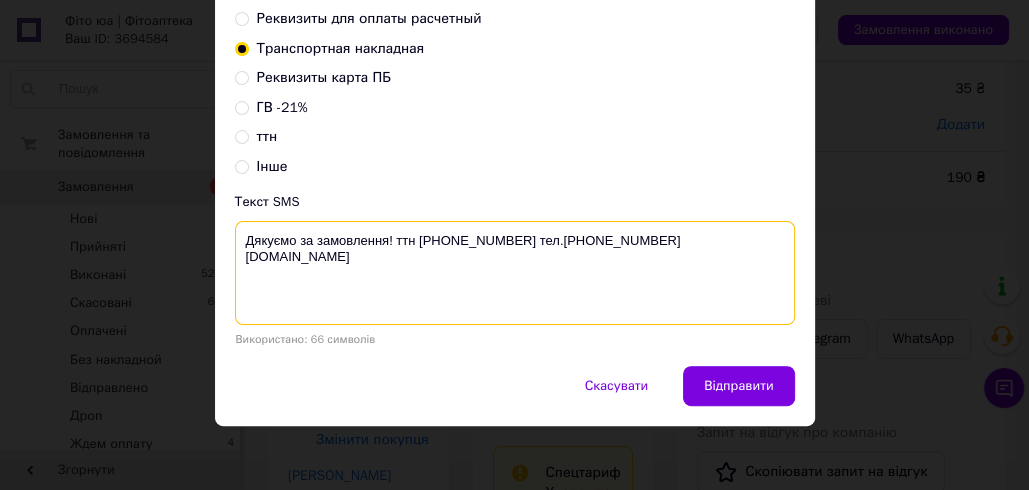drag, startPoint x: 514, startPoint y: 234, endPoint x: 239, endPoint y: 235, distance: 275.00183 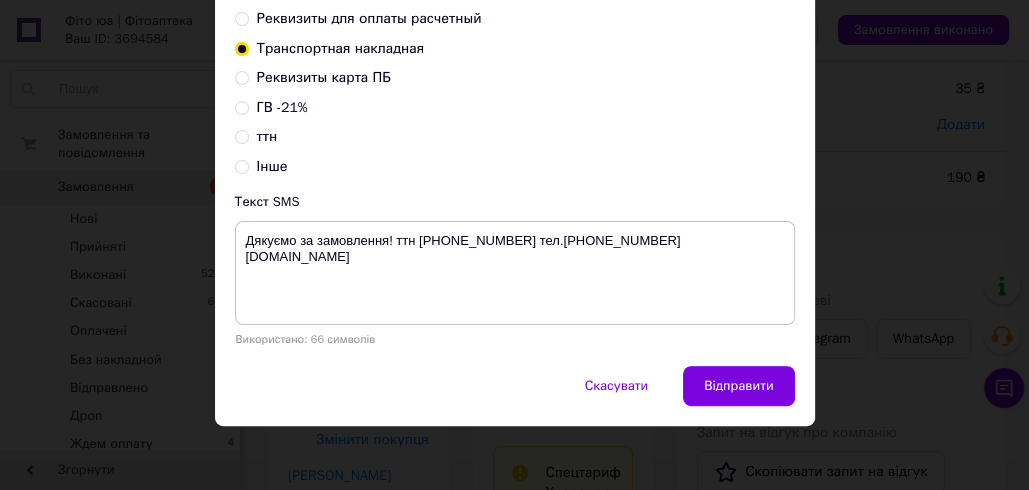 click on "× Відправка SMS Залишилось: 33.75 ₴ Поповнити баланс SMSClub Підключити LetsAds Альфа-ім'я  Fito.ua Оновити список альфа-імен Реквизиты для оплаты расчетный Транспортная накладная Реквизиты карта ПБ ГВ -21% ттн Інше Текст SMS Дякуємо за замовлення! ттн 0504839697790 тел.+380988847717 fito.ua Використано: 66 символів Скасувати   Відправити" at bounding box center (514, 245) 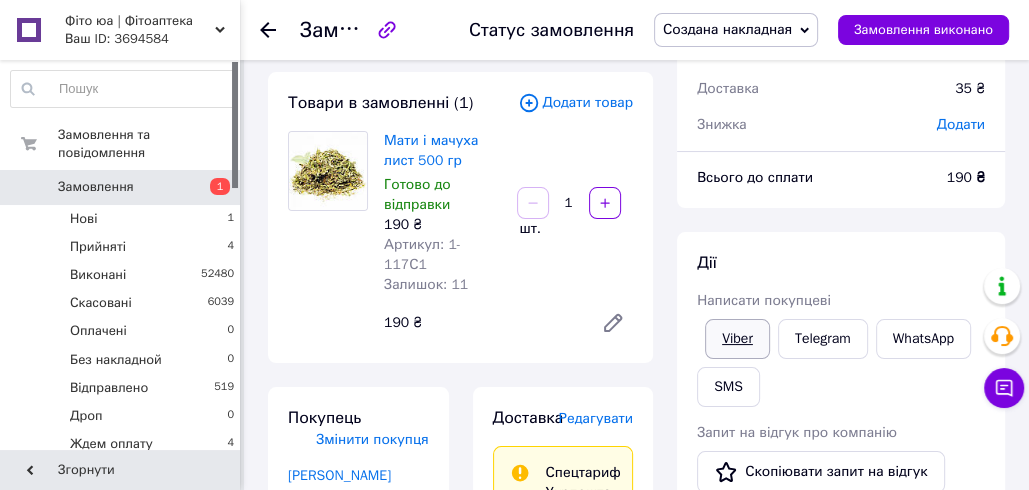 click on "Viber" at bounding box center (737, 339) 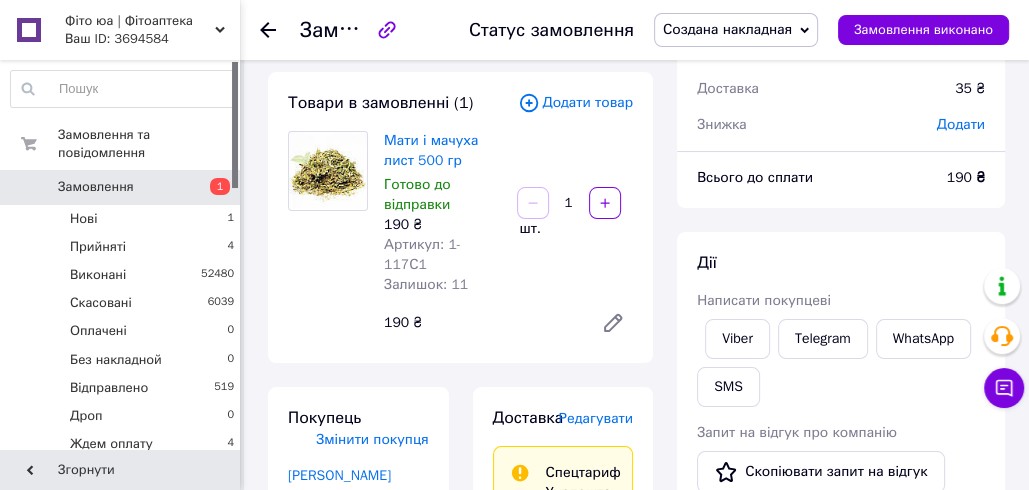 click at bounding box center [328, 237] 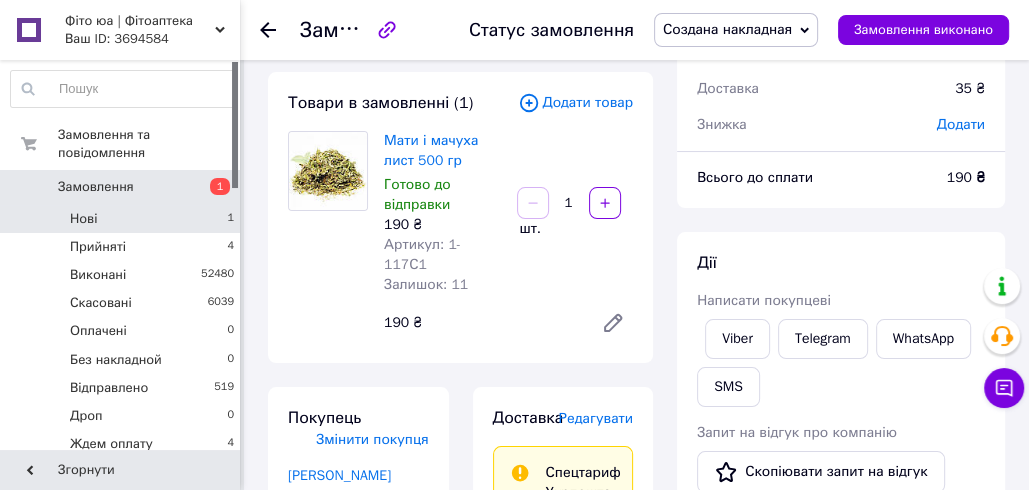 click on "Нові 1" at bounding box center (123, 219) 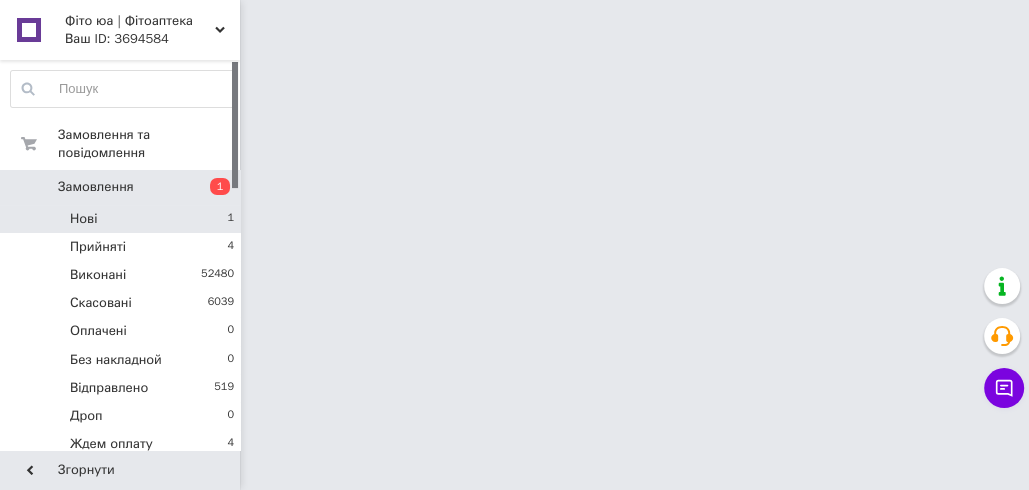 scroll, scrollTop: 0, scrollLeft: 0, axis: both 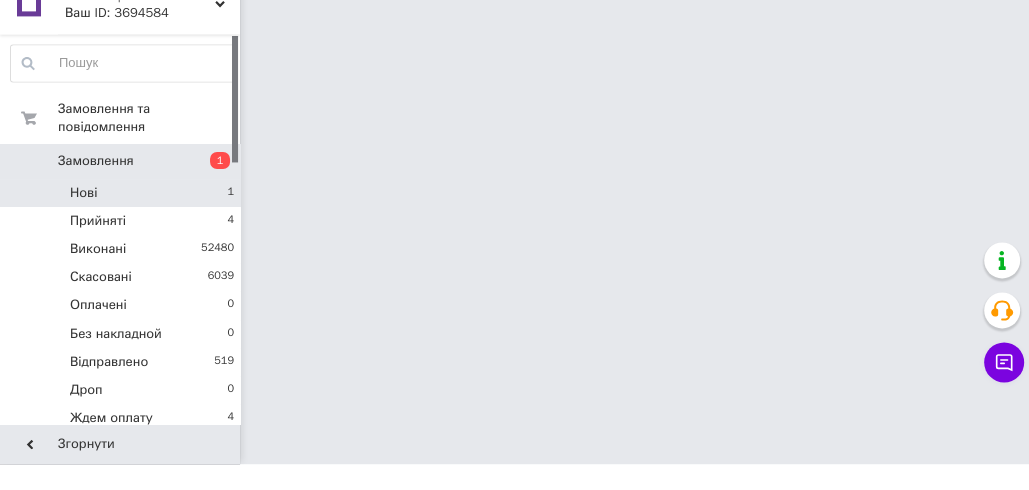 click on "Нові 1" at bounding box center [123, 219] 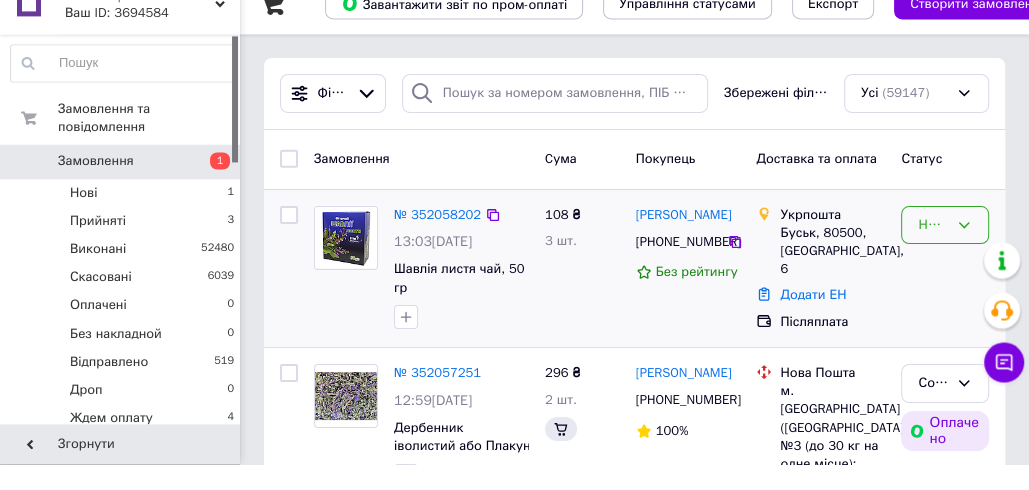click on "Нове" at bounding box center (933, 251) 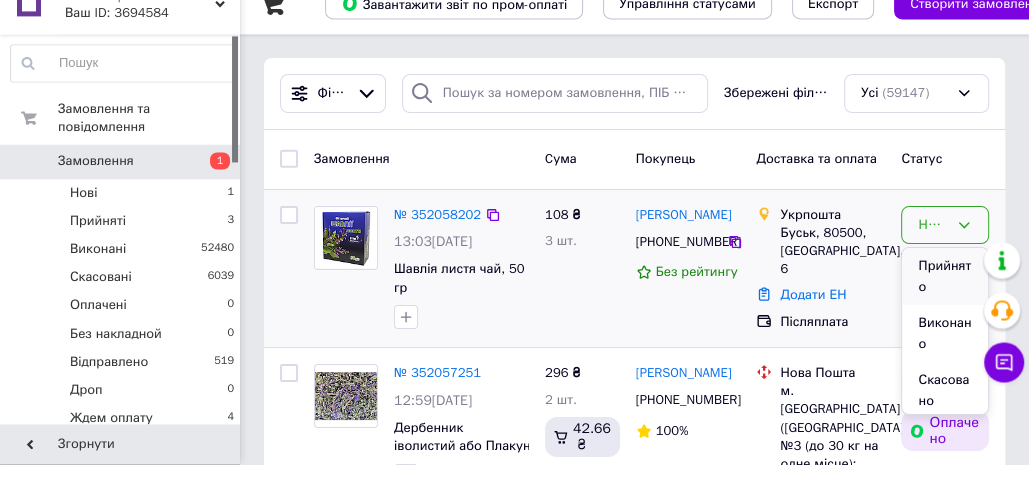 click on "Прийнято" at bounding box center (945, 302) 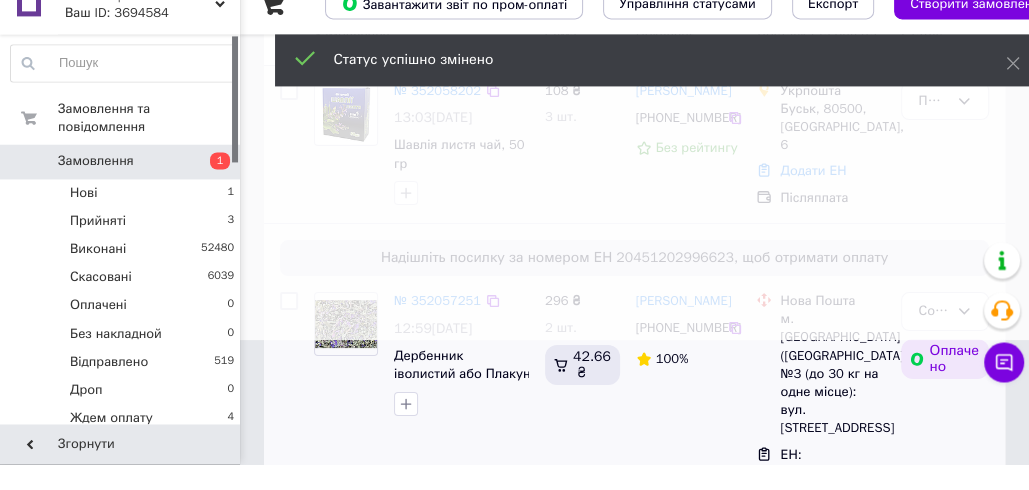 scroll, scrollTop: 347, scrollLeft: 0, axis: vertical 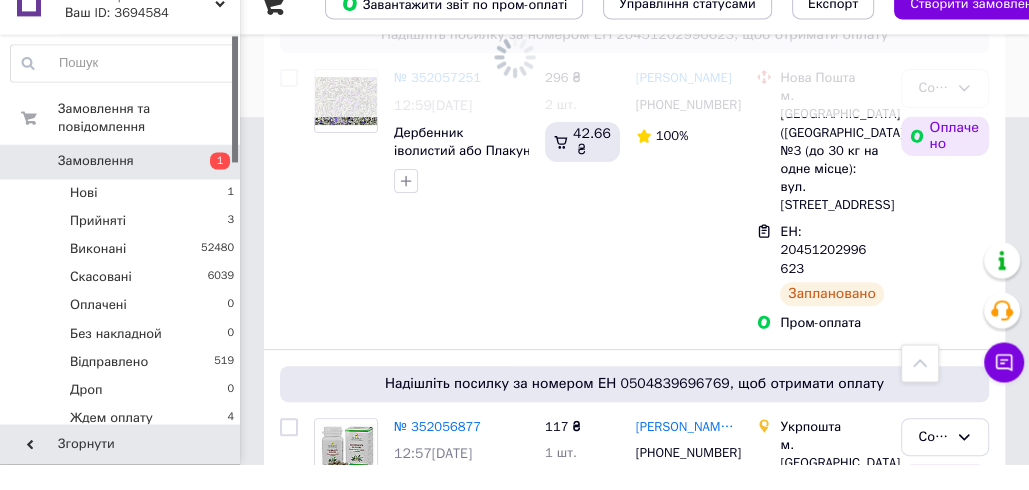 click on "Створити замовлення" at bounding box center [978, 30] 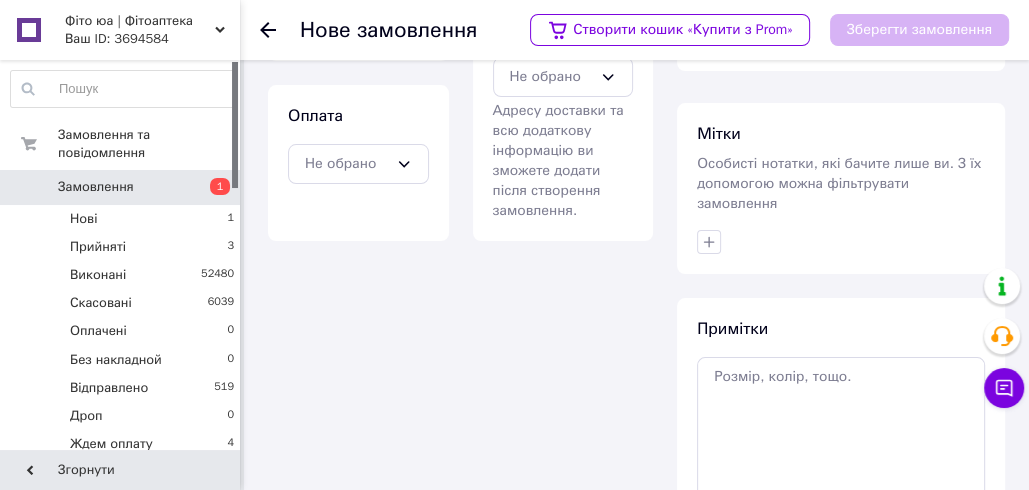 scroll, scrollTop: 0, scrollLeft: 0, axis: both 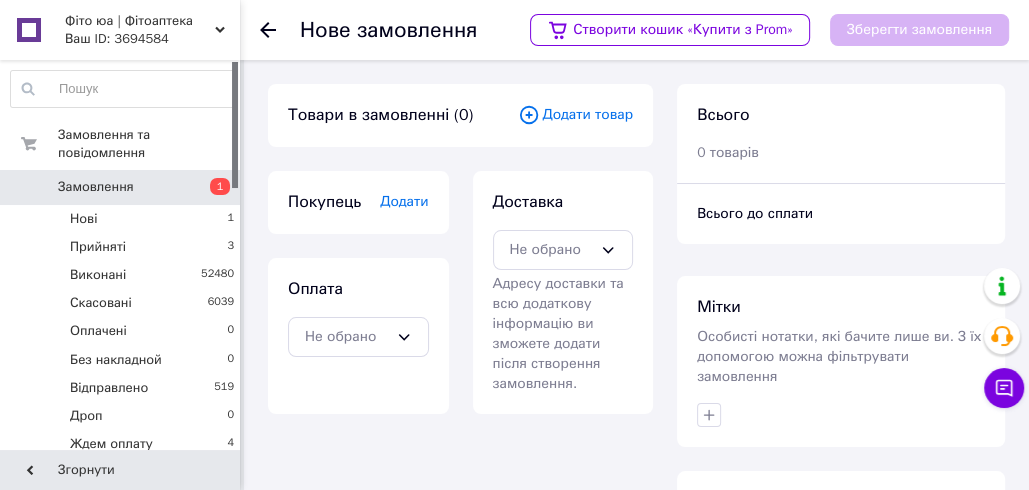 click on "Додати товар" at bounding box center [575, 115] 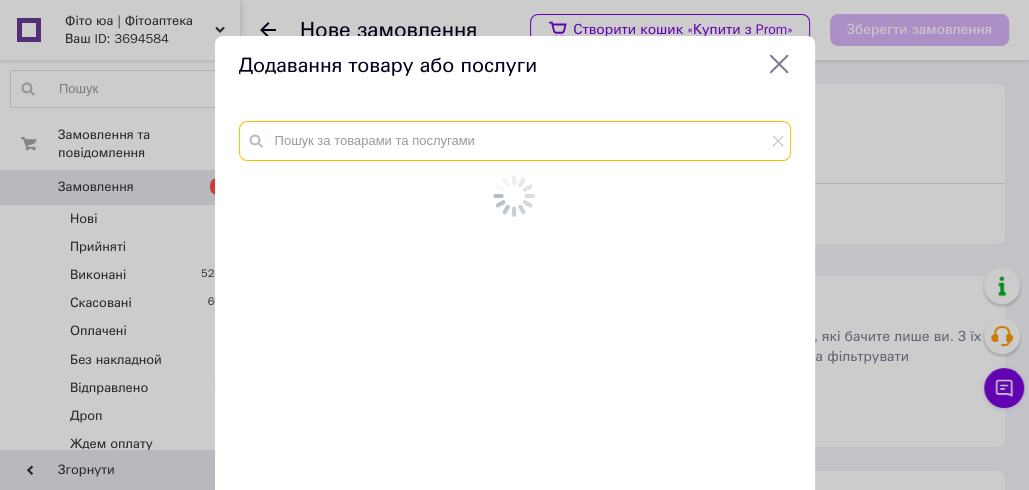 click at bounding box center [515, 141] 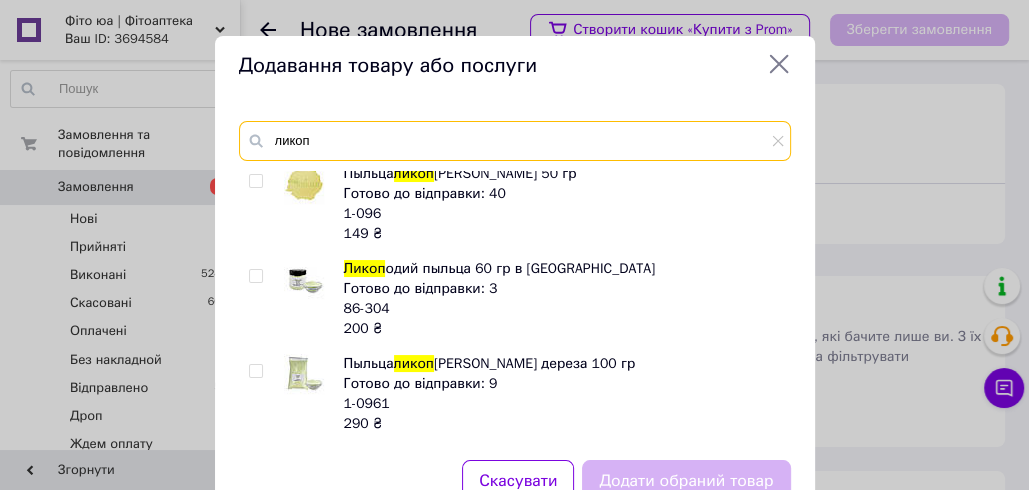 scroll, scrollTop: 0, scrollLeft: 0, axis: both 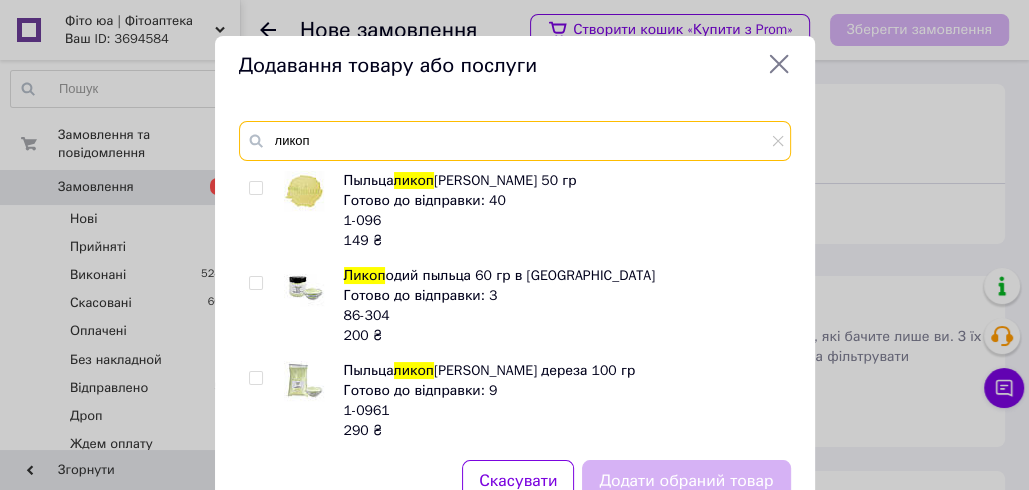click on "ликоп" at bounding box center (515, 141) 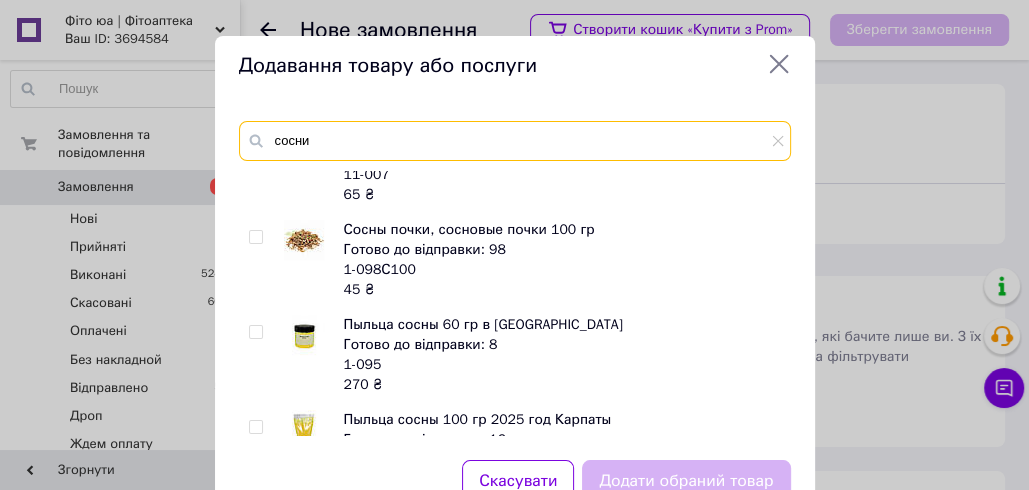 scroll, scrollTop: 585, scrollLeft: 0, axis: vertical 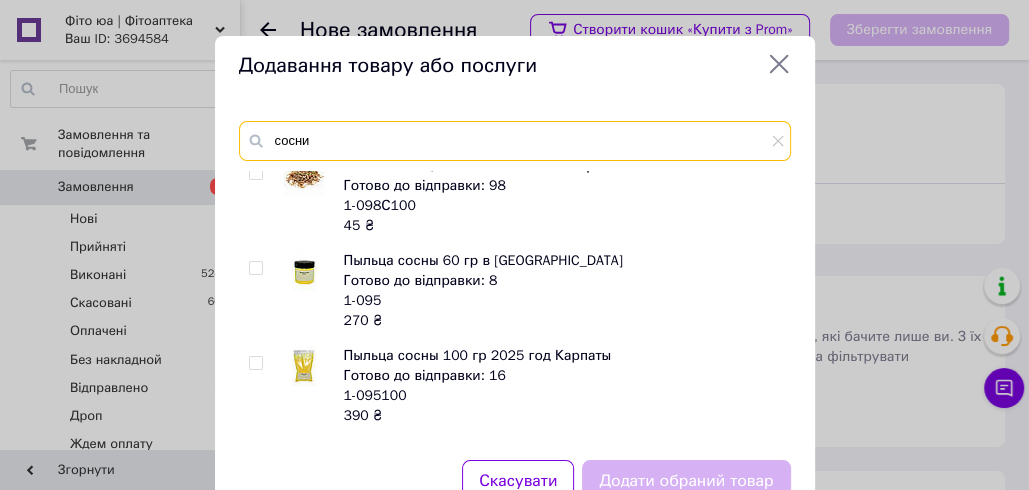 type on "сосни" 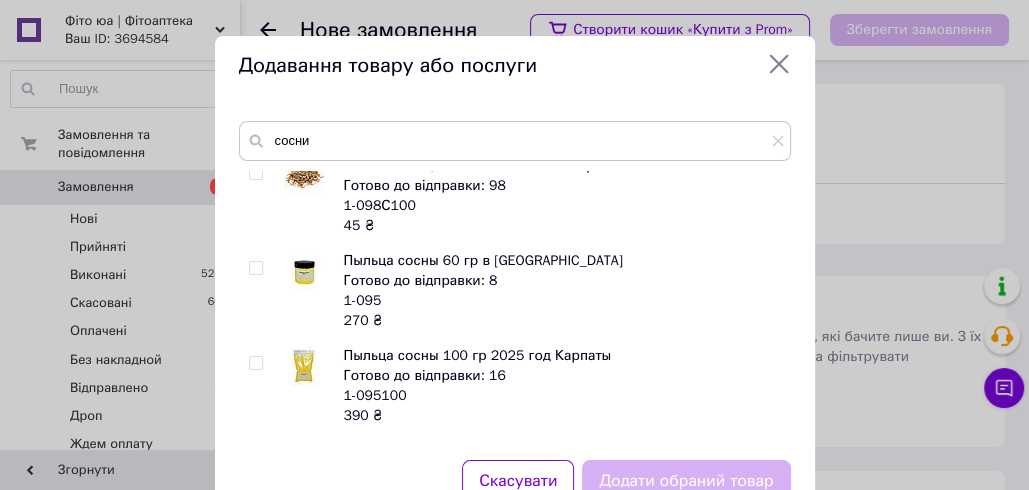 click at bounding box center (255, 268) 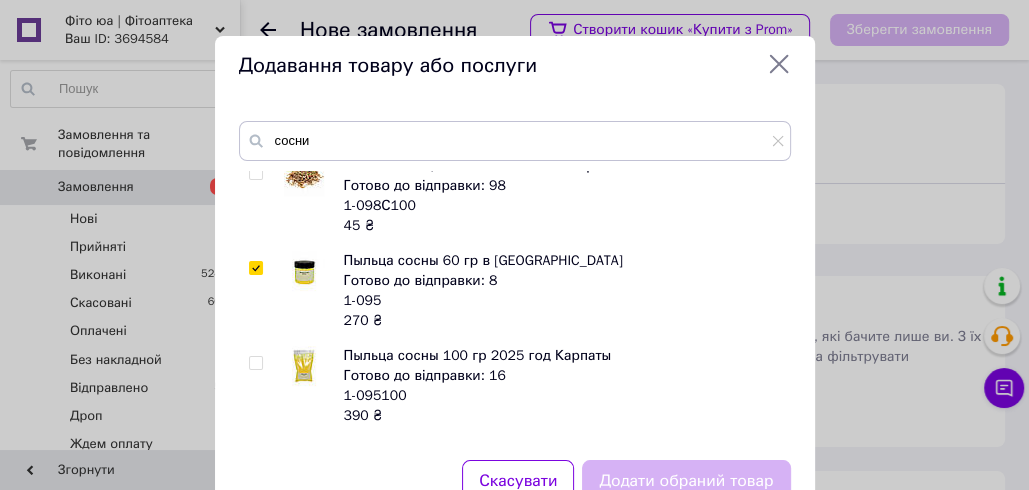 checkbox on "true" 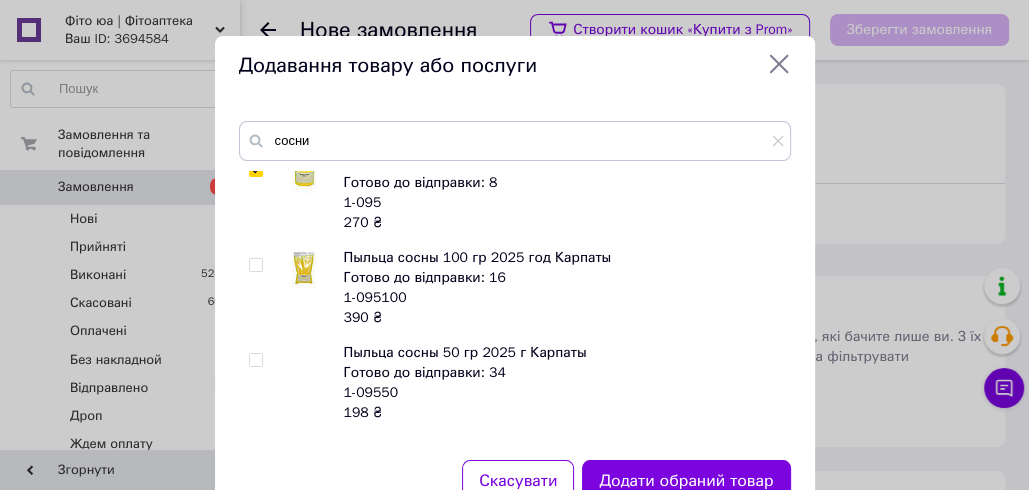 scroll, scrollTop: 764, scrollLeft: 0, axis: vertical 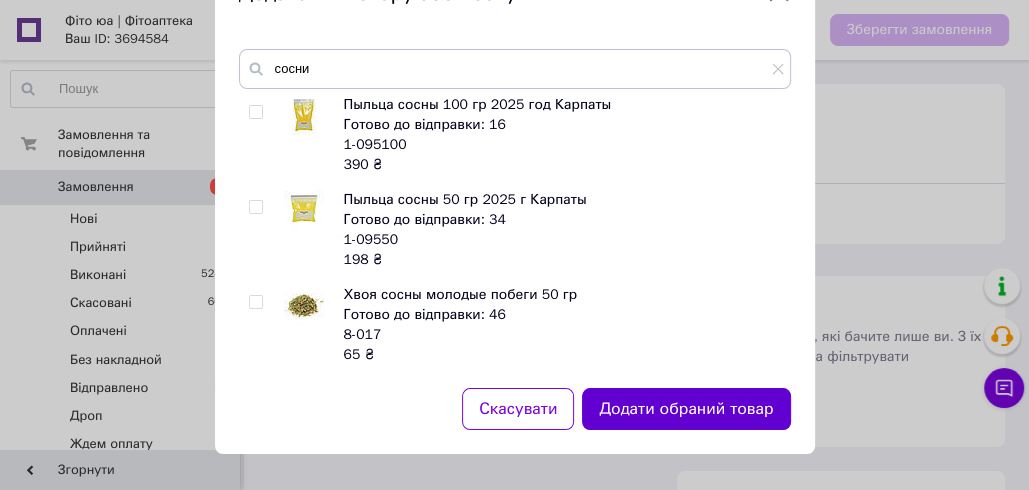 click on "Додати обраний товар" at bounding box center (686, 409) 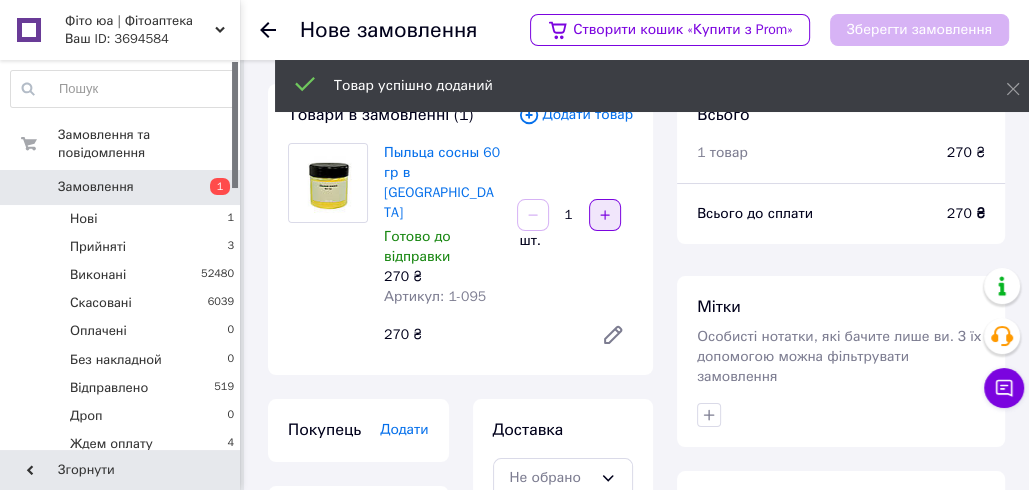 click 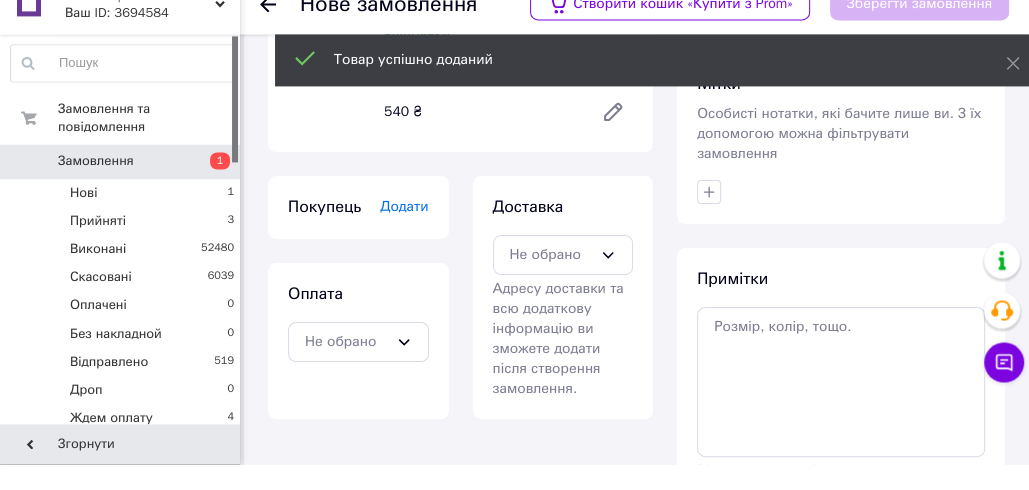 scroll, scrollTop: 216, scrollLeft: 0, axis: vertical 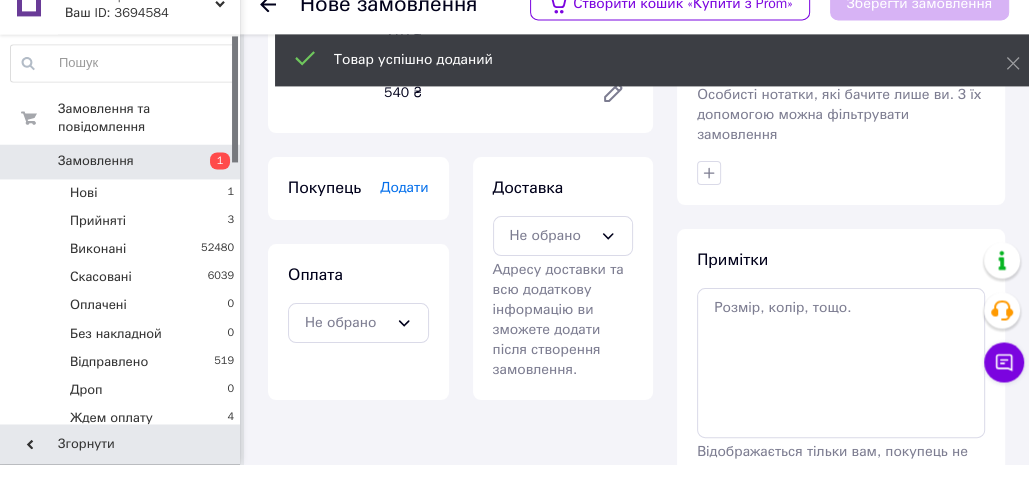 click on "Доставка Не обрано Адресу доставки та всю додаткову інформацію
ви зможете додати після створення замовлення." at bounding box center [563, 304] 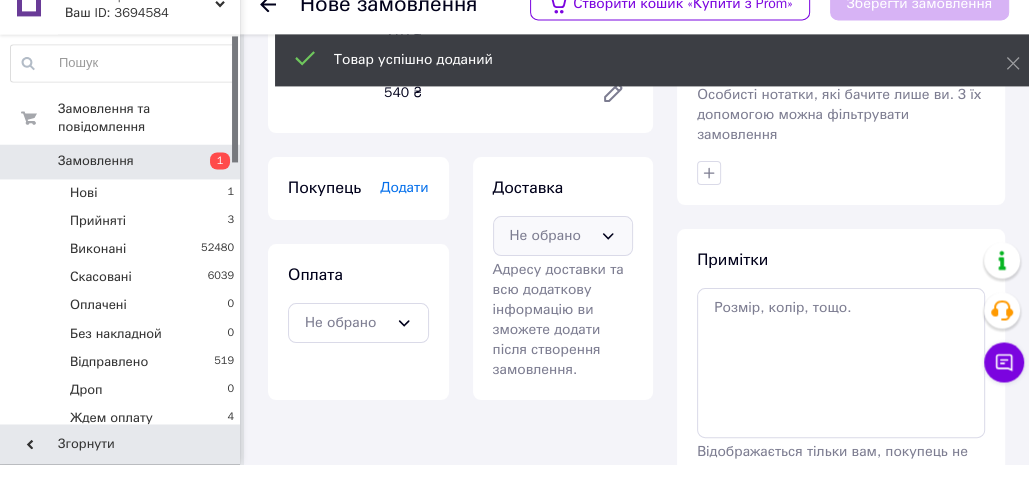 click on "Не обрано" at bounding box center (551, 262) 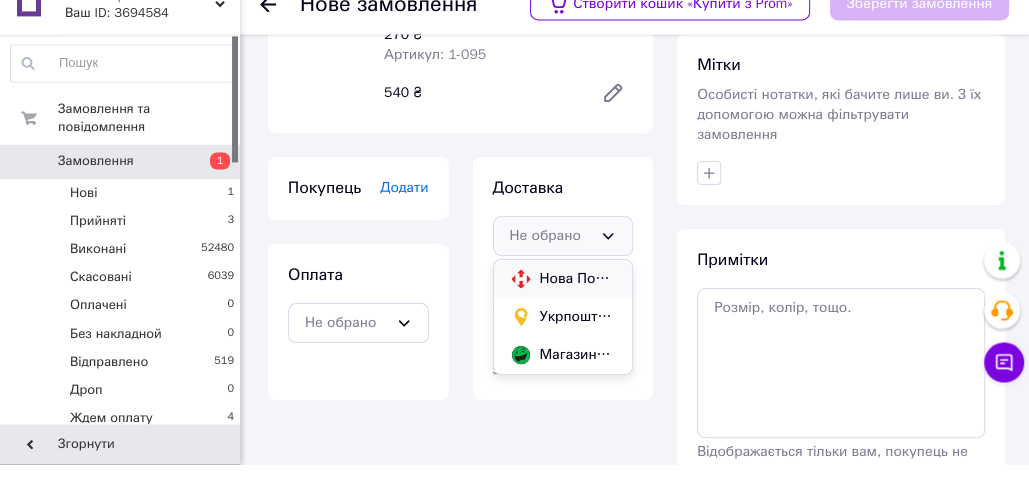 click 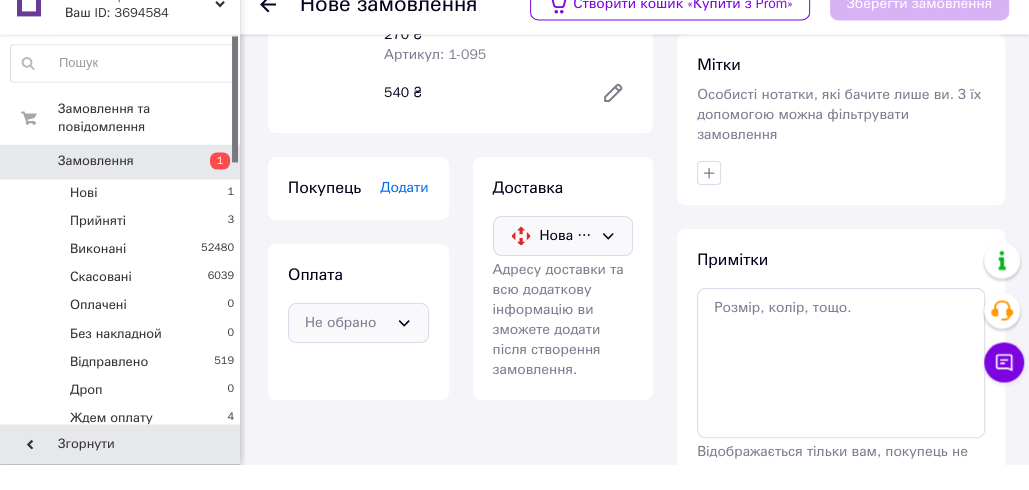click on "Не обрано" at bounding box center [358, 349] 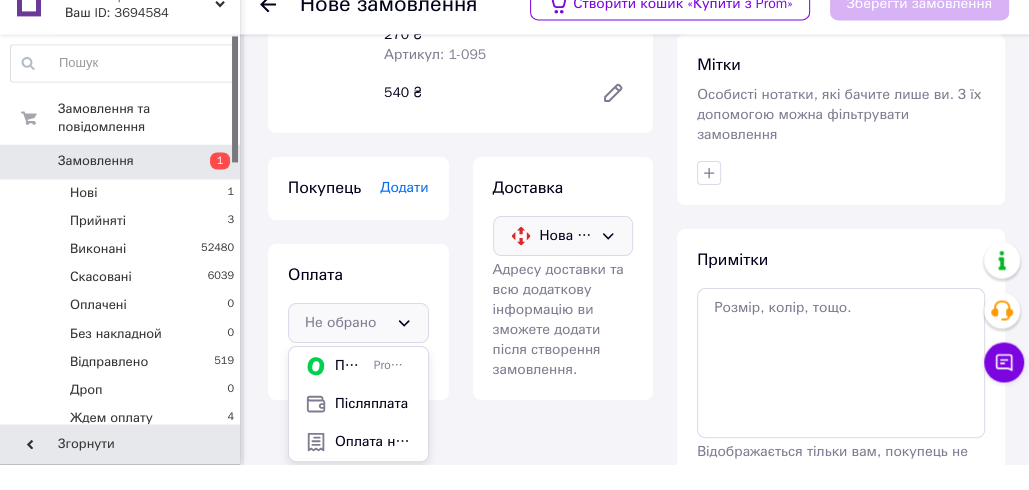 drag, startPoint x: 375, startPoint y: 403, endPoint x: 381, endPoint y: 355, distance: 48.373547 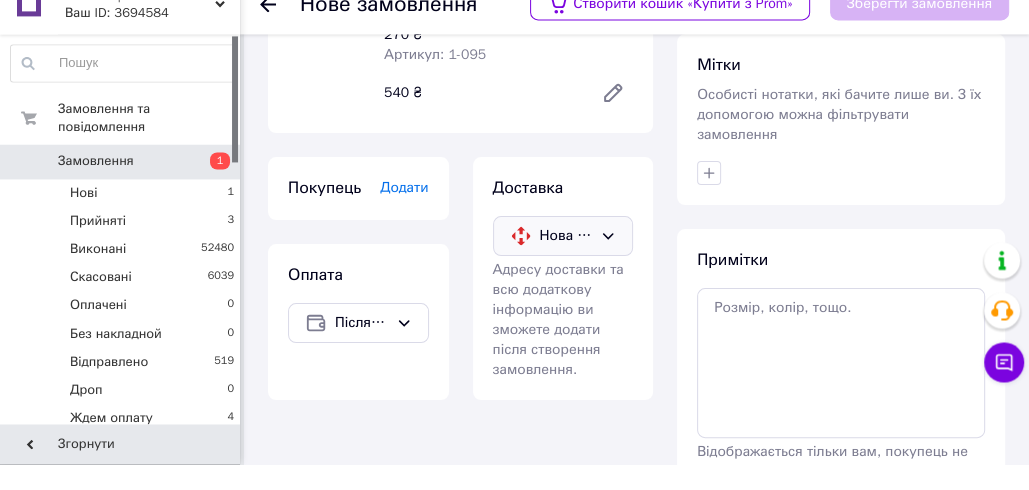 click on "Оплата Післяплата" at bounding box center (358, 348) 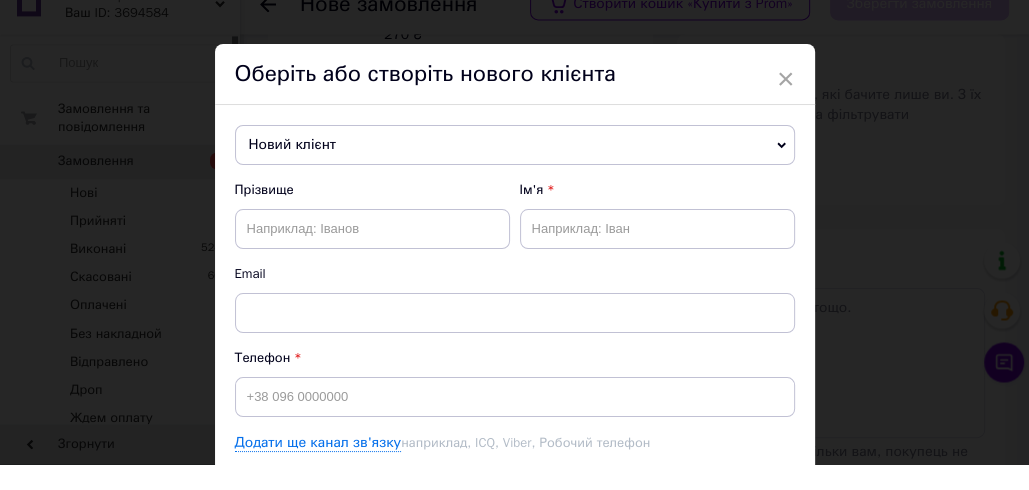 click on "Новий клієнт" at bounding box center [515, 171] 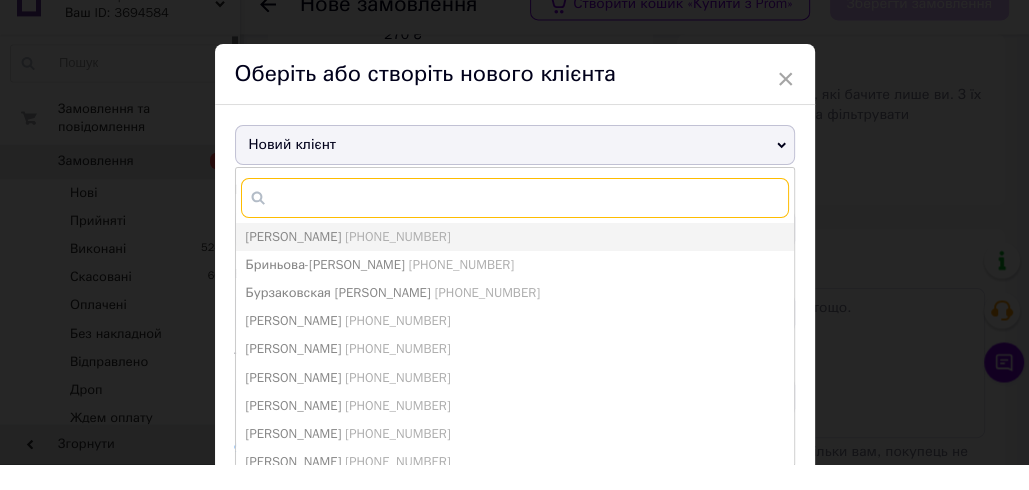 paste on "099-1140720" 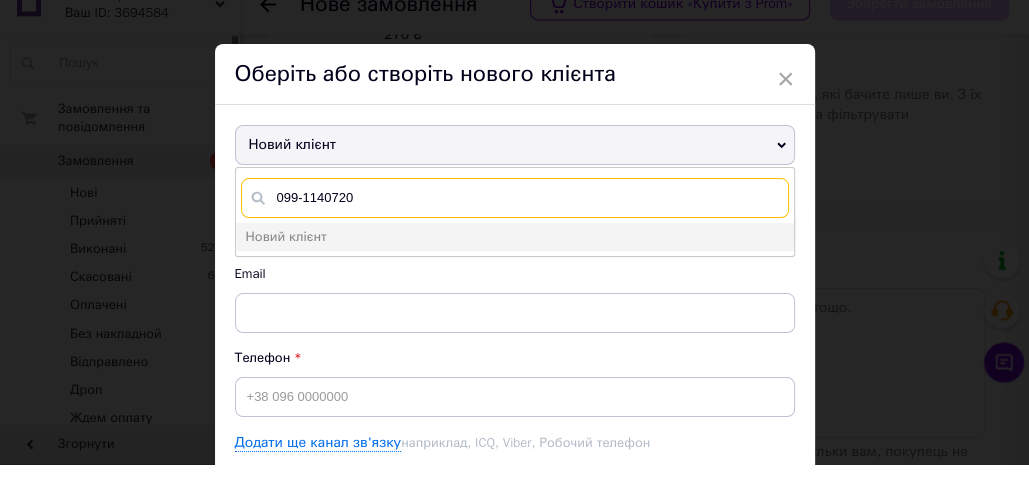 click on "099-1140720" at bounding box center [515, 224] 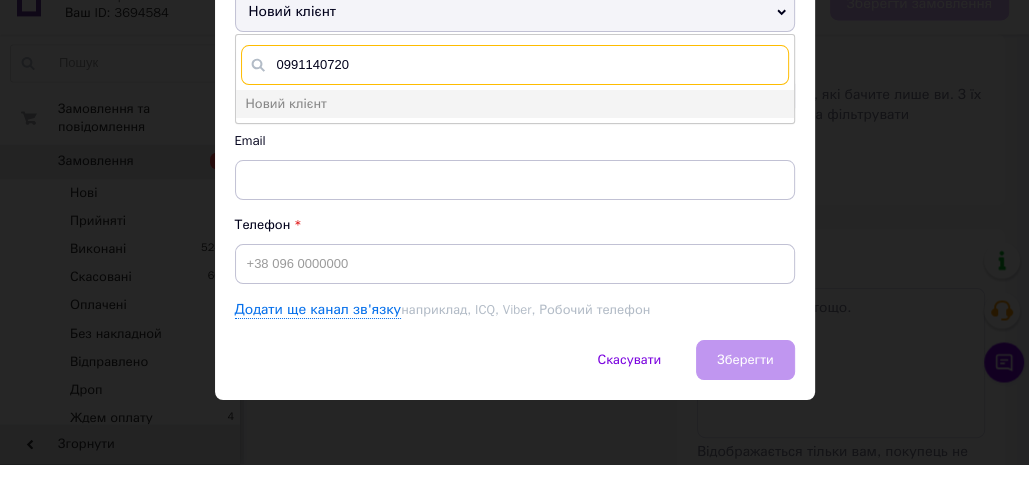 scroll, scrollTop: 134, scrollLeft: 0, axis: vertical 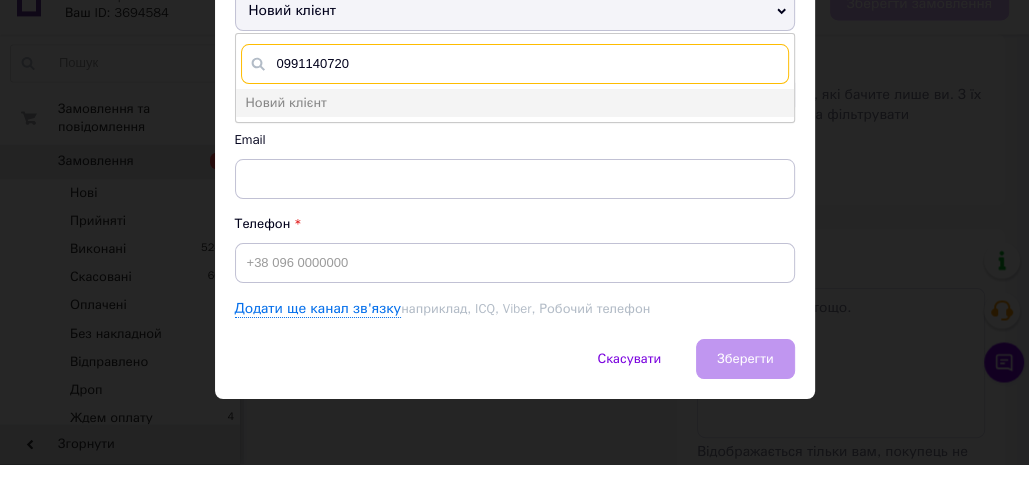 click on "0991140720" at bounding box center [515, 90] 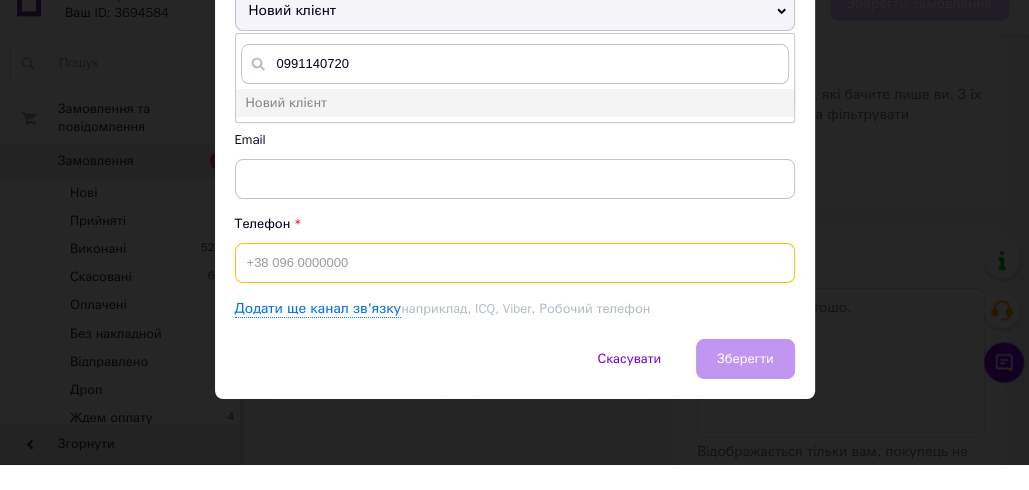 click at bounding box center [515, 289] 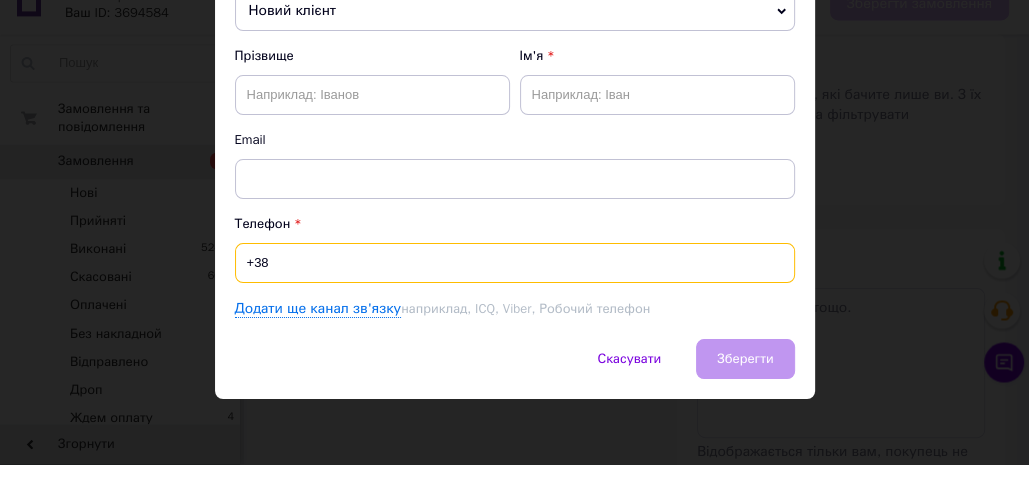 paste on "0991140720" 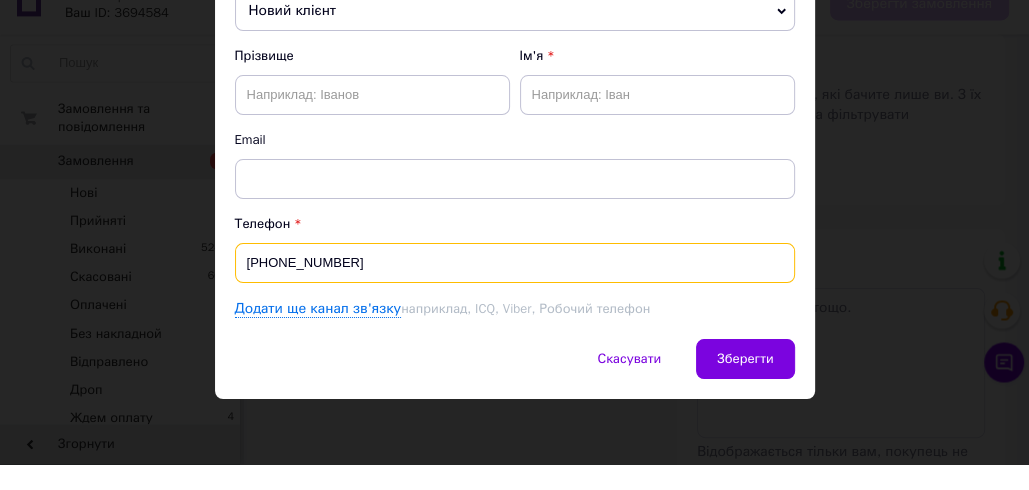 type on "[PHONE_NUMBER]" 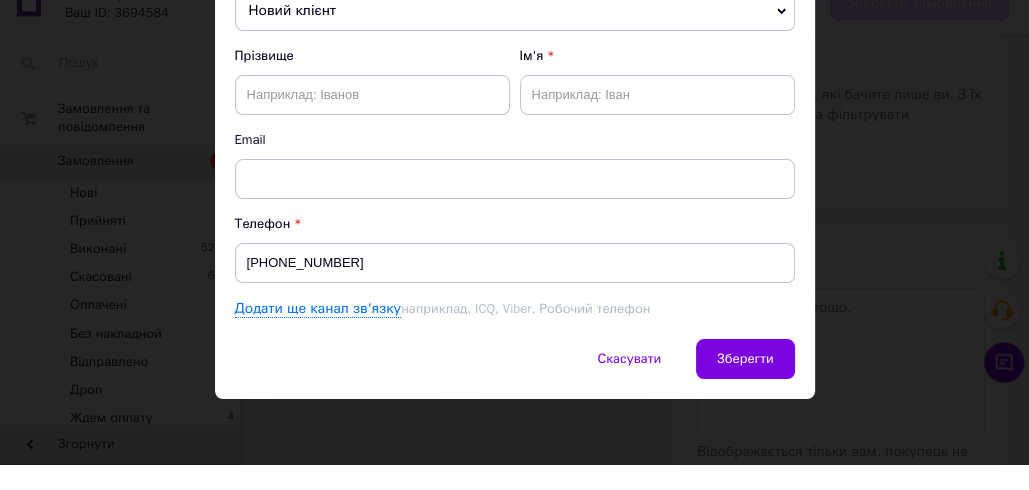click at bounding box center [372, 121] 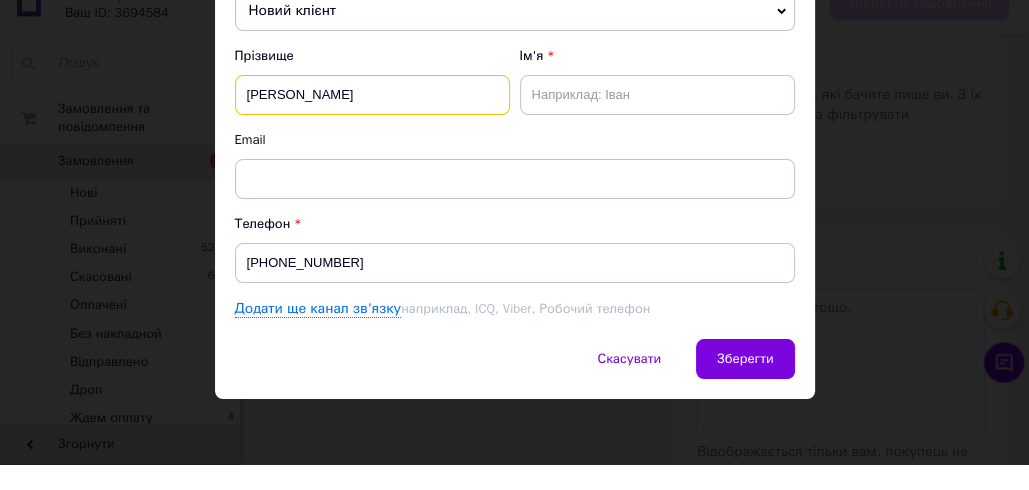 type on "Корнаев" 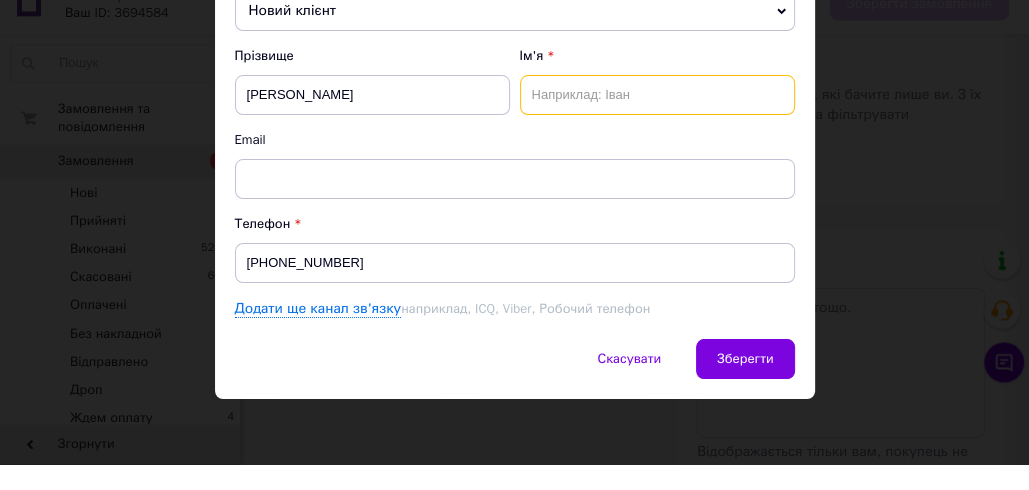 click at bounding box center (657, 121) 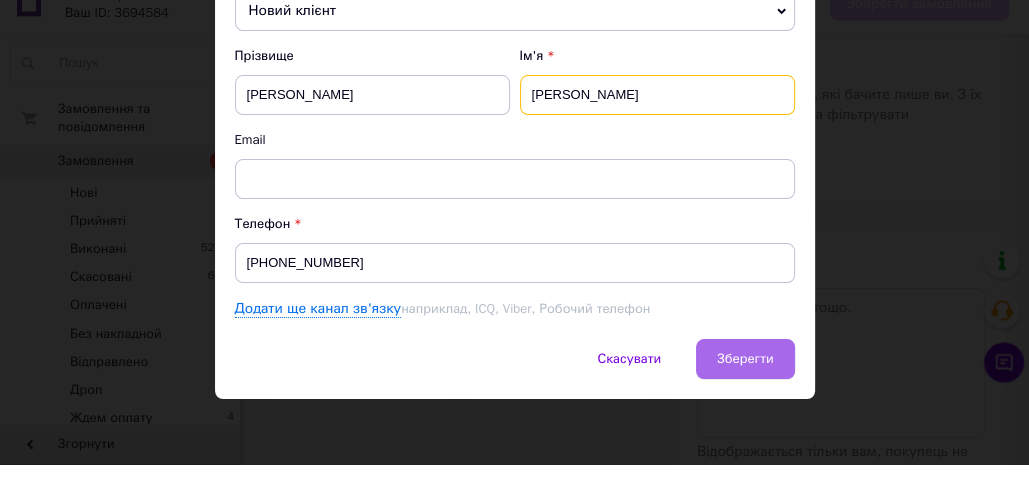 type on "Михайло" 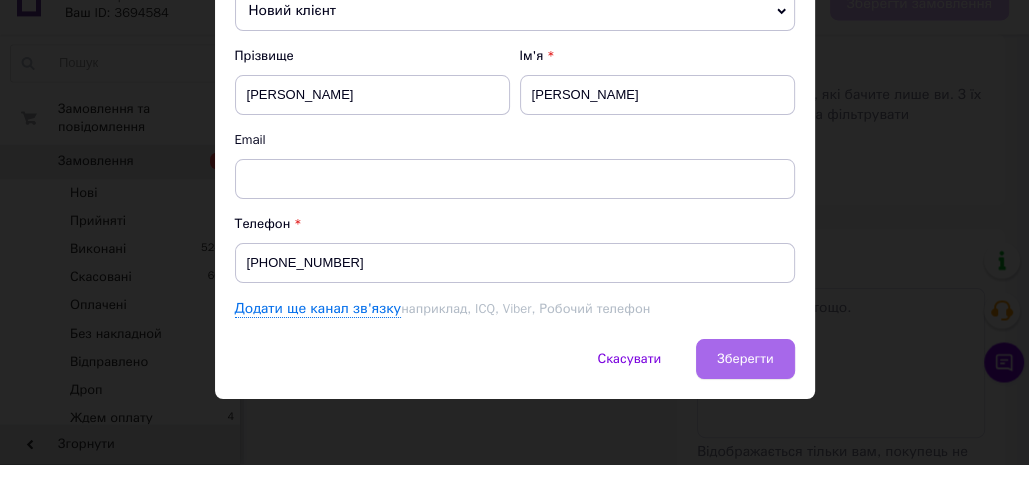 click on "Зберегти" at bounding box center [745, 384] 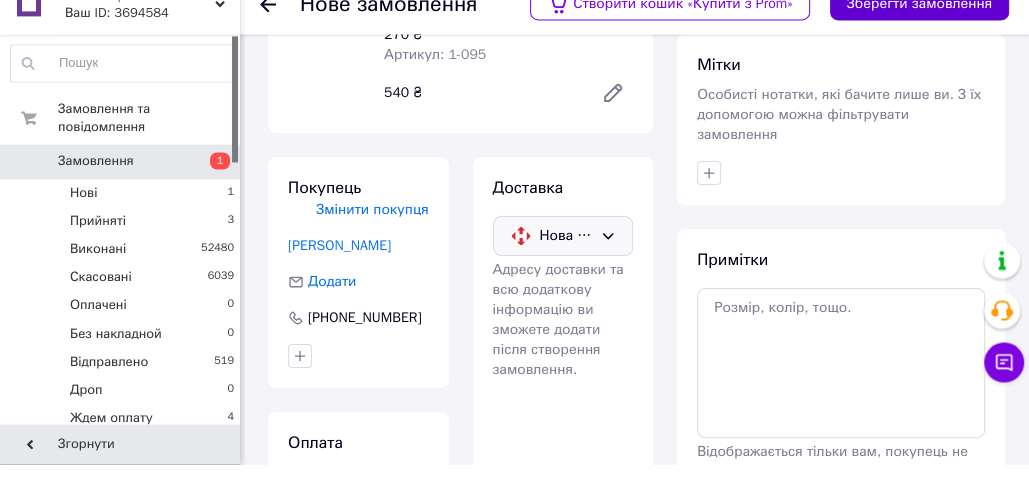 click on "Зберегти замовлення" at bounding box center (919, 30) 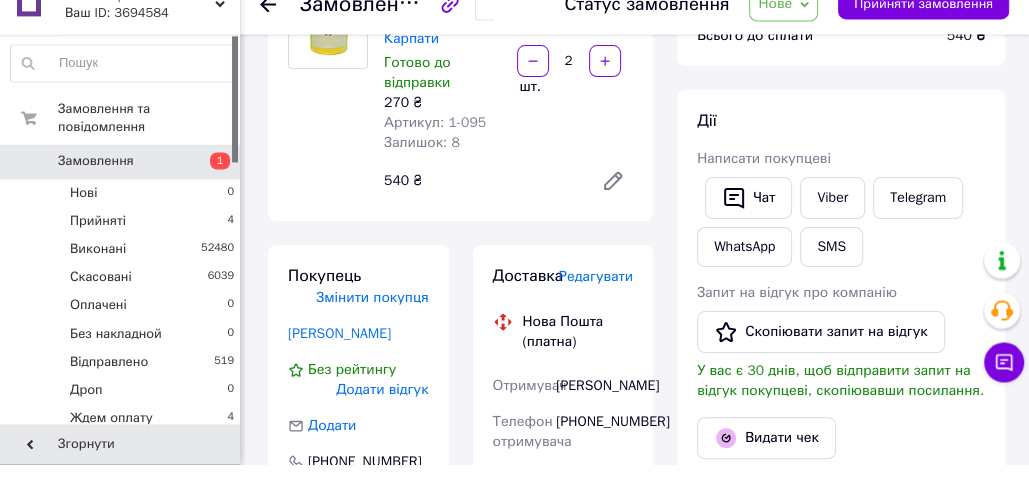 click on "Покупець Змінити покупця Корнаев Михайло Без рейтингу   Додати відгук Додати +380991140720 Оплата Післяплата" at bounding box center [358, 674] 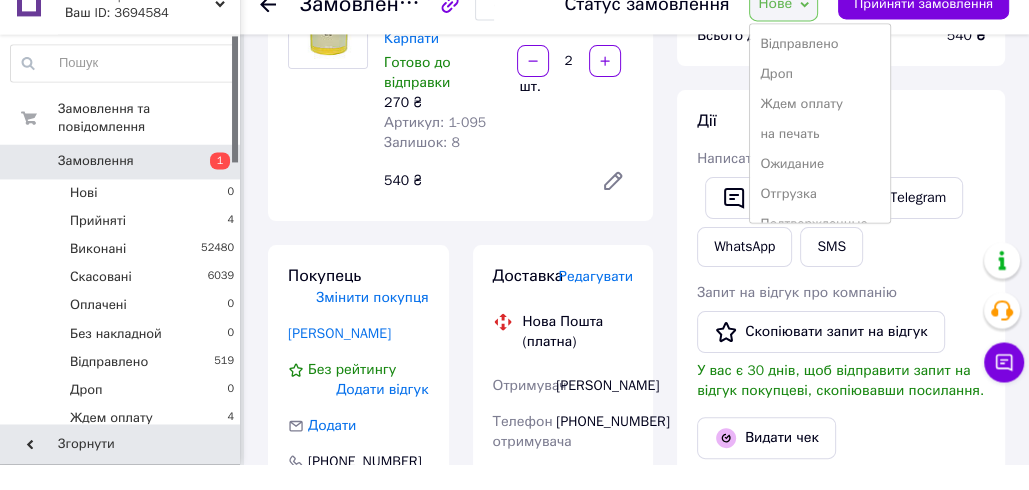 scroll, scrollTop: 261, scrollLeft: 0, axis: vertical 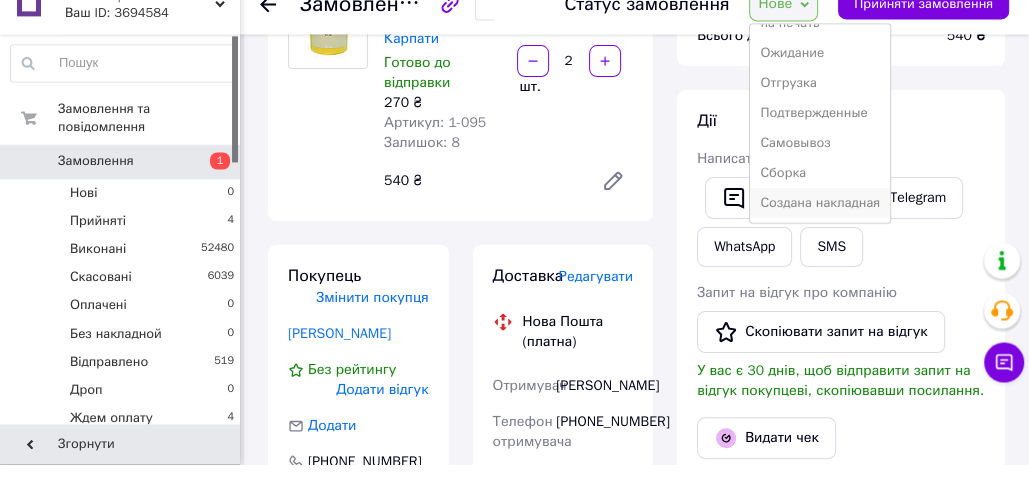 click on "Создана накладная" at bounding box center [820, 229] 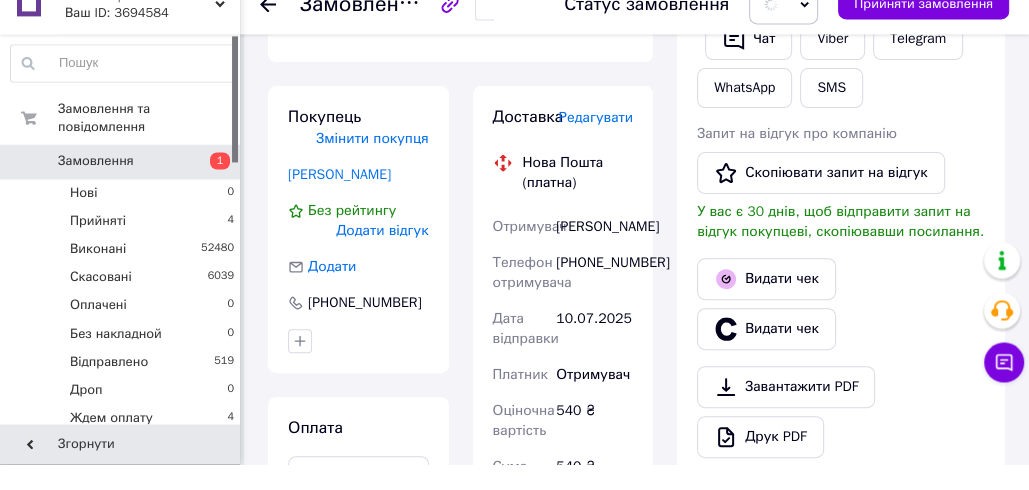 scroll, scrollTop: 398, scrollLeft: 0, axis: vertical 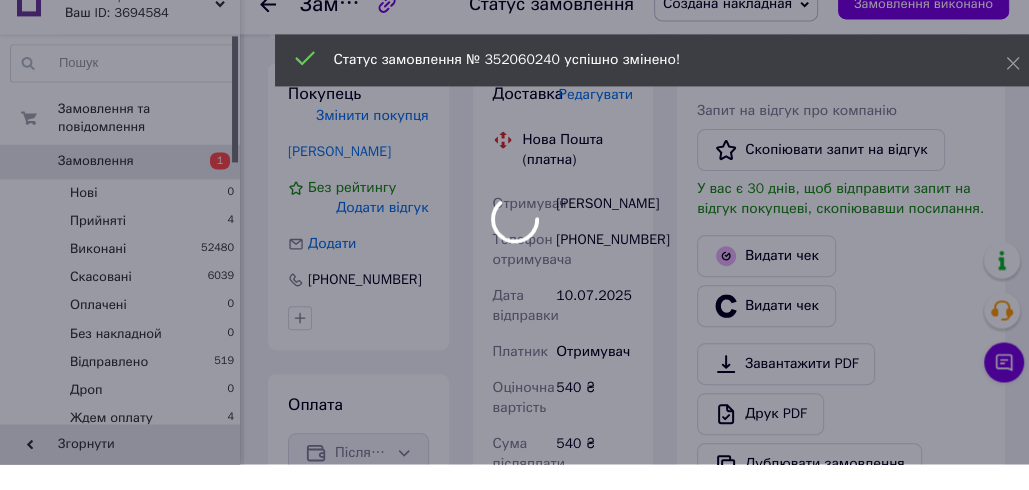 click at bounding box center (514, 245) 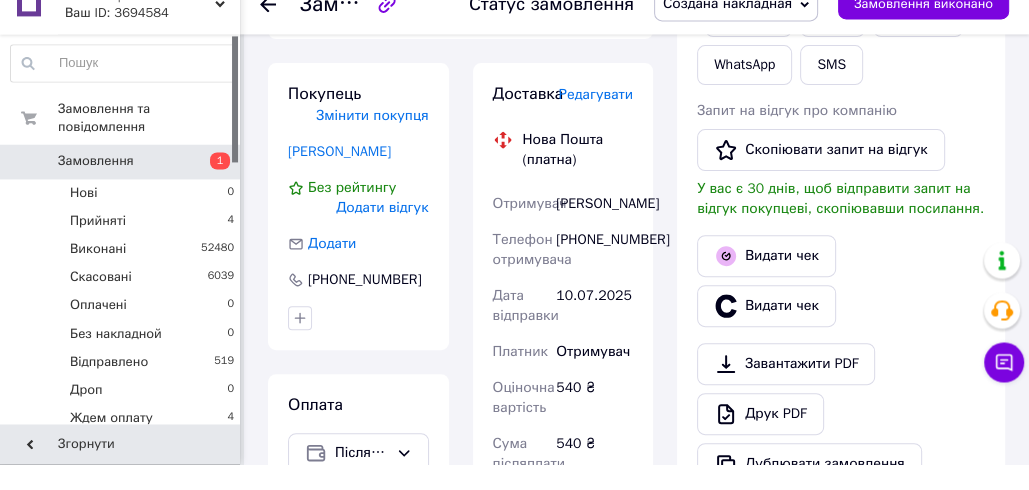 click on "Редагувати" at bounding box center (596, 120) 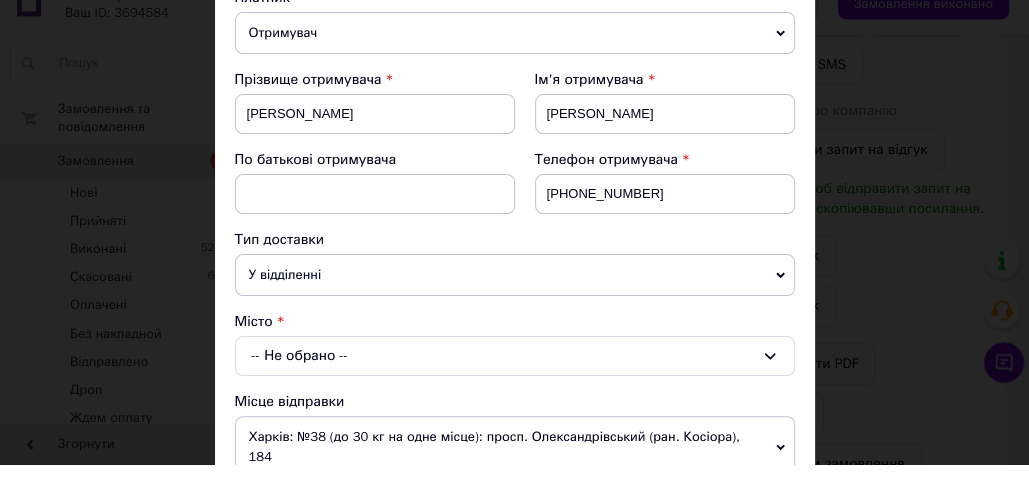 scroll, scrollTop: 280, scrollLeft: 0, axis: vertical 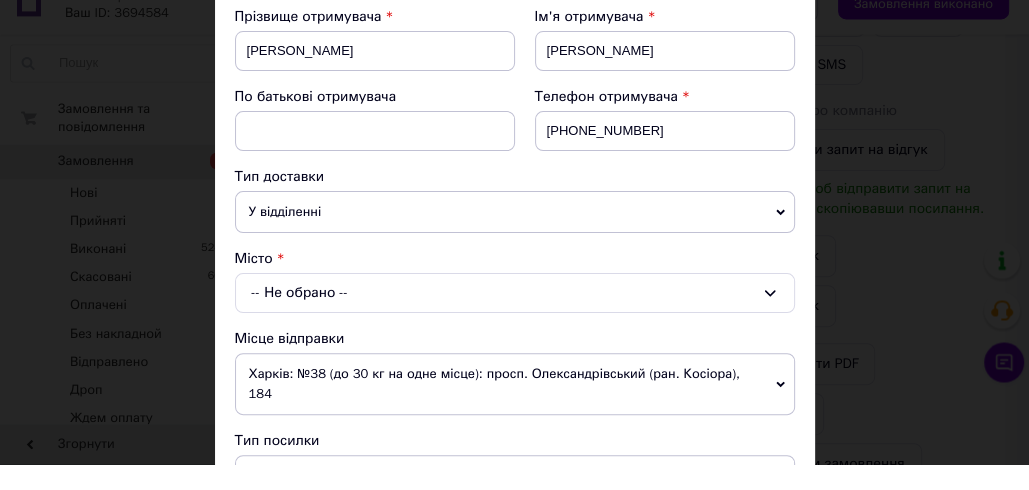 click on "-- Не обрано --" at bounding box center (515, 319) 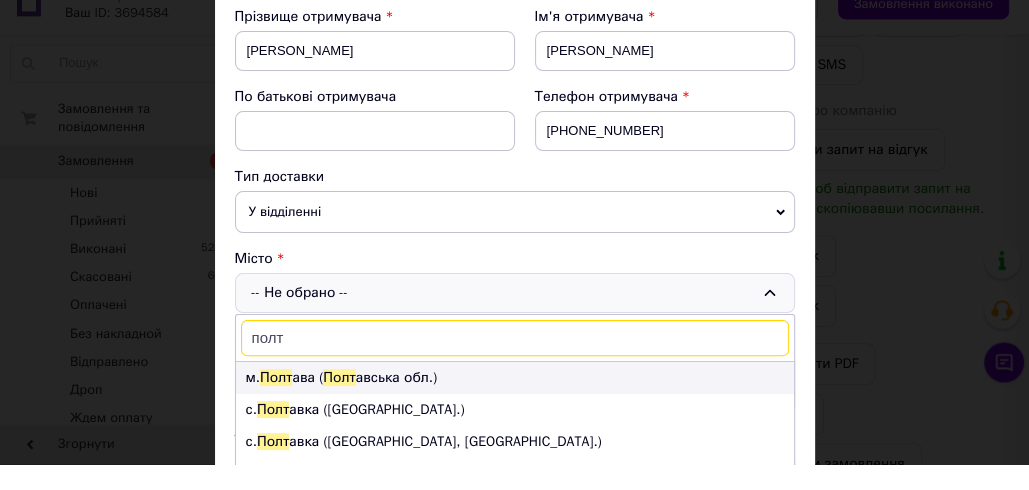 type on "полт" 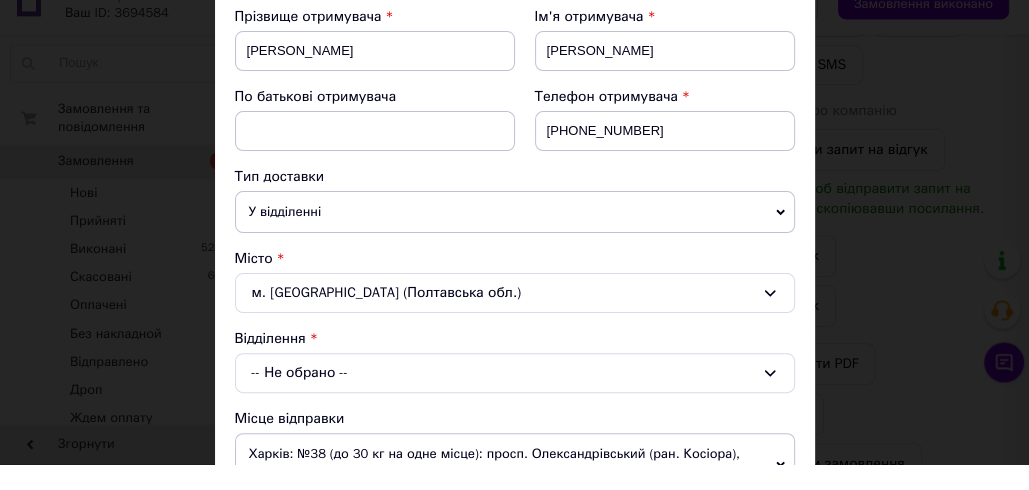 click on "-- Не обрано --" at bounding box center [515, 399] 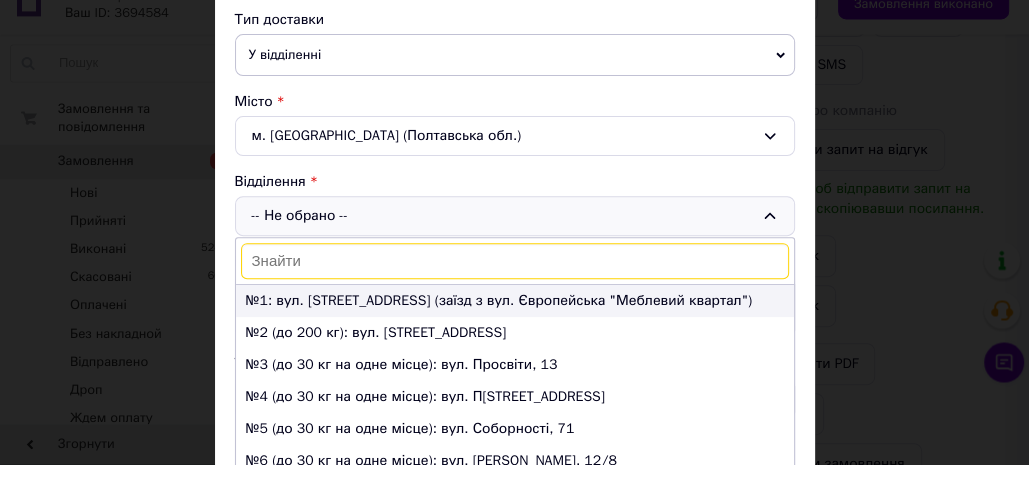 scroll, scrollTop: 473, scrollLeft: 0, axis: vertical 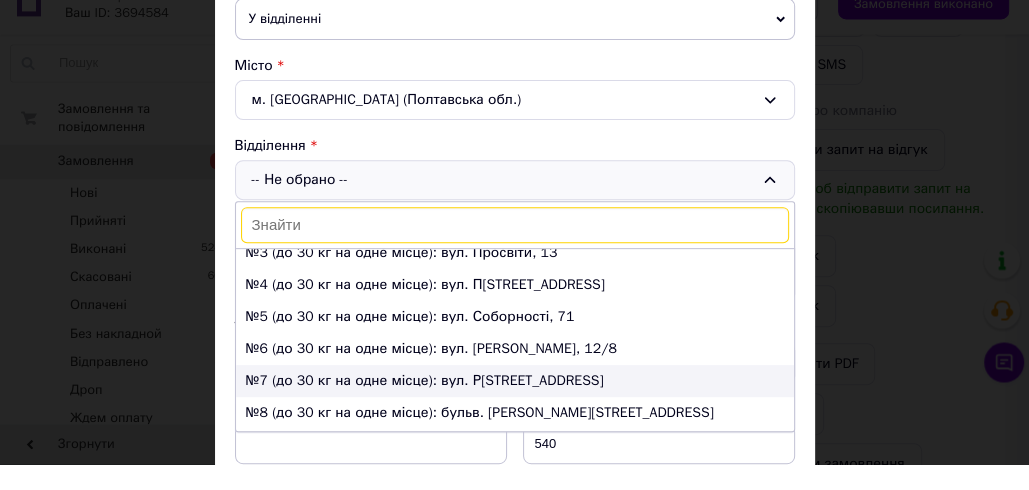 click on "№7 (до 30 кг на одне місце): вул. Решетилівська, 43 а" at bounding box center [515, 407] 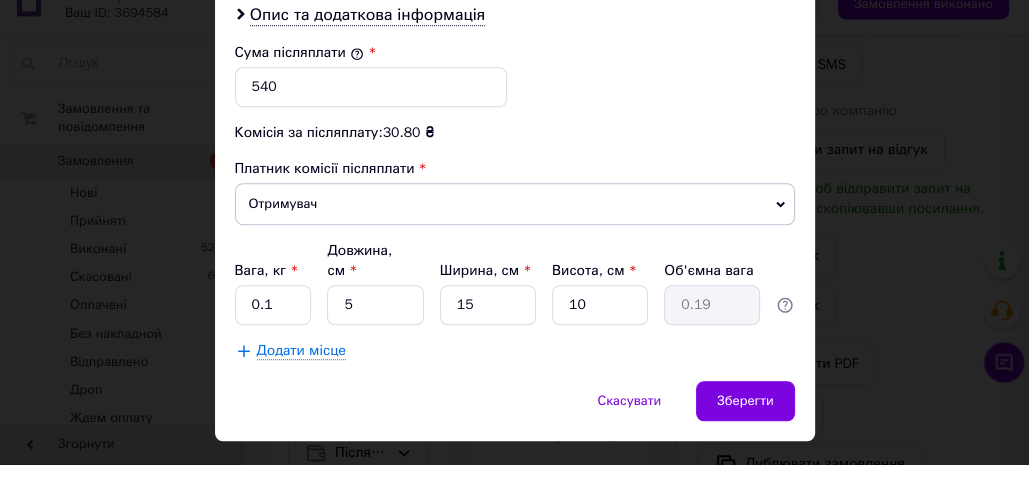scroll, scrollTop: 1030, scrollLeft: 0, axis: vertical 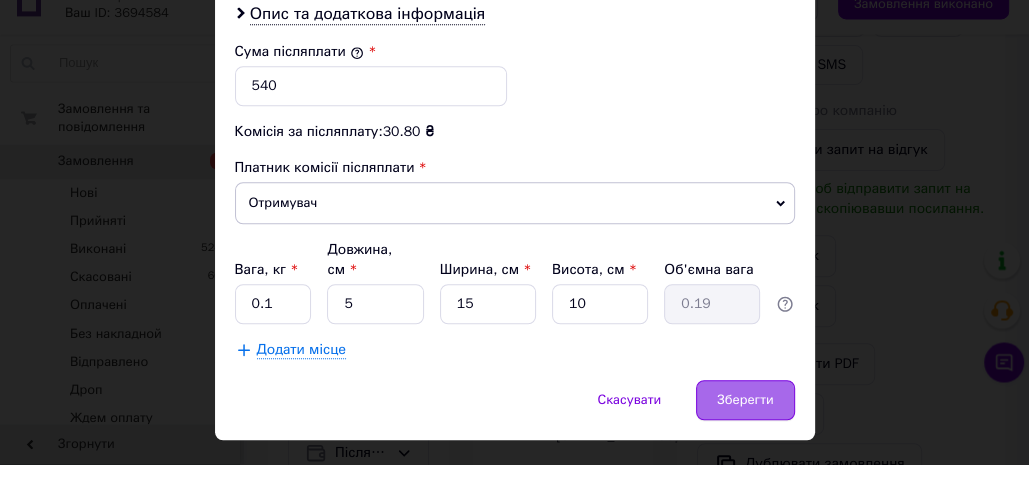 click on "Зберегти" at bounding box center [745, 426] 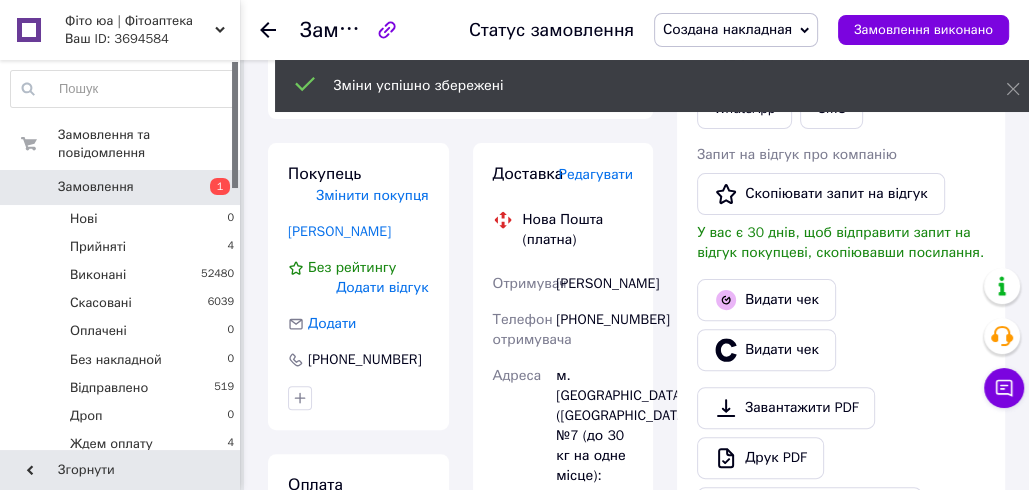 scroll, scrollTop: 164, scrollLeft: 0, axis: vertical 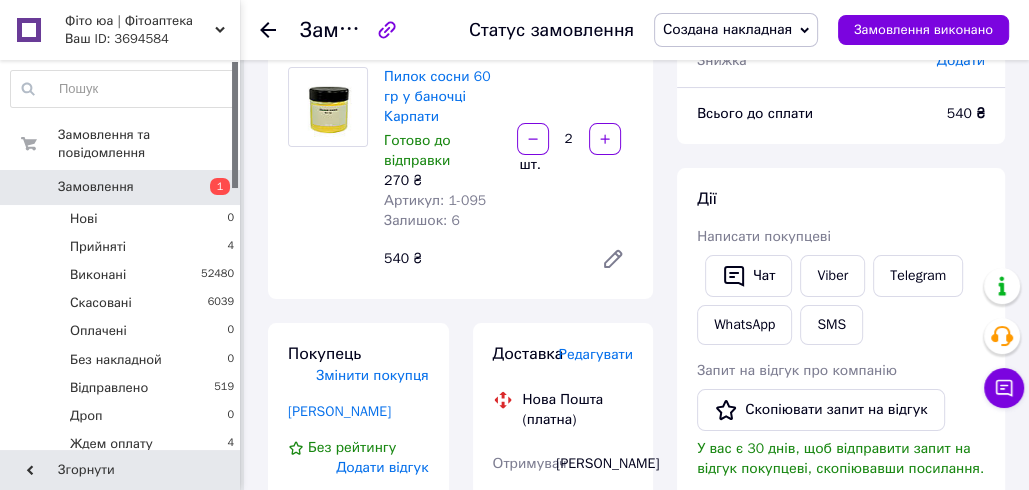 click on "Редагувати" at bounding box center (596, 354) 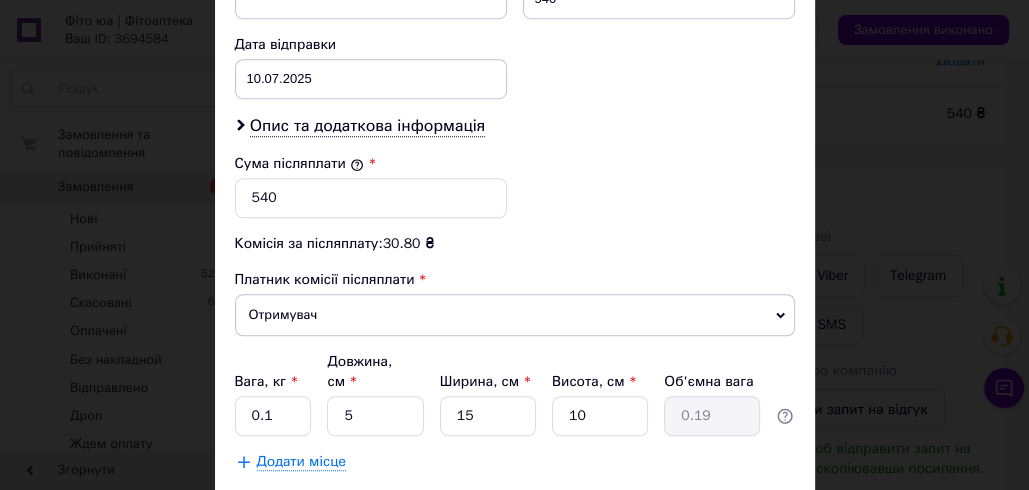 scroll, scrollTop: 948, scrollLeft: 0, axis: vertical 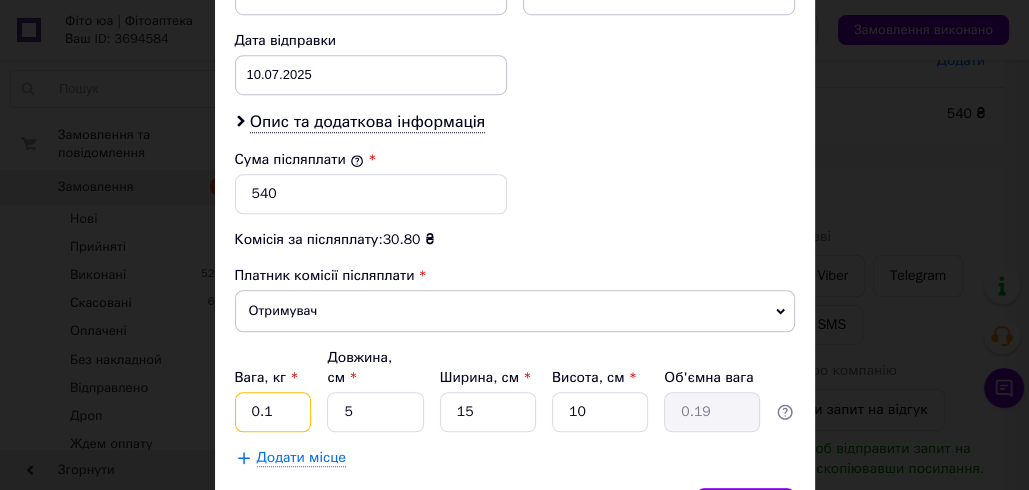 click on "0.1" at bounding box center [273, 412] 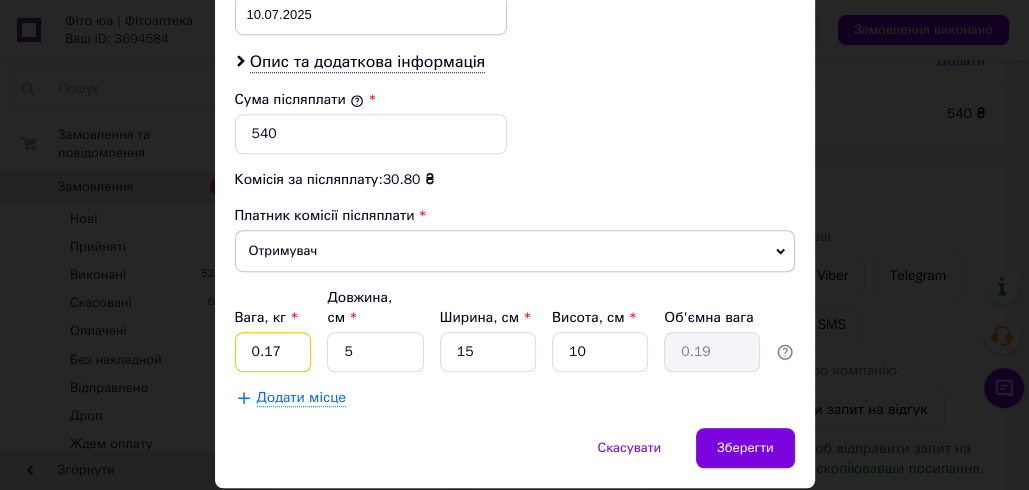scroll, scrollTop: 1030, scrollLeft: 0, axis: vertical 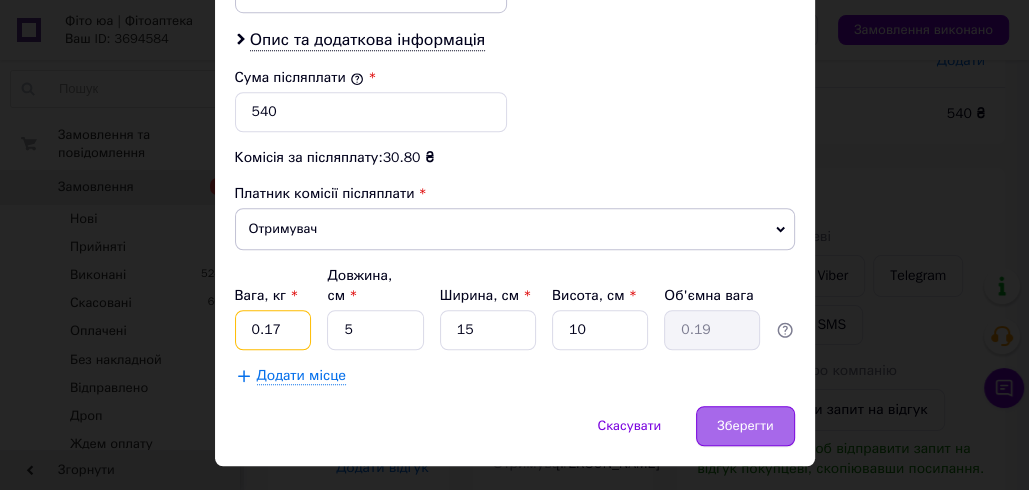 type on "0.17" 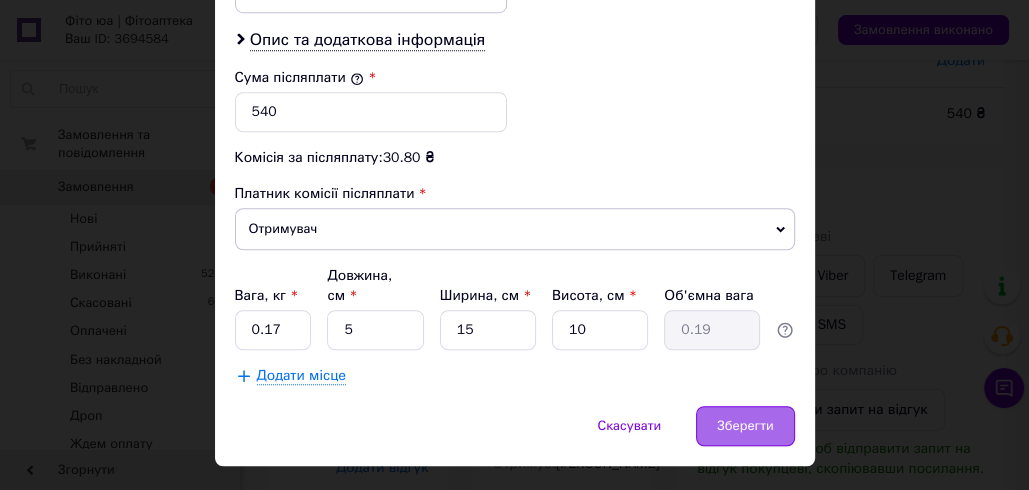 click on "Зберегти" at bounding box center (745, 426) 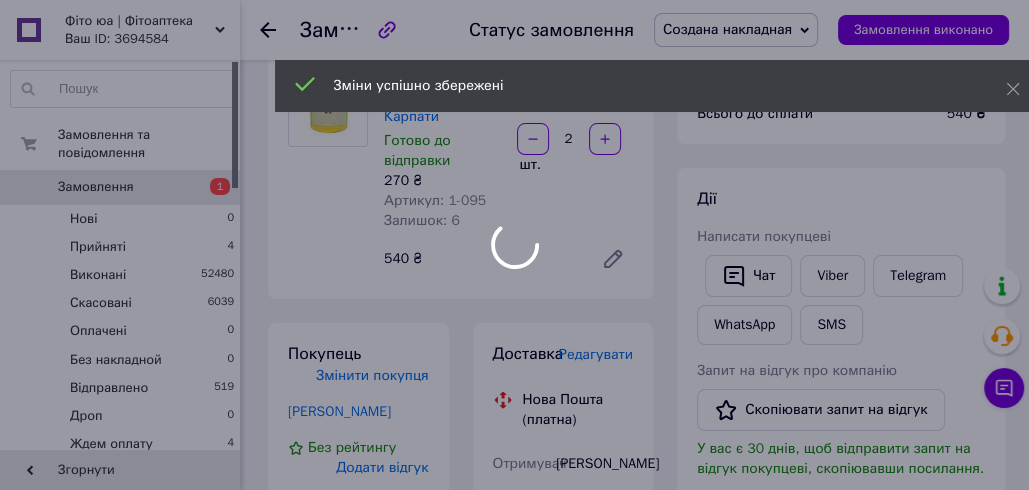 scroll, scrollTop: 164, scrollLeft: 0, axis: vertical 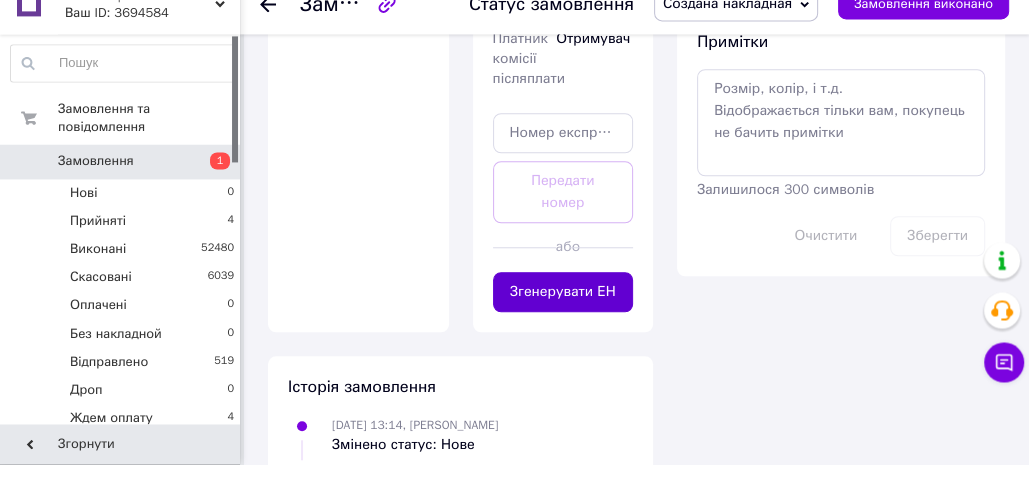 click on "Згенерувати ЕН" at bounding box center (563, 318) 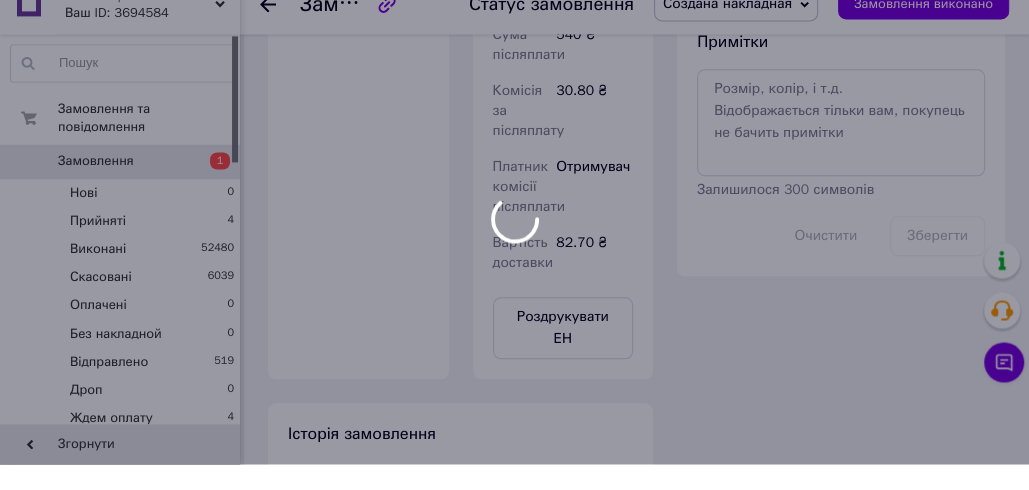 scroll, scrollTop: 108, scrollLeft: 0, axis: vertical 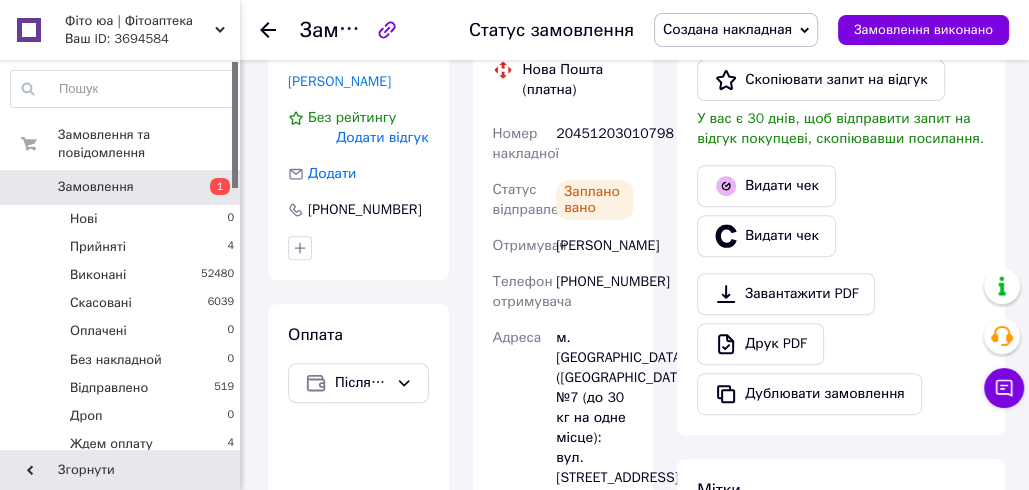 click on "20451203010798" at bounding box center (594, 144) 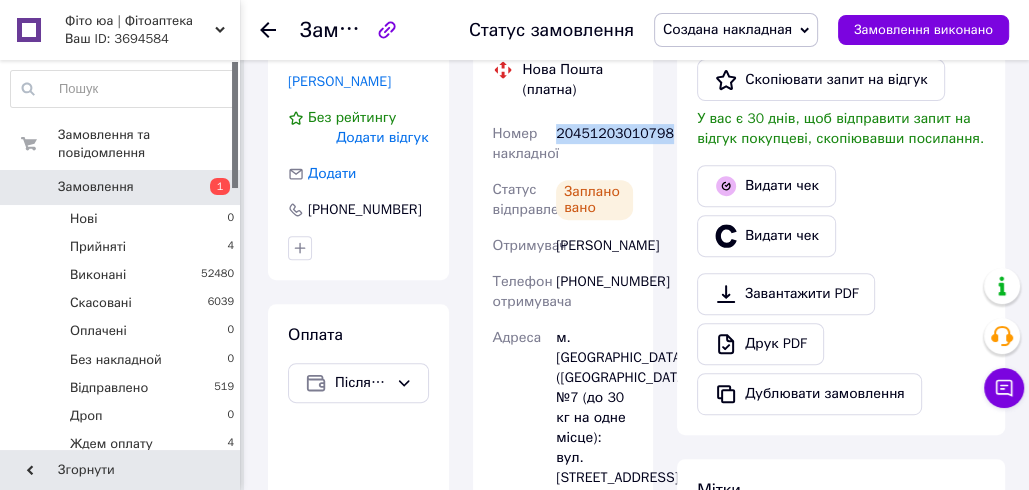 click on "20451203010798" at bounding box center [594, 144] 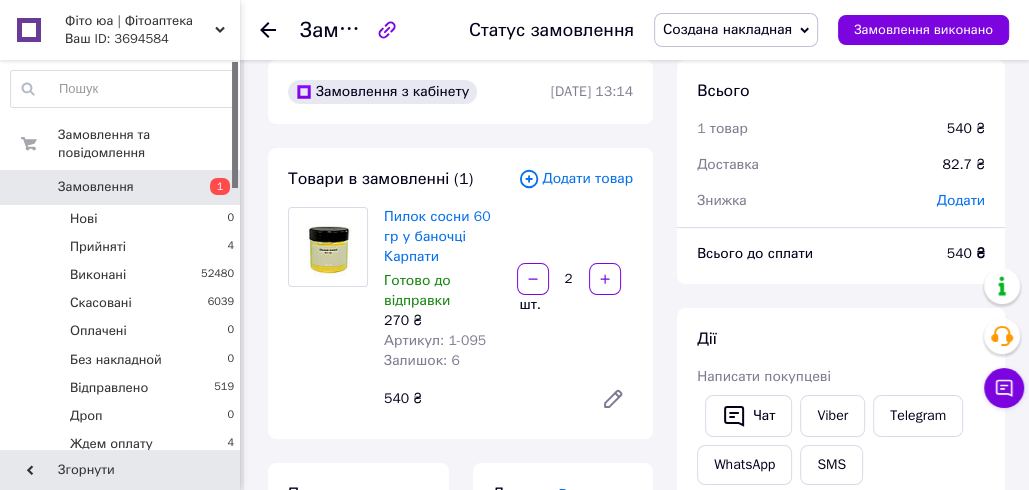scroll, scrollTop: 24, scrollLeft: 0, axis: vertical 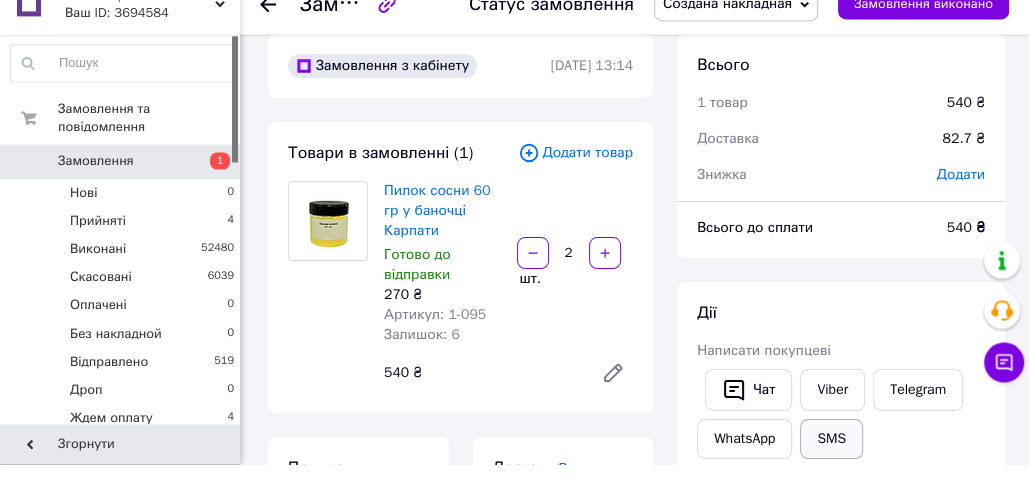 click on "SMS" at bounding box center (831, 465) 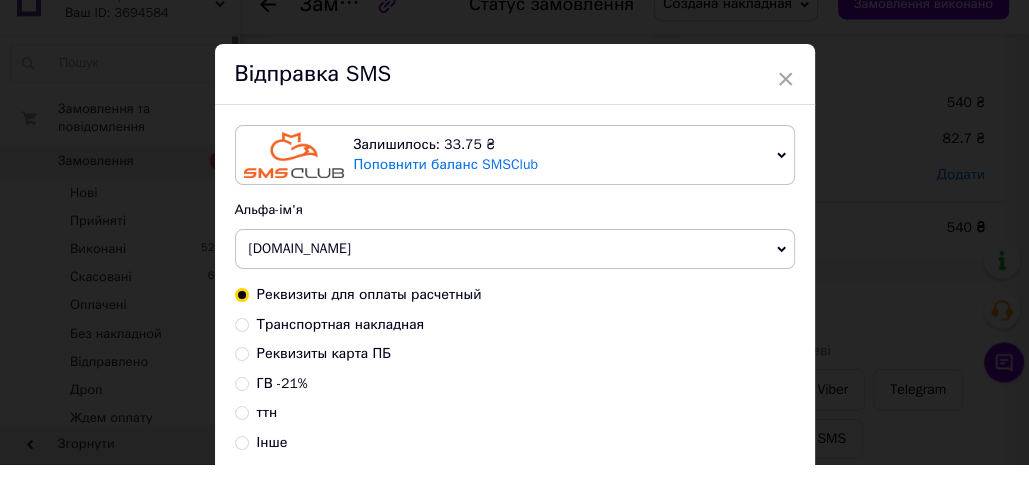 click on "Транспортная накладная" at bounding box center [341, 350] 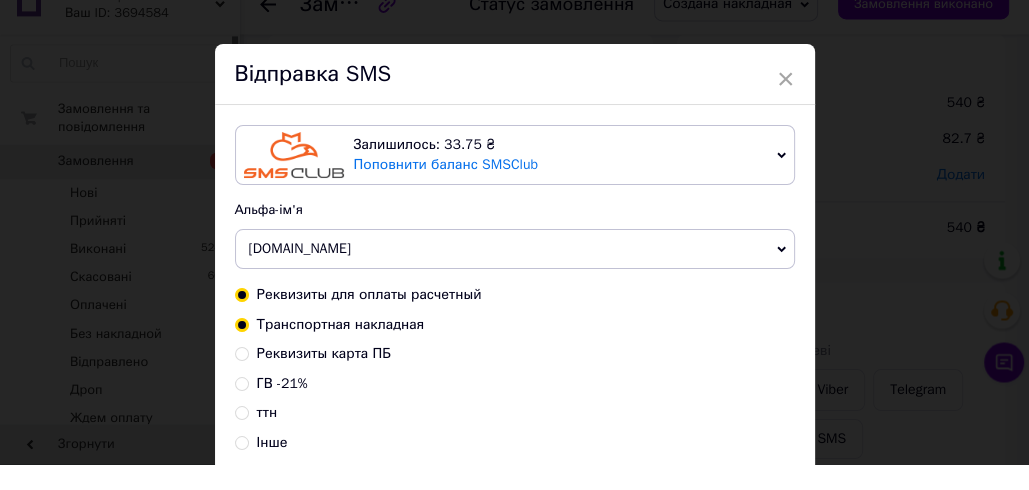 radio on "true" 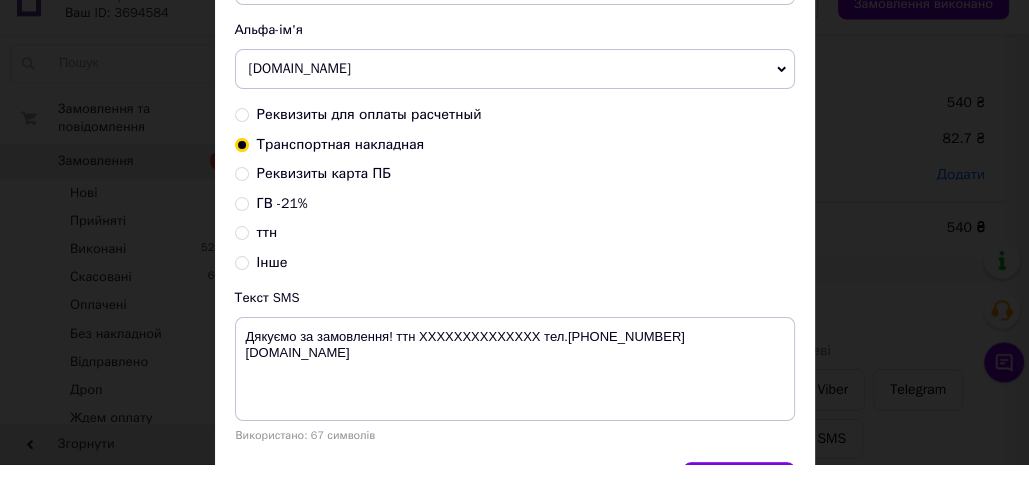 scroll, scrollTop: 302, scrollLeft: 0, axis: vertical 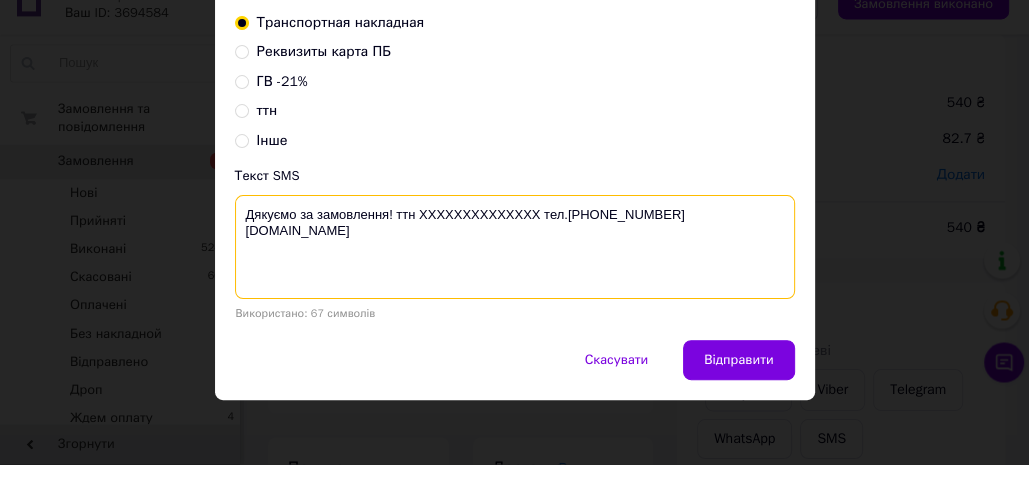 click on "Дякуємо за замовлення! ттн XXXXXXXXXXXXXX тел.[PHONE_NUMBER] [DOMAIN_NAME]" at bounding box center [515, 273] 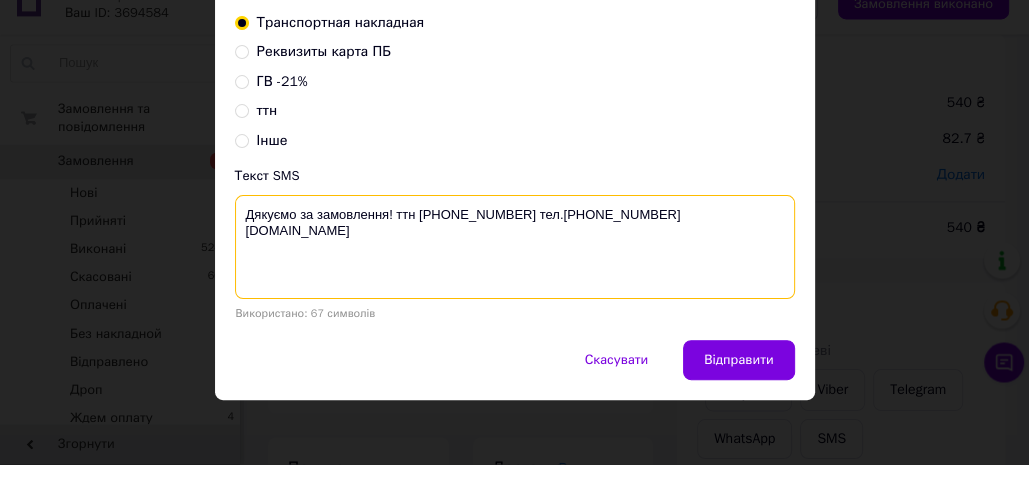 drag, startPoint x: 527, startPoint y: 231, endPoint x: 241, endPoint y: 240, distance: 286.14157 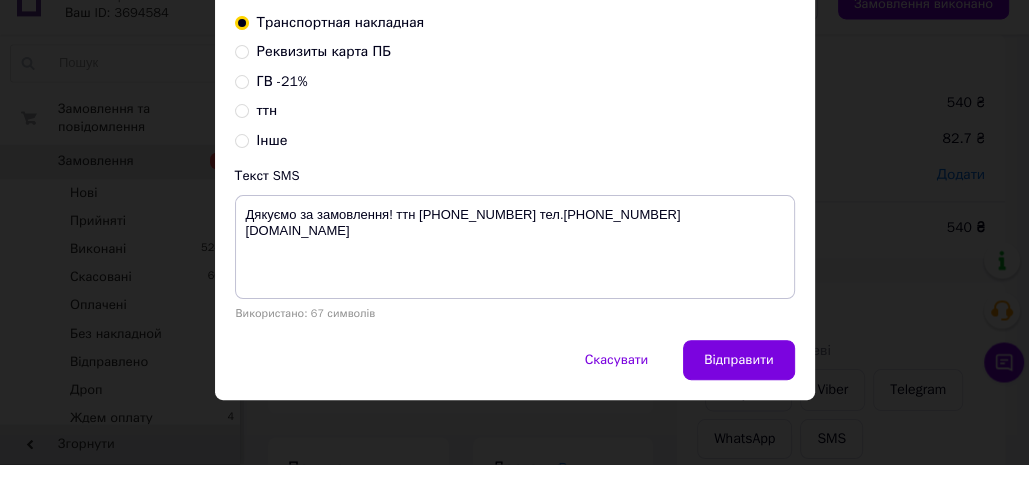 click on "× Відправка SMS Залишилось: 33.75 ₴ Поповнити баланс SMSClub Підключити LetsAds Альфа-ім'я  Fito.ua Оновити список альфа-імен Реквизиты для оплаты расчетный Транспортная накладная Реквизиты карта ПБ ГВ -21% ттн Інше Текст SMS Дякуємо за замовлення! ттн 20451203010798 тел.+380988847717 fito.ua Використано: 67 символів Скасувати   Відправити" at bounding box center [514, 245] 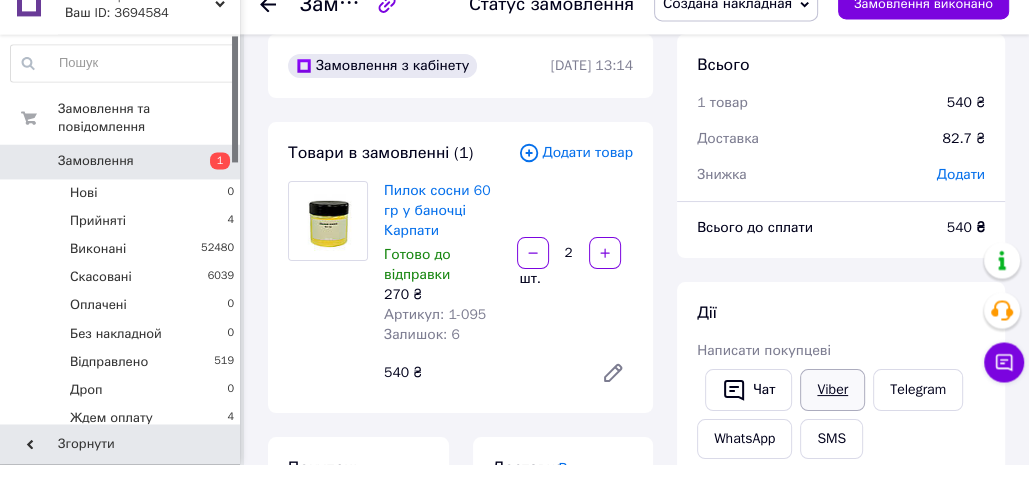 click on "Viber" at bounding box center (832, 416) 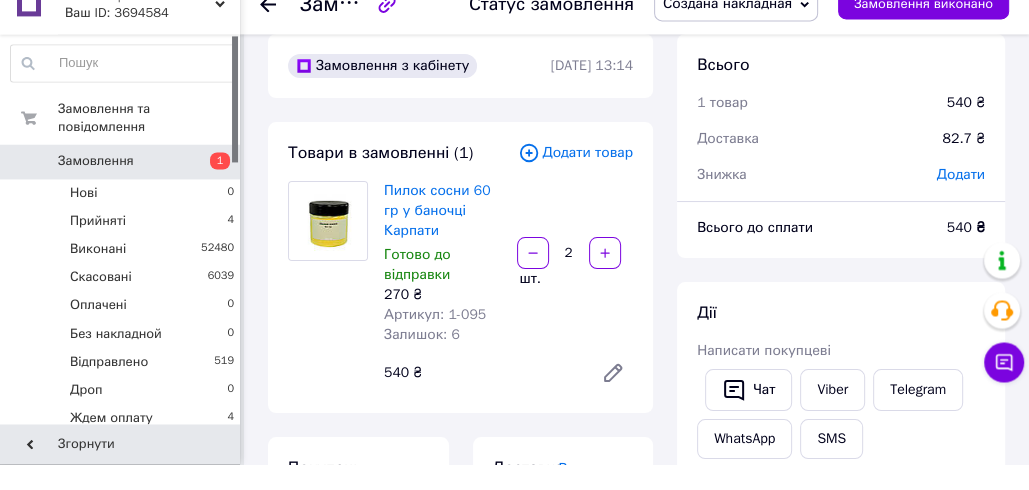 click on "Товари в замовленні (1) Додати товар Пилок сосни 60 гр у баночці Карпати Готово до відправки 270 ₴ Артикул: 1-095 Залишок: 6 2   шт. 540 ₴" at bounding box center [460, 293] 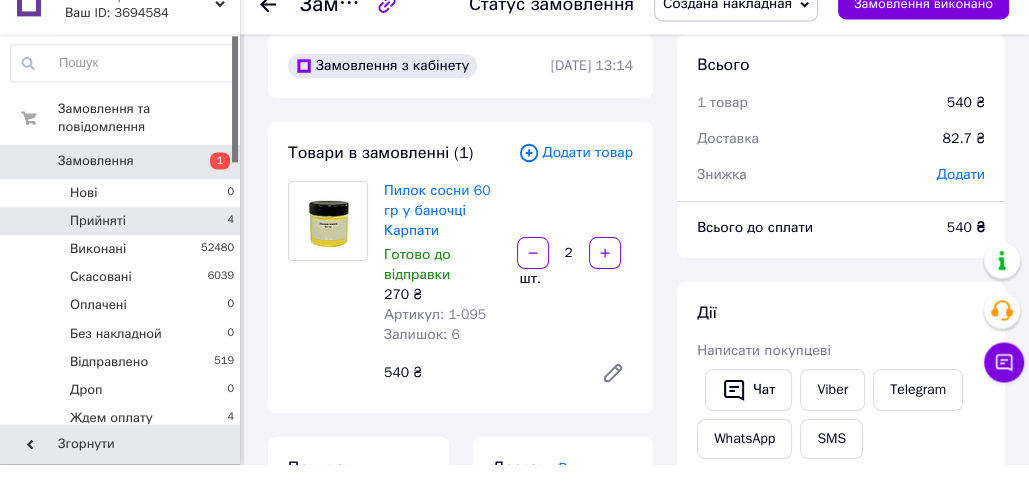 click on "Прийняті 4" at bounding box center (123, 247) 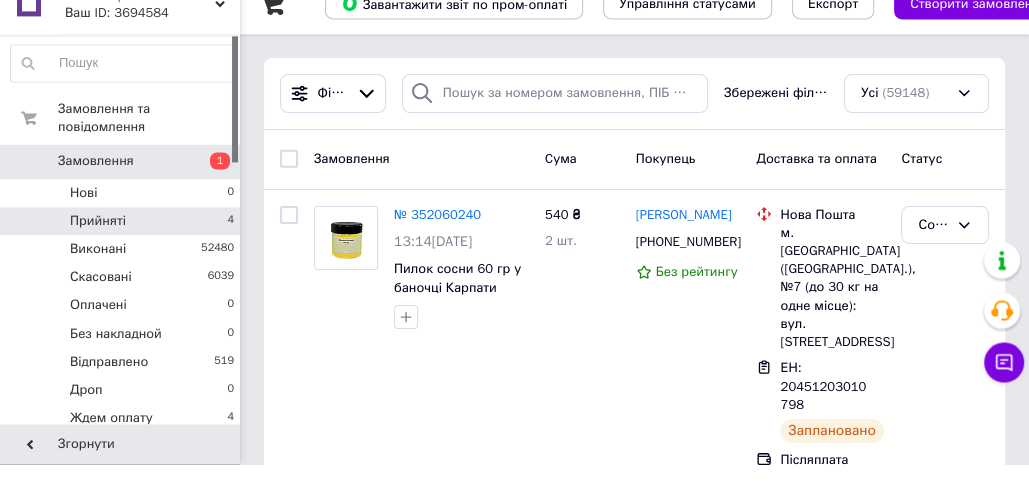 scroll, scrollTop: 24, scrollLeft: 0, axis: vertical 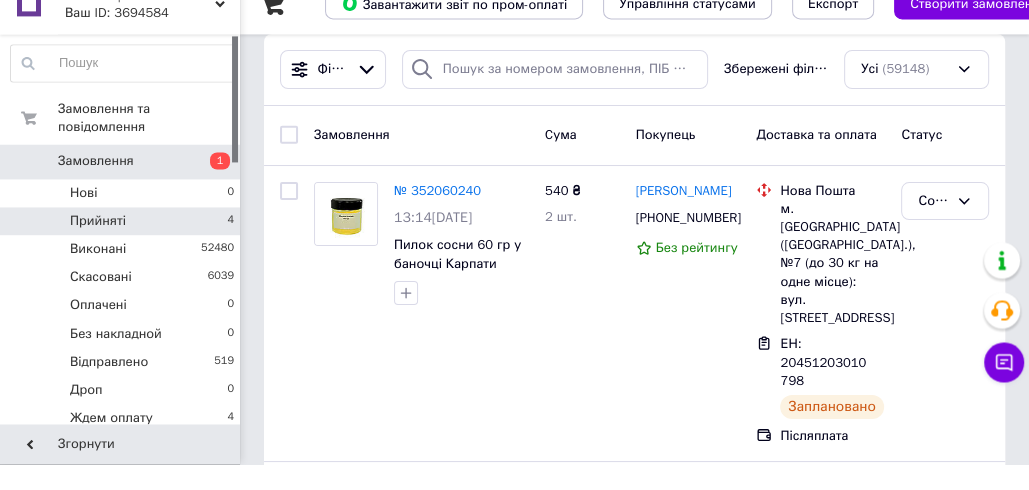 click on "Прийняті 4" at bounding box center [123, 247] 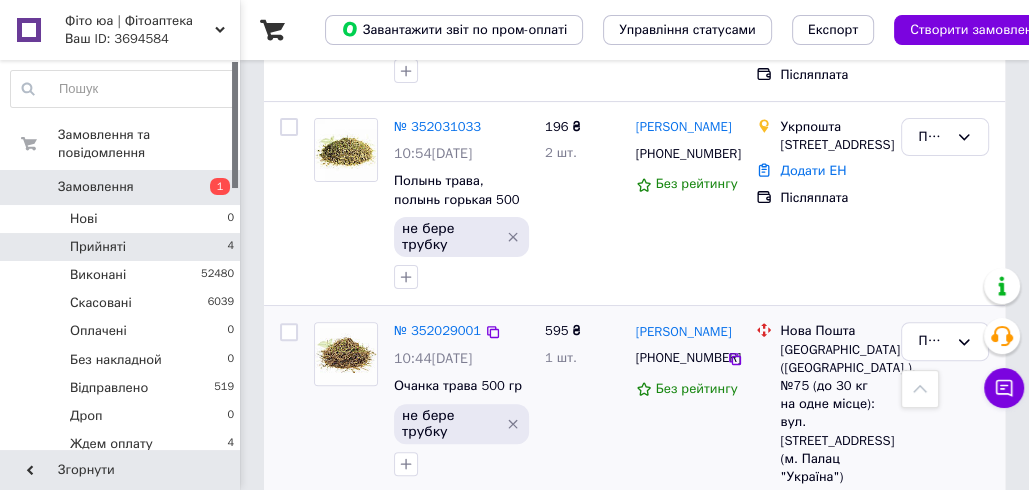 scroll, scrollTop: 78, scrollLeft: 0, axis: vertical 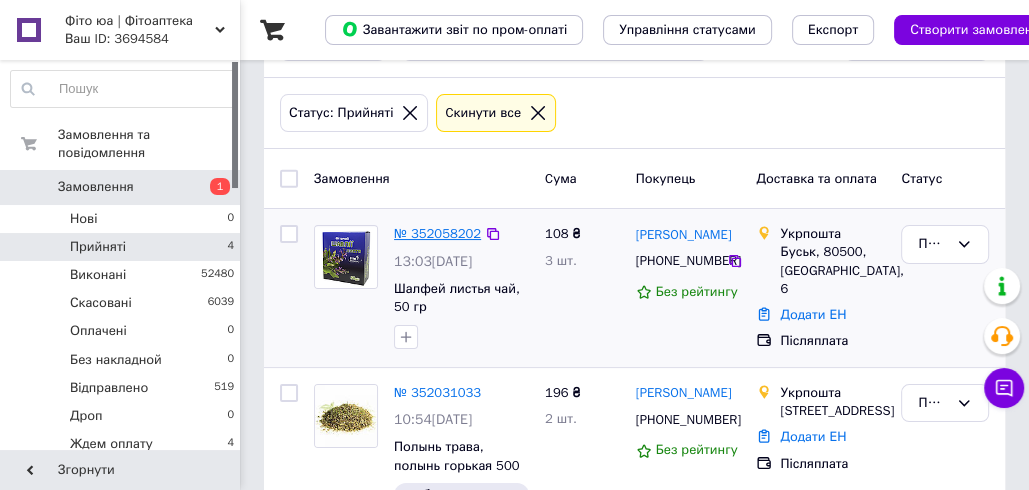 click on "№ 352058202" at bounding box center [437, 233] 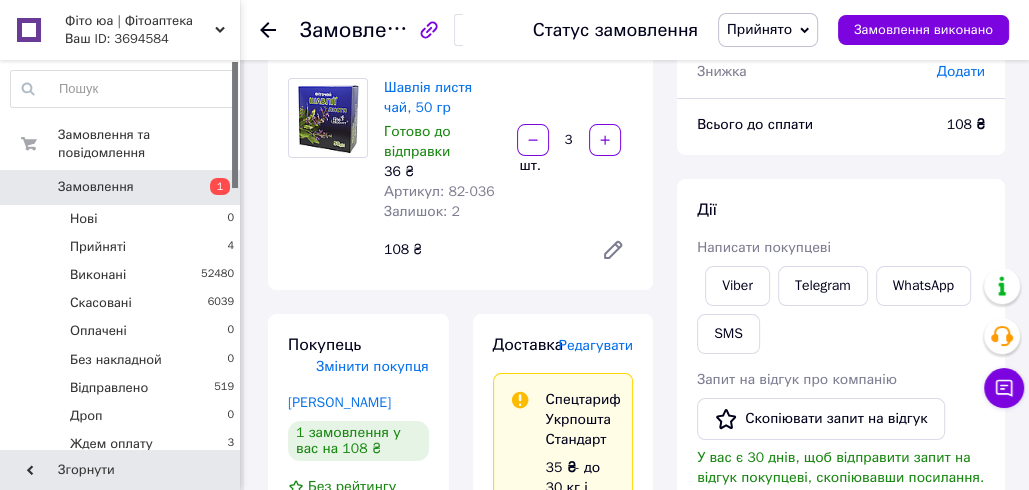 scroll, scrollTop: 75, scrollLeft: 0, axis: vertical 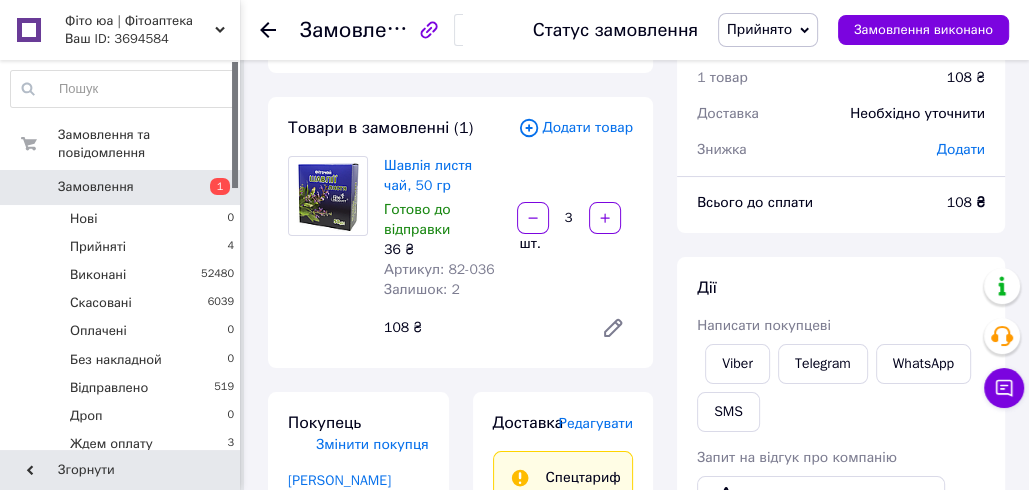 click on "Редагувати" at bounding box center [596, 423] 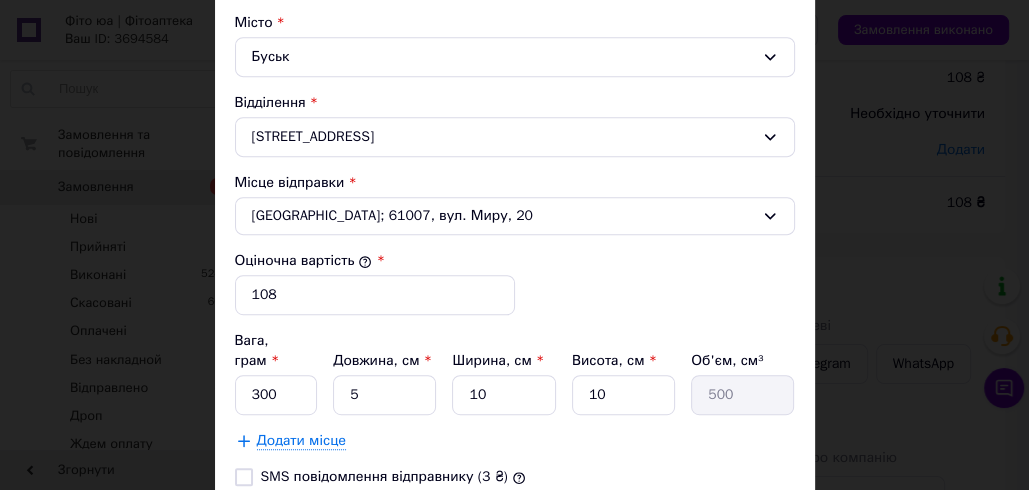 scroll, scrollTop: 721, scrollLeft: 0, axis: vertical 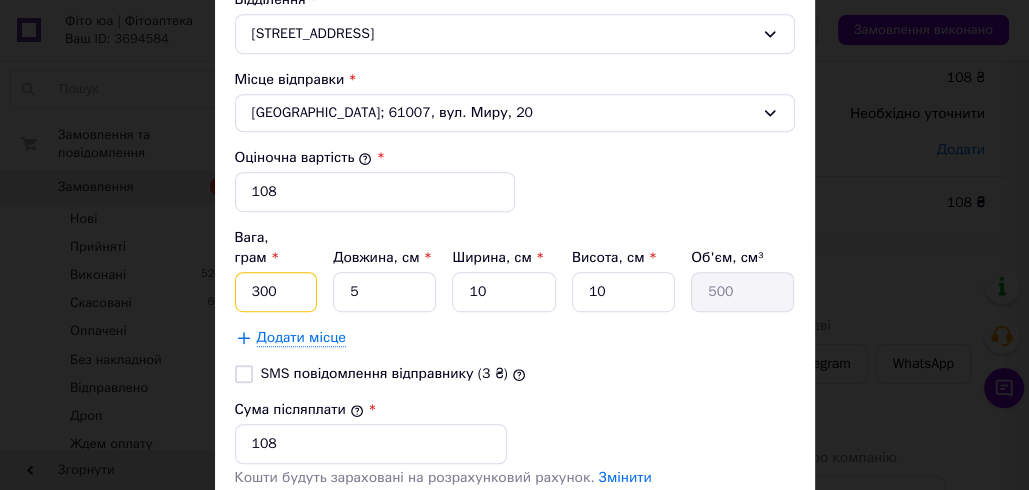 click on "300" at bounding box center (276, 292) 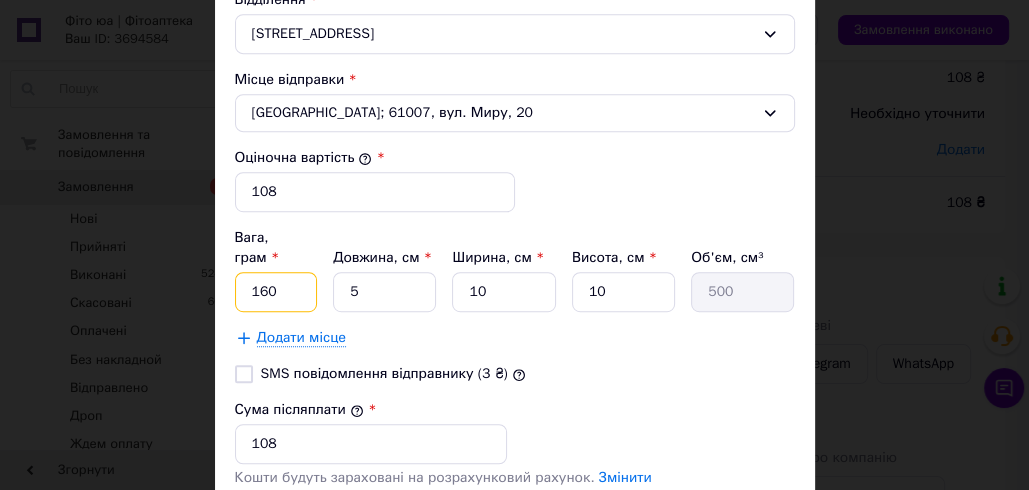 type on "160" 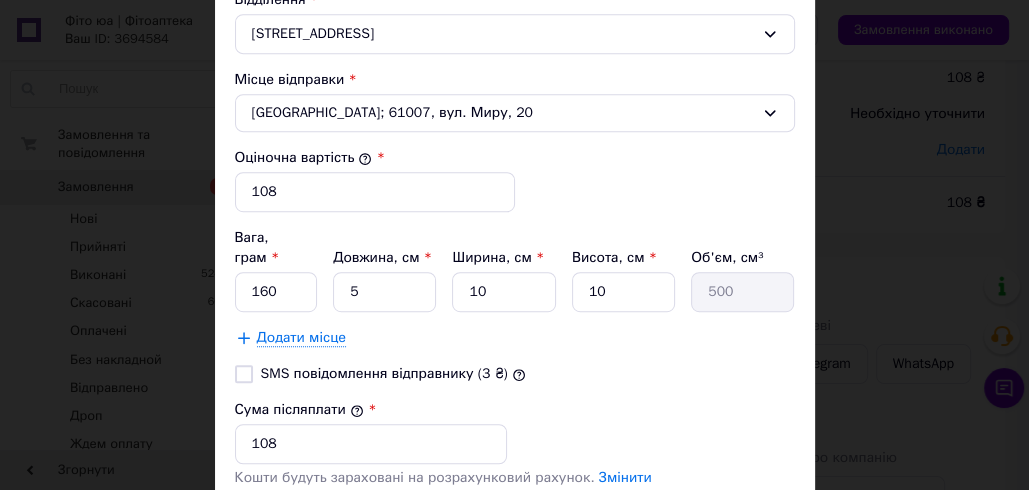 click on "Тариф     * Стандарт Платник   * Отримувач Прізвище отримувача   * Маленко Ім'я отримувача   * Оксана По батькові отримувача Телефон отримувача   * +380958687077 Тип доставки     * Склад - склад Місто Буськ Відділення 80500, майдан Незалежності, 6 Місце відправки   * Харків; 61007, вул. Миру, 20 Оціночна вартість     * 108 Вага, грам   * 160 Довжина, см   * 5 Ширина, см   * 10 Висота, см   * 10 Об'єм, см³ 500 Додати місце SMS повідомлення відправнику (3 ₴)   Сума післяплати     * 108 Кошти будуть зараховані на розрахунковий рахунок.   Змінити Платник комісії післяплати Отримувач Відправник" at bounding box center [515, 48] 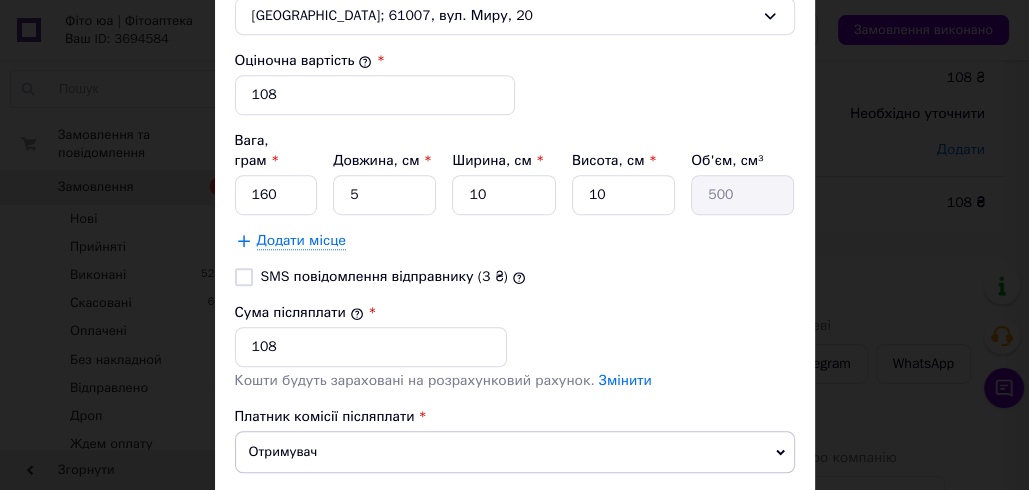 scroll, scrollTop: 941, scrollLeft: 0, axis: vertical 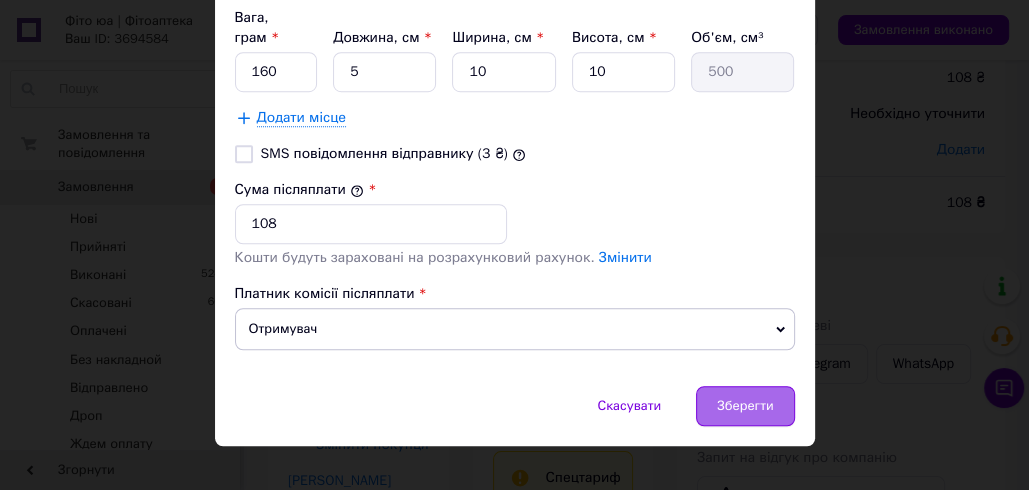 click on "Зберегти" at bounding box center [745, 406] 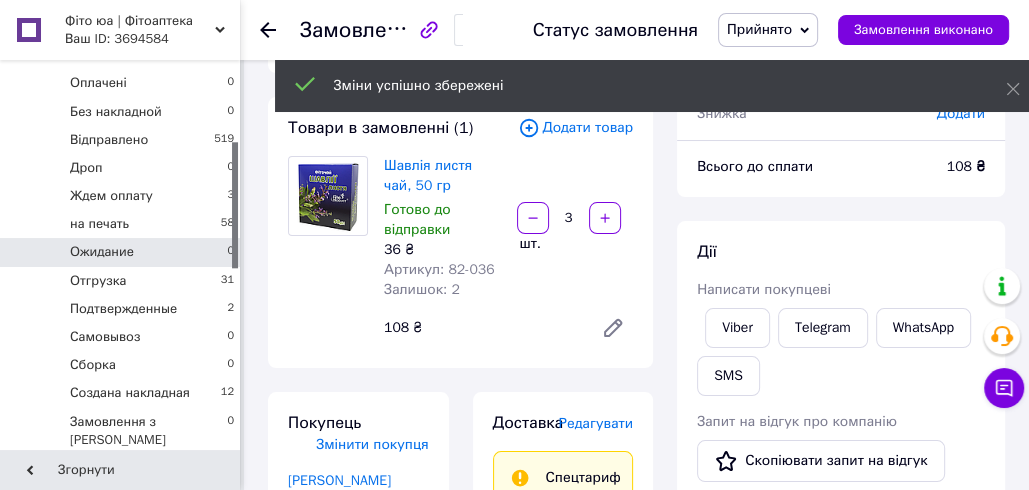 scroll, scrollTop: 250, scrollLeft: 0, axis: vertical 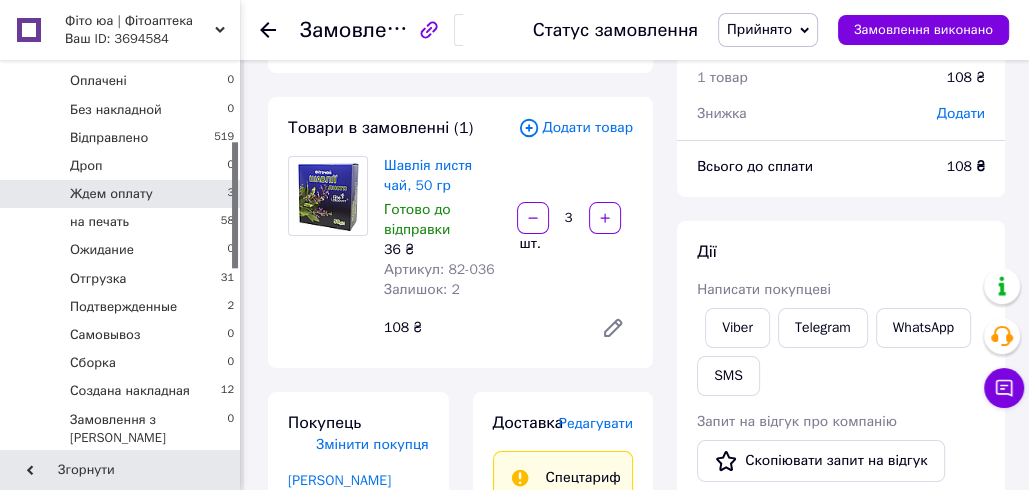 click on "Ждем оплату" at bounding box center (111, 194) 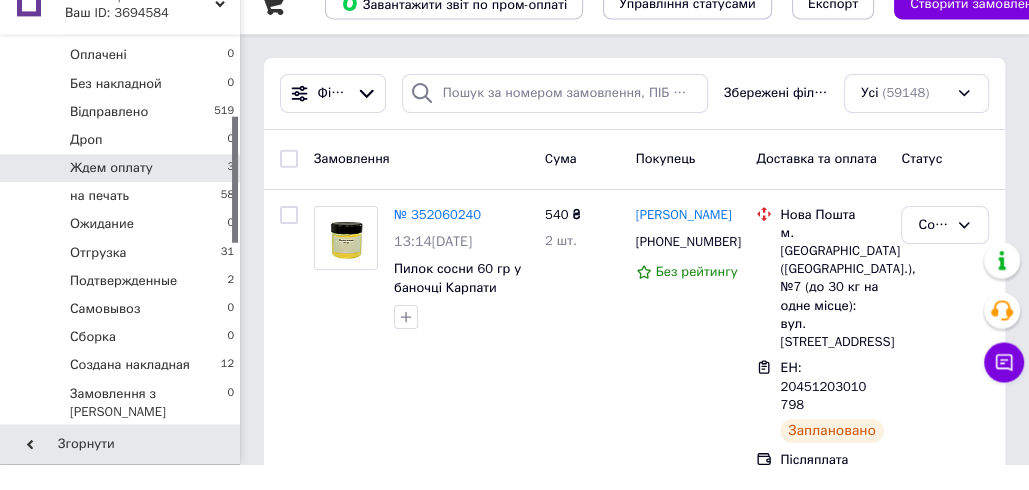 click on "Ждем оплату" at bounding box center (111, 194) 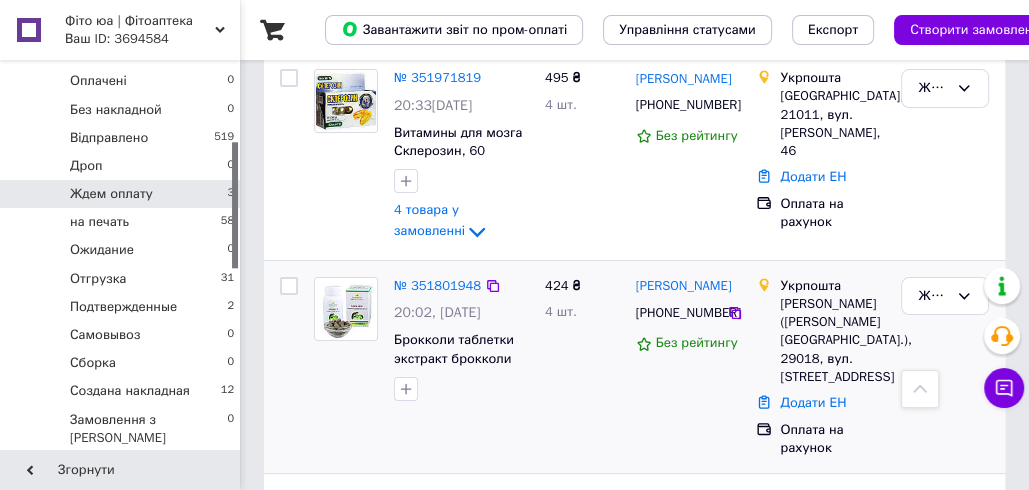 scroll, scrollTop: 111, scrollLeft: 0, axis: vertical 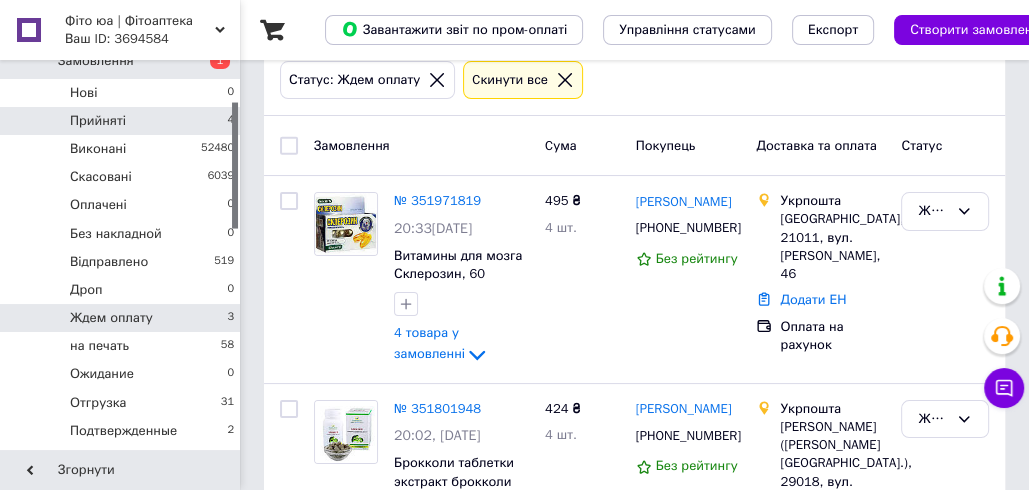 click on "Прийняті 4" at bounding box center (123, 121) 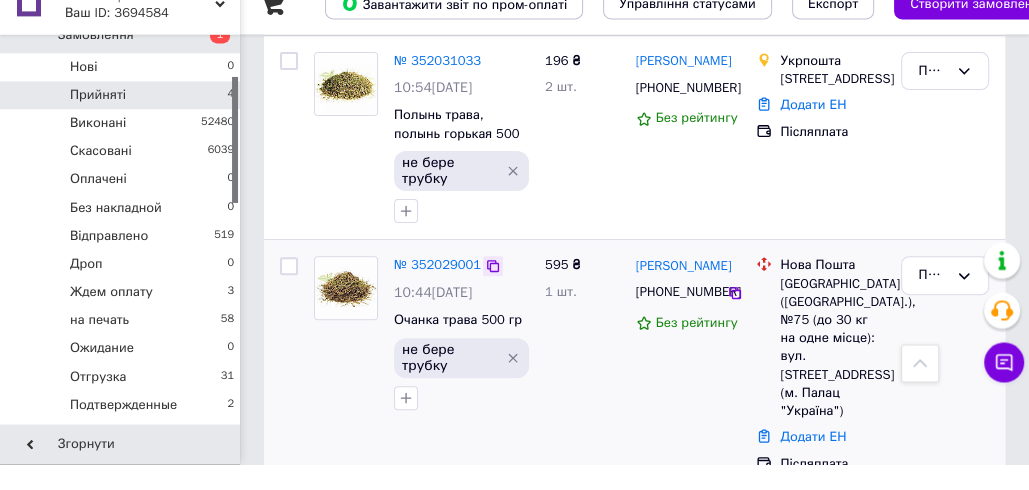 scroll, scrollTop: 387, scrollLeft: 0, axis: vertical 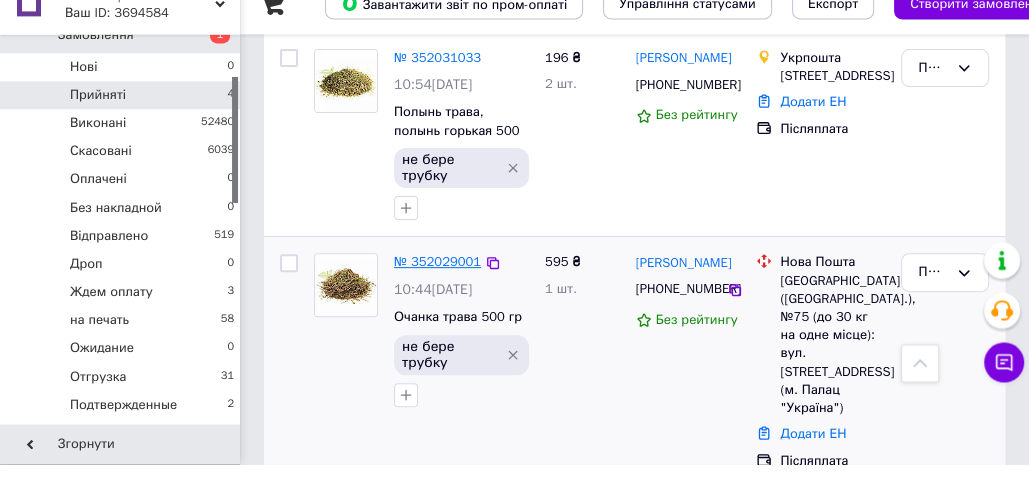 click on "№ 352029001" at bounding box center (437, 287) 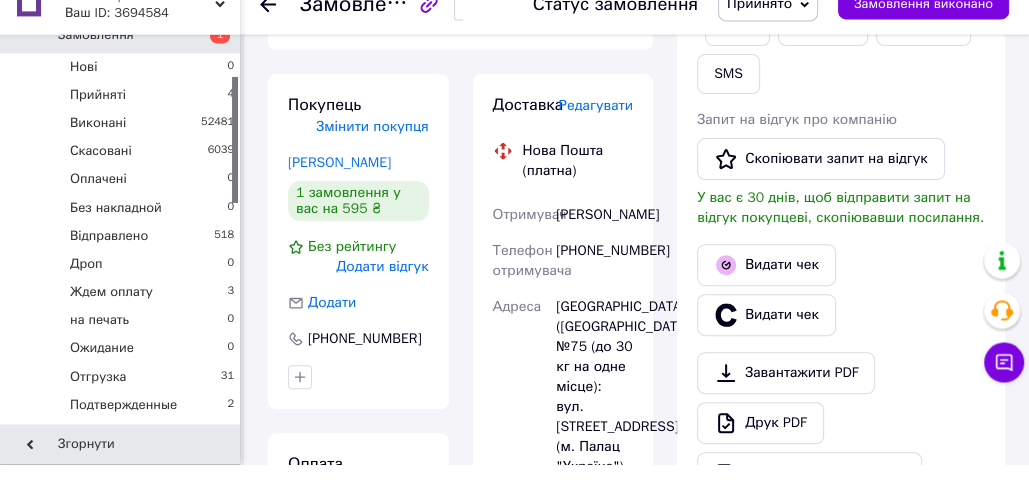 click on "Редагувати" at bounding box center [596, 131] 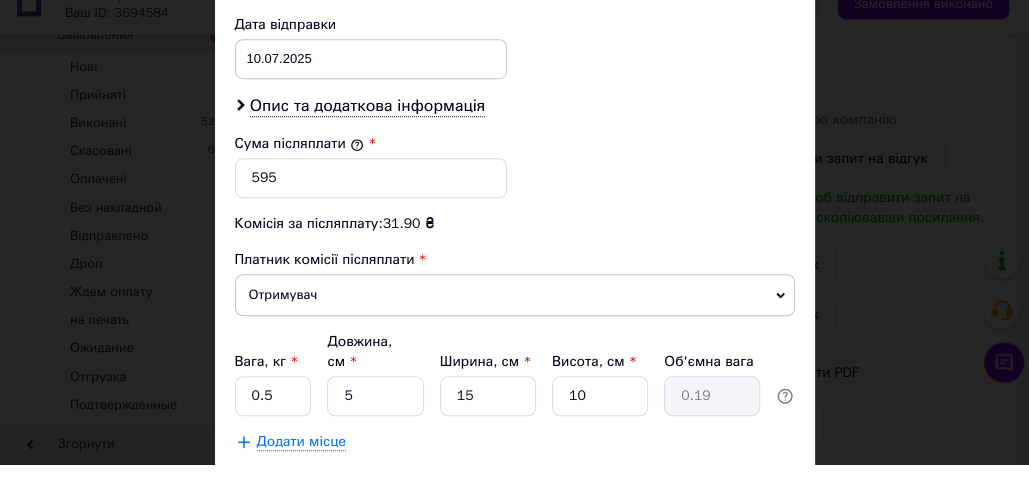 scroll, scrollTop: 1052, scrollLeft: 0, axis: vertical 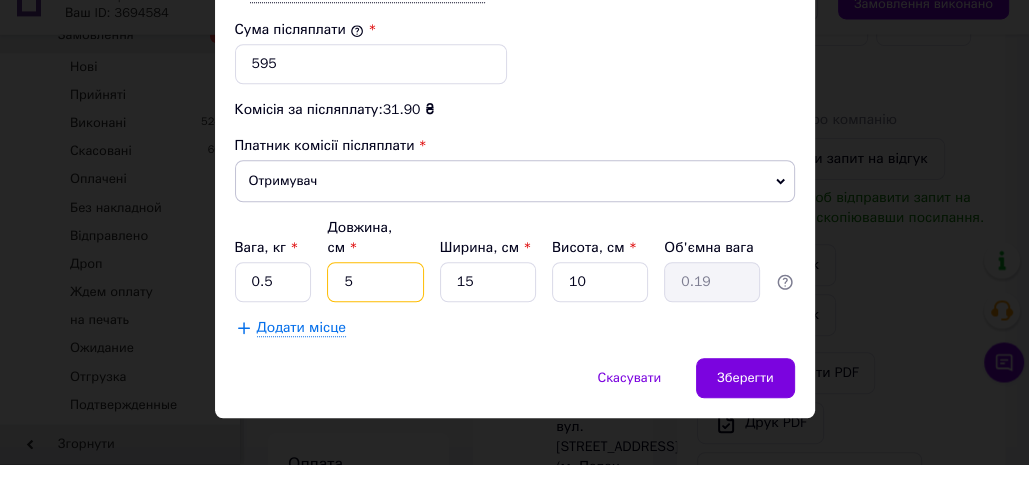 click on "5" at bounding box center [375, 308] 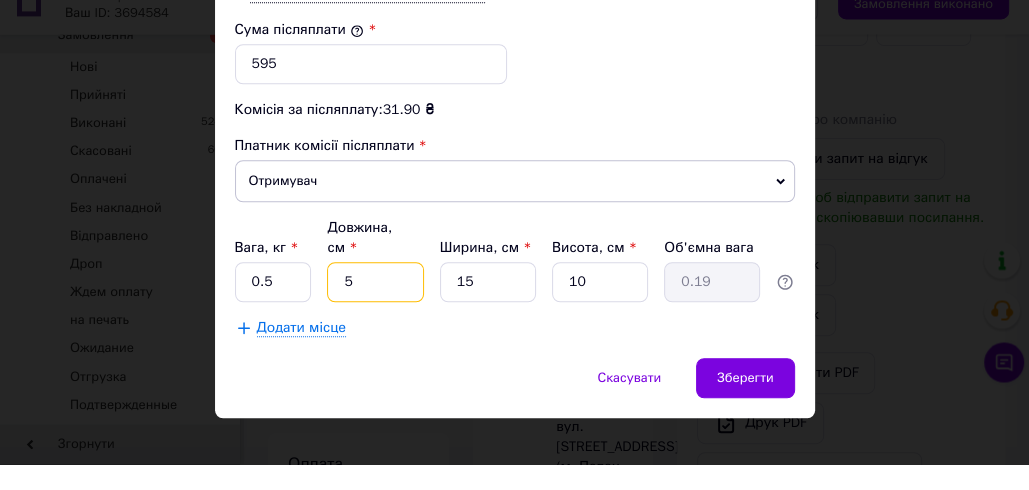 type on "15" 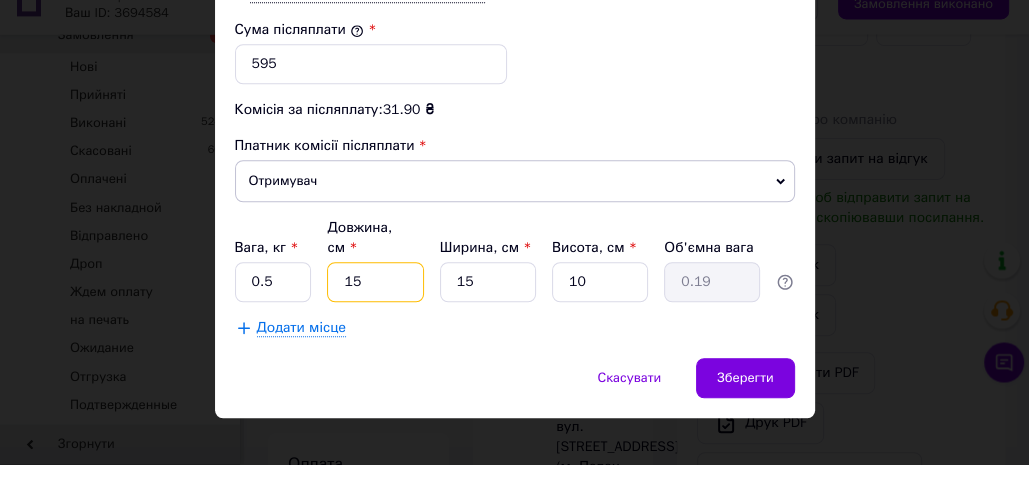 type on "0.56" 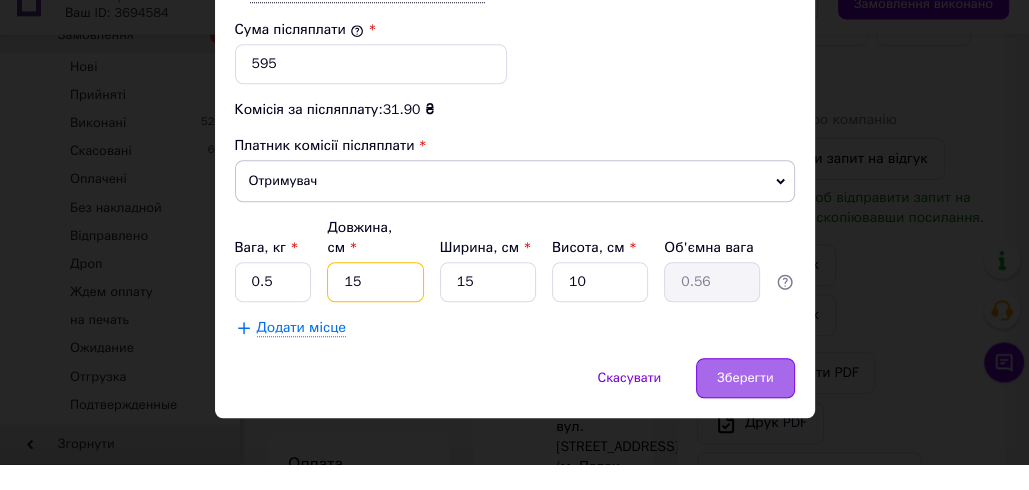 type on "15" 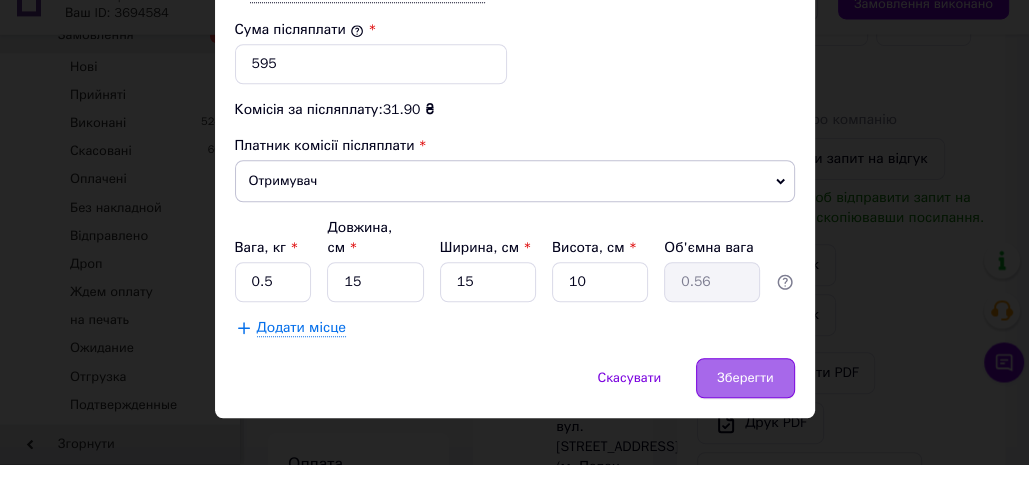 click on "Зберегти" at bounding box center (745, 404) 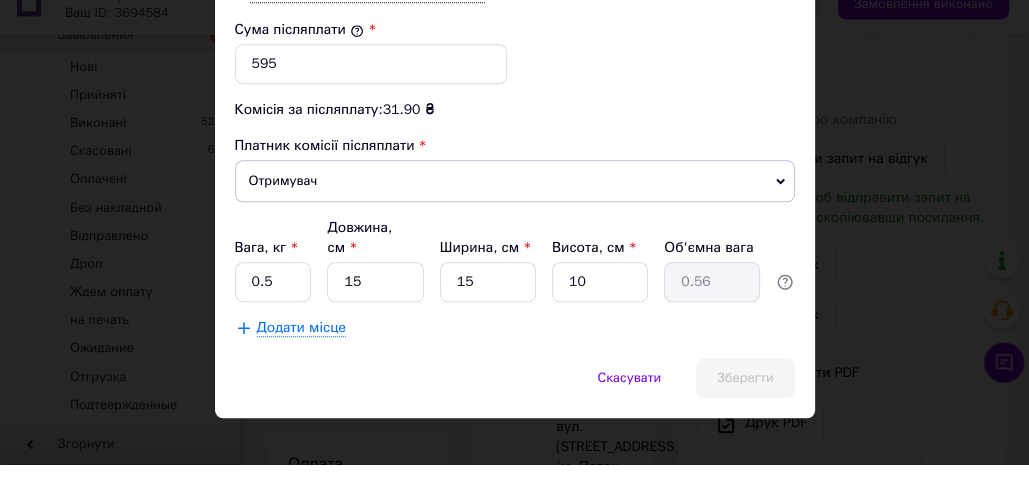 scroll, scrollTop: 120, scrollLeft: 0, axis: vertical 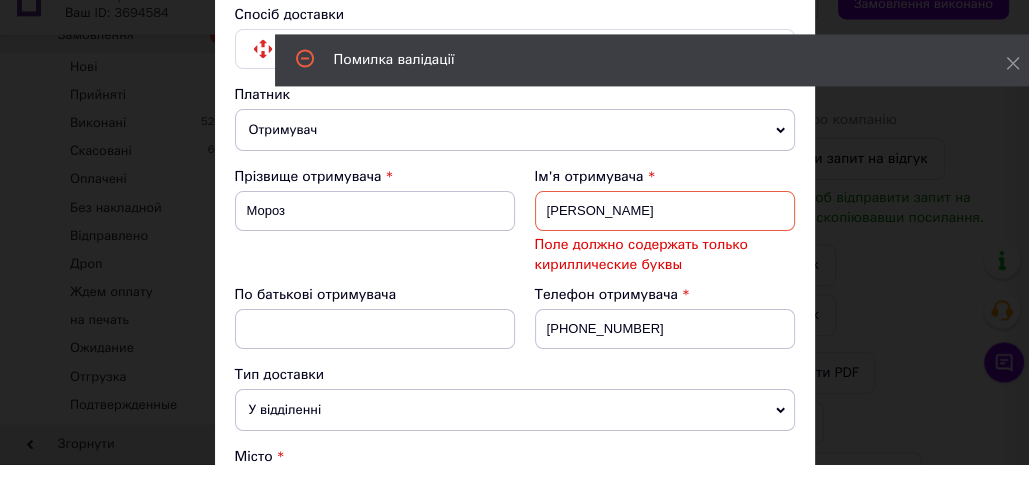 click on "Семен фомич" at bounding box center [665, 237] 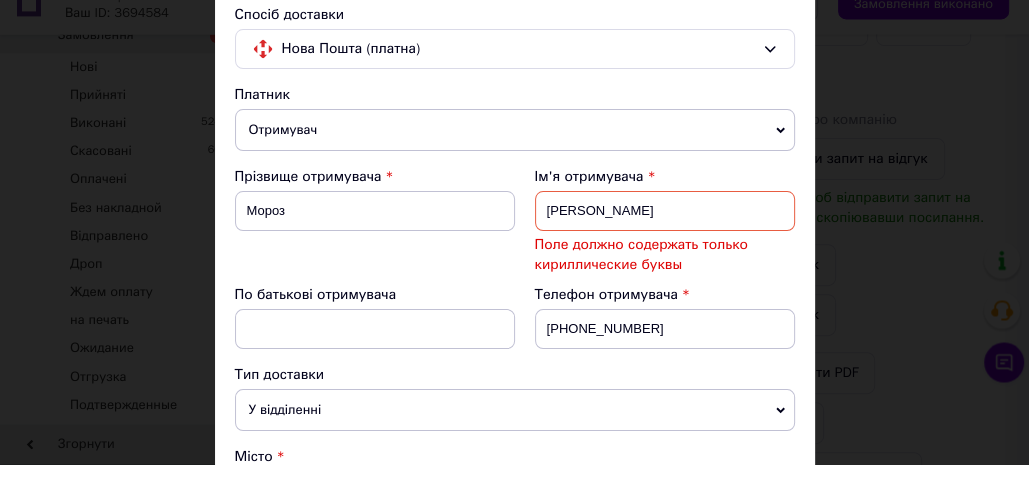 drag, startPoint x: 587, startPoint y: 246, endPoint x: 607, endPoint y: 242, distance: 20.396078 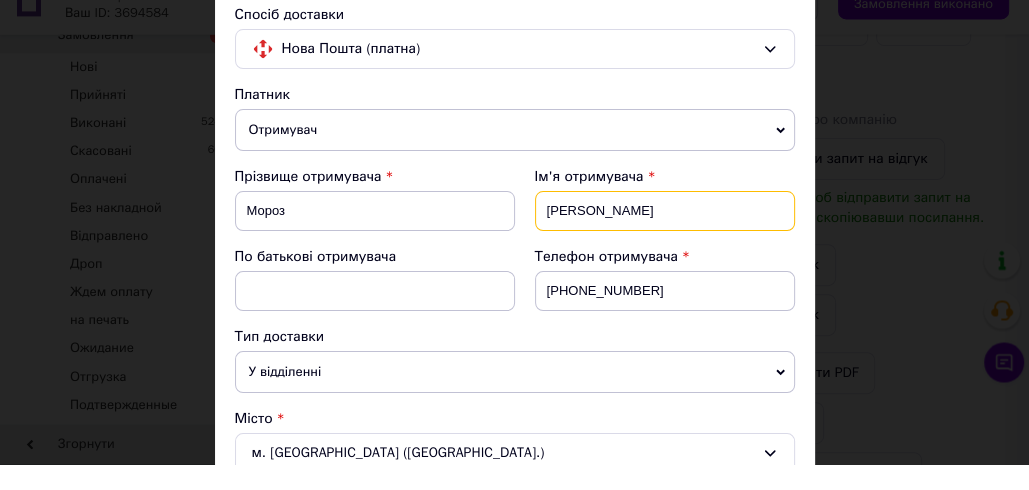 click on "Семен фомич" at bounding box center (665, 237) 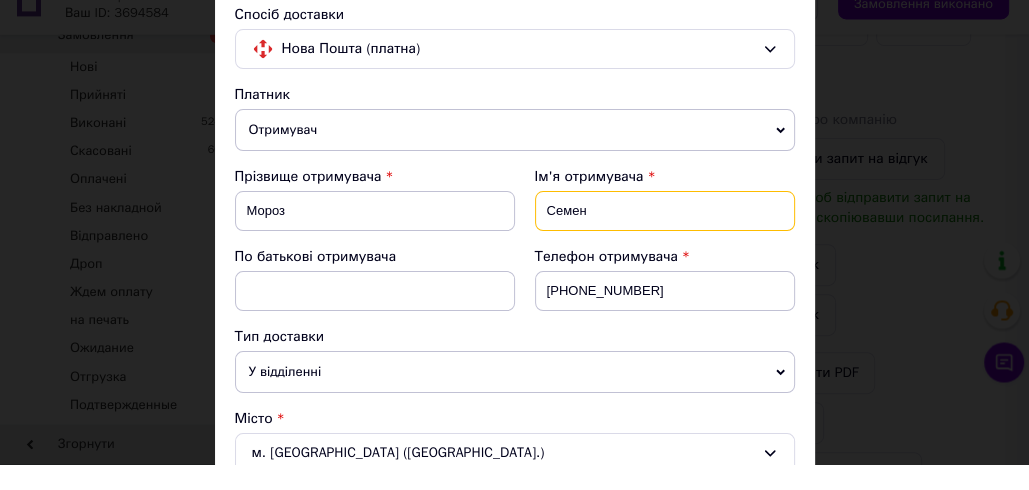 type on "Семен" 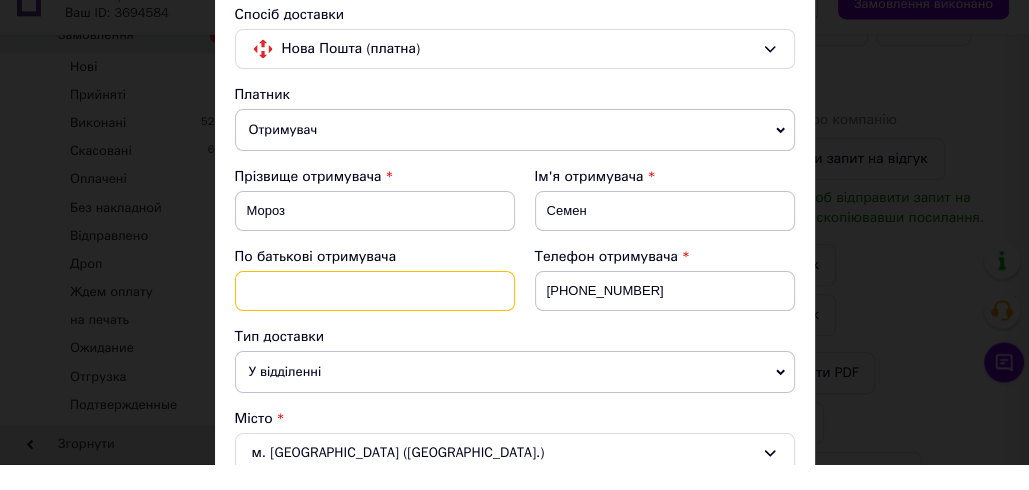 click at bounding box center (375, 317) 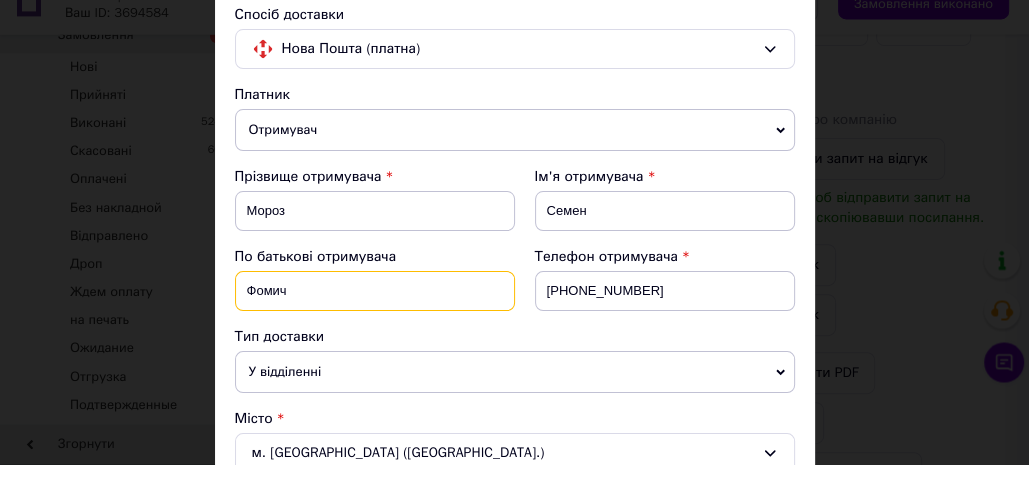 type on "Фомич" 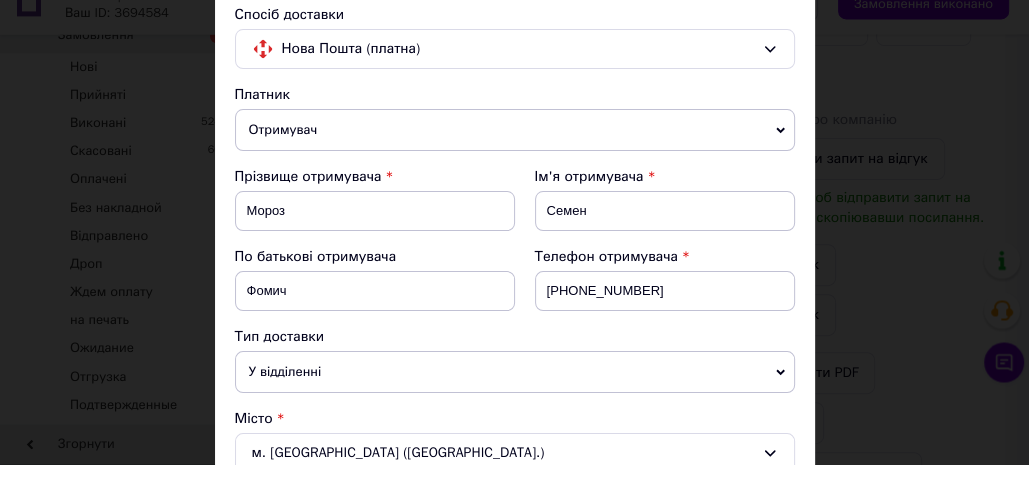 click on "Телефон отримувача +380674679705" at bounding box center (655, 313) 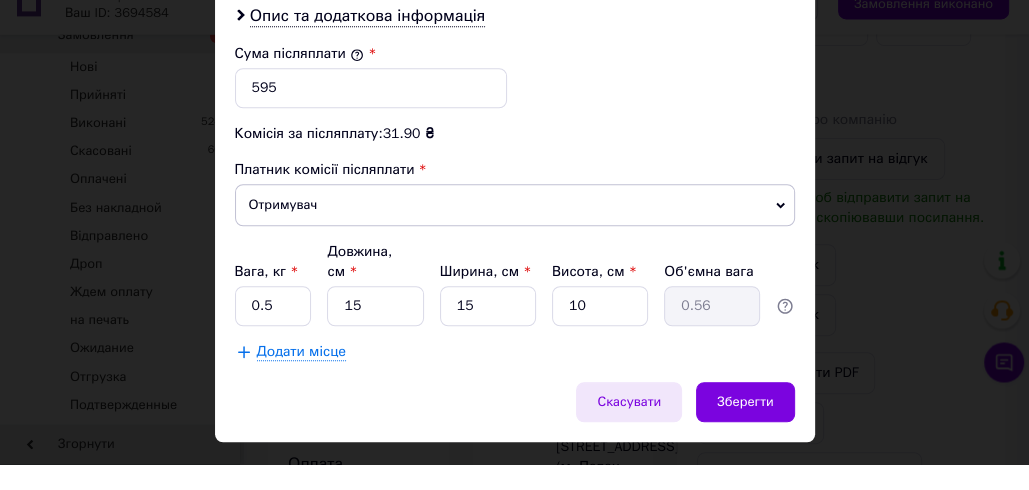 scroll, scrollTop: 1052, scrollLeft: 0, axis: vertical 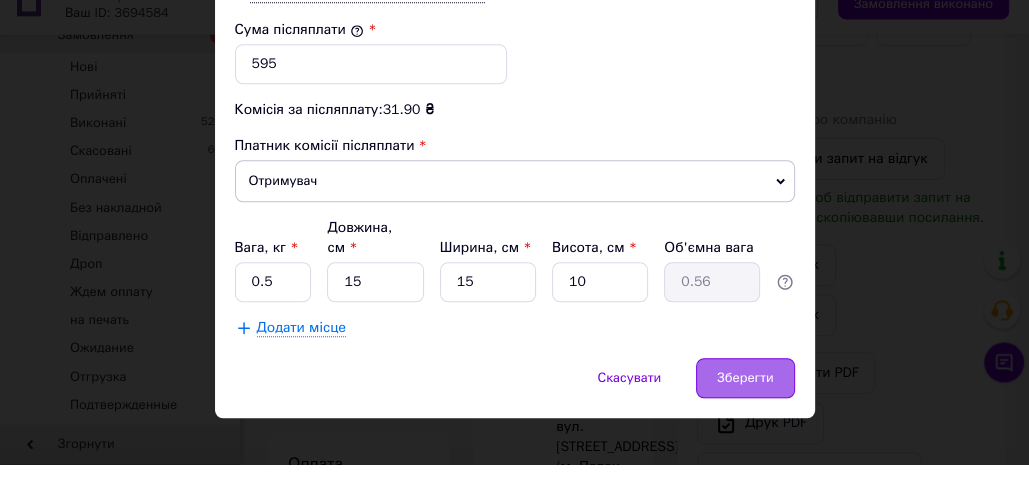 click on "Зберегти" at bounding box center (745, 404) 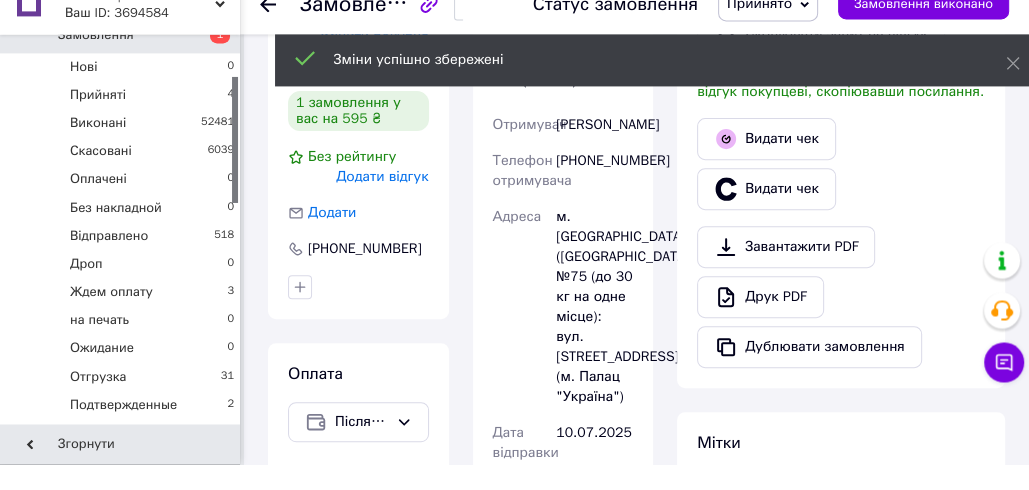scroll, scrollTop: 1147, scrollLeft: 0, axis: vertical 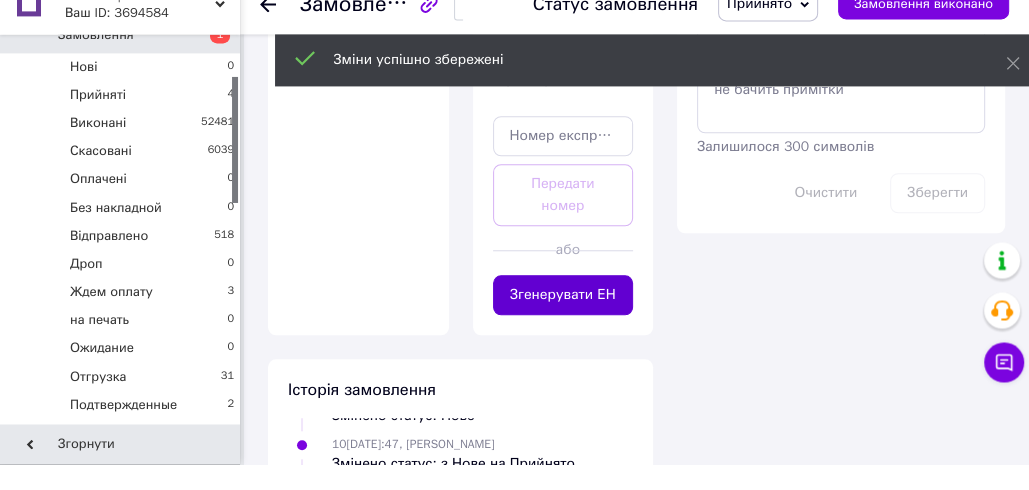 click on "Згенерувати ЕН" at bounding box center (563, 321) 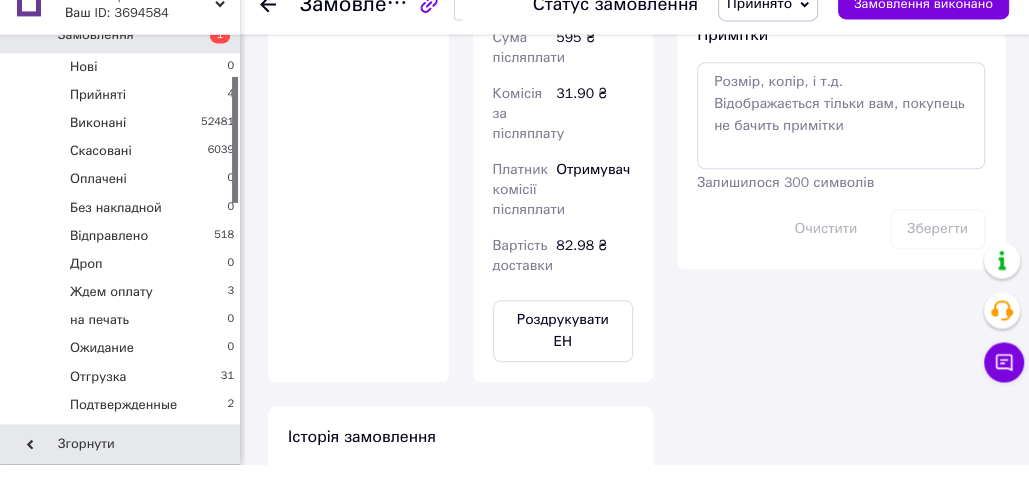 scroll, scrollTop: 120, scrollLeft: 0, axis: vertical 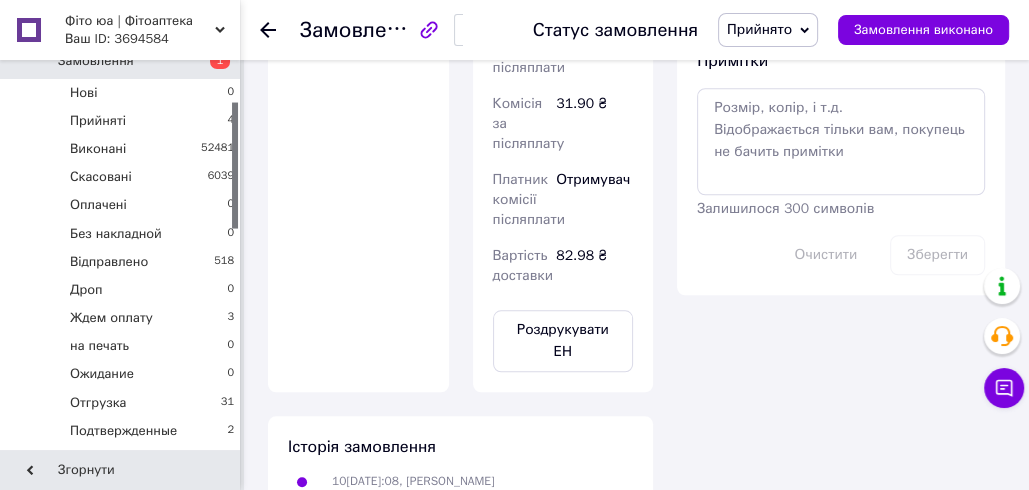 click on "Прийнято" at bounding box center (759, 29) 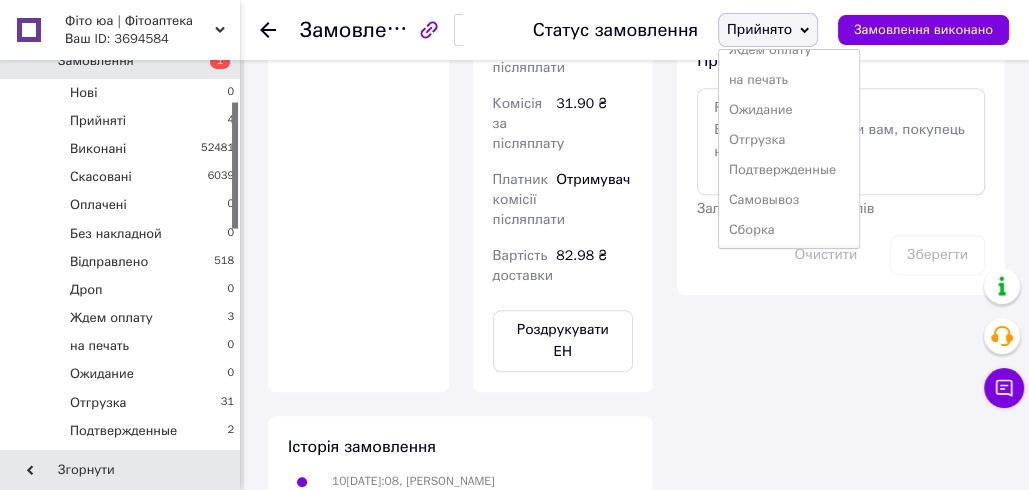 scroll, scrollTop: 232, scrollLeft: 0, axis: vertical 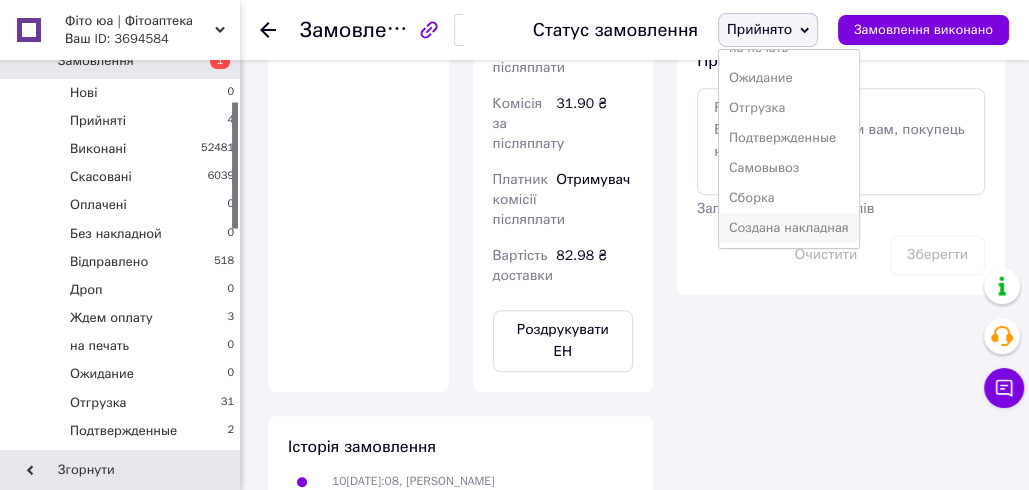click on "Создана накладная" at bounding box center (789, 228) 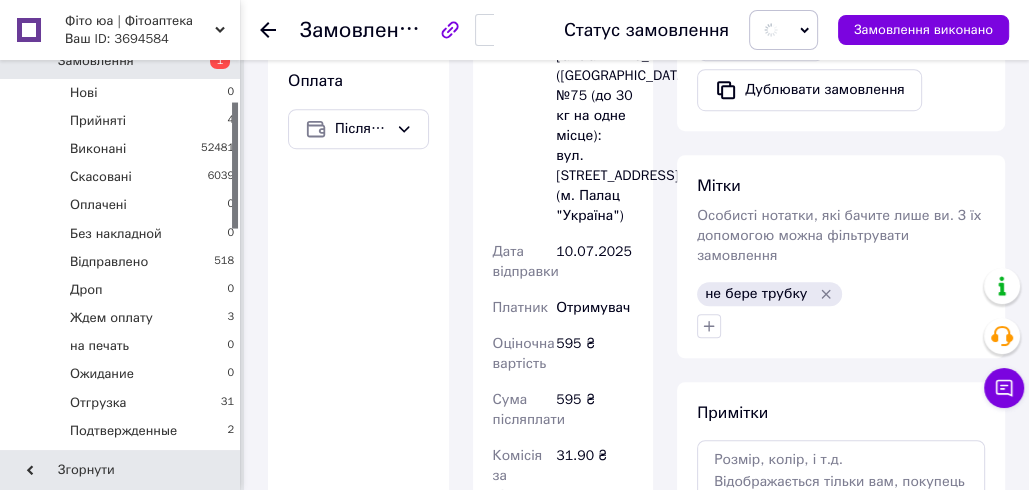 scroll, scrollTop: 773, scrollLeft: 0, axis: vertical 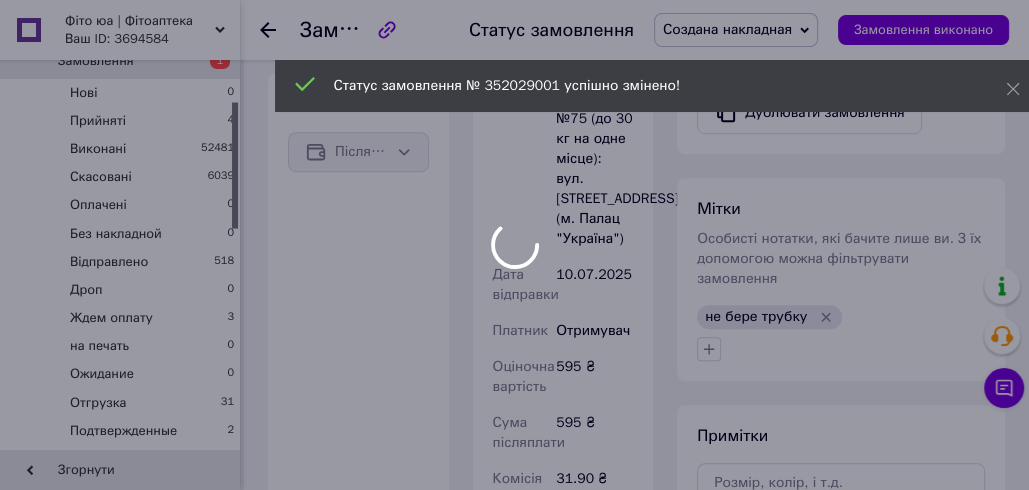 click on "Фіто юа | Фітоаптека Ваш ID: 3694584 Сайт Фіто юа | Фітоаптека Кабінет покупця Перевірити стан системи Сторінка на порталі Довідка Вийти Замовлення та повідомлення Замовлення 1 Нові 0 Прийняті 4 Виконані 52481 Скасовані 6039 Оплачені 0 Без накладной 0 Відправлено 518 Дроп 0 Ждем оплату 3 на печать 0 Ожидание 0 Отгрузка 31 Подтвержденные 2 Самовывоз 0 Сборка 71 Создана накладная 1 Замовлення з Розетки 0 Повідомлення 0 Товари та послуги Сповіщення 1 2 Показники роботи компанії Панель управління Відгуки Клієнти Каталог ProSale Дроп 1" at bounding box center (514, 360) 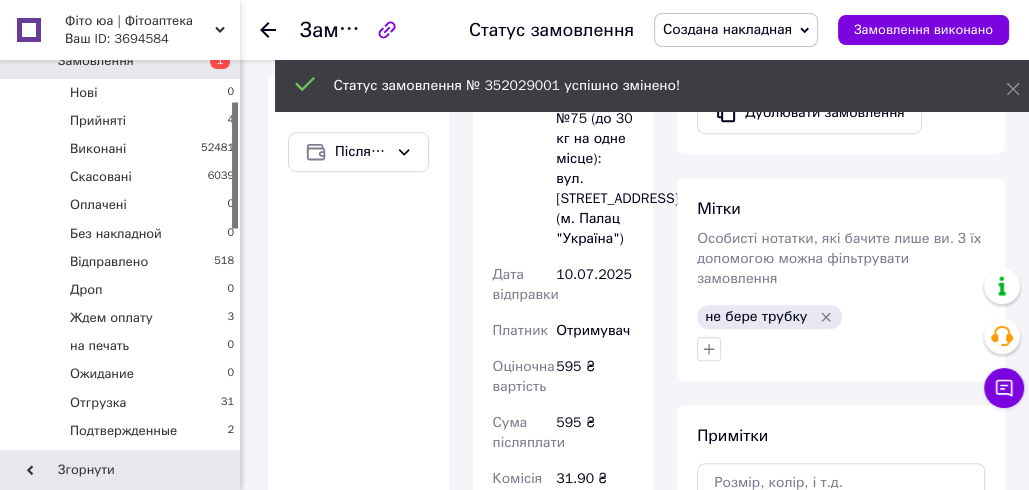 scroll, scrollTop: 188, scrollLeft: 0, axis: vertical 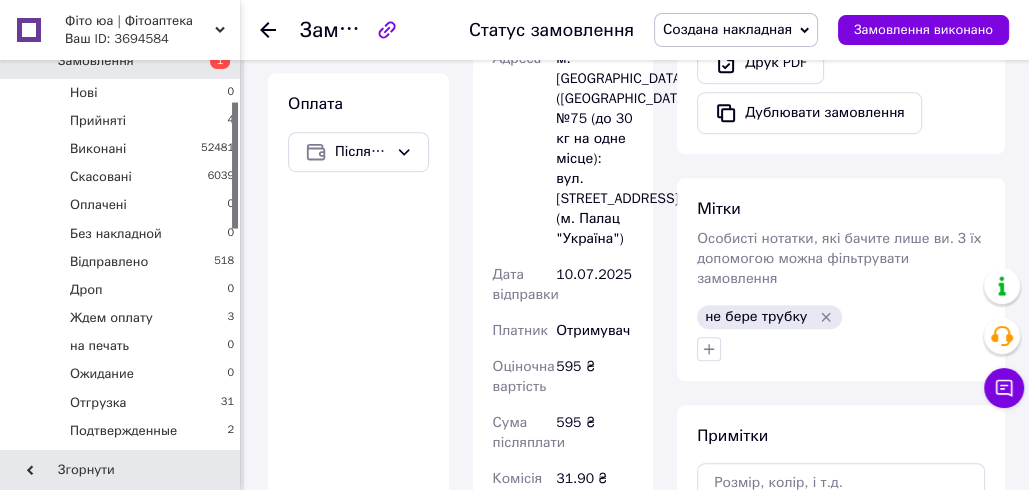 click 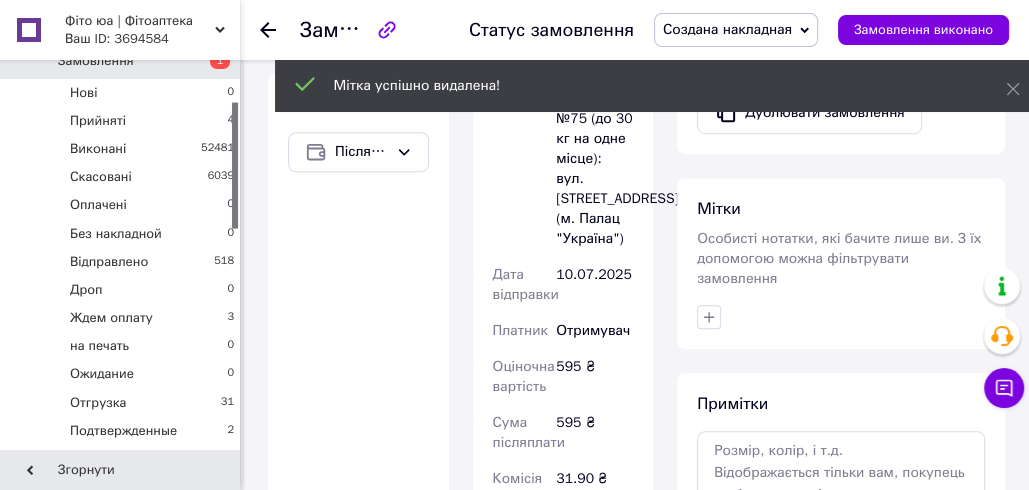 scroll, scrollTop: 236, scrollLeft: 0, axis: vertical 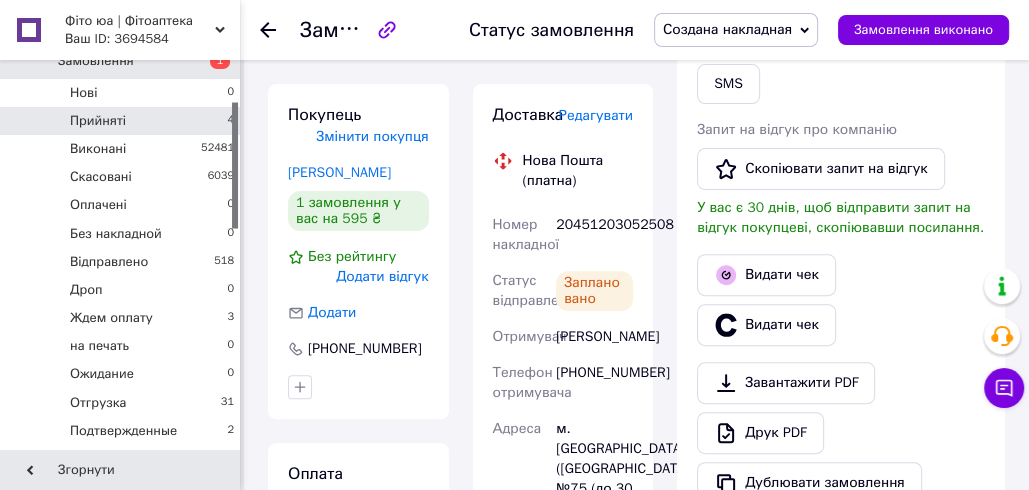 click on "Прийняті 4" at bounding box center (123, 121) 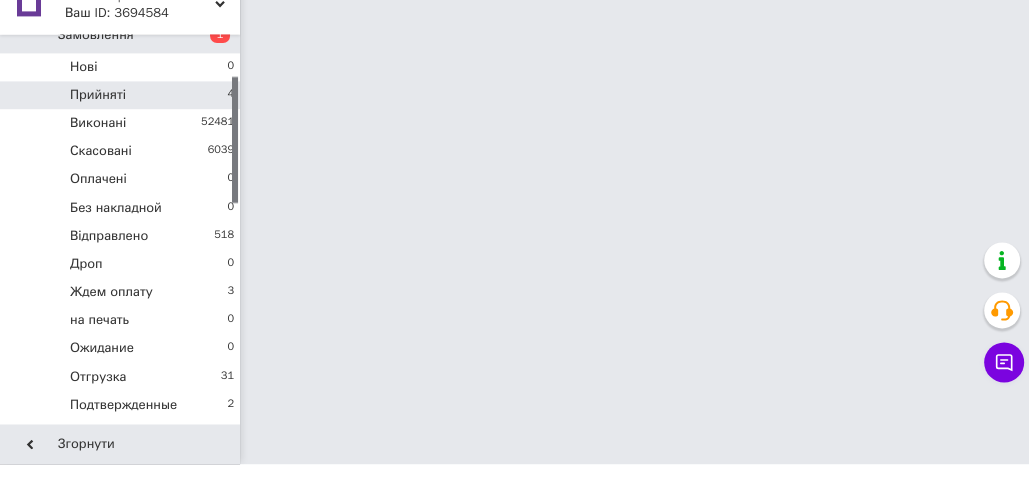 click on "Прийняті 4" at bounding box center (123, 121) 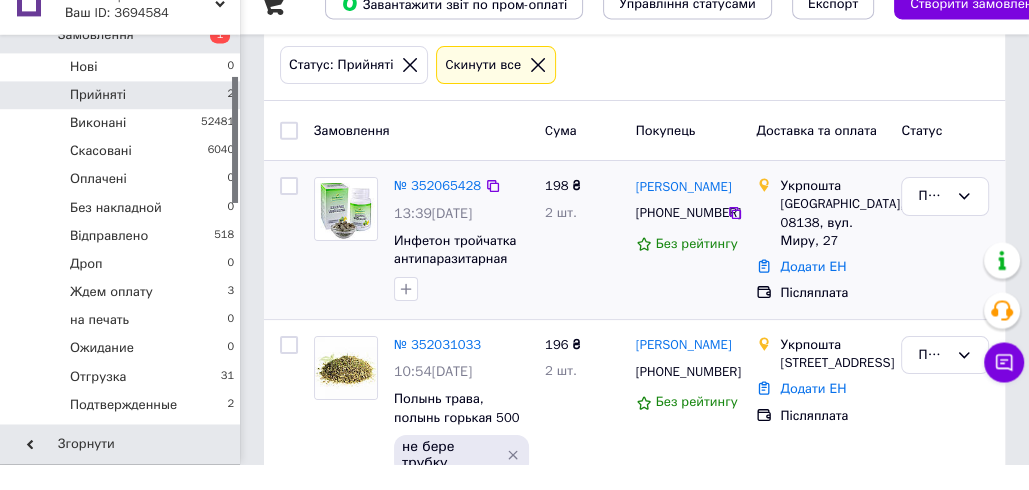 scroll, scrollTop: 201, scrollLeft: 0, axis: vertical 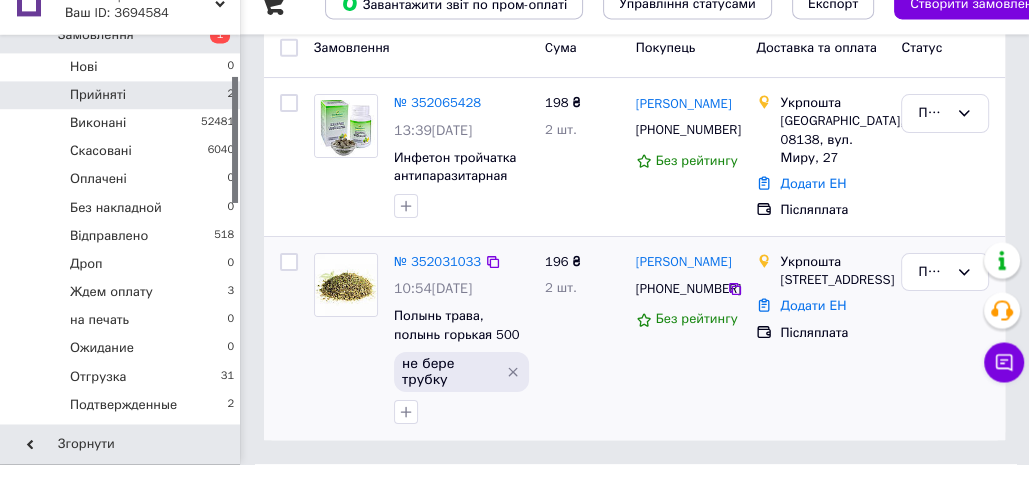click 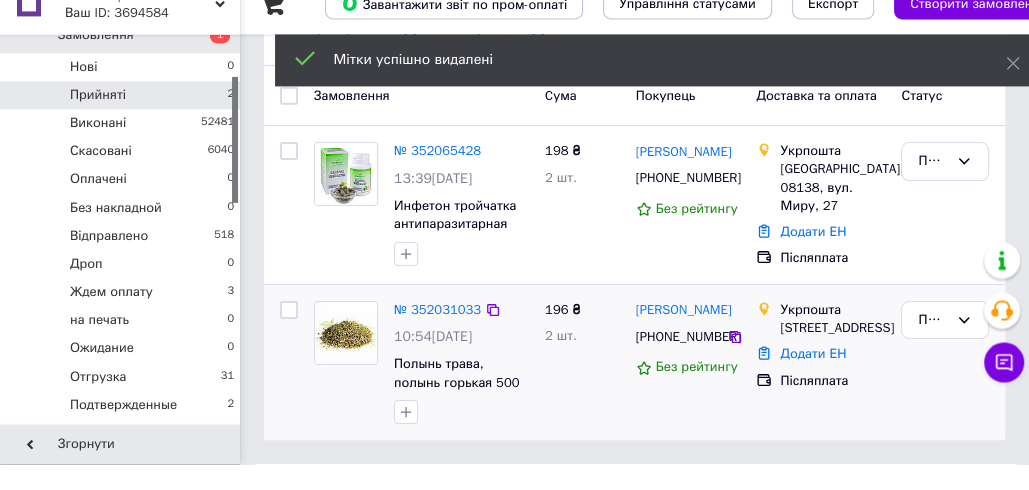 scroll, scrollTop: 173, scrollLeft: 0, axis: vertical 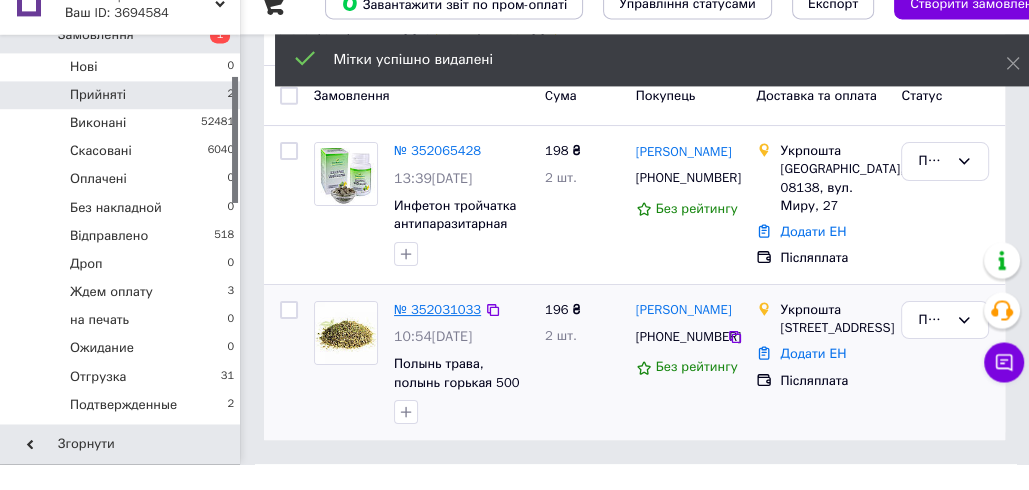 click on "№ 352031033" at bounding box center [437, 335] 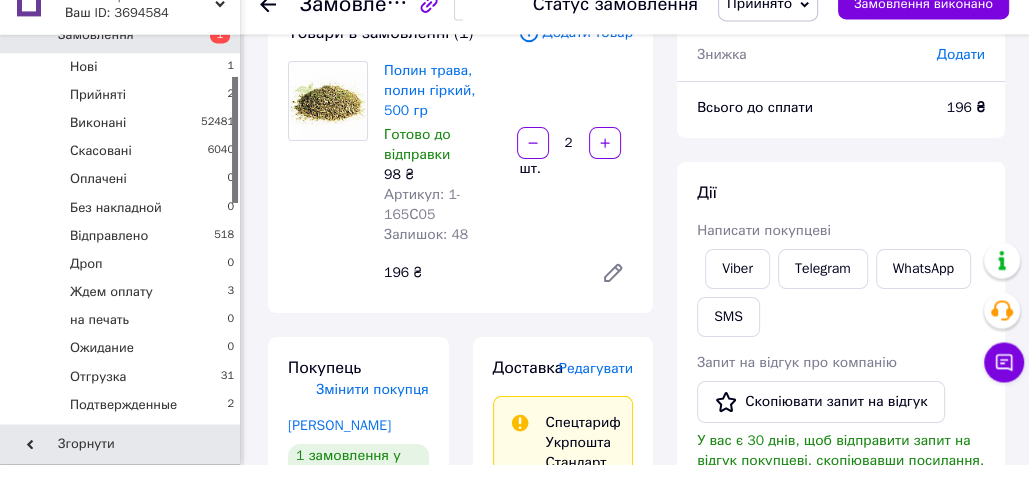 scroll, scrollTop: 196, scrollLeft: 0, axis: vertical 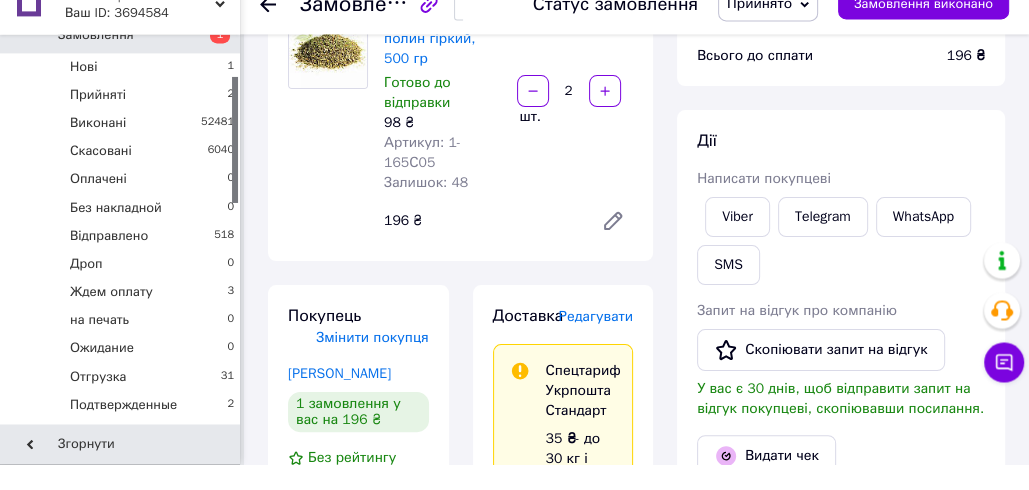 click on "Редагувати" at bounding box center [596, 342] 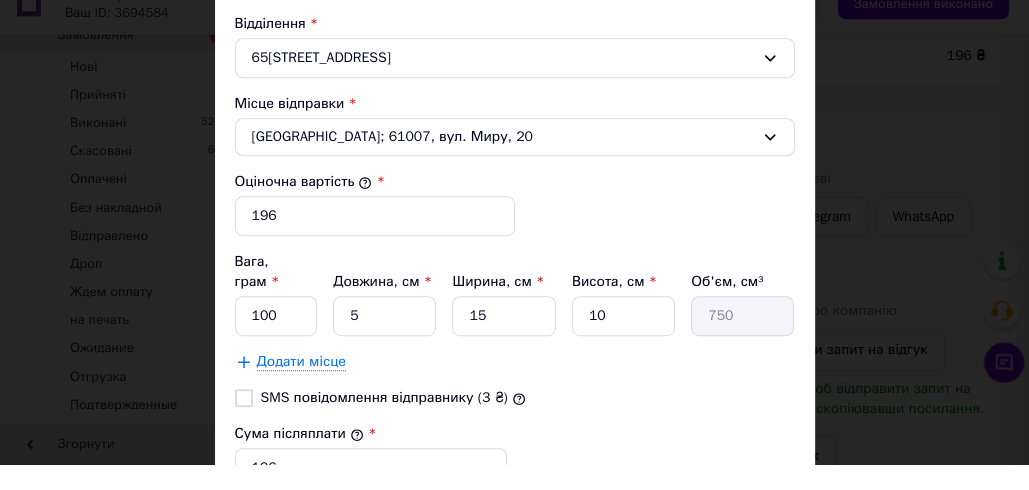 scroll, scrollTop: 689, scrollLeft: 0, axis: vertical 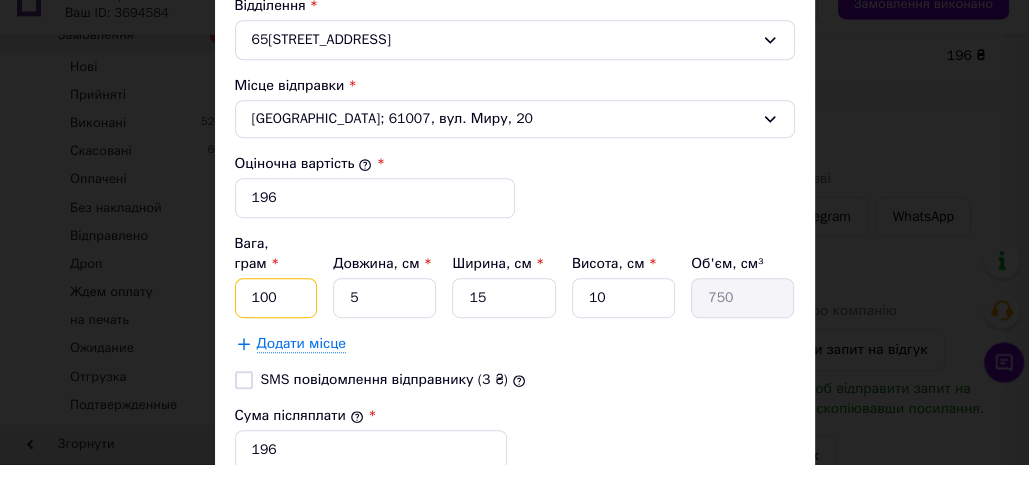click on "100" at bounding box center [276, 324] 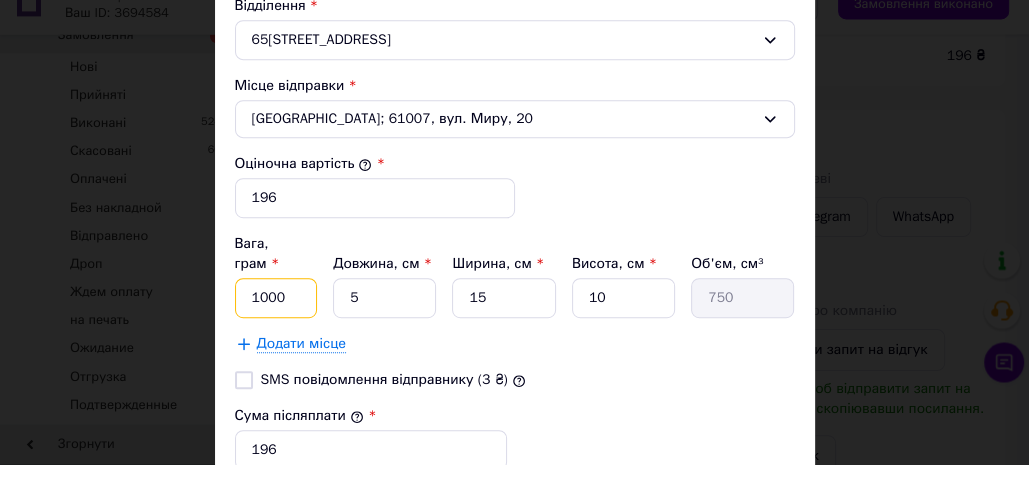 type on "1000" 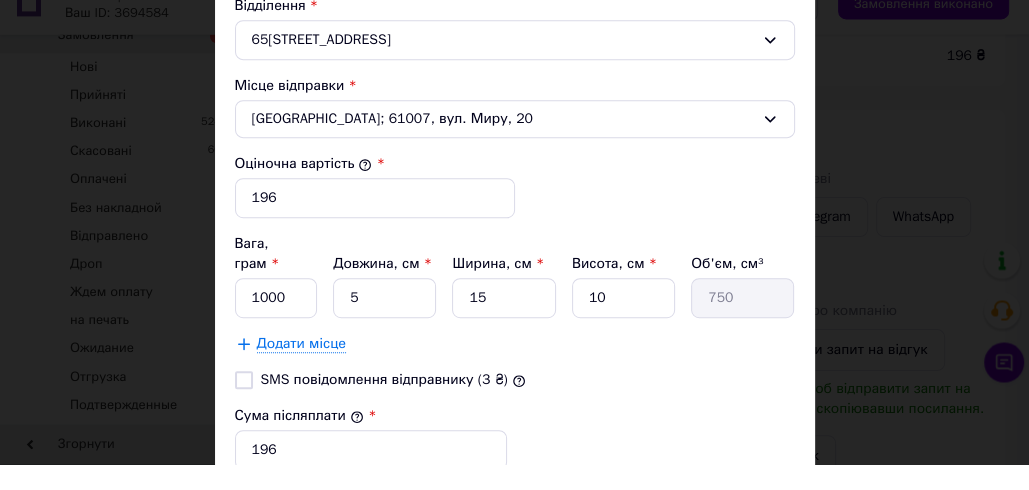 click on "Вага, грам   * 1000 Довжина, см   * 5 Ширина, см   * 15 Висота, см   * 10 Об'єм, см³ 750" at bounding box center (515, 302) 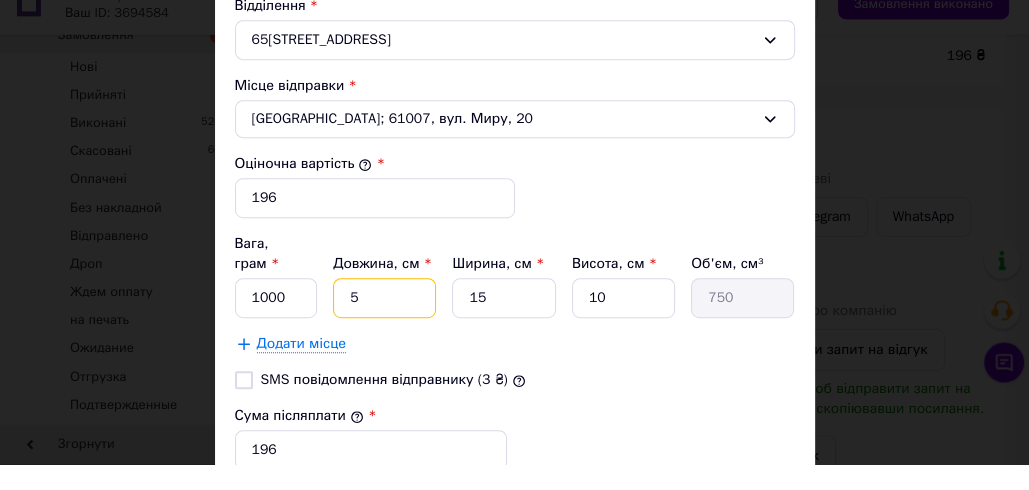 click on "5" at bounding box center [384, 324] 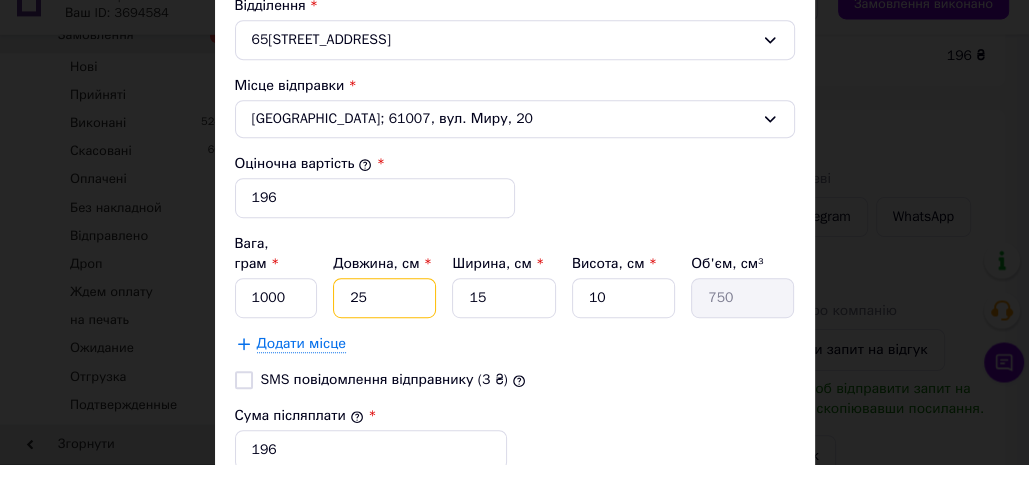 type on "3750" 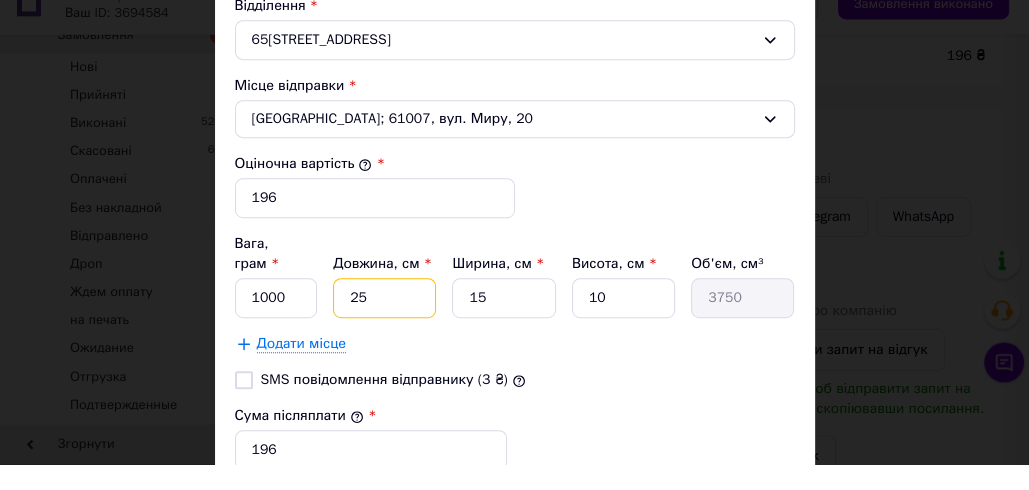 type on "25" 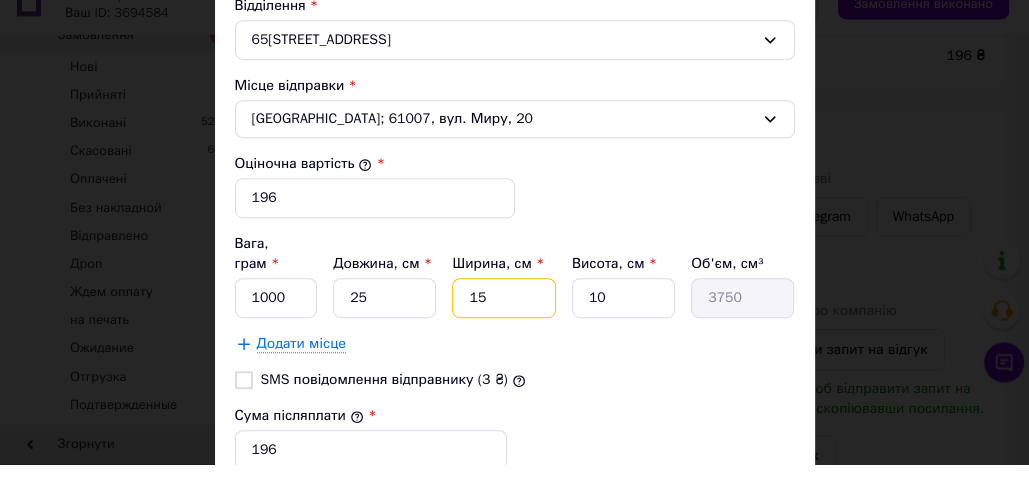 click on "15" at bounding box center (503, 324) 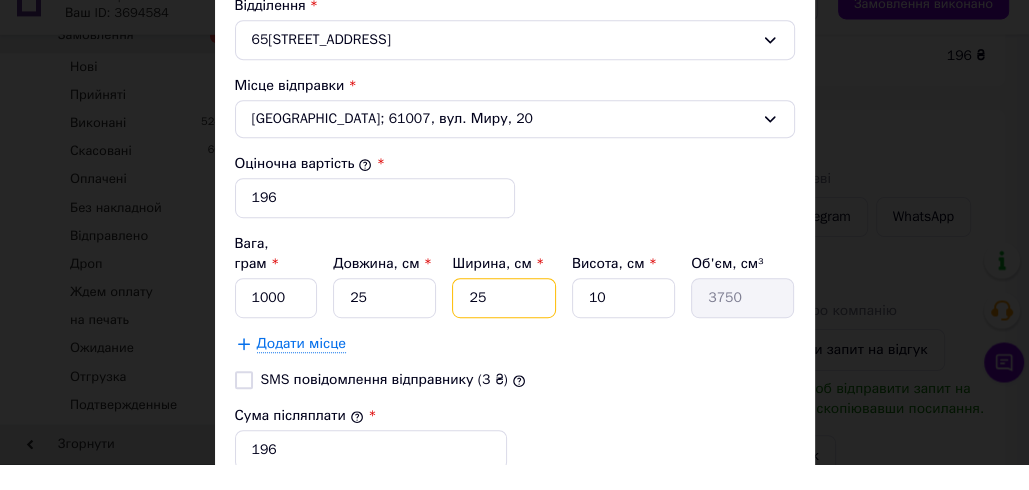 type on "6250" 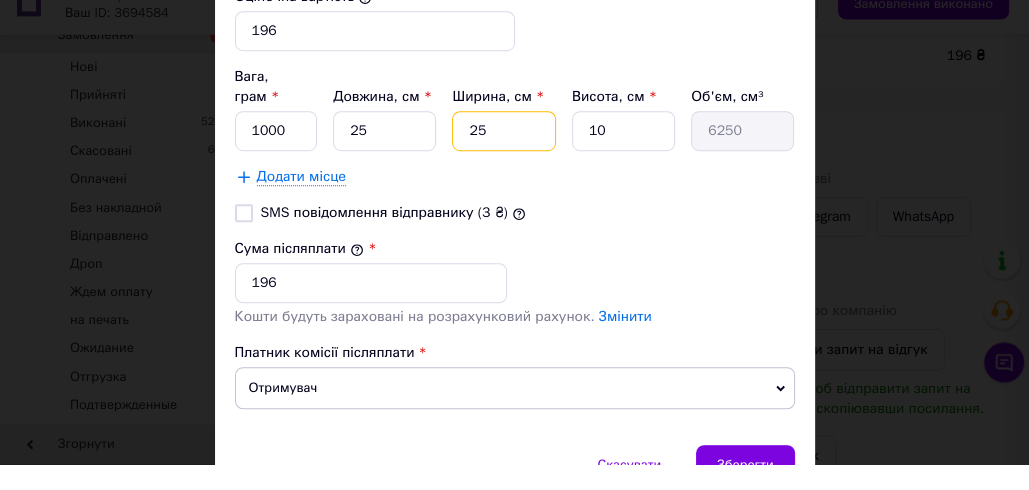 scroll, scrollTop: 941, scrollLeft: 0, axis: vertical 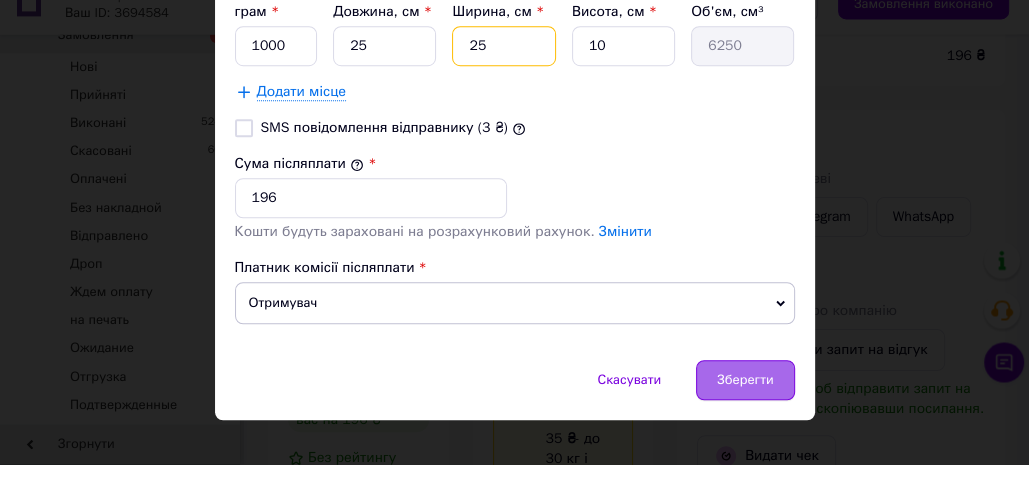 type on "25" 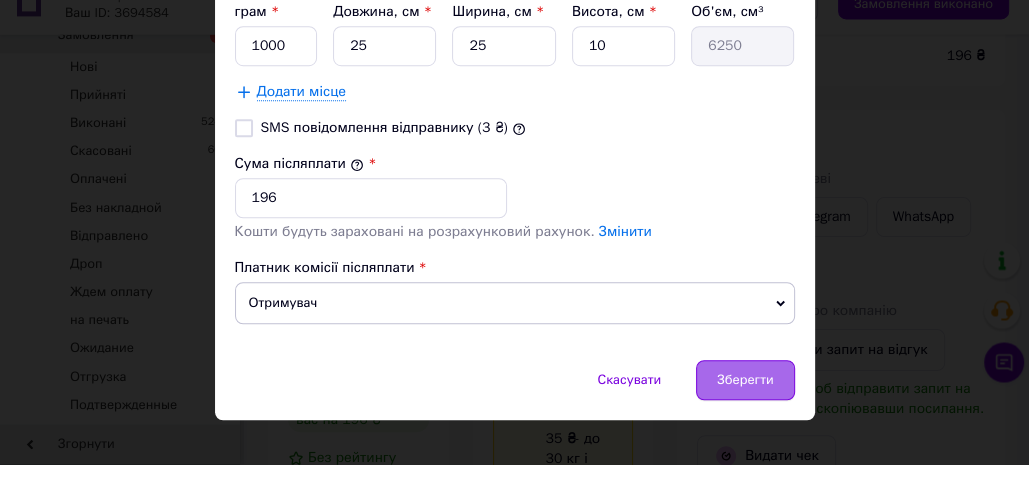 click on "Зберегти" at bounding box center [745, 406] 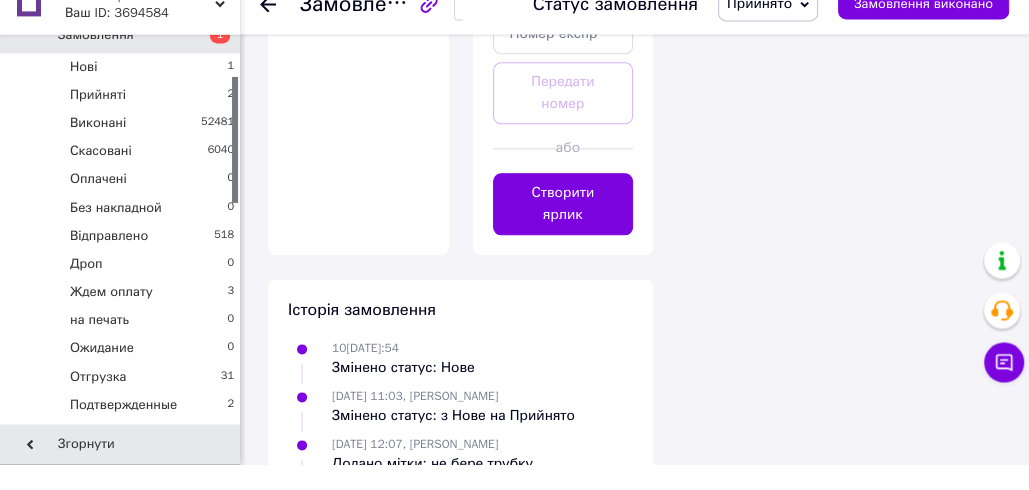 scroll, scrollTop: 1762, scrollLeft: 0, axis: vertical 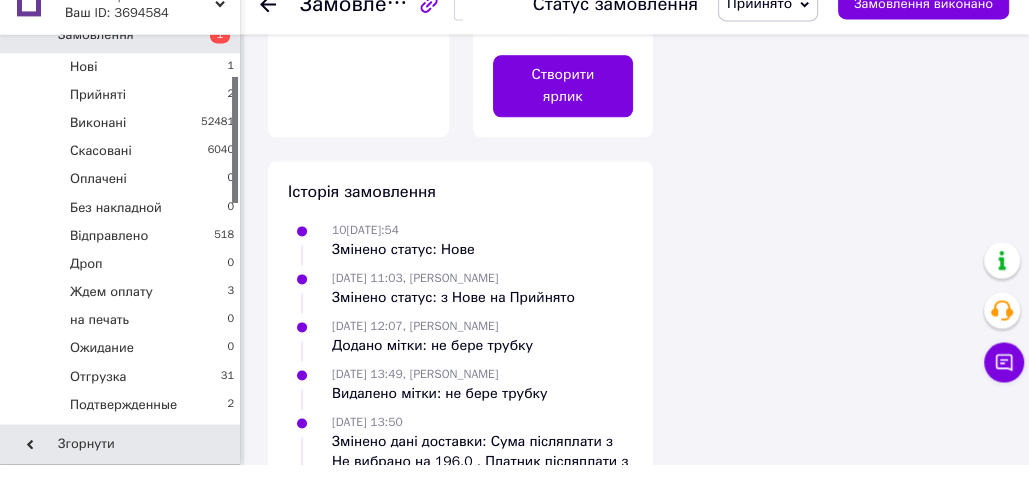 click on "Створити ярлик" at bounding box center (563, 112) 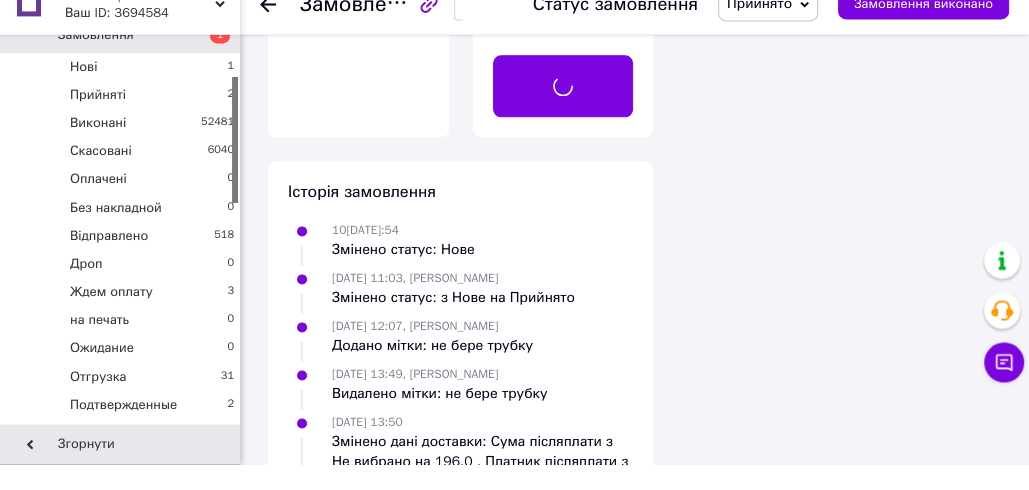 click on "Прийнято" at bounding box center [759, 29] 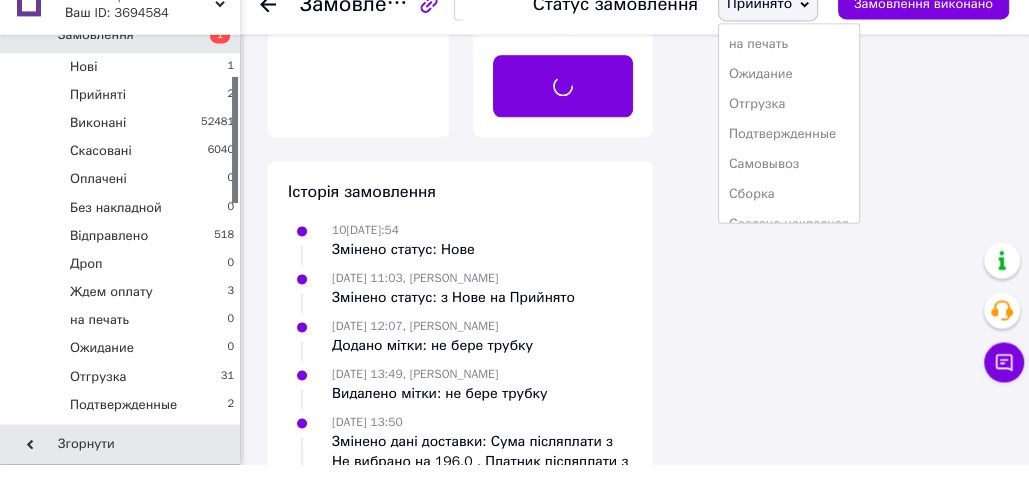 scroll, scrollTop: 232, scrollLeft: 0, axis: vertical 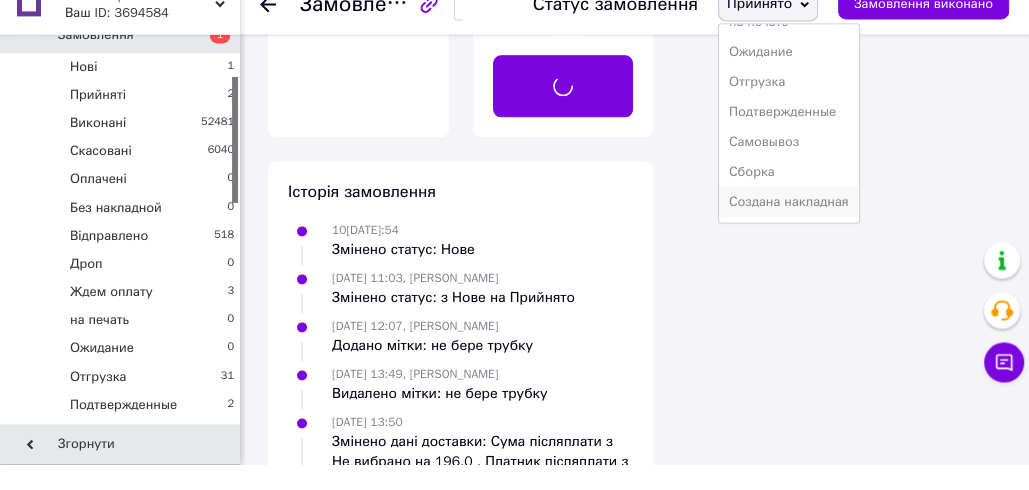 click on "Создана накладная" at bounding box center (789, 228) 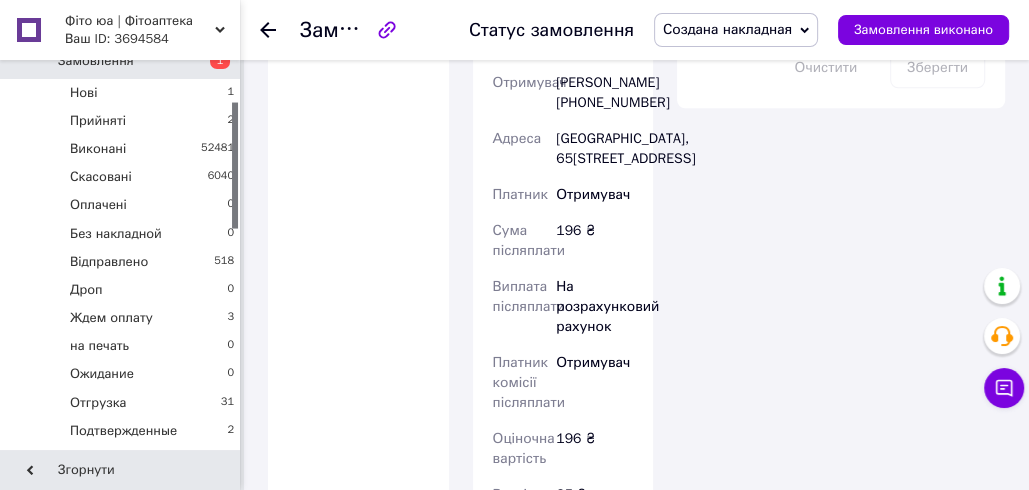 scroll, scrollTop: 1089, scrollLeft: 0, axis: vertical 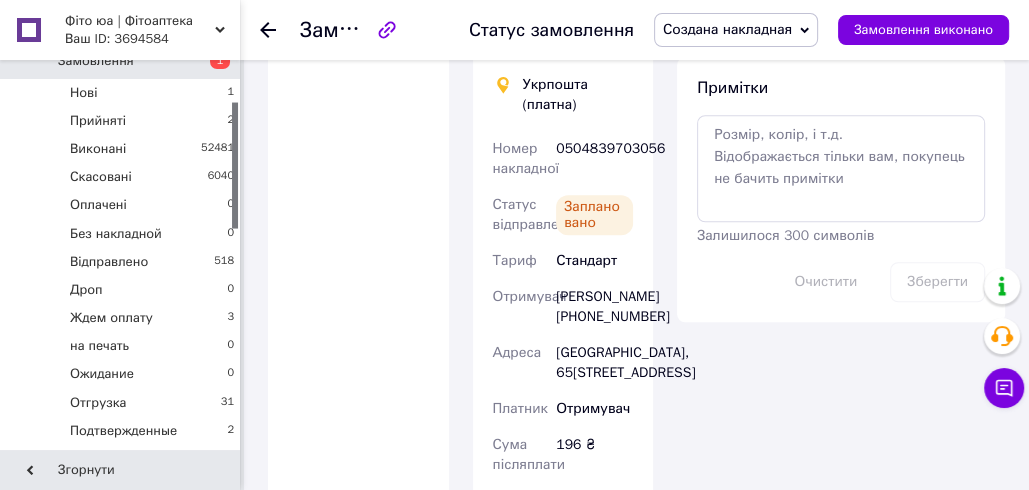 click on "0504839703056" at bounding box center [594, 159] 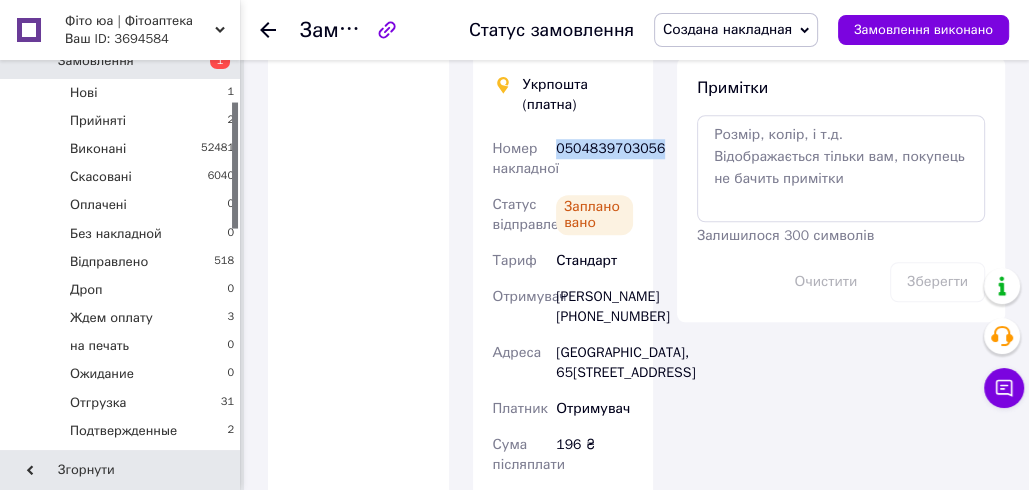 click on "0504839703056" at bounding box center [594, 159] 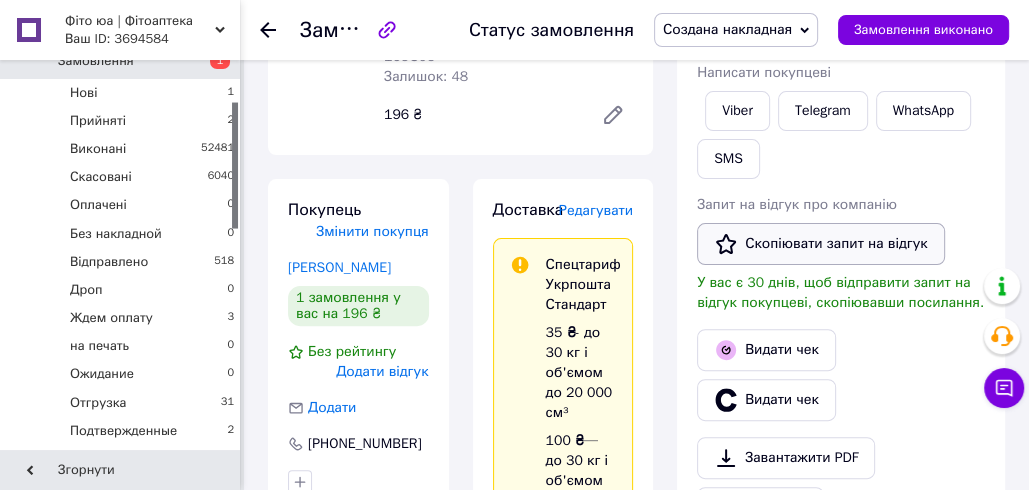 scroll, scrollTop: 327, scrollLeft: 0, axis: vertical 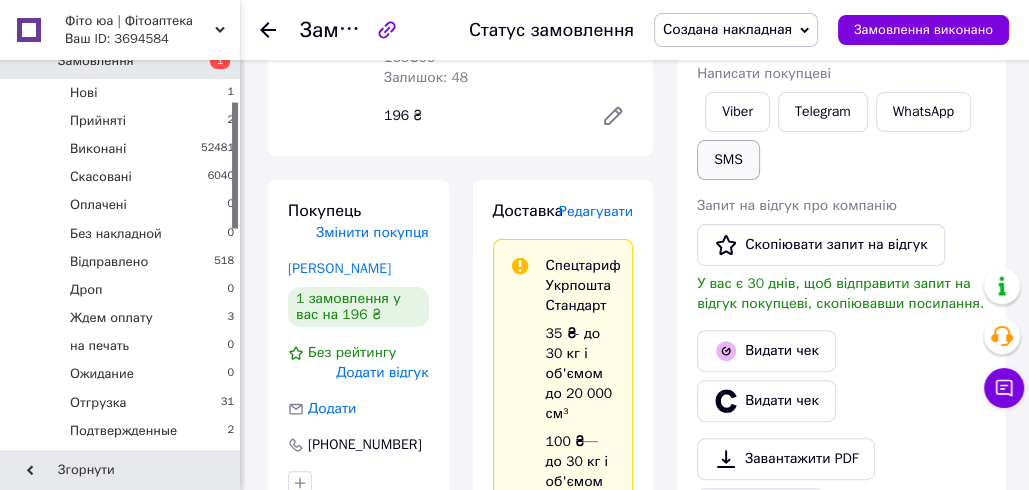 click on "SMS" at bounding box center (728, 160) 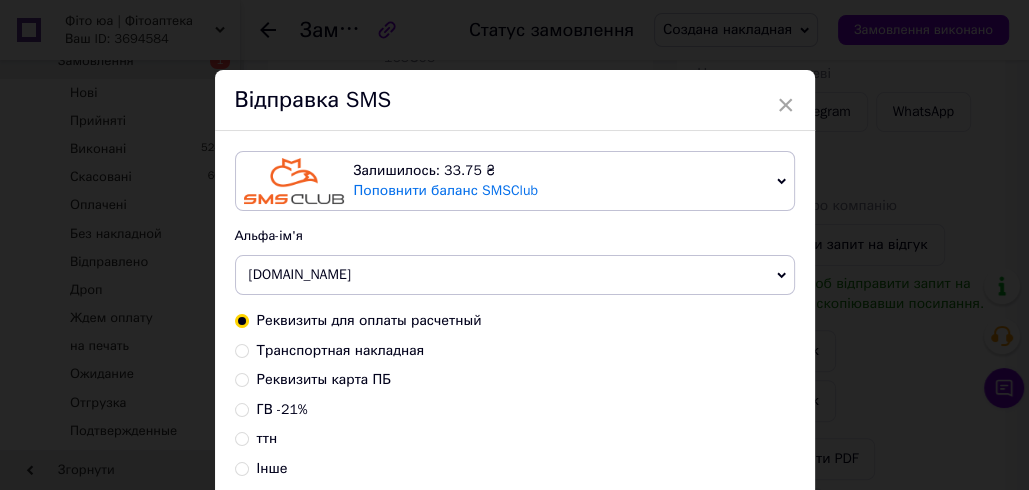 click on "Транспортная накладная" at bounding box center [341, 350] 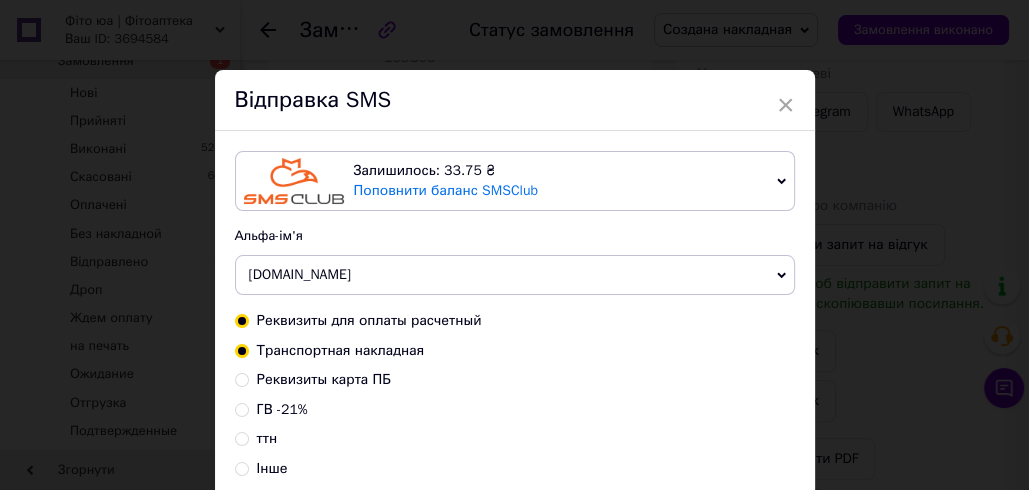 radio on "true" 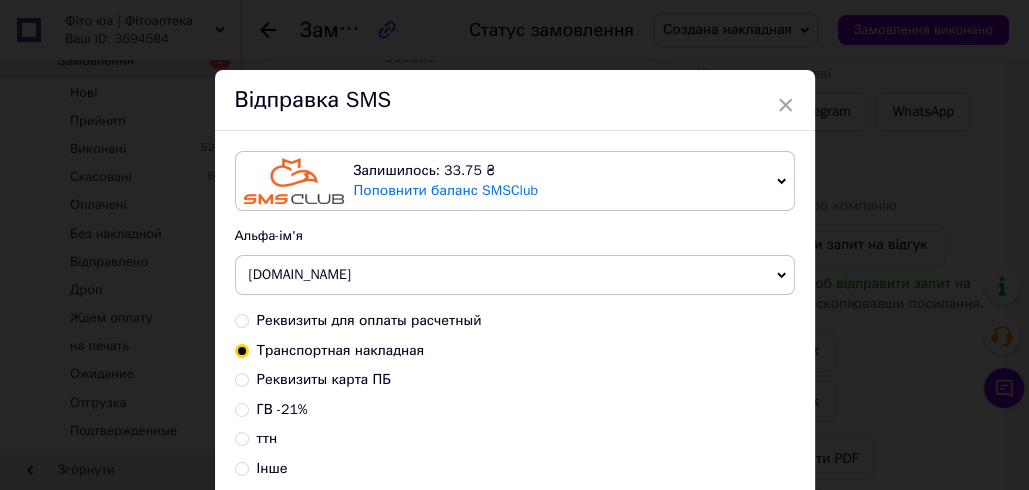 click on "Транспортная накладная" at bounding box center [341, 350] 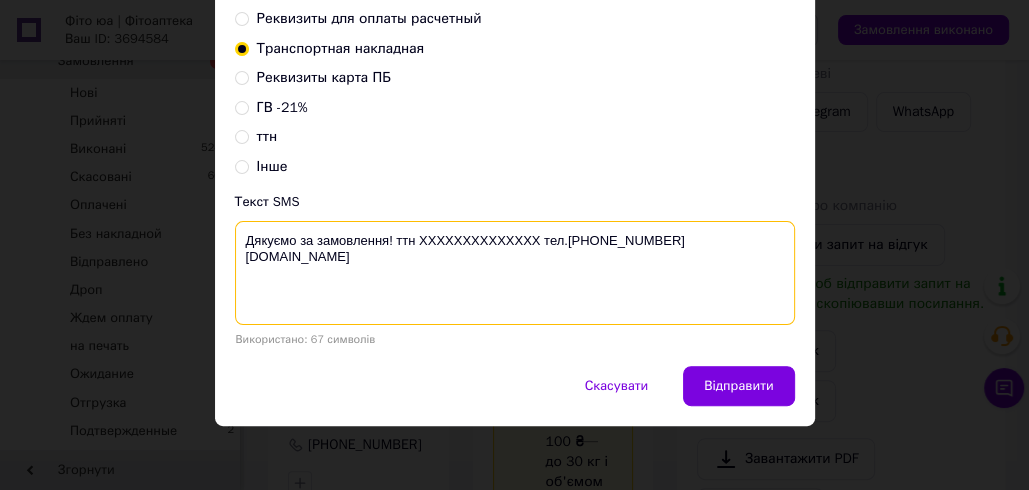 click on "Дякуємо за замовлення! ттн XXXXXXXXXXXXXX тел.[PHONE_NUMBER] [DOMAIN_NAME]" at bounding box center [515, 273] 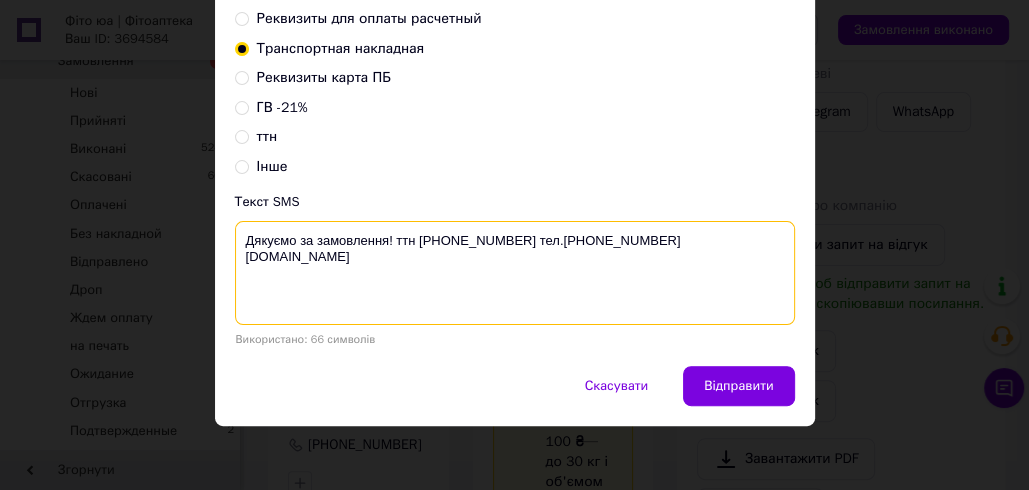 drag, startPoint x: 497, startPoint y: 233, endPoint x: 240, endPoint y: 232, distance: 257.00195 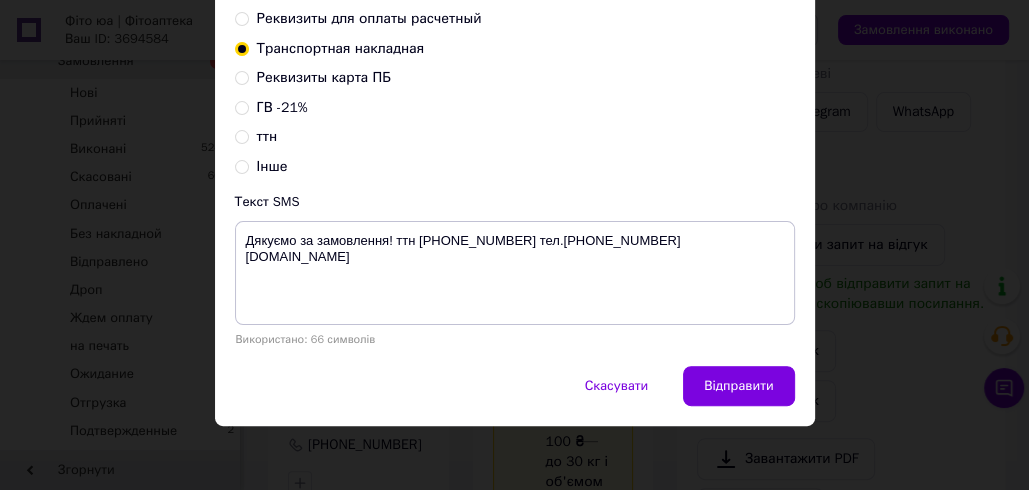 click on "× Відправка SMS Залишилось: 33.75 ₴ Поповнити баланс SMSClub Підключити LetsAds Альфа-ім'я  Fito.ua Оновити список альфа-імен Реквизиты для оплаты расчетный Транспортная накладная Реквизиты карта ПБ ГВ -21% ттн Інше Текст SMS Дякуємо за замовлення! ттн 0504839703056 тел.+380988847717 fito.ua Використано: 66 символів Скасувати   Відправити" at bounding box center [514, 245] 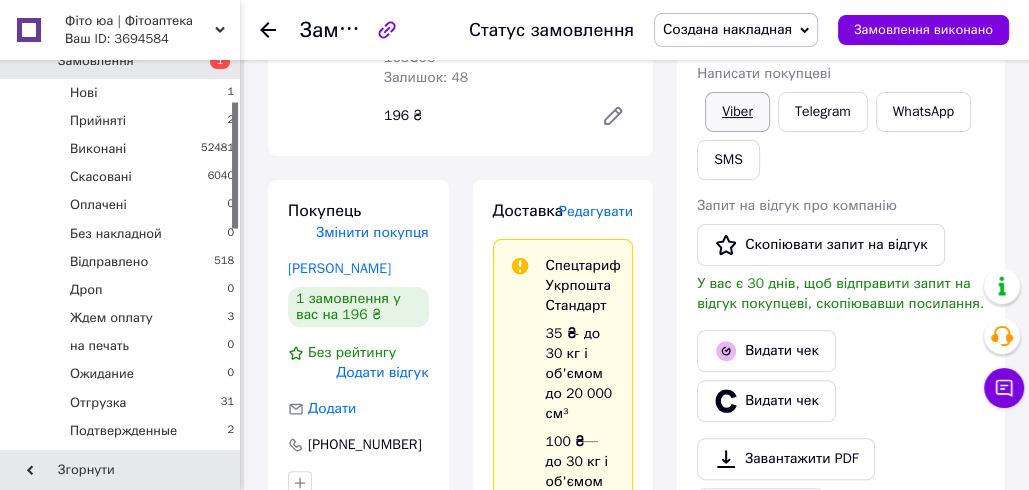 click on "Viber" at bounding box center (737, 112) 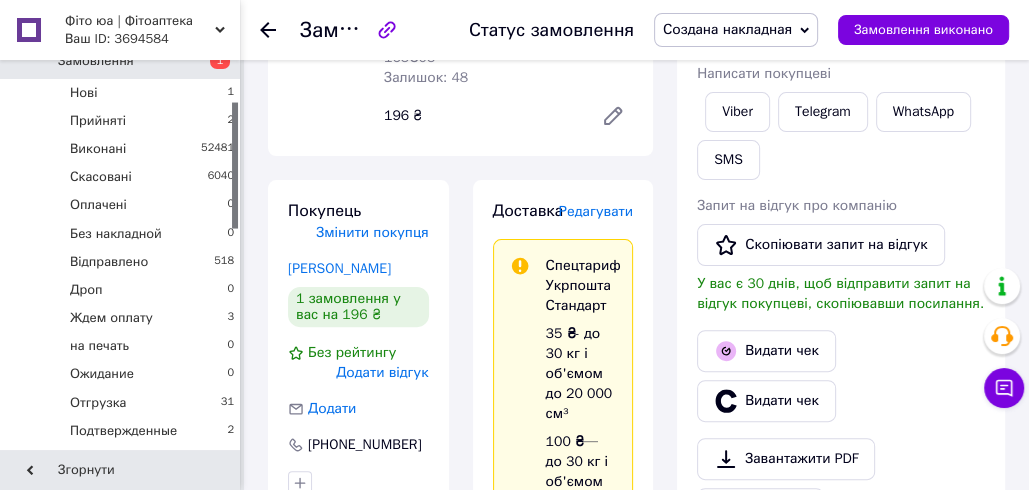 click on "Доставка Редагувати Спецтариф Укрпошта Стандарт 35 ₴  - до 30 кг і об'ємом до 20 000 см³ 100 ₴  — до 30 кг і об'ємом від 20 000 до 120 000 см³ Об'єм = довжина × ширина × висота +0,5% від суми оголошеної вартості понад 500 ₴ Довідка Укрпошта (платна) Номер накладної 0504839703056 Статус відправлення Заплановано Тариф Стандарт Отримувач александр непомнящий +380982696234 Адреса Одеса, 65085, шосе Тираспольське, 29 Платник Отримувач Сума післяплати 196 ₴ Виплата післяплати На розрахунковий рахунок Платник комісії післяплати Отримувач Оціночна вартість 196 ₴ Вартість доставки 35 ₴ Тариф     * *" at bounding box center [563, 893] 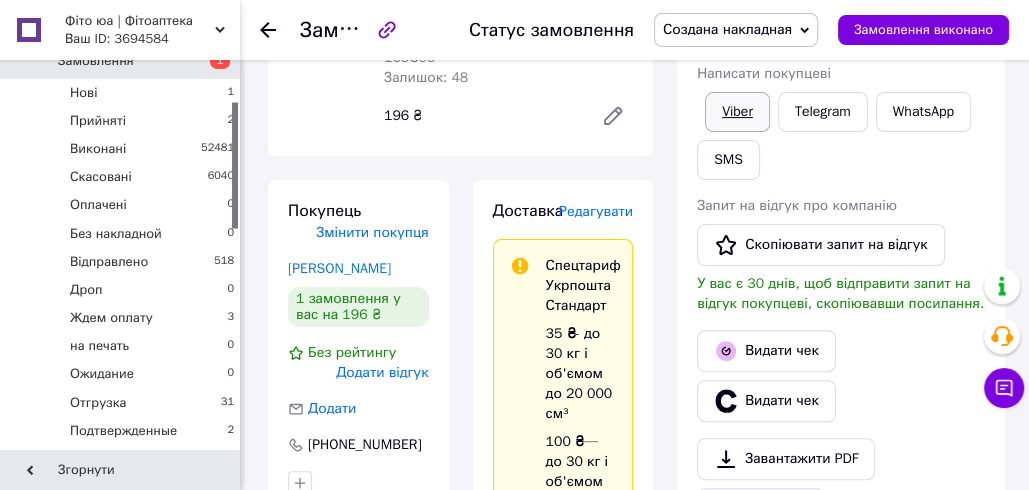 click on "Viber" at bounding box center [737, 112] 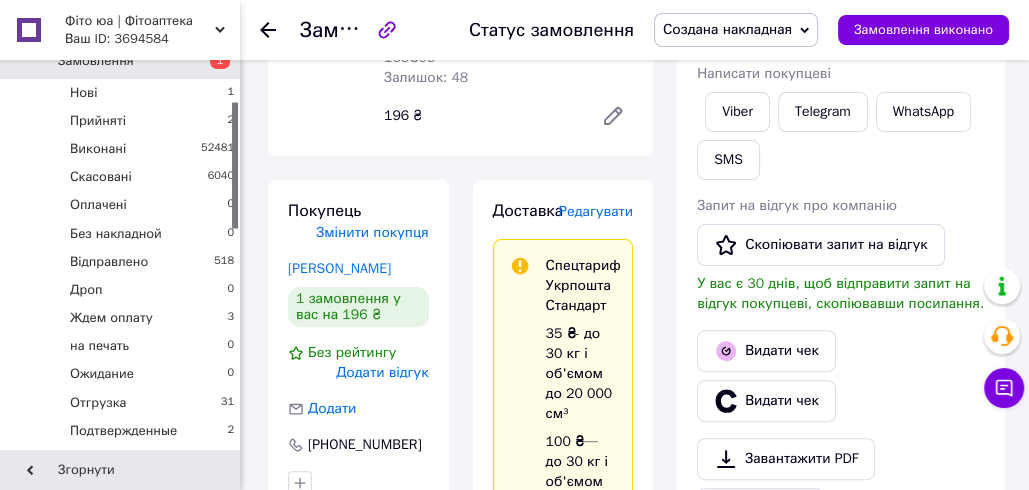 click on "Замовлення з сайту 10.07.2025 | 10:54 Товари в замовленні (1) Додати товар Полин трава, полин гіркий, 500 гр Готово до відправки 98 ₴ Артикул: 1-165С05 Залишок: 48 2   шт. 196 ₴ Покупець Змінити покупця непомнящий александр 1 замовлення у вас на 196 ₴ Без рейтингу   Додати відгук Додати +380982696234 Оплата Післяплата Доставка Редагувати Спецтариф Укрпошта Стандарт 35 ₴  - до 30 кг і об'ємом до 20 000 см³ 100 ₴  — до 30 кг і об'ємом від 20 000 до 120 000 см³ Об'єм = довжина × ширина × висота +0,5% від суми оголошеної вартості понад 500 ₴ Довідка Укрпошта (платна) Номер накладної 0504839703056 Заплановано Тариф" at bounding box center [460, 1007] 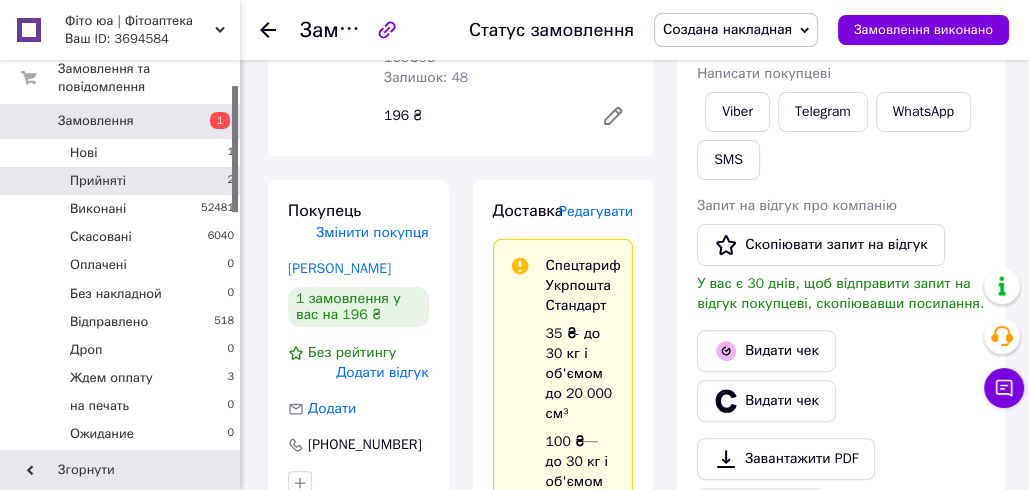 scroll, scrollTop: 64, scrollLeft: 0, axis: vertical 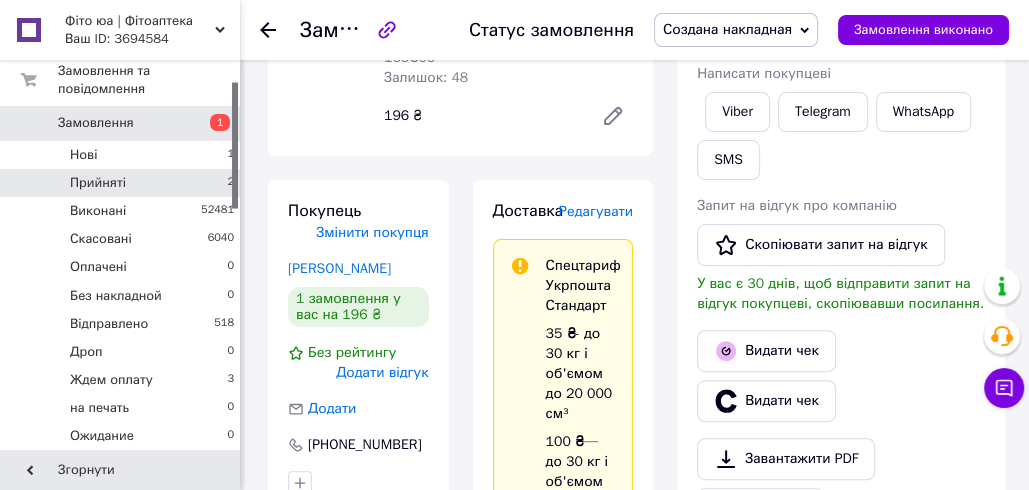 click on "Прийняті 2" at bounding box center (123, 183) 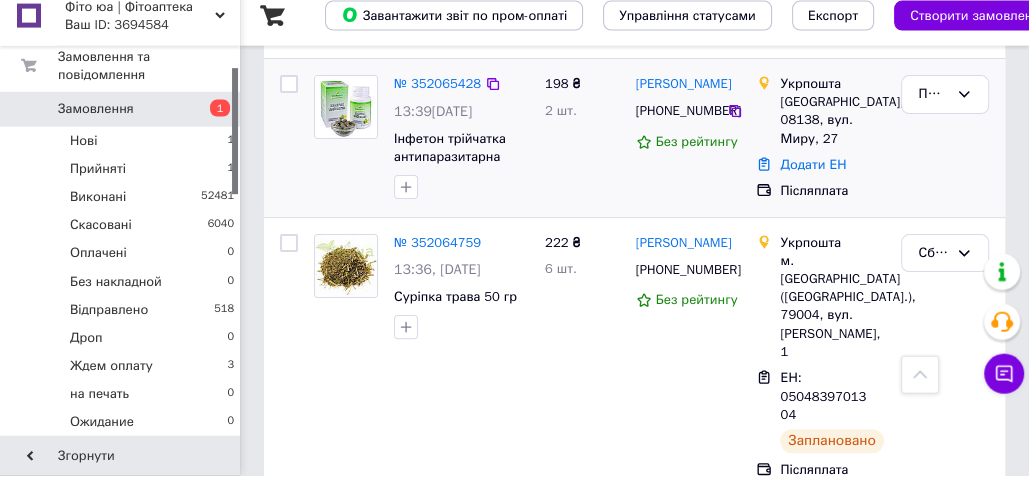 scroll, scrollTop: 301, scrollLeft: 0, axis: vertical 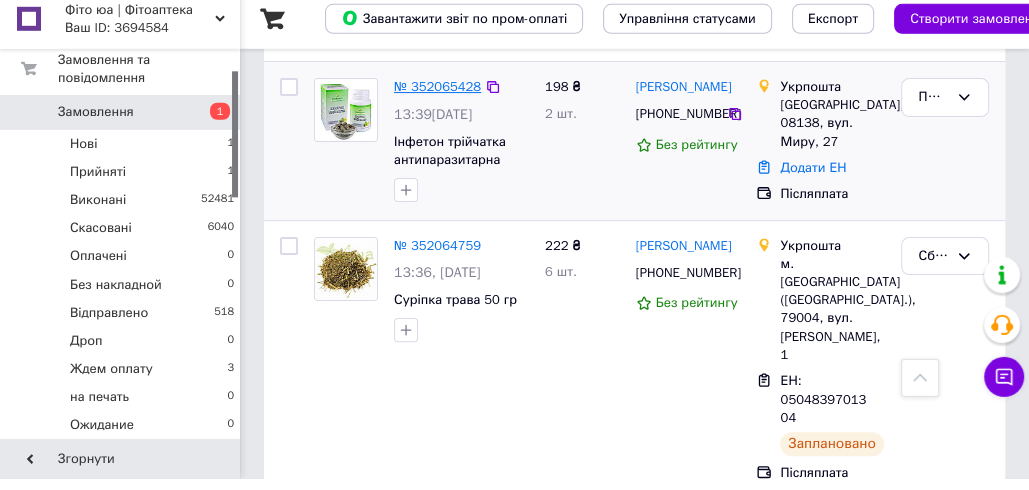 click on "№ 352065428" at bounding box center (437, 97) 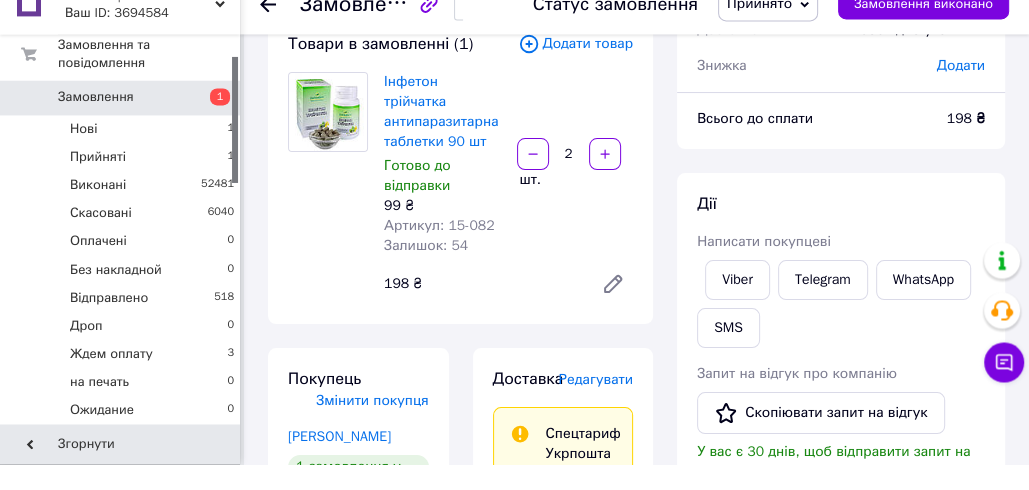 scroll, scrollTop: 146, scrollLeft: 0, axis: vertical 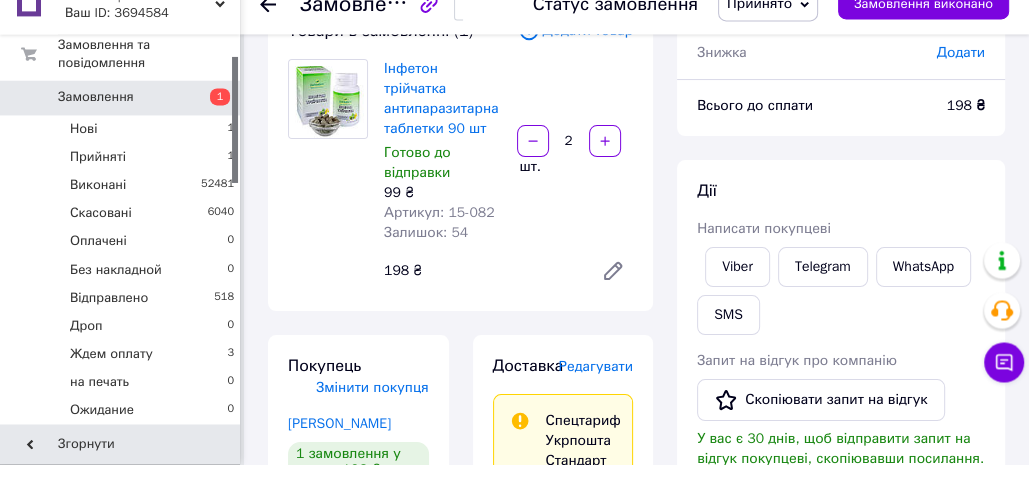 click on "Редагувати" at bounding box center (596, 392) 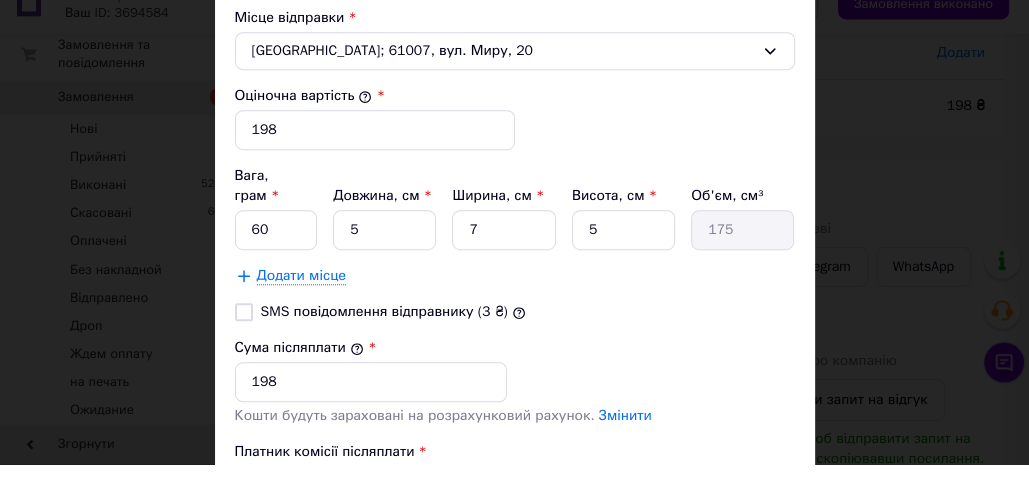 scroll, scrollTop: 773, scrollLeft: 0, axis: vertical 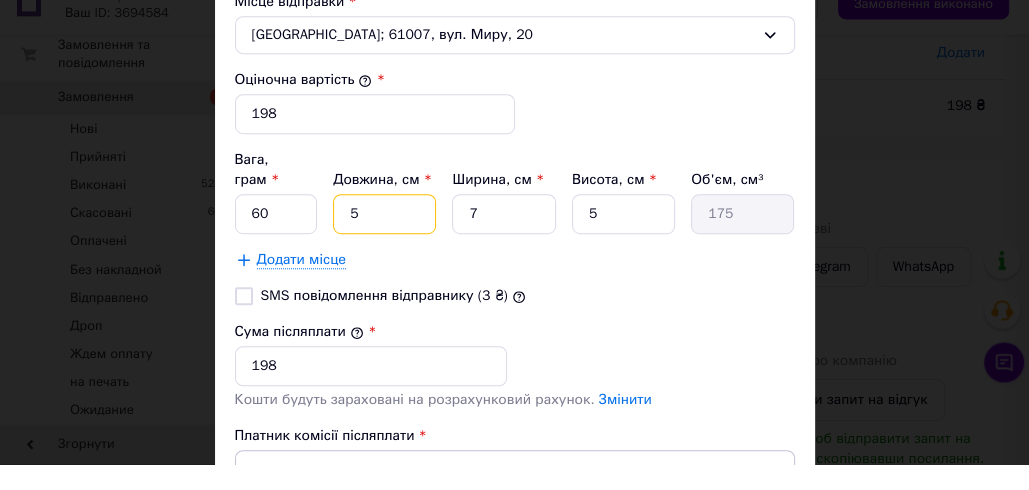 click on "5" at bounding box center (384, 240) 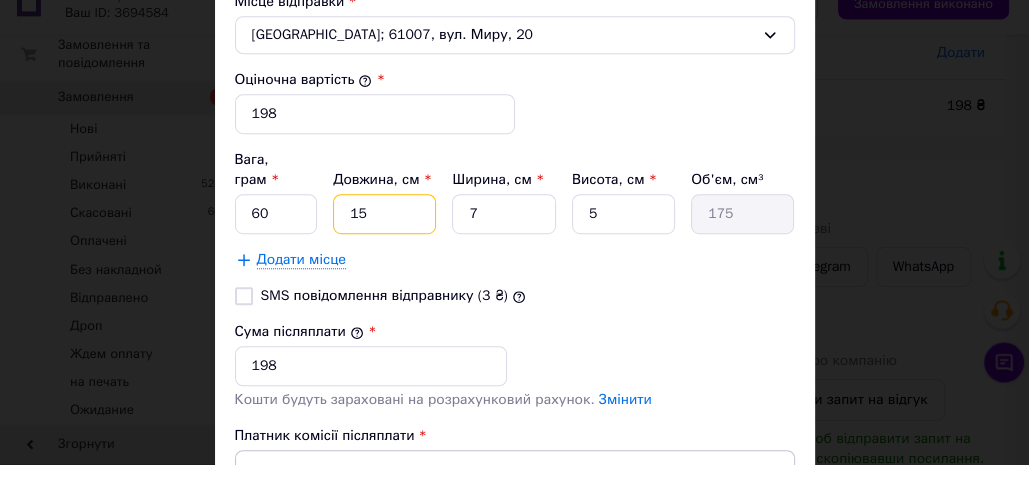 type on "525" 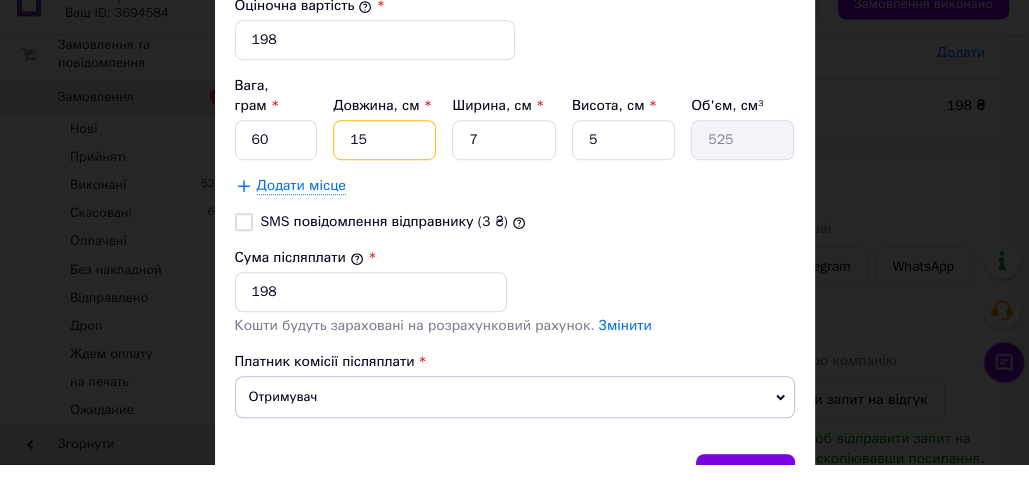 scroll, scrollTop: 941, scrollLeft: 0, axis: vertical 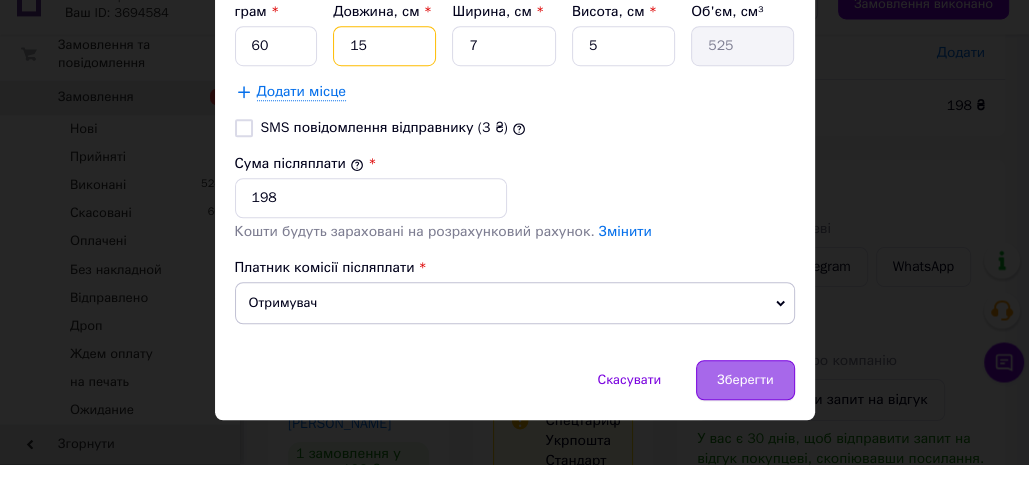 type on "15" 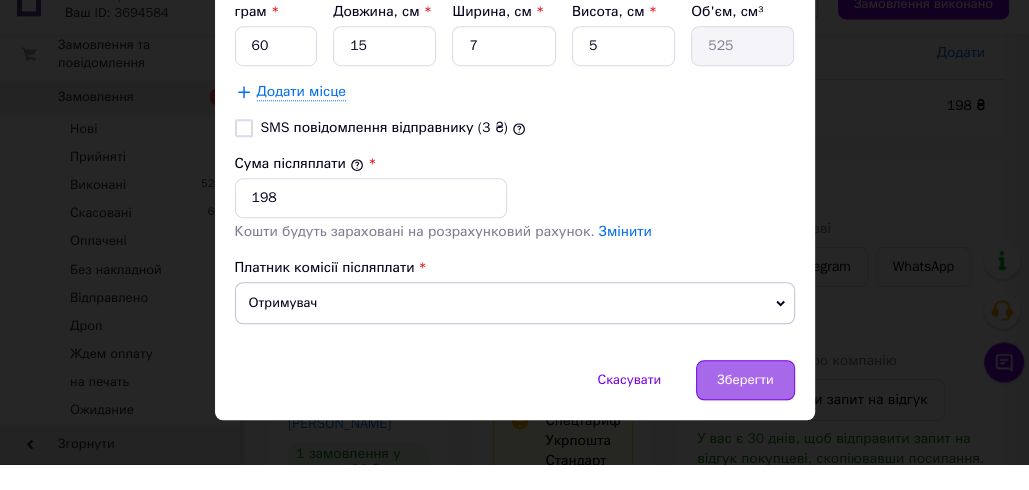 click on "Зберегти" at bounding box center (745, 406) 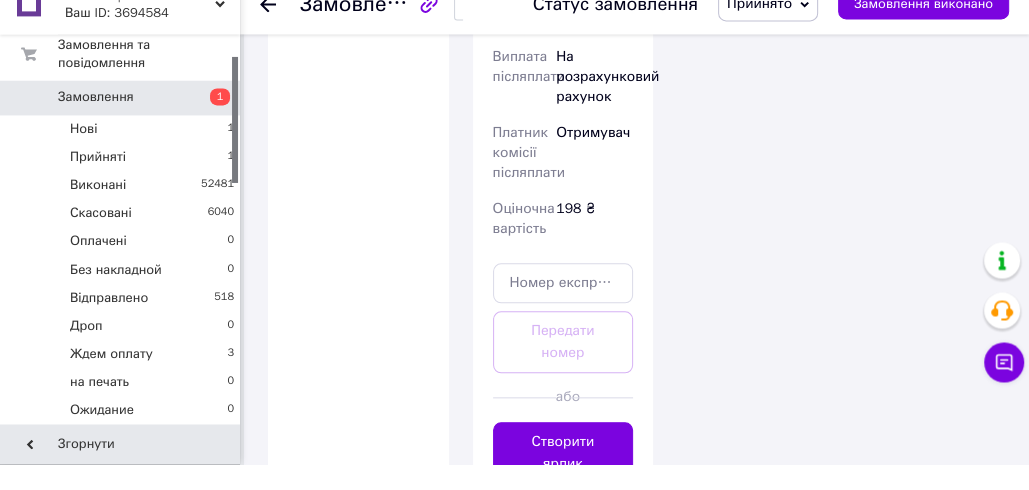 scroll, scrollTop: 1491, scrollLeft: 0, axis: vertical 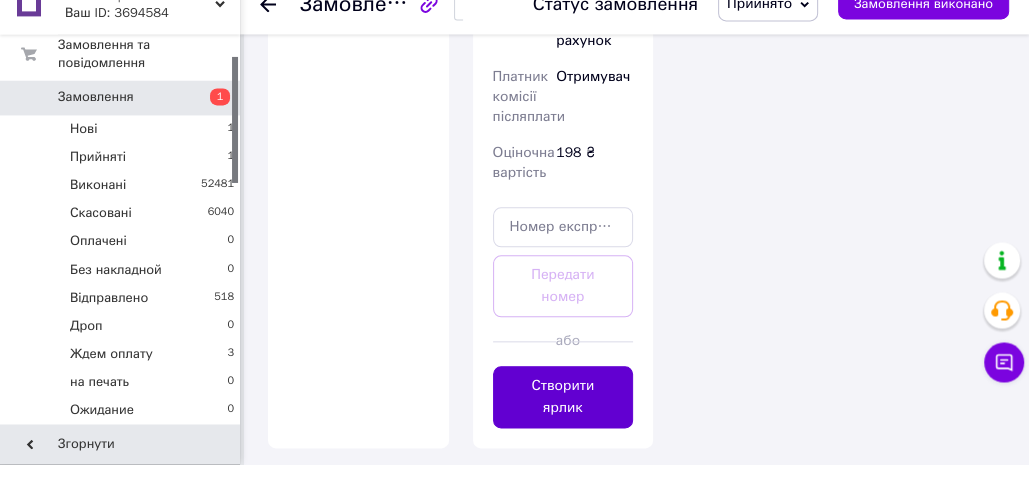 click on "Створити ярлик" at bounding box center [563, 423] 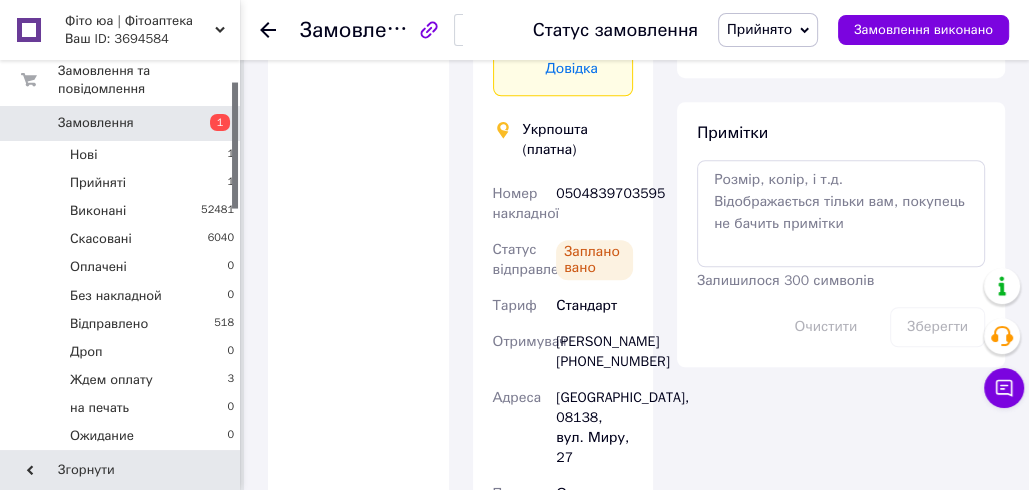 scroll, scrollTop: 1024, scrollLeft: 0, axis: vertical 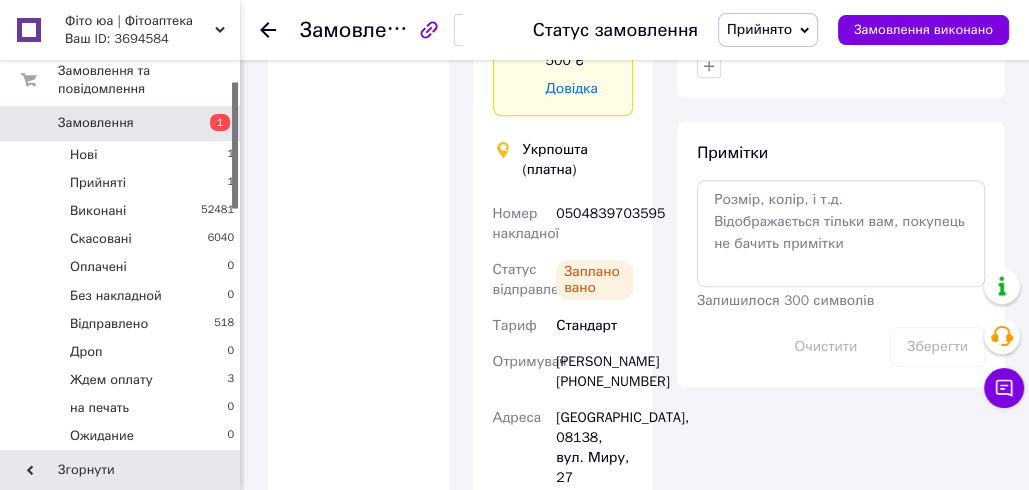 click on "0504839703595" at bounding box center [594, 224] 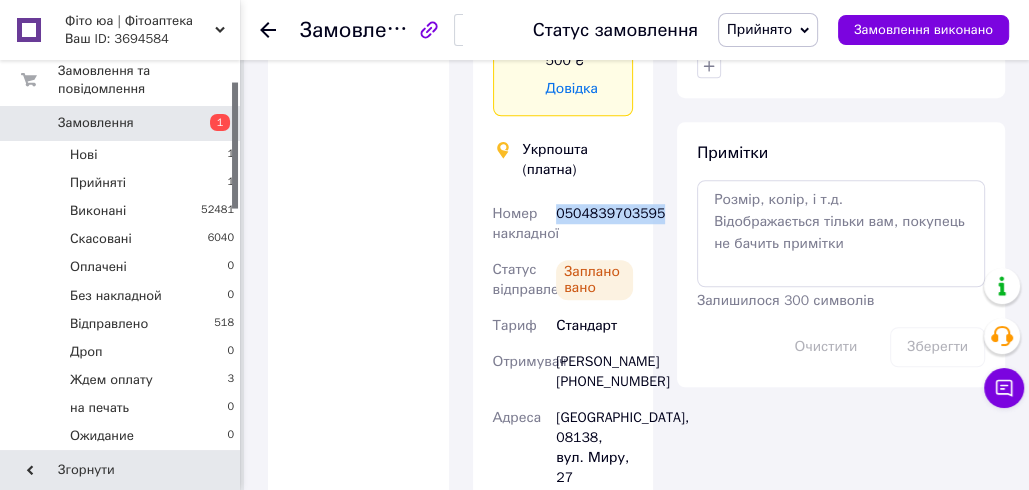 click on "0504839703595" at bounding box center [594, 224] 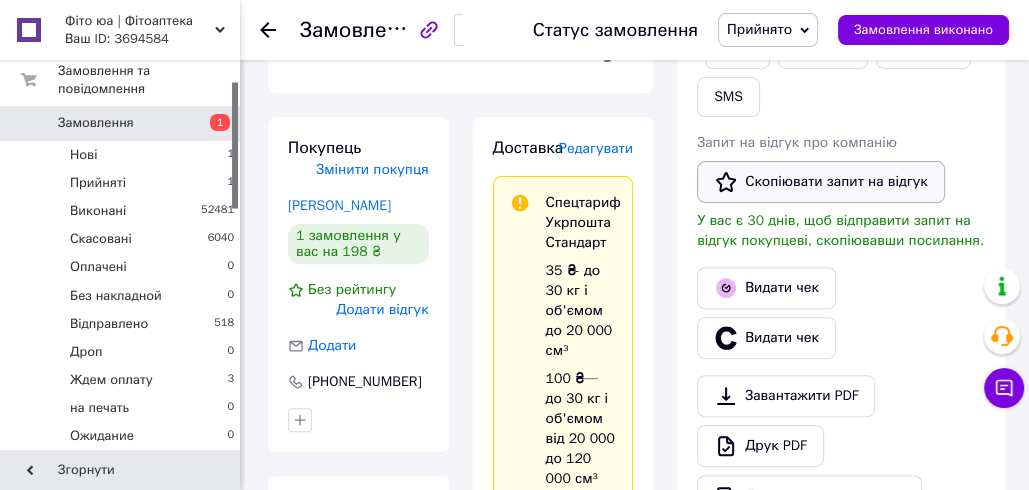 scroll, scrollTop: 334, scrollLeft: 0, axis: vertical 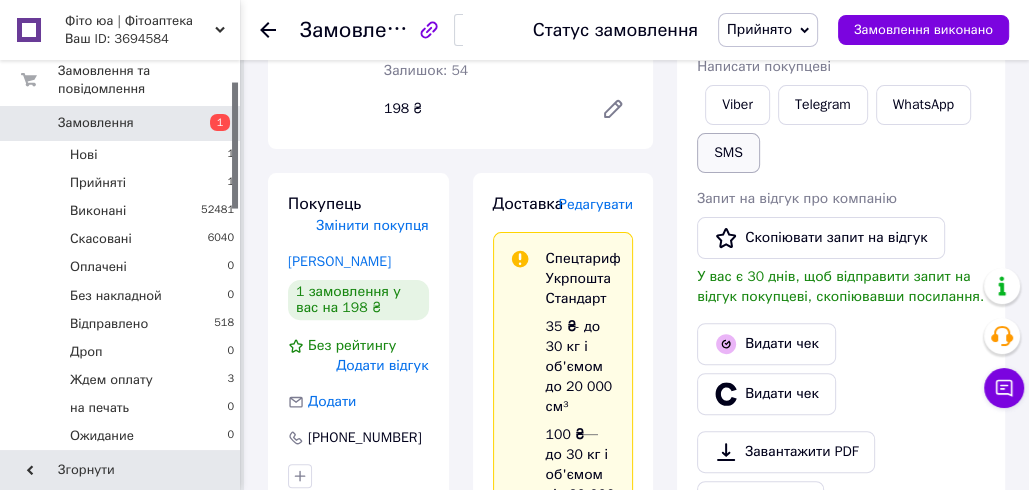 click on "SMS" at bounding box center [728, 153] 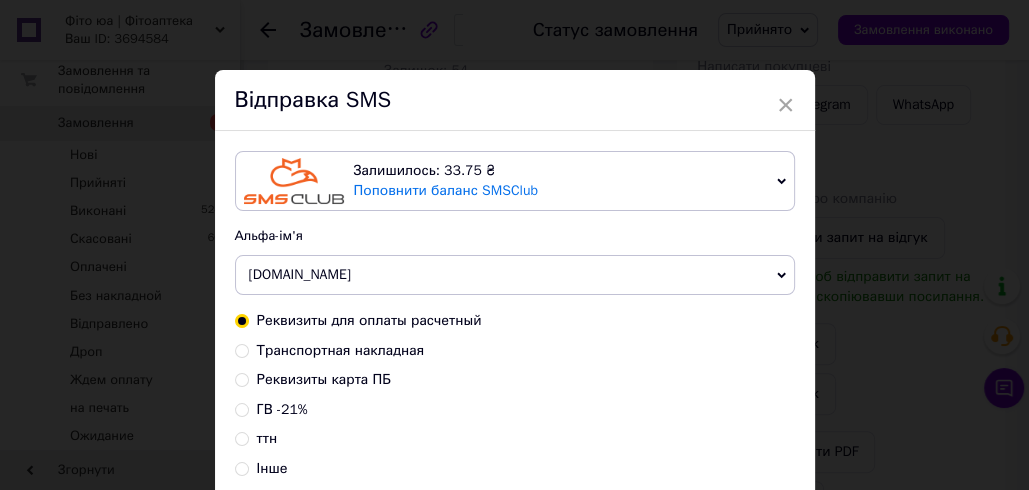 click on "Транспортная накладная" at bounding box center (341, 350) 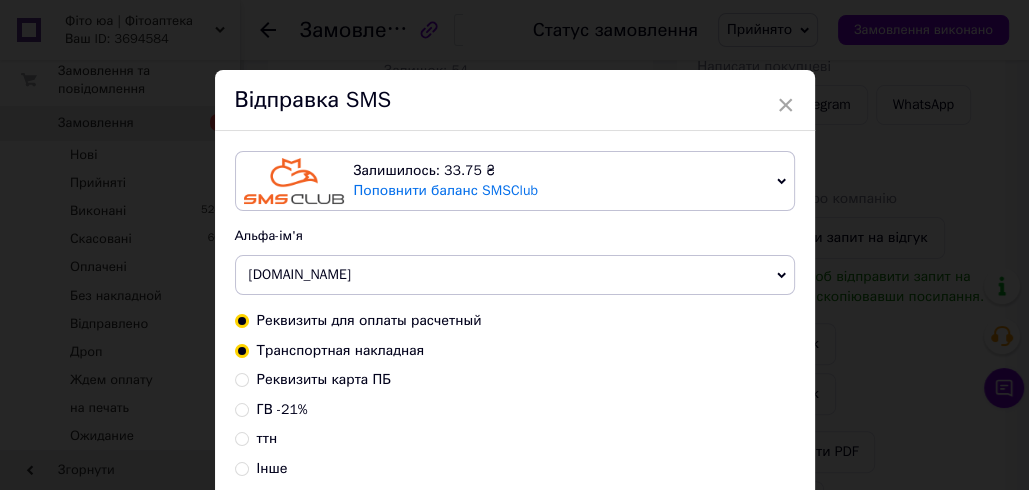 radio on "true" 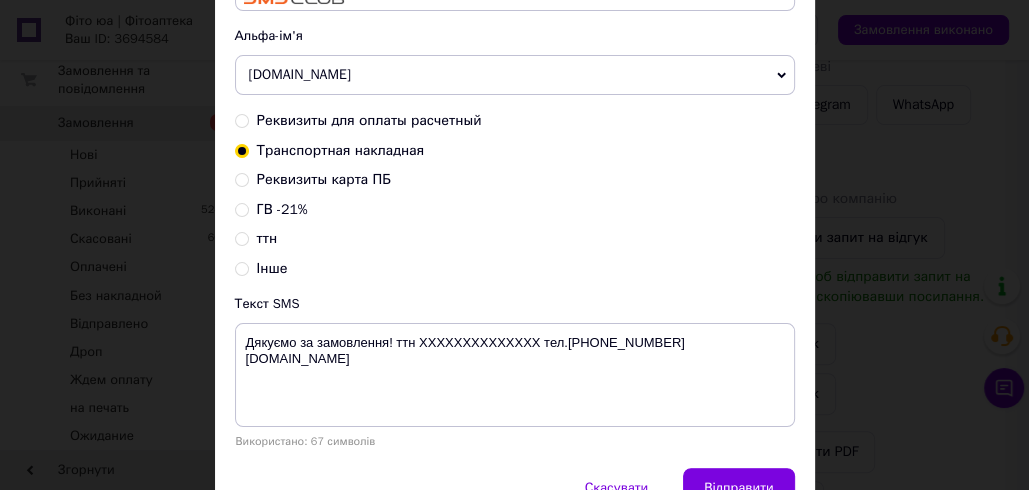scroll, scrollTop: 302, scrollLeft: 0, axis: vertical 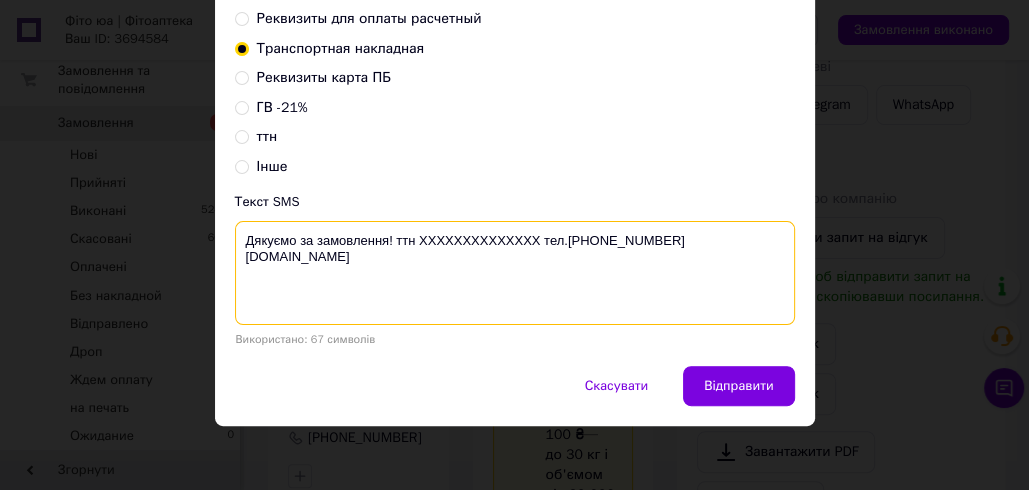 click on "Дякуємо за замовлення! ттн XXXXXXXXXXXXXX тел.[PHONE_NUMBER] [DOMAIN_NAME]" at bounding box center (515, 273) 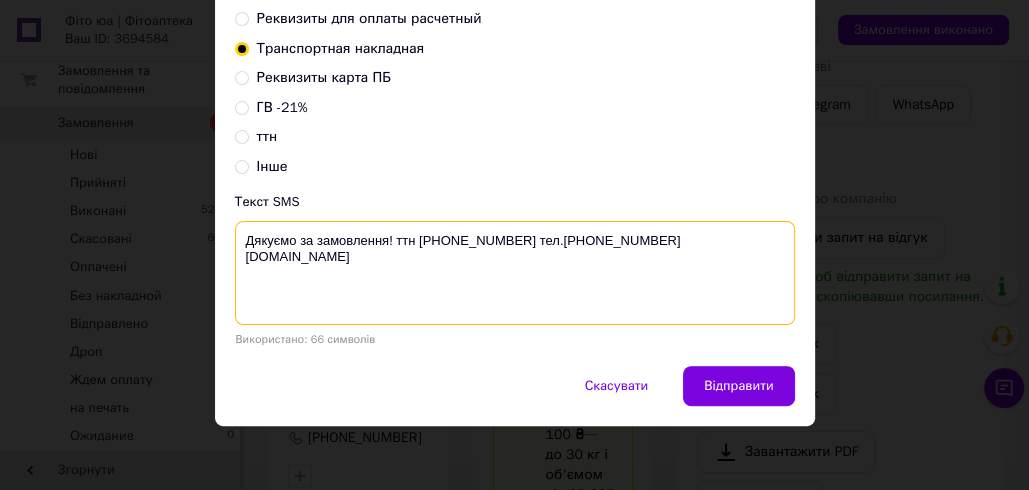 drag, startPoint x: 681, startPoint y: 236, endPoint x: 238, endPoint y: 235, distance: 443.00113 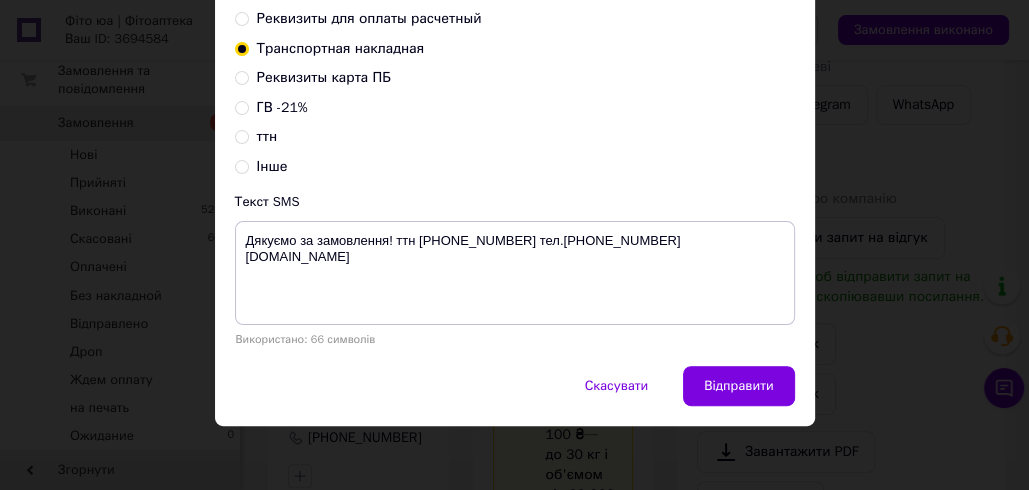 drag, startPoint x: 961, startPoint y: 152, endPoint x: 945, endPoint y: 153, distance: 16.03122 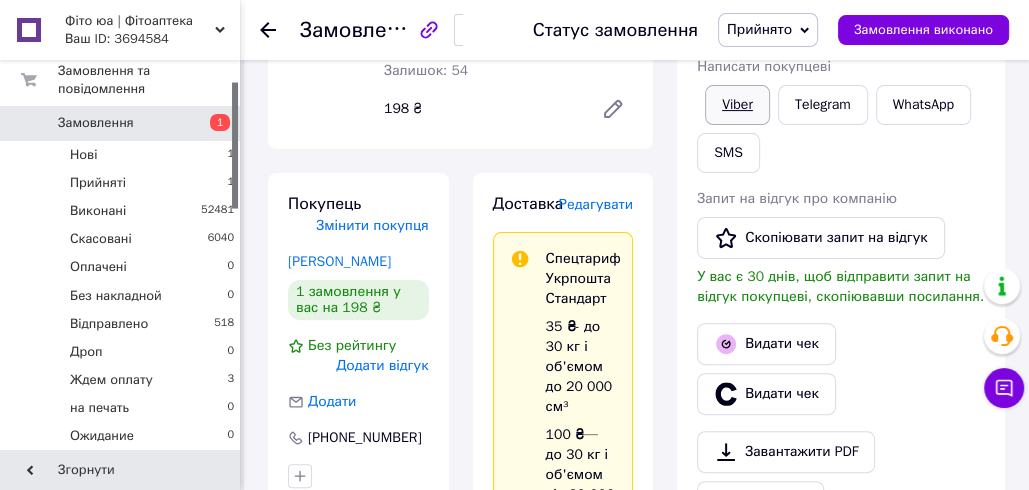click on "Viber" at bounding box center (737, 105) 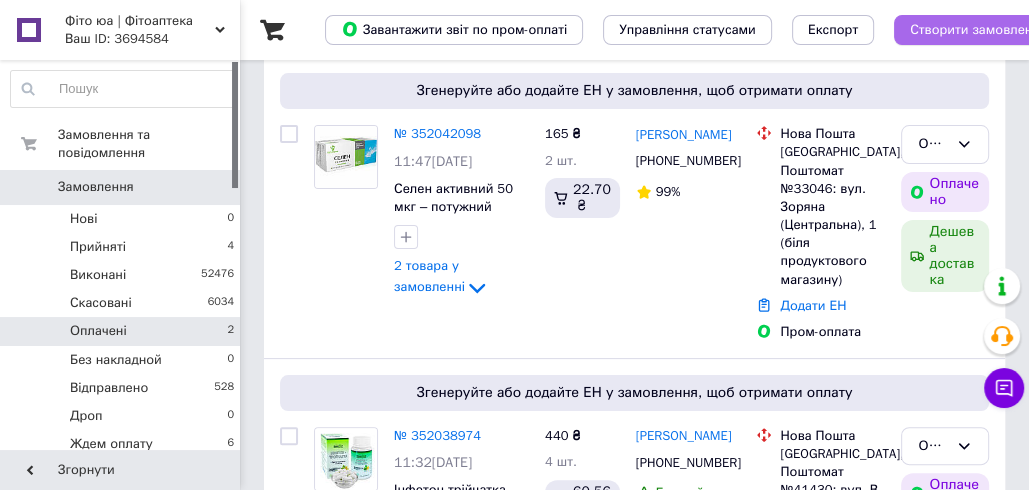 scroll, scrollTop: 230, scrollLeft: 0, axis: vertical 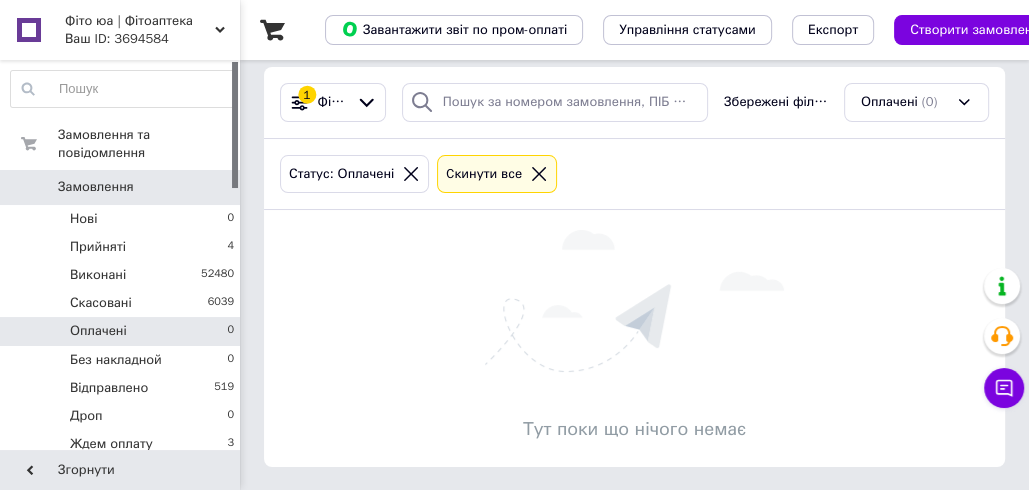 click at bounding box center (634, 301) 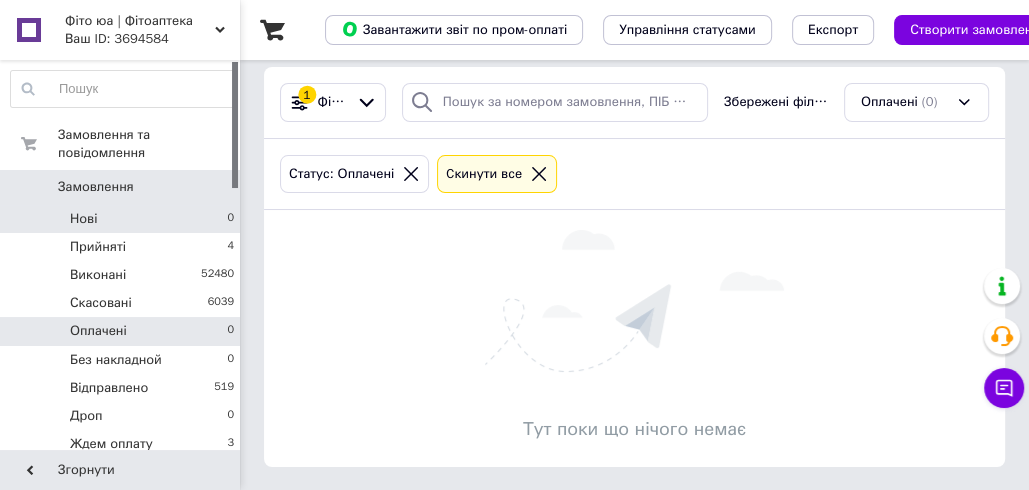 click on "Нові 0" at bounding box center (123, 219) 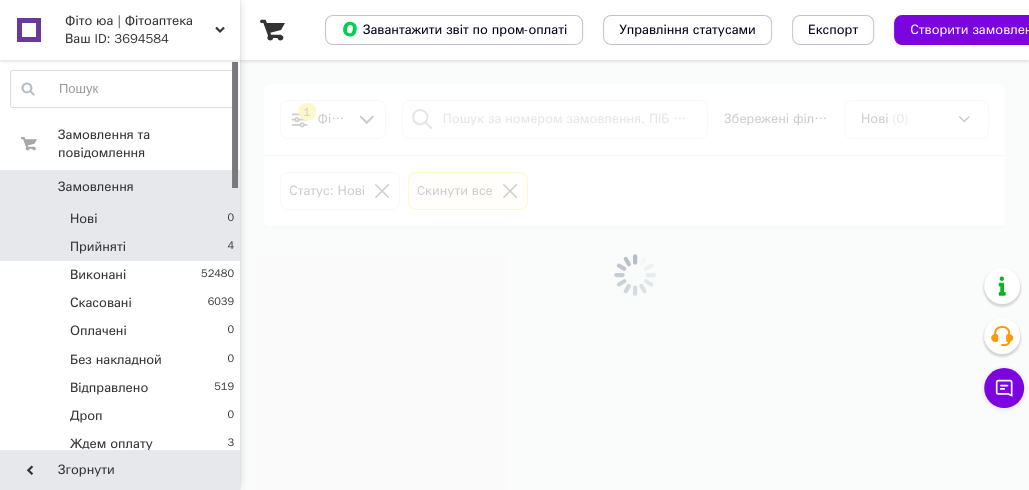 scroll, scrollTop: 0, scrollLeft: 0, axis: both 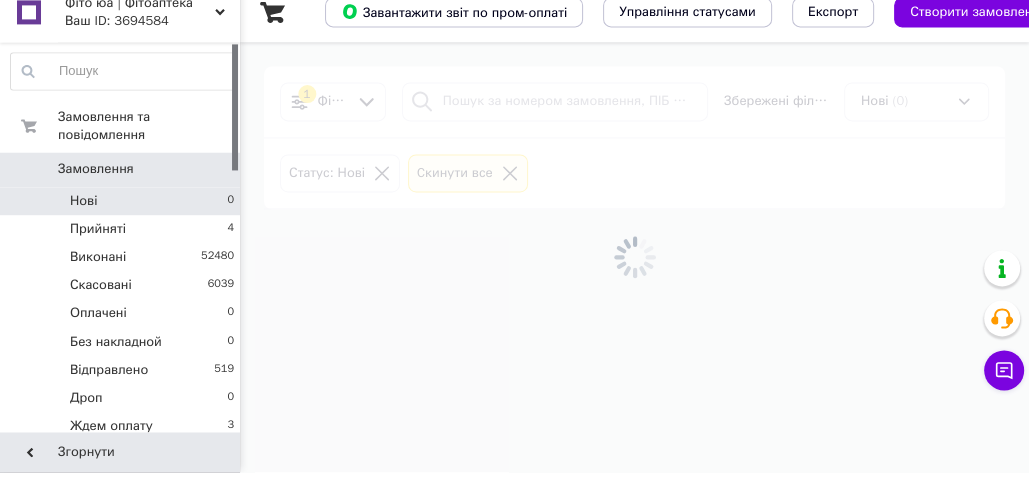 click on "Нові 0" at bounding box center [123, 219] 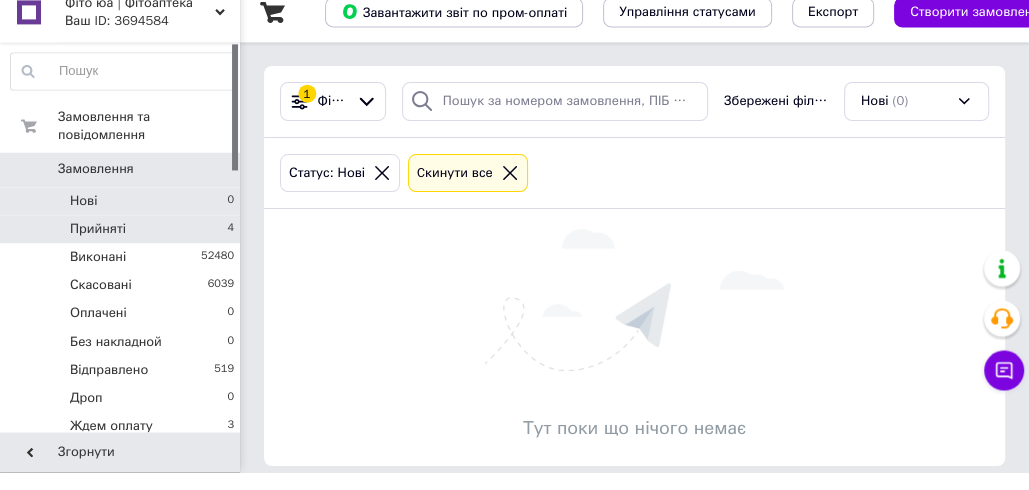 click on "Прийняті 4" at bounding box center (123, 247) 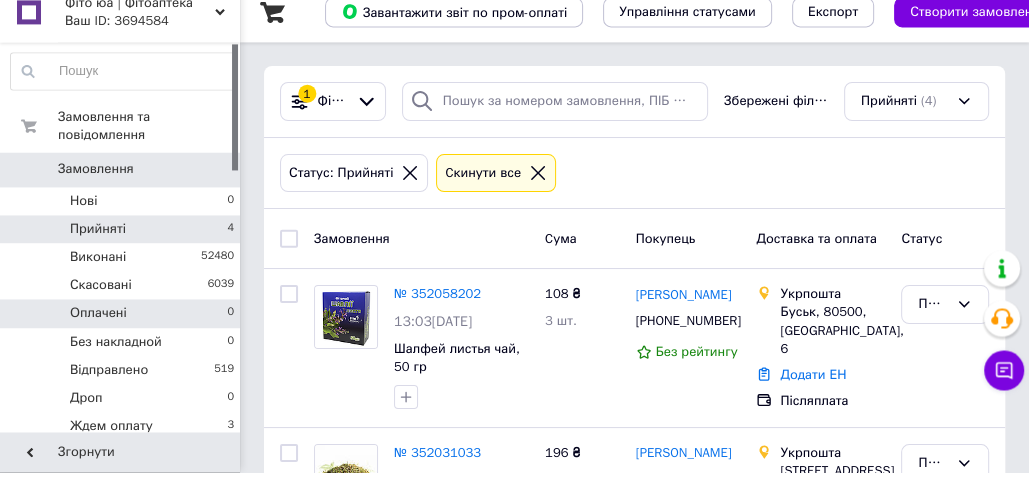click on "Оплачені 0" at bounding box center [123, 331] 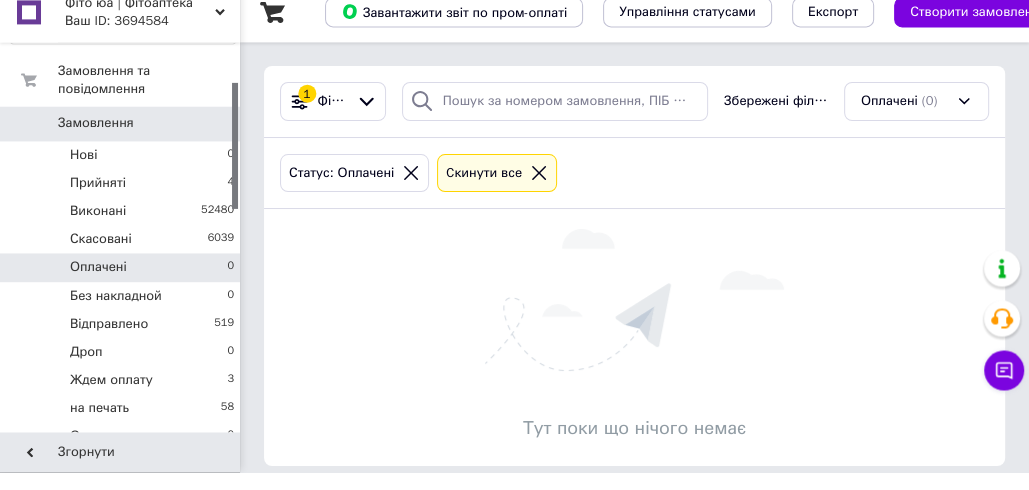 scroll, scrollTop: 143, scrollLeft: 0, axis: vertical 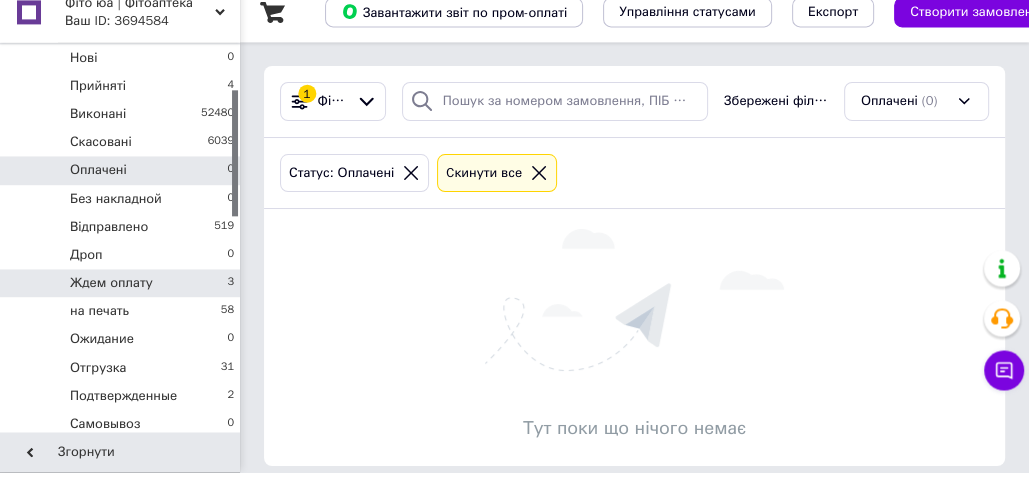 click on "Ждем оплату 3" at bounding box center [123, 301] 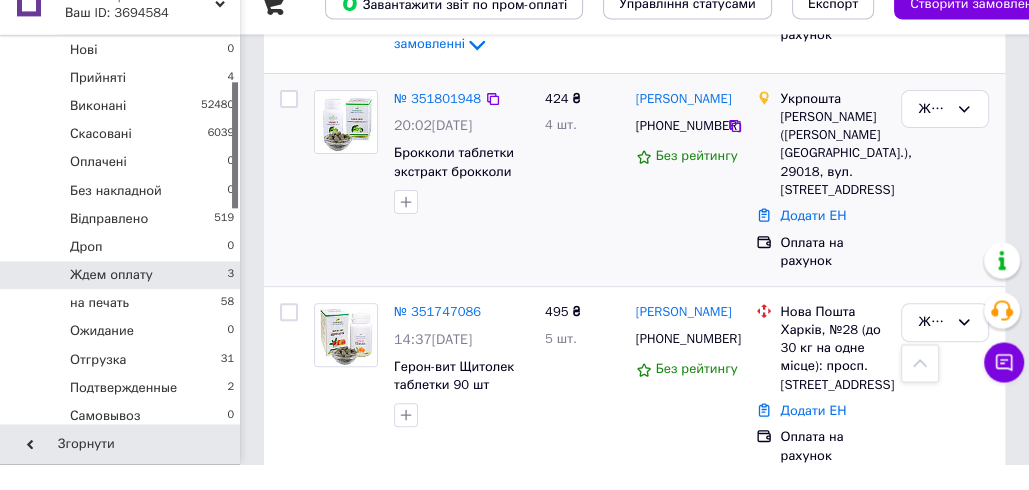 scroll, scrollTop: 454, scrollLeft: 0, axis: vertical 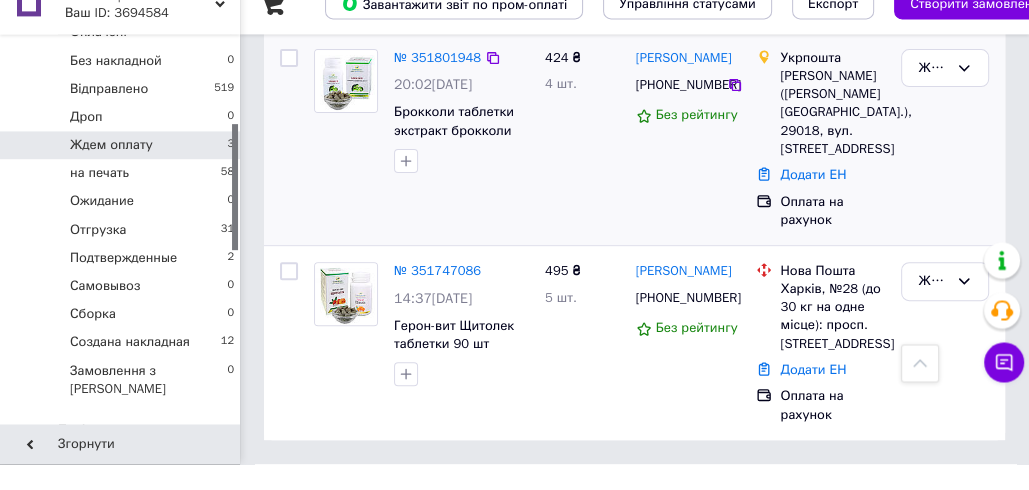 click on "Олена  Гуцалюк  +380683280191 Без рейтингу" at bounding box center (688, 165) 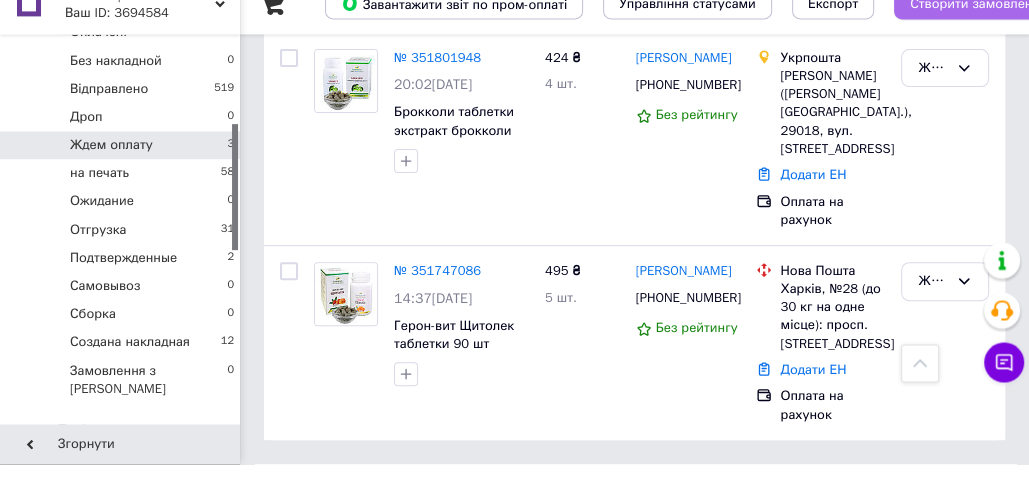 click on "Створити замовлення" at bounding box center [978, 30] 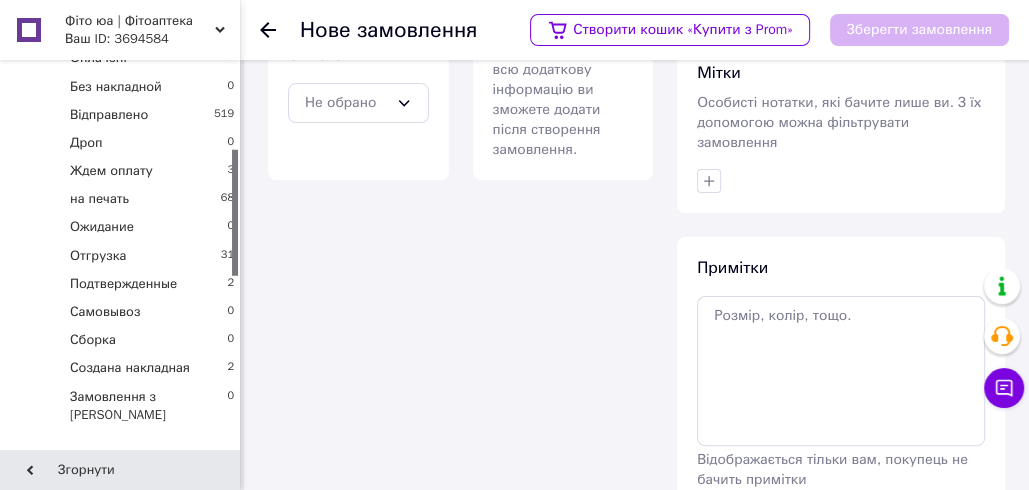 scroll, scrollTop: 0, scrollLeft: 0, axis: both 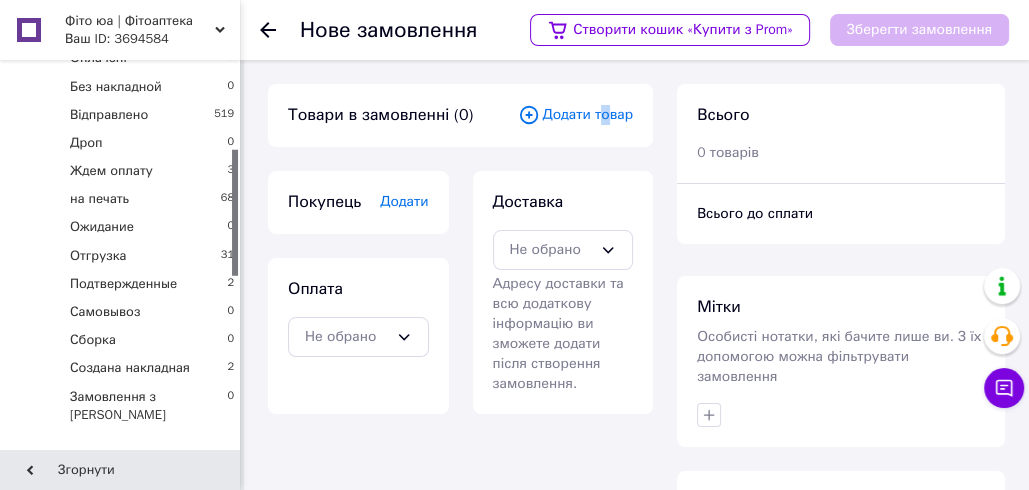 click on "Додати товар" at bounding box center (575, 115) 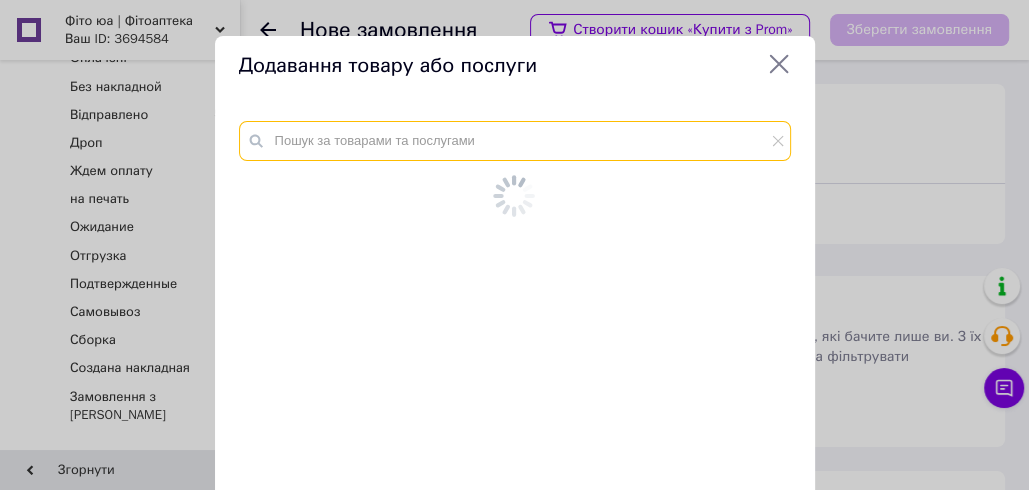 click at bounding box center [515, 141] 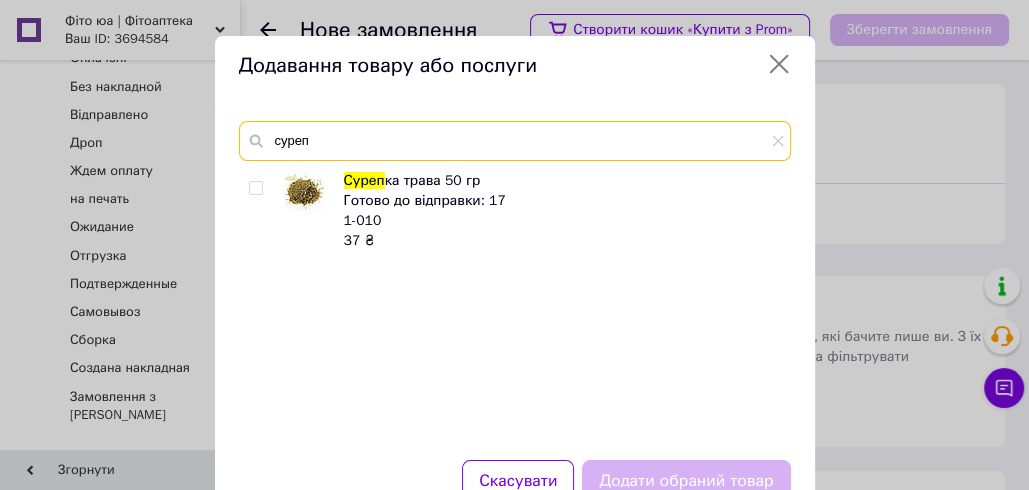 type on "суреп" 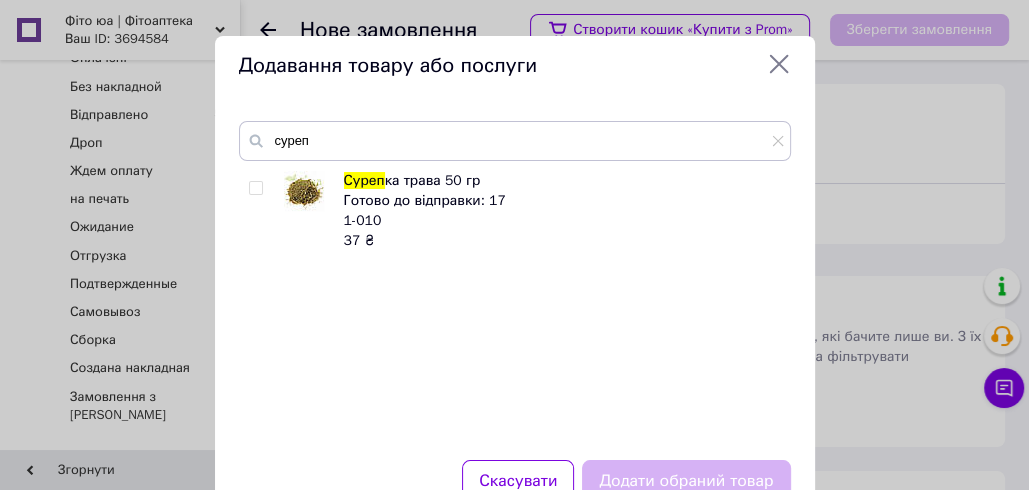 click at bounding box center (255, 188) 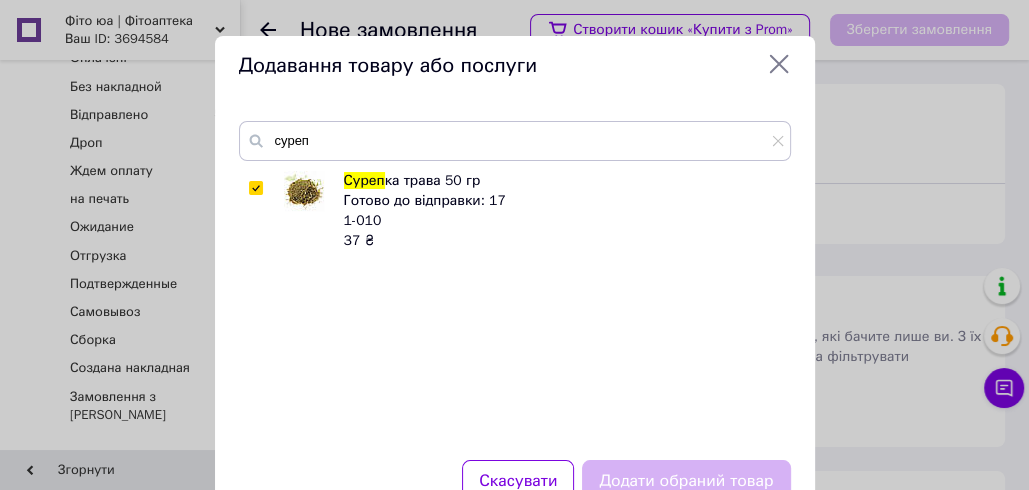 checkbox on "true" 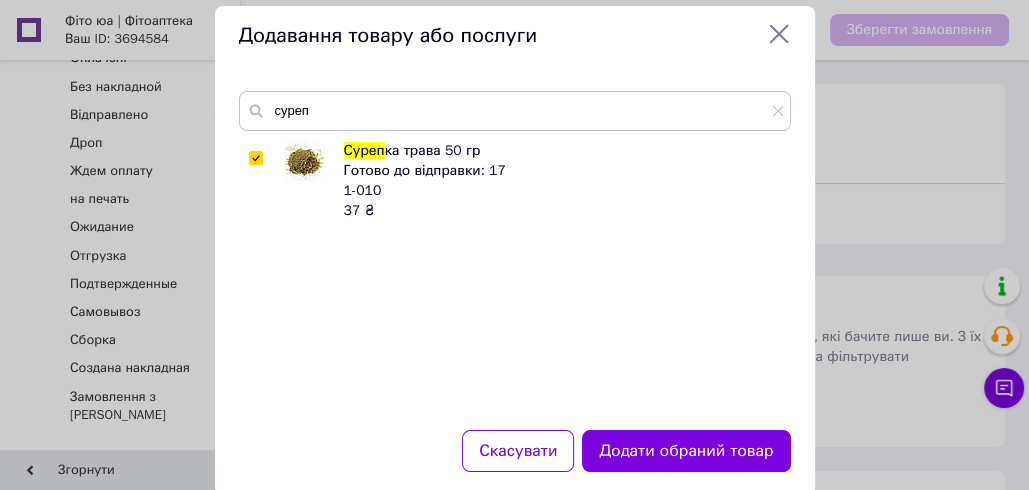 scroll, scrollTop: 72, scrollLeft: 0, axis: vertical 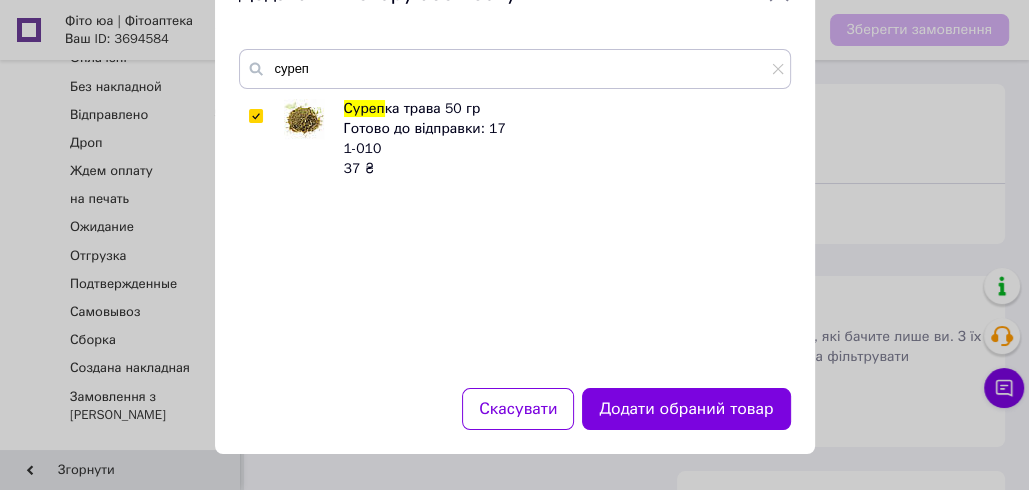 click on "Додати обраний товар" at bounding box center [686, 409] 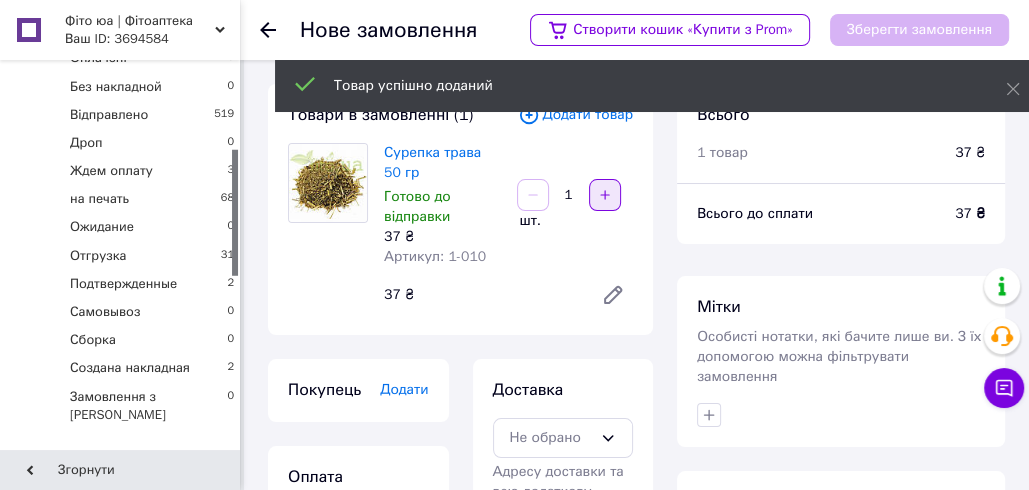 click 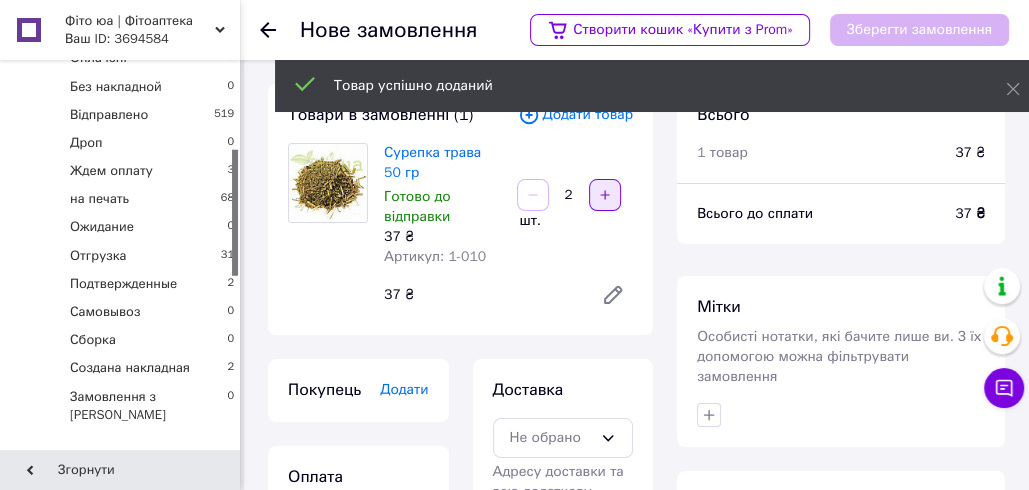 click 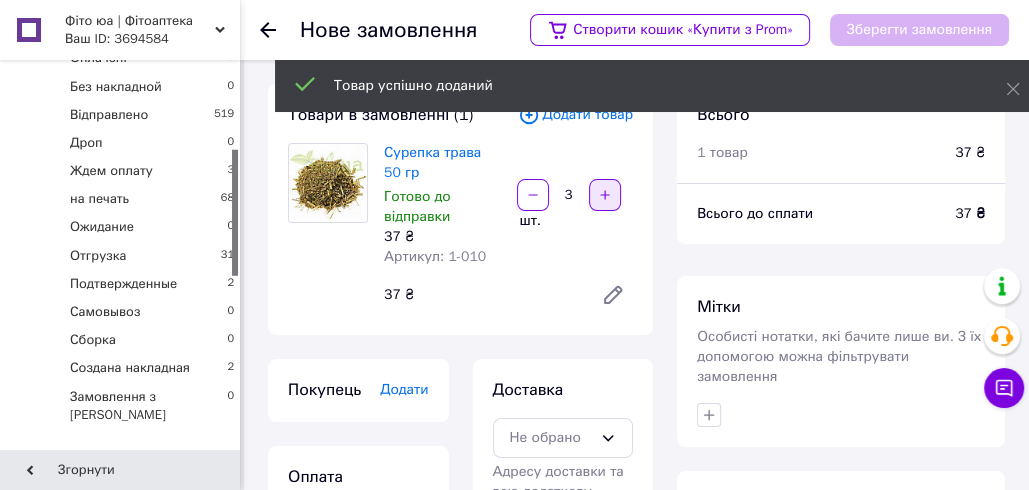 click 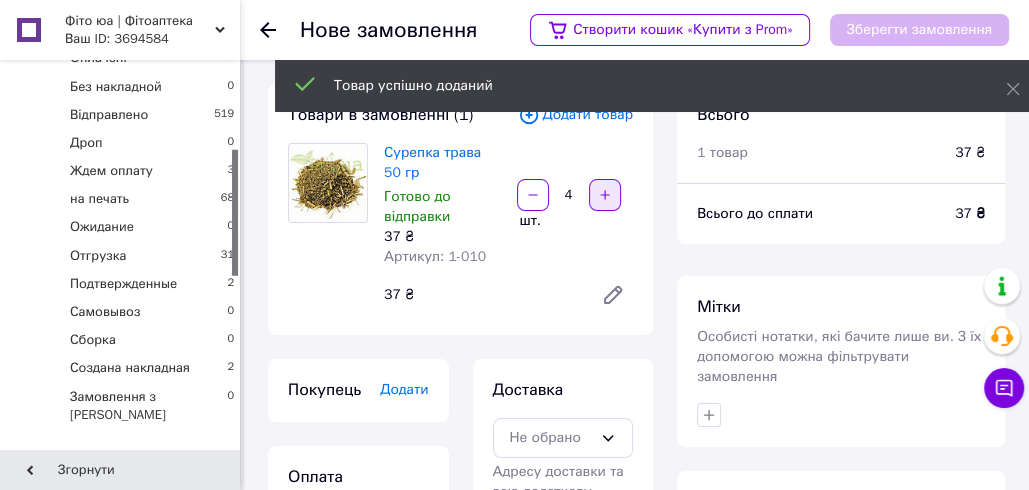 click 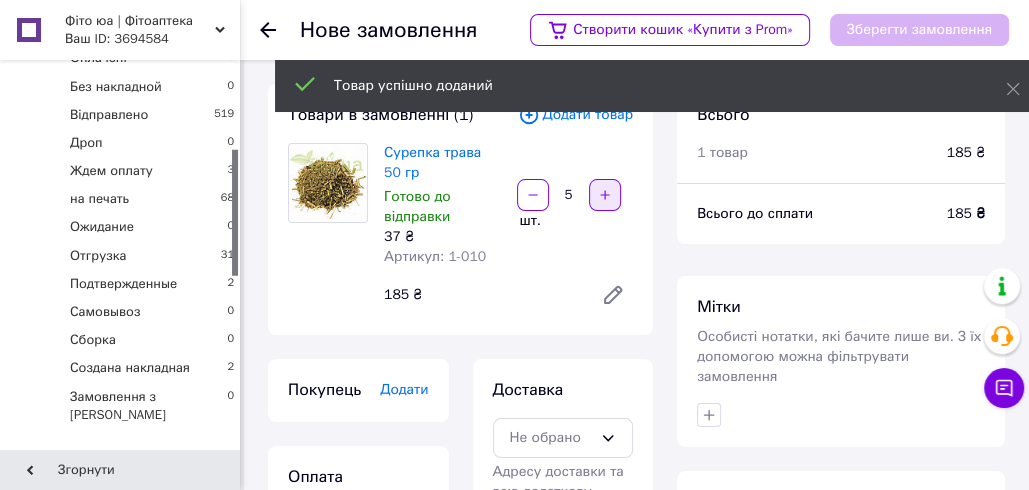 click at bounding box center (605, 195) 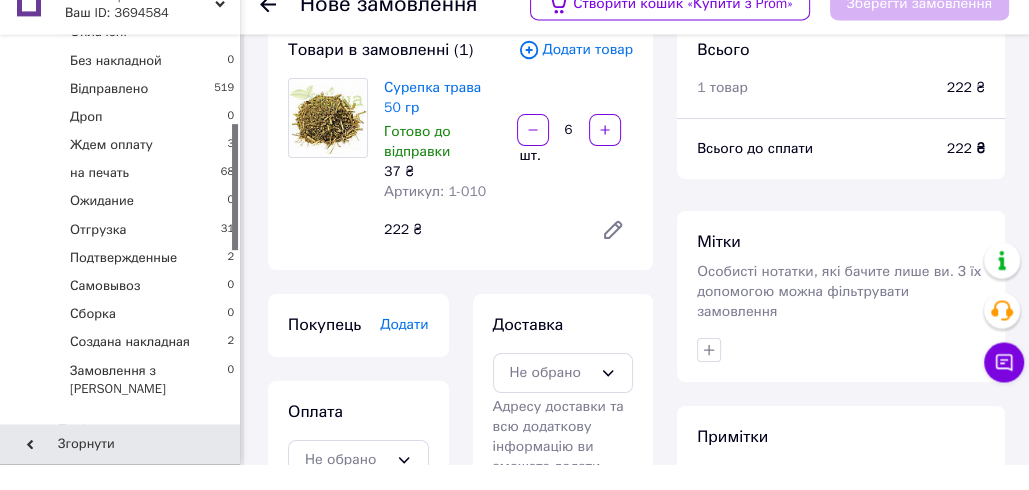 scroll, scrollTop: 152, scrollLeft: 0, axis: vertical 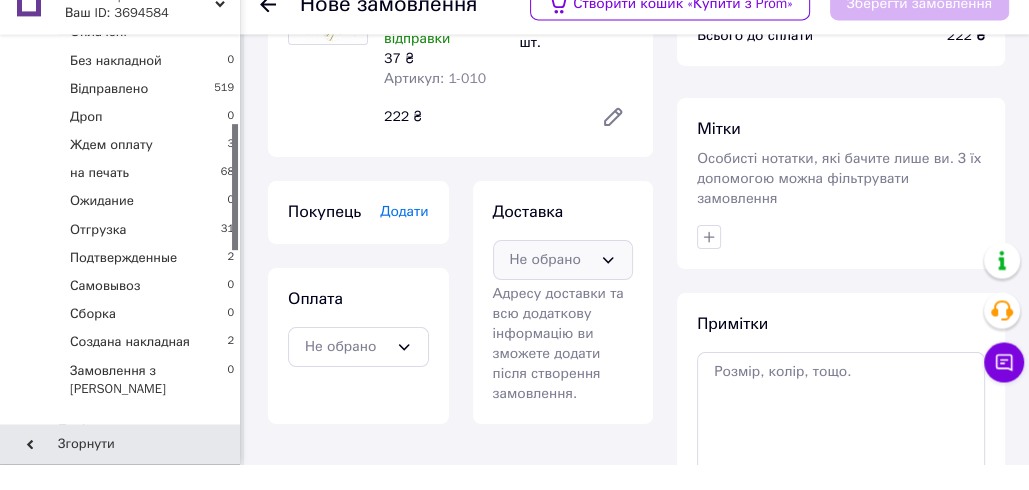 click on "Не обрано" at bounding box center [551, 286] 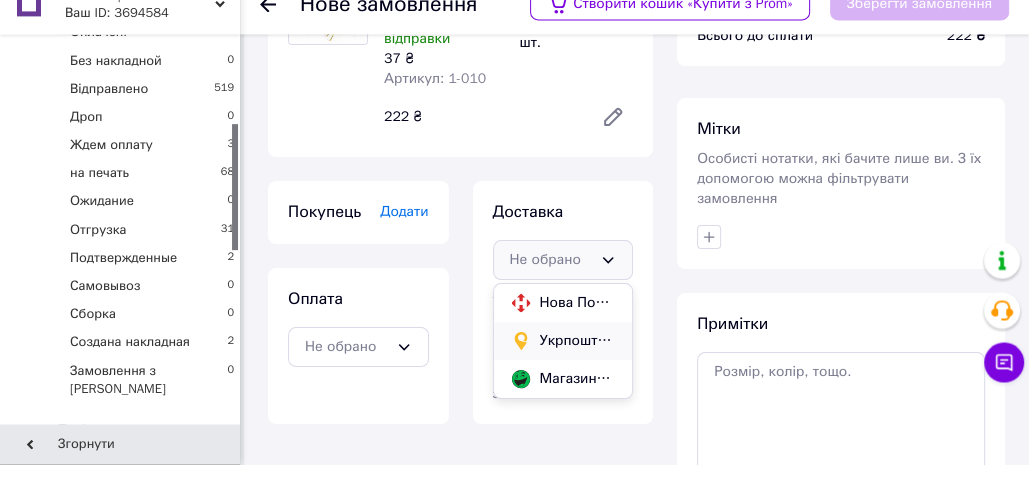 click on "Укрпошта (платна)" at bounding box center (578, 367) 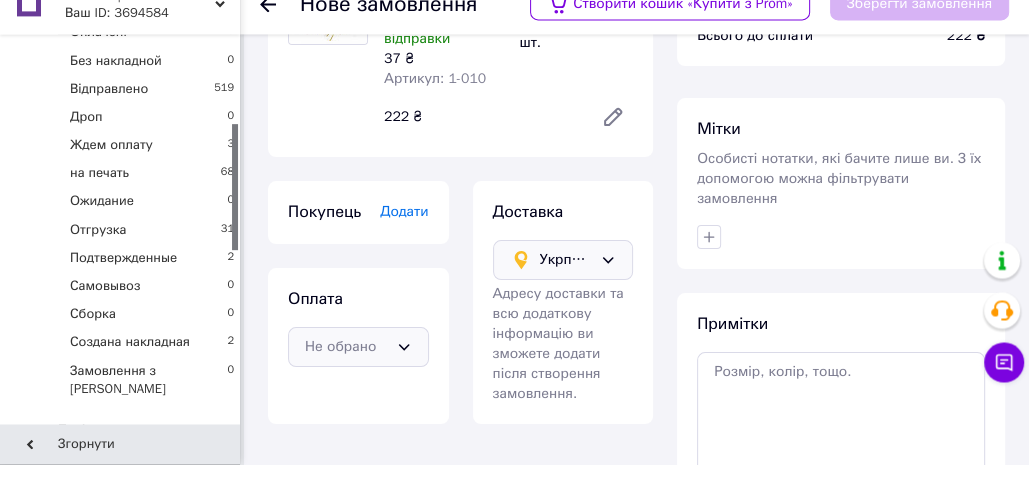 click on "Не обрано" at bounding box center [358, 373] 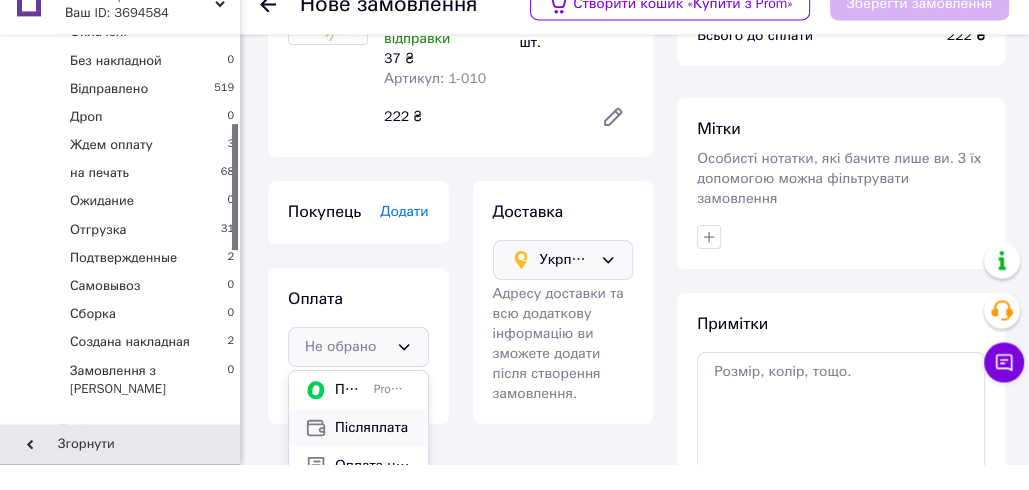 click on "Післяплата" at bounding box center [373, 454] 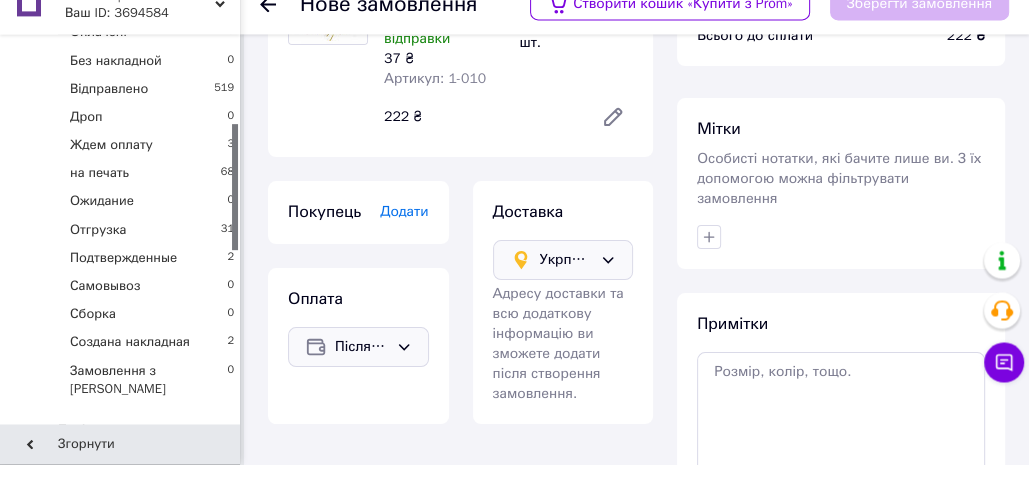 click on "Додати" at bounding box center [404, 237] 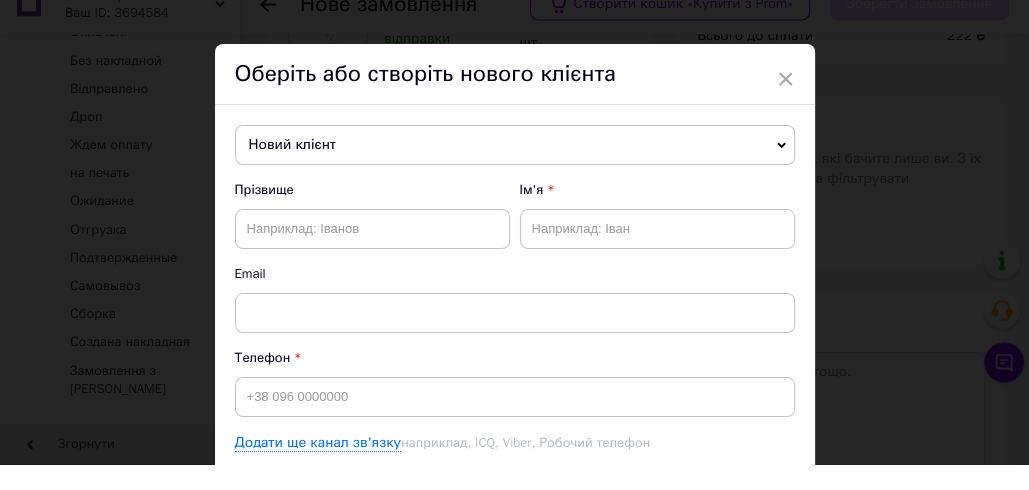 click on "Новий клієнт" at bounding box center [515, 171] 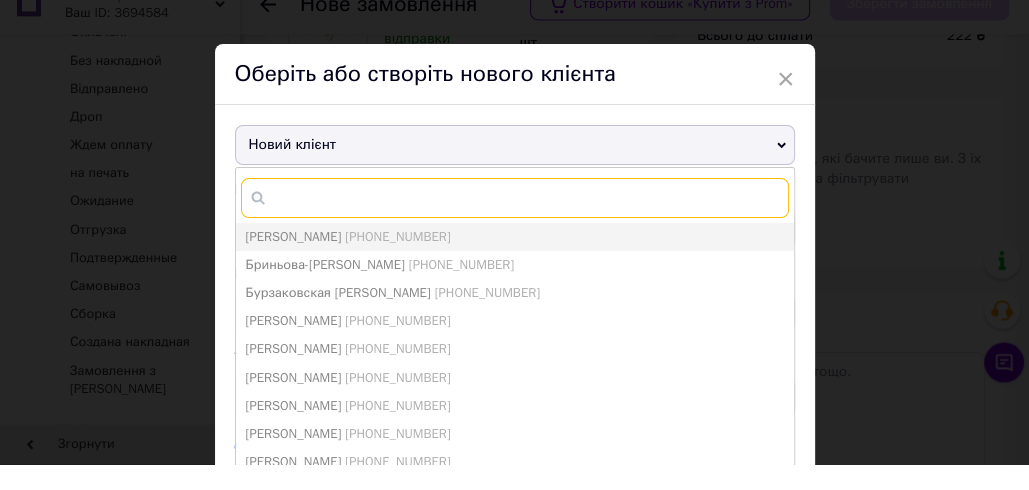 paste on "[PHONE_NUMBER]" 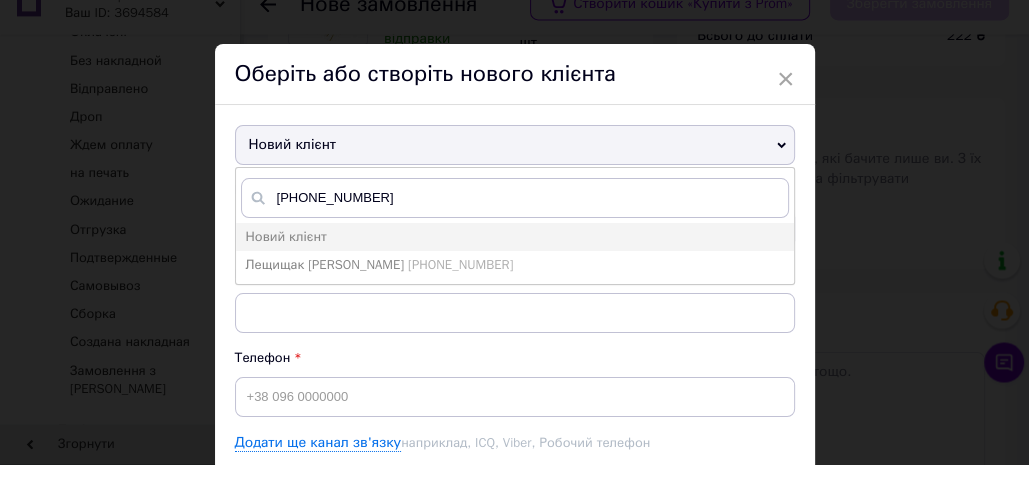 click on "Лещищак Сергій   +380673146226" at bounding box center [380, 290] 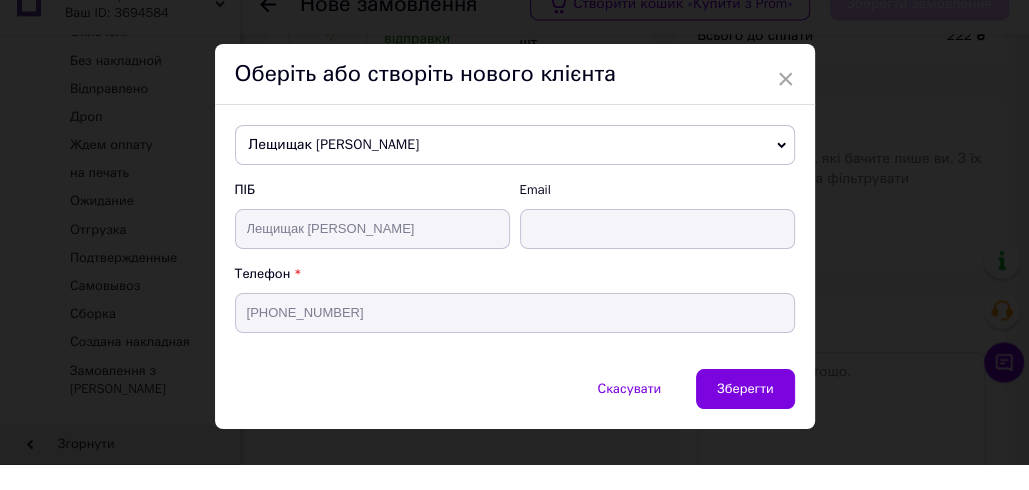 click on "Зберегти" at bounding box center (745, 414) 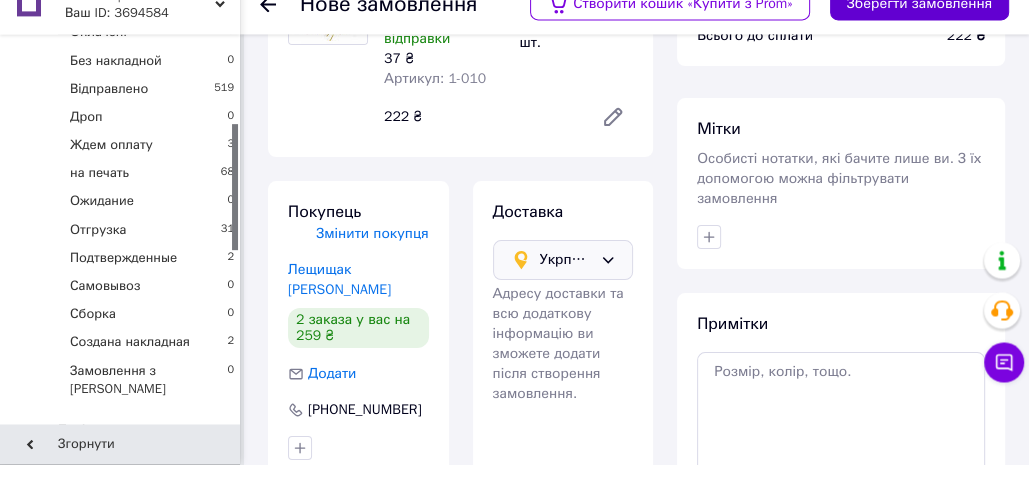 click on "Зберегти замовлення" at bounding box center (919, 30) 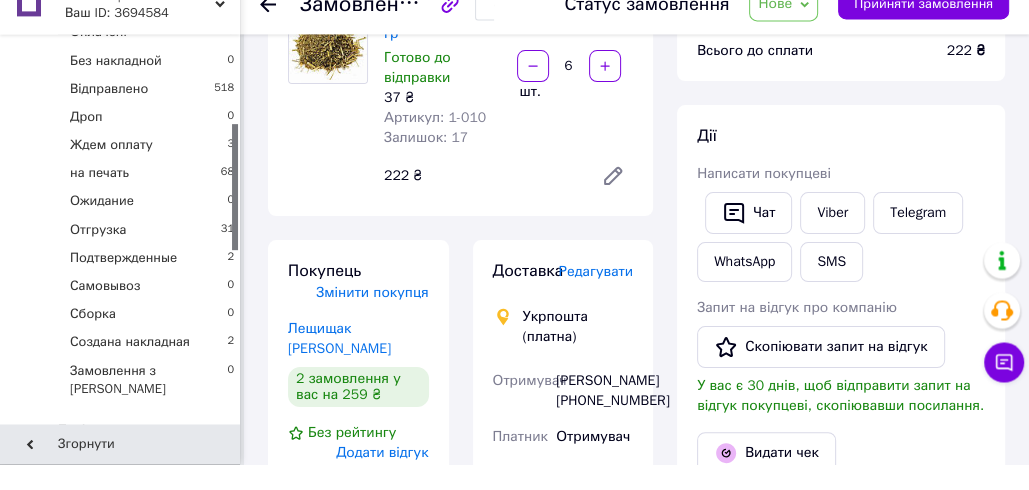 scroll, scrollTop: 272, scrollLeft: 0, axis: vertical 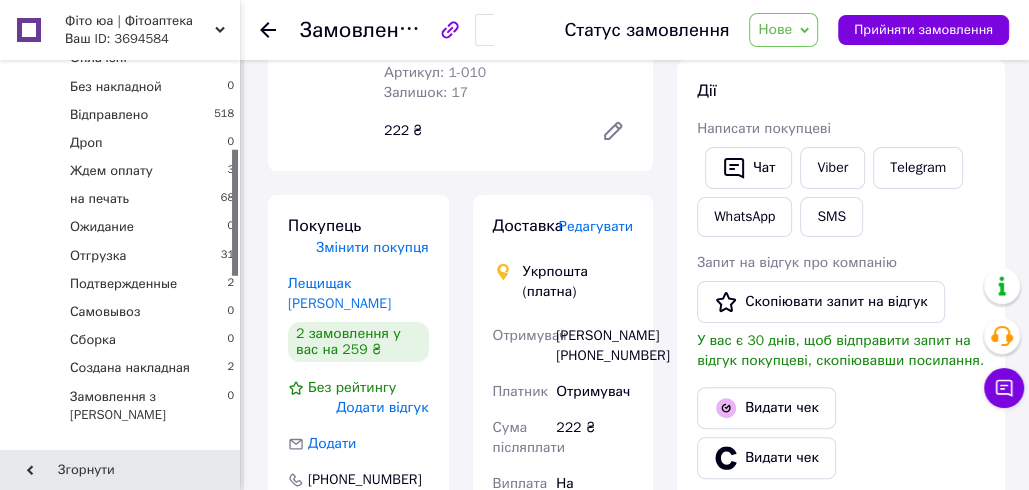 drag, startPoint x: 792, startPoint y: 24, endPoint x: 793, endPoint y: 48, distance: 24.020824 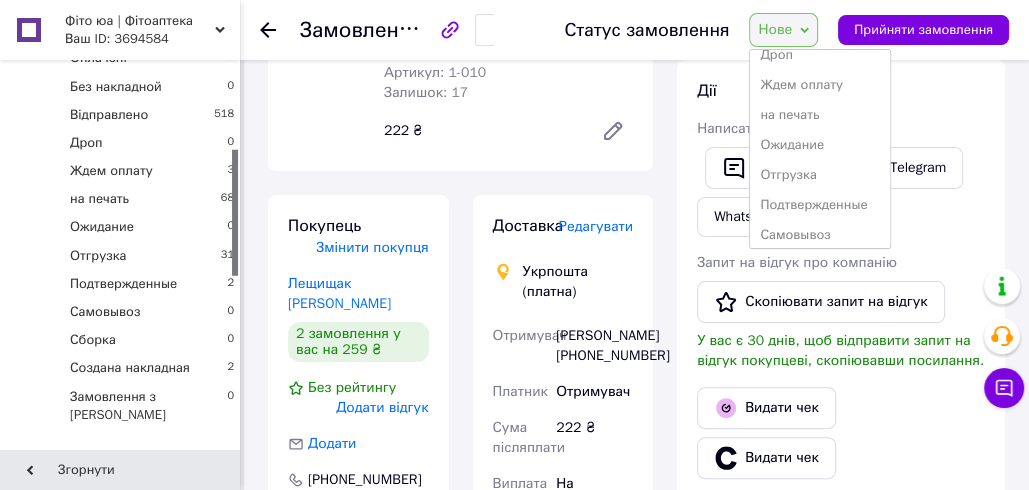 scroll, scrollTop: 261, scrollLeft: 0, axis: vertical 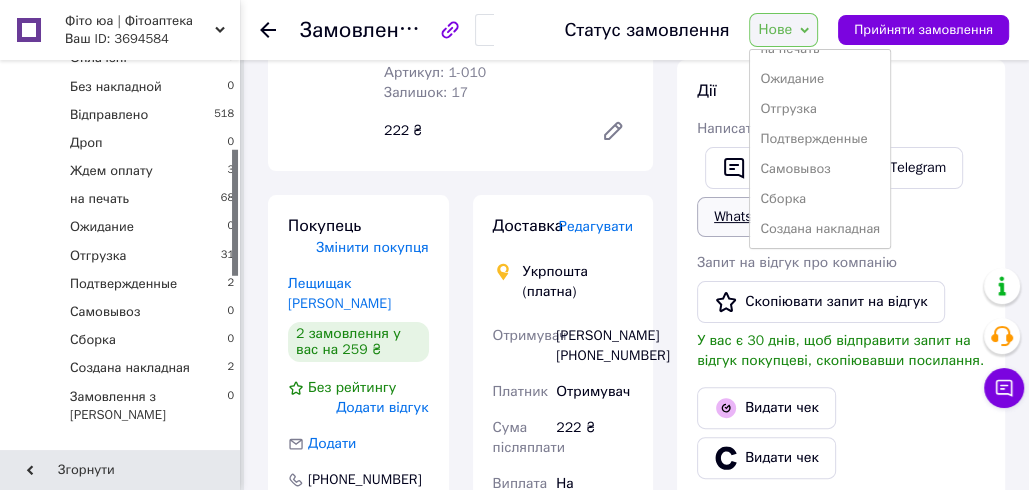 click on "Создана накладная" at bounding box center [820, 229] 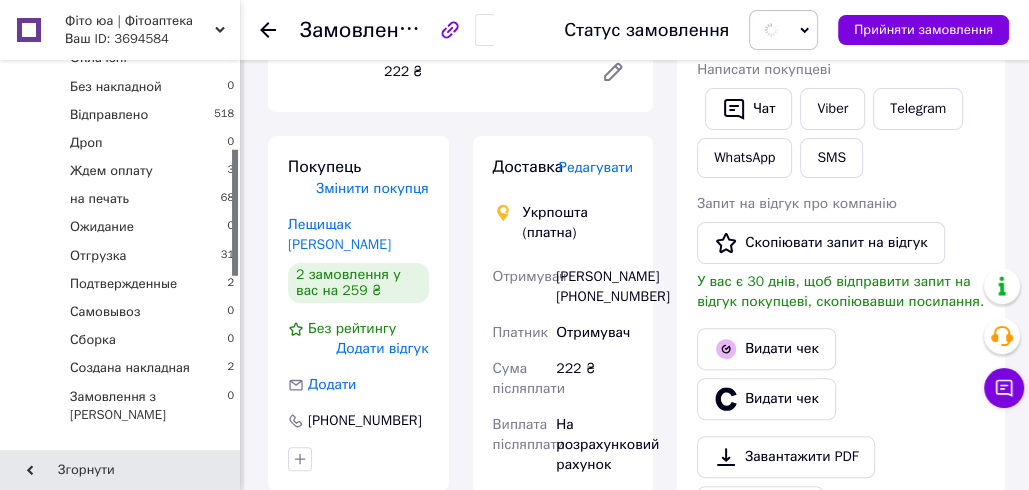 scroll, scrollTop: 446, scrollLeft: 0, axis: vertical 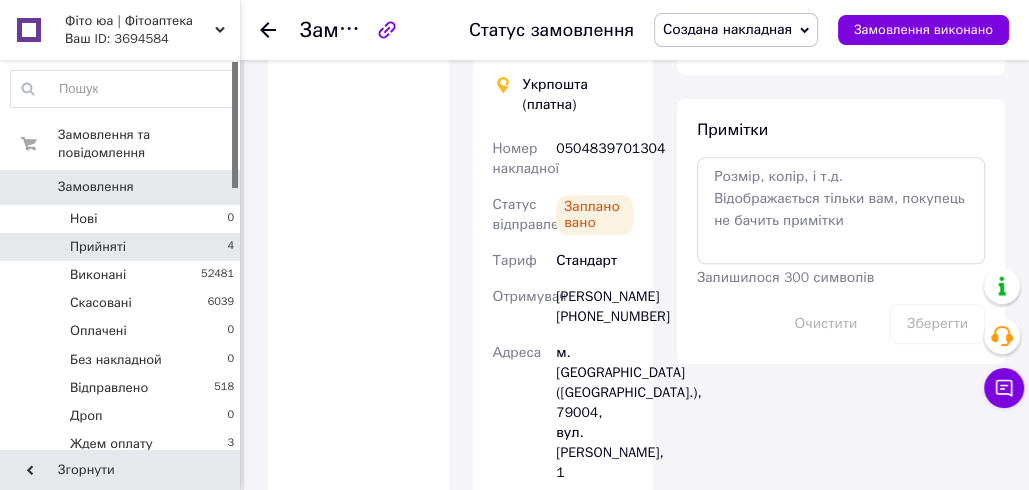 click on "Прийняті 4" at bounding box center (123, 247) 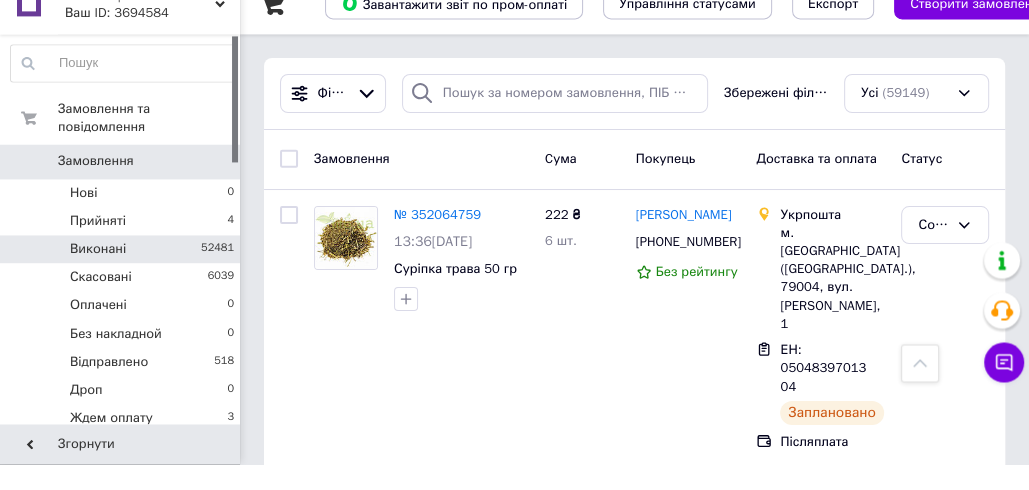 scroll, scrollTop: 1023, scrollLeft: 0, axis: vertical 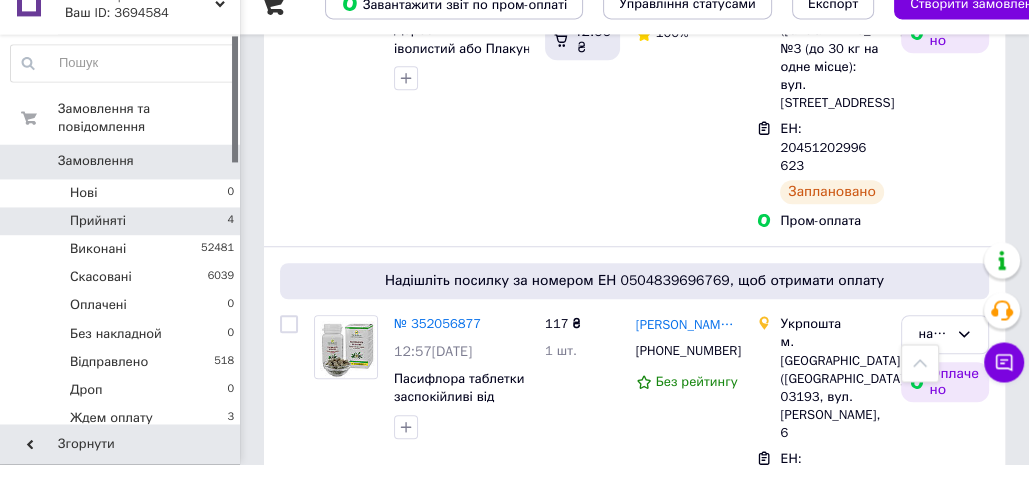 click on "Прийняті 4" at bounding box center [123, 247] 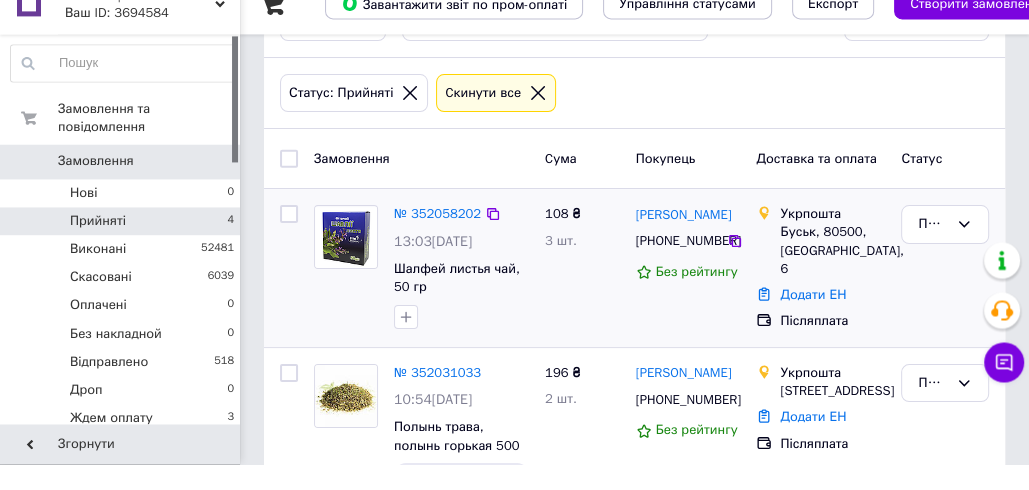 scroll, scrollTop: 87, scrollLeft: 0, axis: vertical 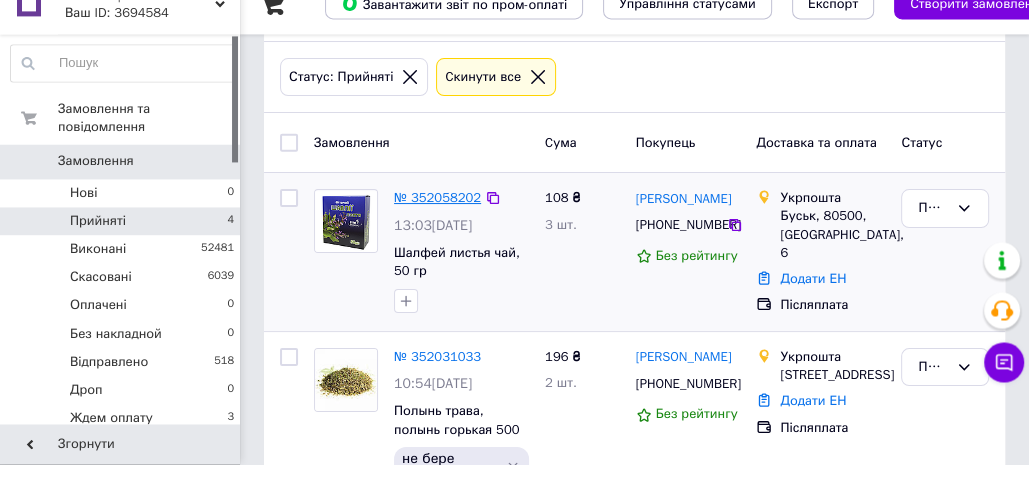 click on "№ 352058202" at bounding box center (437, 223) 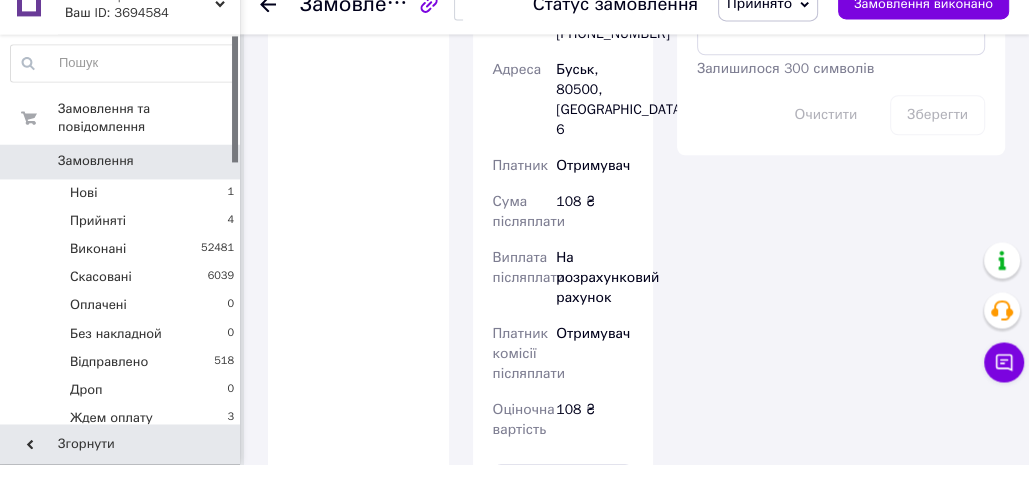 scroll, scrollTop: 1634, scrollLeft: 0, axis: vertical 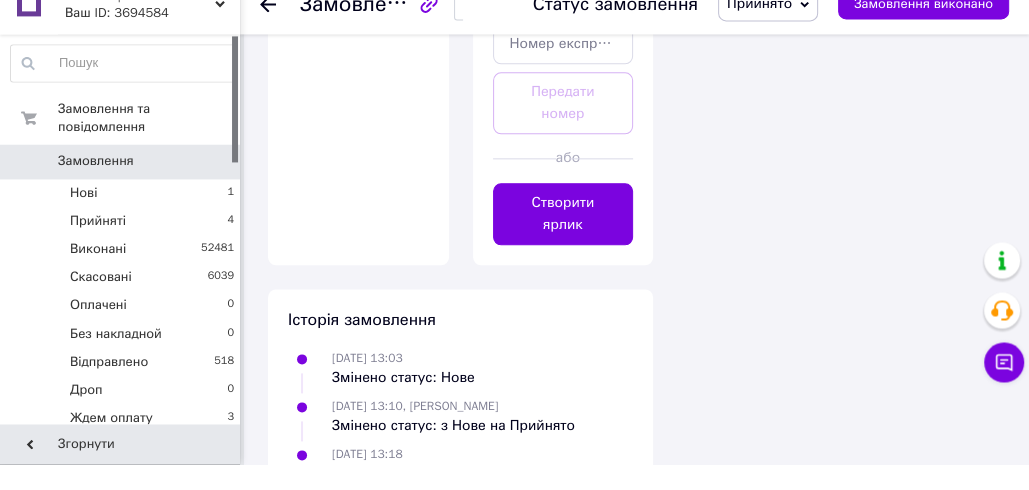 click on "Доставка Редагувати Спецтариф Укрпошта Стандарт 35 ₴  - до 30 кг і об'ємом до 20 000 см³ 100 ₴  — до 30 кг і об'ємом від 20 000 до 120 000 см³ Об'єм = довжина × ширина × висота +0,5% від суми оголошеної вартості понад 500 ₴ Довідка Укрпошта (платна) Тариф Стандарт Отримувач [PERSON_NAME] [PHONE_NUMBER] [GEOGRAPHIC_DATA] Буськ, 80500, майдан Незалежності, 6 Платник Отримувач Сума післяплати 108 ₴ Виплата післяплати На розрахунковий рахунок Платник комісії післяплати Отримувач Оціночна вартість 108 ₴ Передати номер або Створити ярлик Тариф     * Стандарт Платник   * Отримувач Прізвище отримувача" at bounding box center [563, -438] 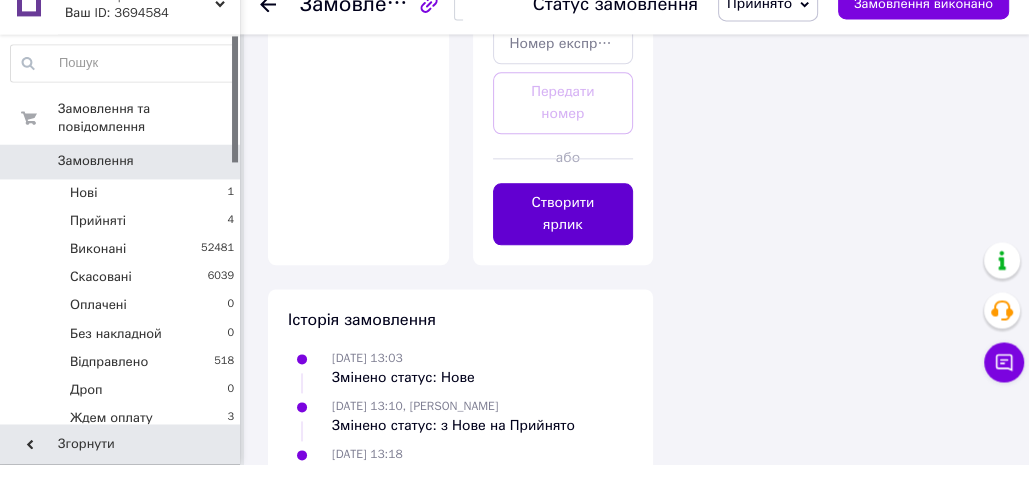 click on "Створити ярлик" at bounding box center [563, 240] 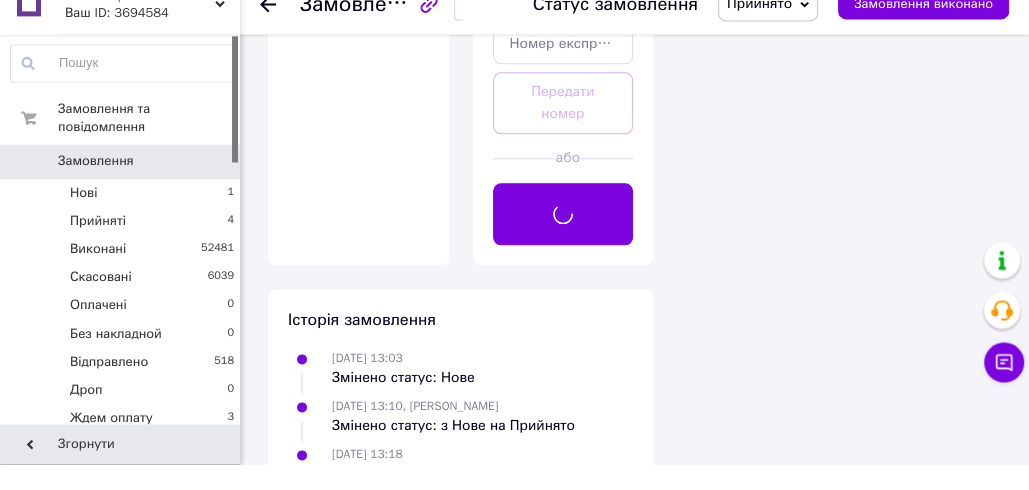 click on "Прийнято" at bounding box center (759, 29) 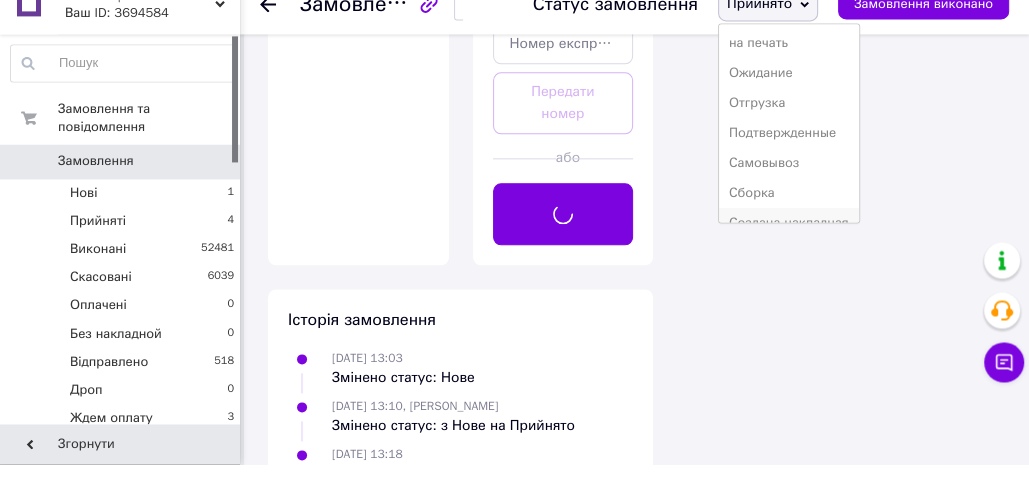 scroll, scrollTop: 232, scrollLeft: 0, axis: vertical 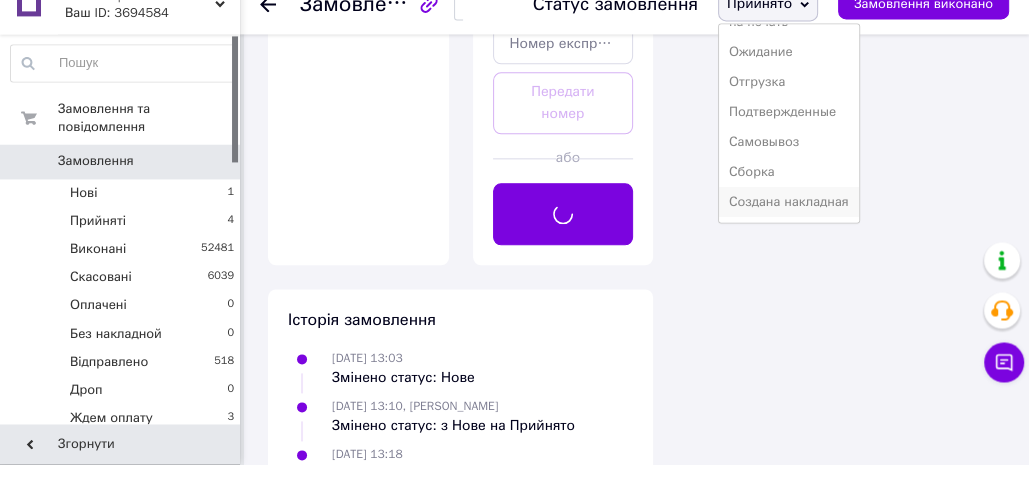 click on "Создана накладная" at bounding box center (789, 228) 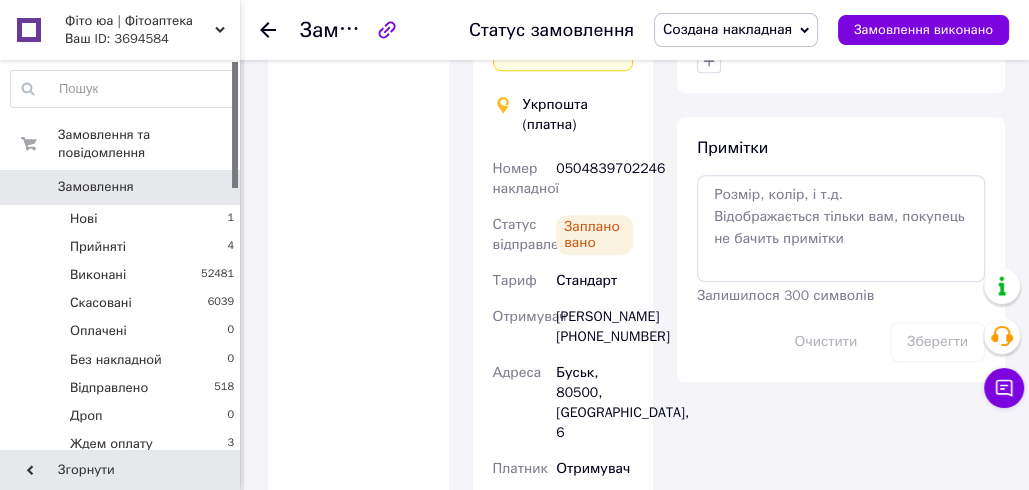 scroll, scrollTop: 1005, scrollLeft: 0, axis: vertical 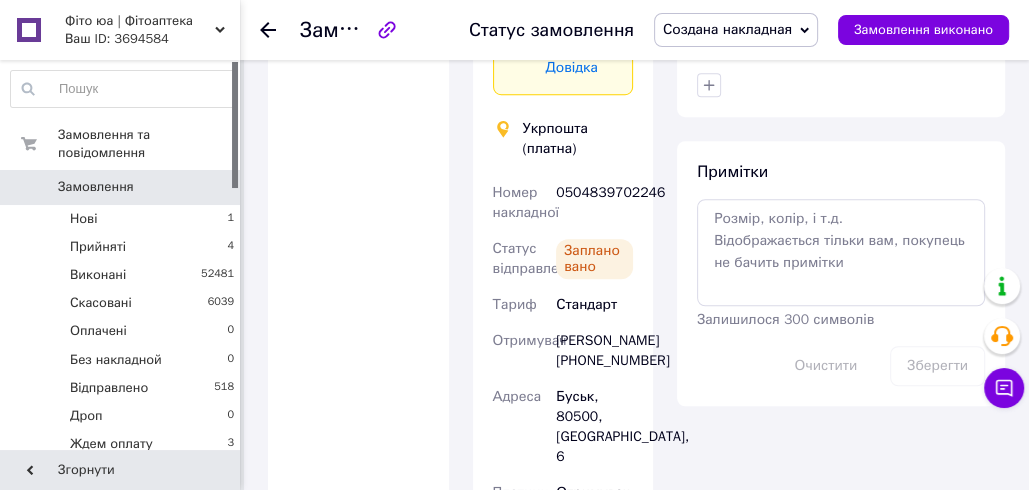click on "0504839702246" at bounding box center [594, 203] 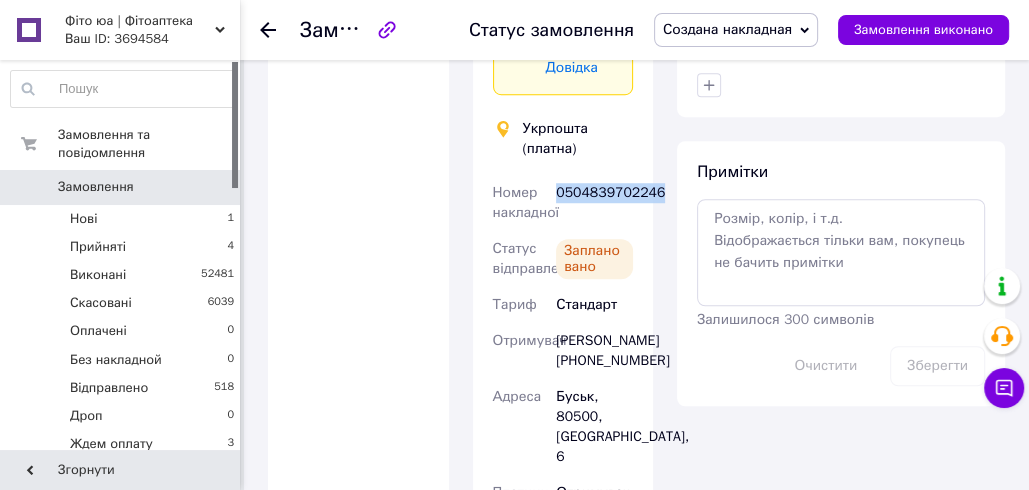 click on "0504839702246" at bounding box center [594, 203] 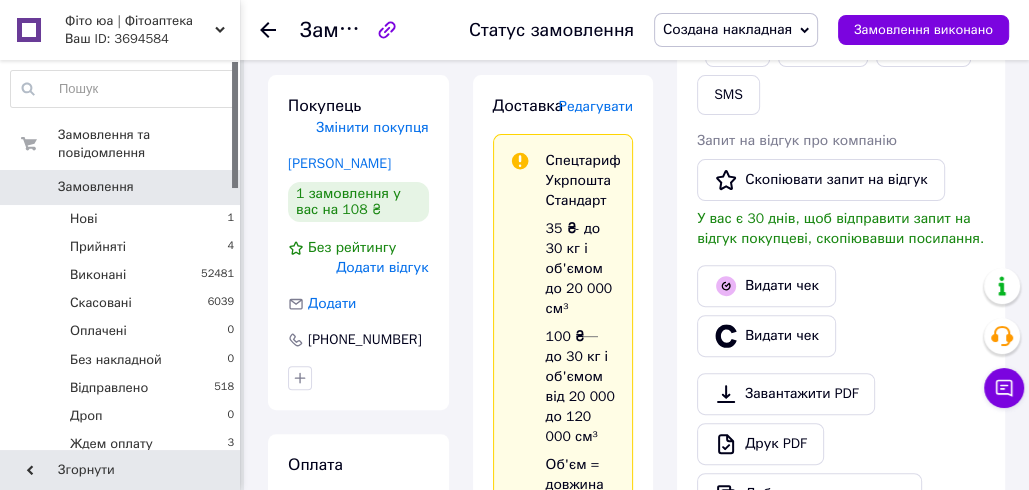 scroll, scrollTop: 168, scrollLeft: 0, axis: vertical 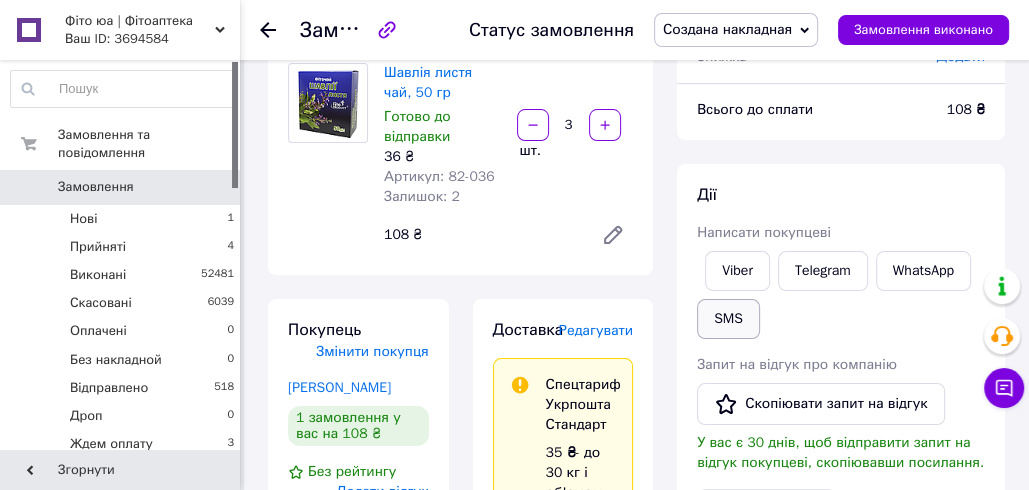 click on "SMS" at bounding box center (728, 319) 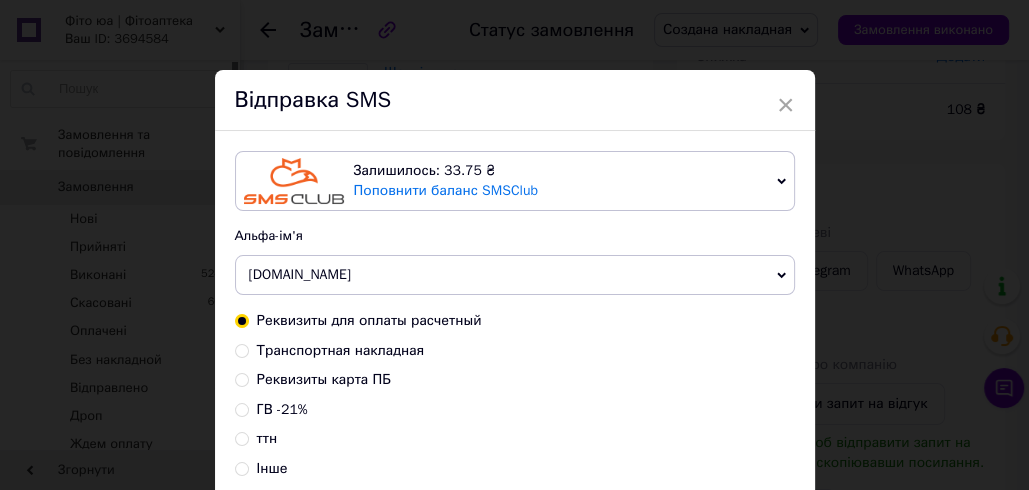 click on "Транспортная накладная" at bounding box center (341, 350) 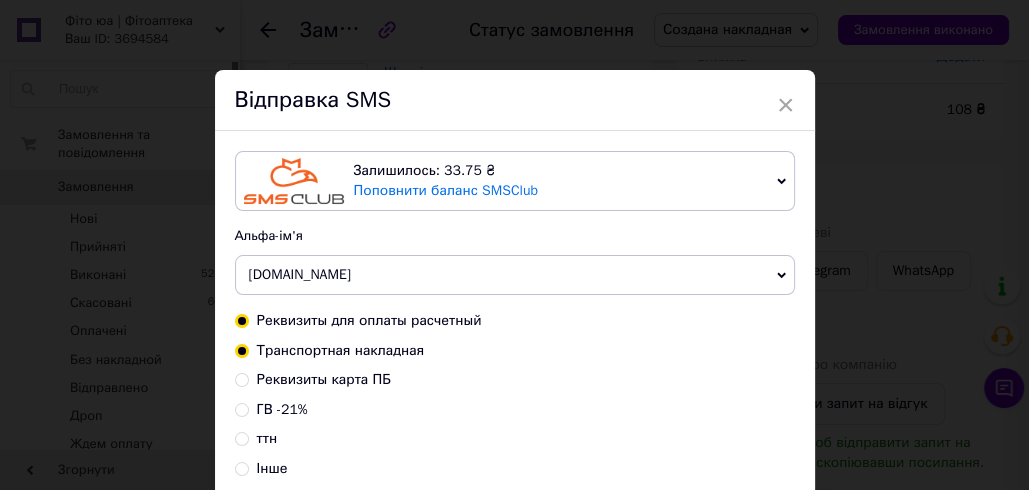 radio on "true" 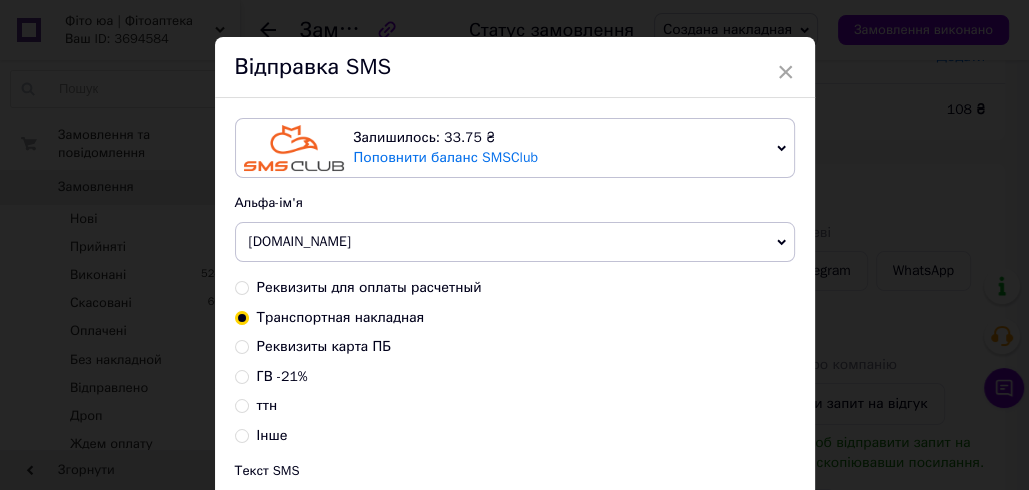 scroll, scrollTop: 302, scrollLeft: 0, axis: vertical 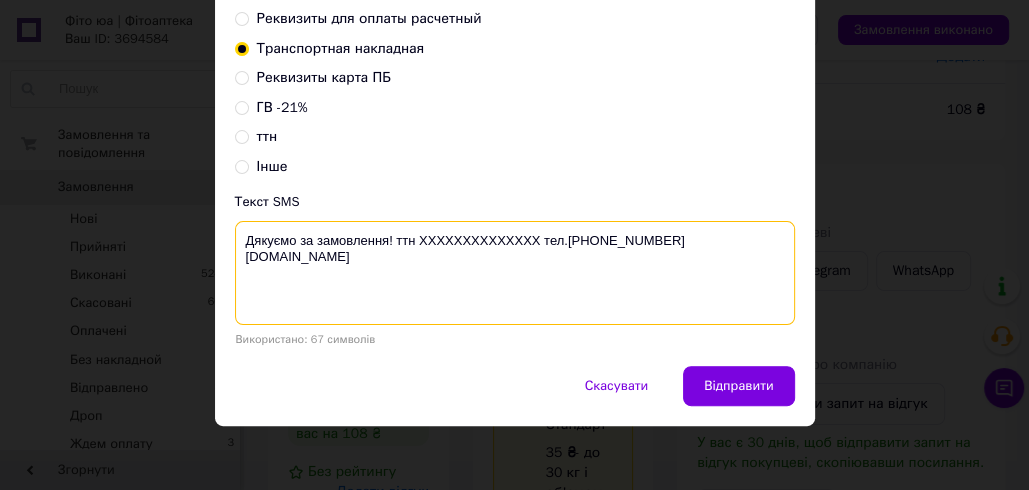 click on "Дякуємо за замовлення! ттн XXXXXXXXXXXXXX тел.[PHONE_NUMBER] [DOMAIN_NAME]" at bounding box center [515, 273] 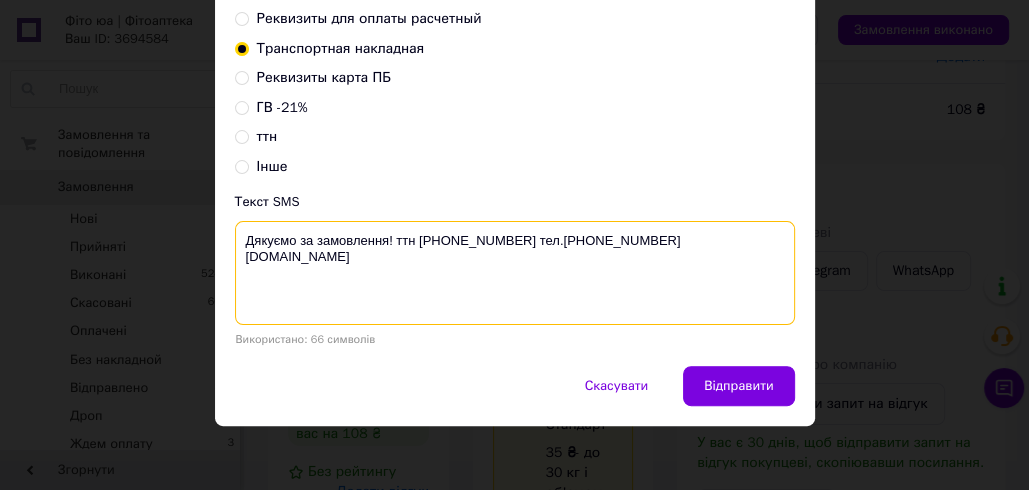 drag, startPoint x: 517, startPoint y: 238, endPoint x: 238, endPoint y: 232, distance: 279.0645 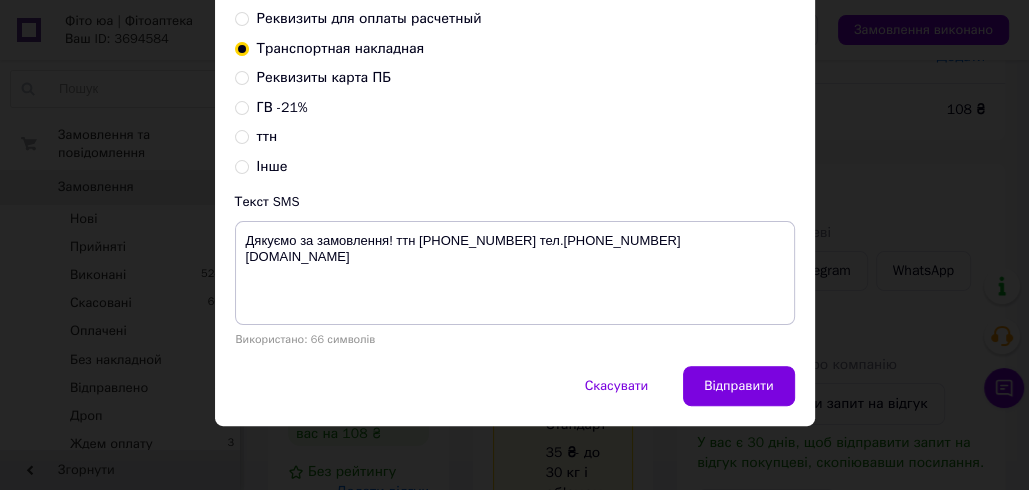 click on "× Відправка SMS Залишилось: 33.75 ₴ Поповнити баланс SMSClub Підключити LetsAds Альфа-ім'я  [DOMAIN_NAME] Оновити список альфа-імен Реквизиты для оплаты расчетный Транспортная накладная Реквизиты карта ПБ ГВ -21% ттн Інше Текст SMS Дякуємо за замовлення! ттн [PHONE_NUMBER] тел.[PHONE_NUMBER] [DOMAIN_NAME] Використано: 66 символів Скасувати   Відправити" at bounding box center [514, 245] 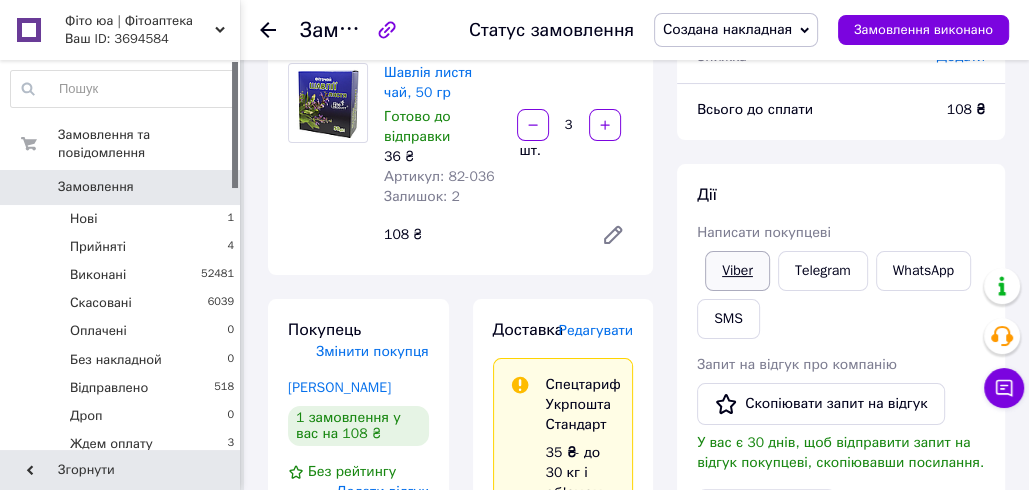 click on "Viber" at bounding box center [737, 271] 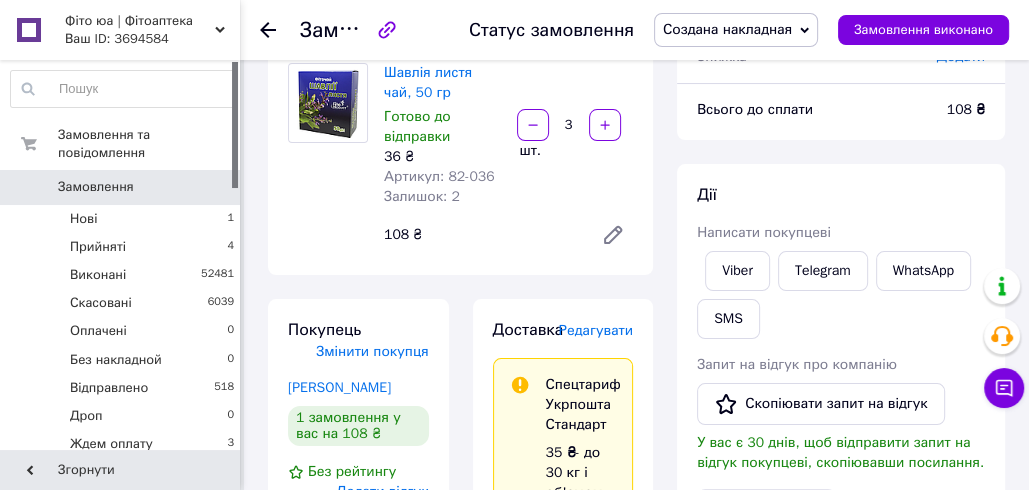 click on "Товари в замовленні (1) Додати товар Шавлія листя чай, 50 гр Готово до відправки 36 ₴ Артикул: 82-036 Залишок: 2 3   шт. 108 ₴" at bounding box center [460, 139] 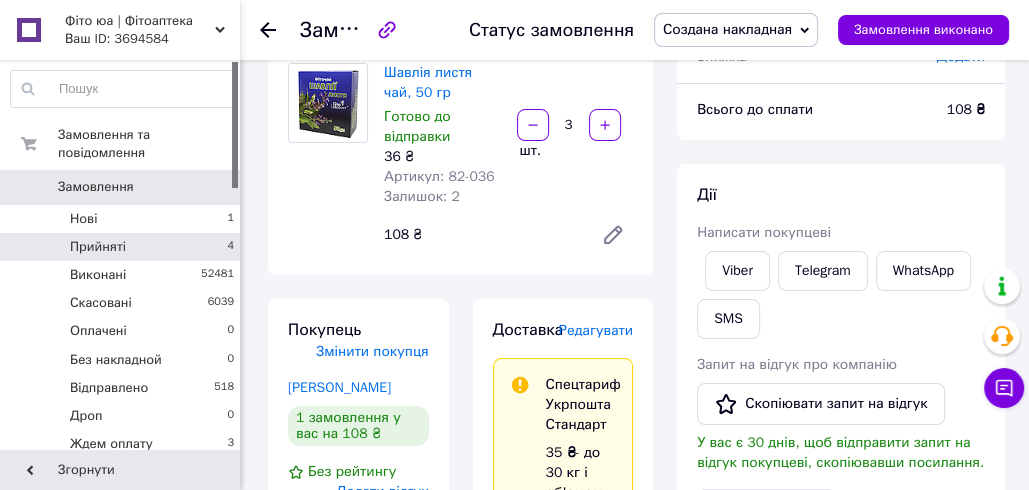 click on "Прийняті 4" at bounding box center [123, 247] 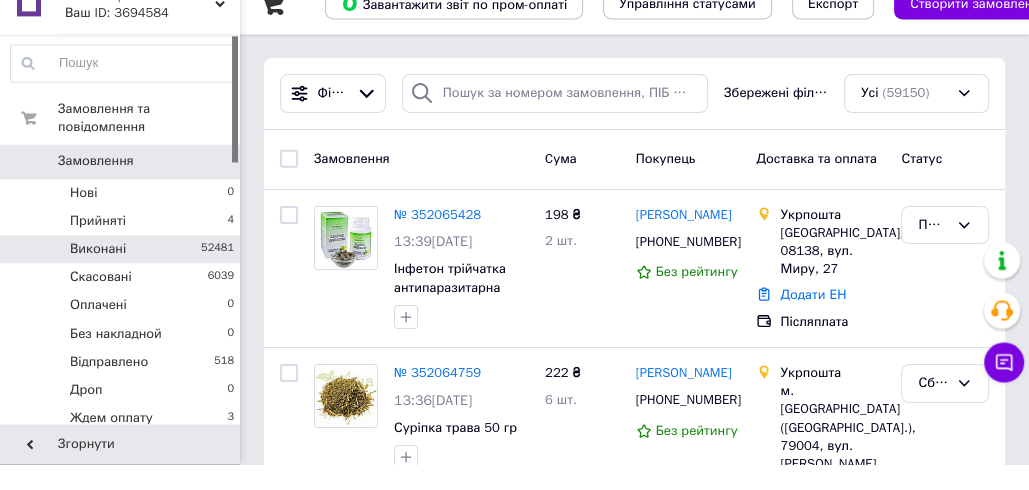 scroll, scrollTop: 142, scrollLeft: 0, axis: vertical 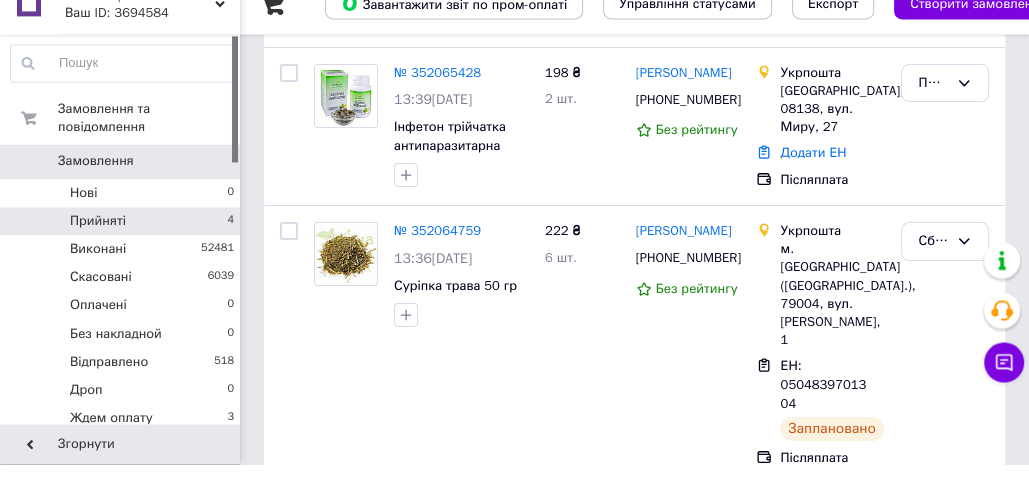 click on "Прийняті" at bounding box center [98, 247] 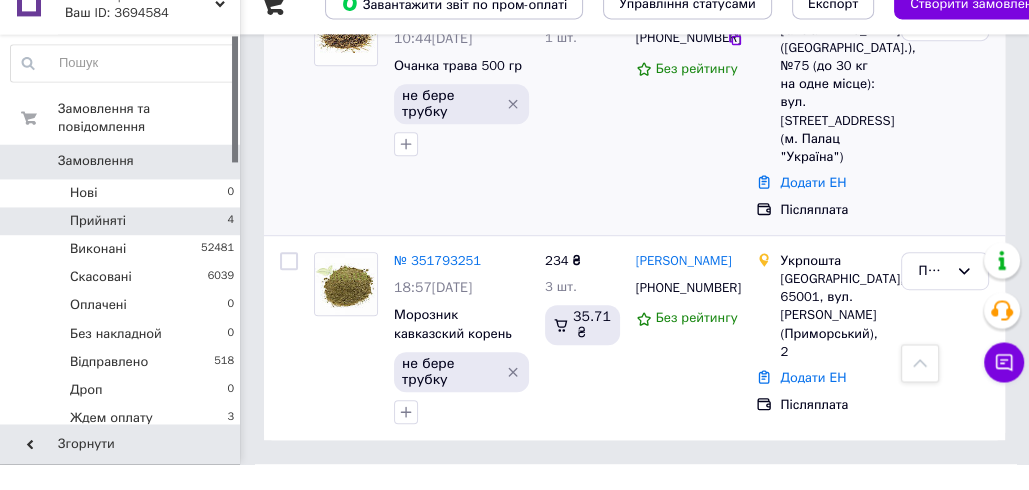 scroll, scrollTop: 646, scrollLeft: 0, axis: vertical 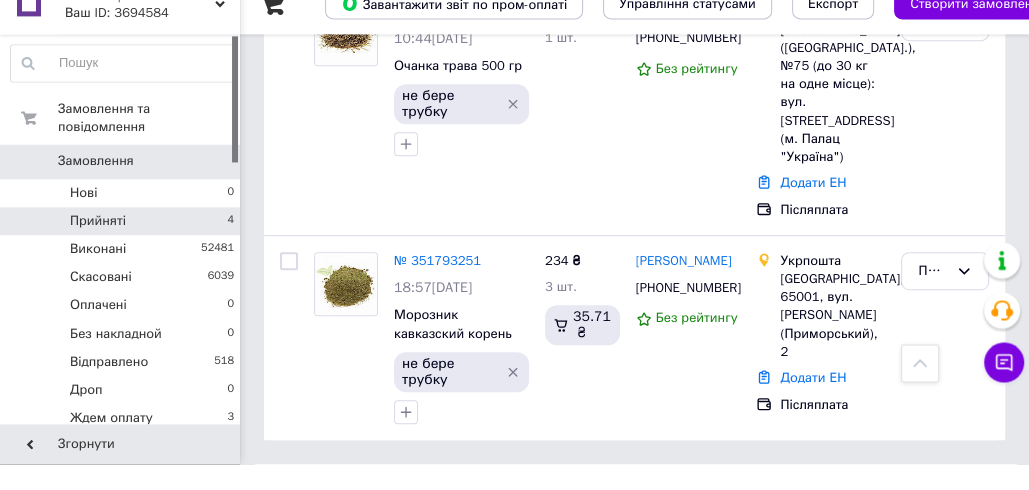 click on "[PERSON_NAME]" at bounding box center [684, 287] 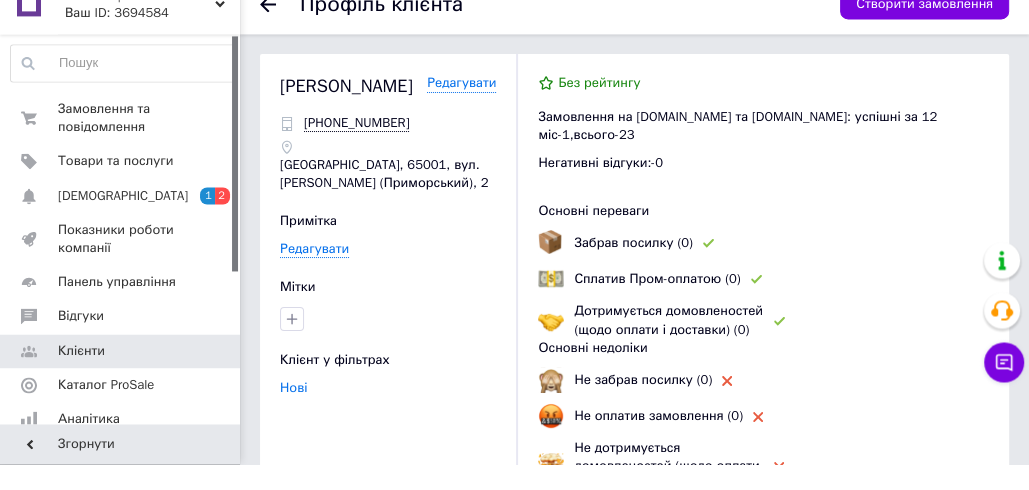 scroll, scrollTop: 572, scrollLeft: 0, axis: vertical 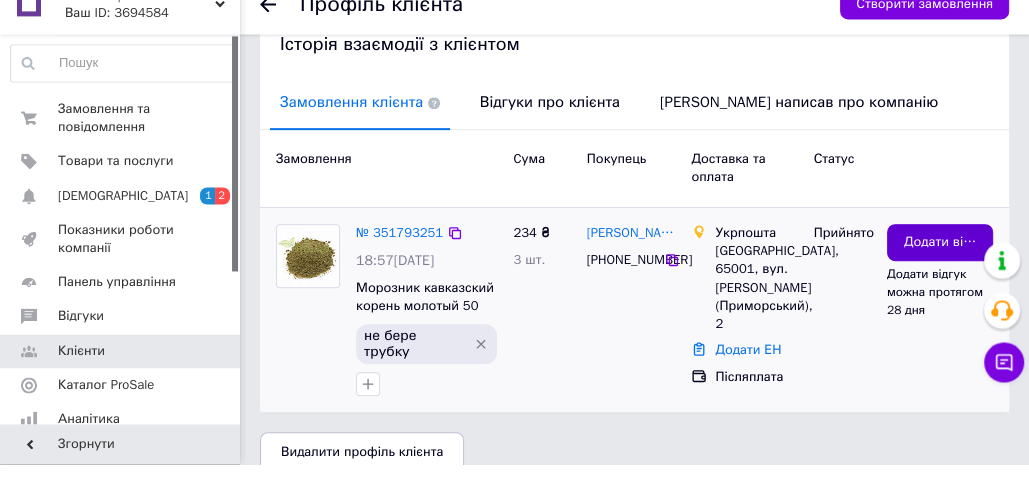 click on "Додати відгук" at bounding box center [940, 268] 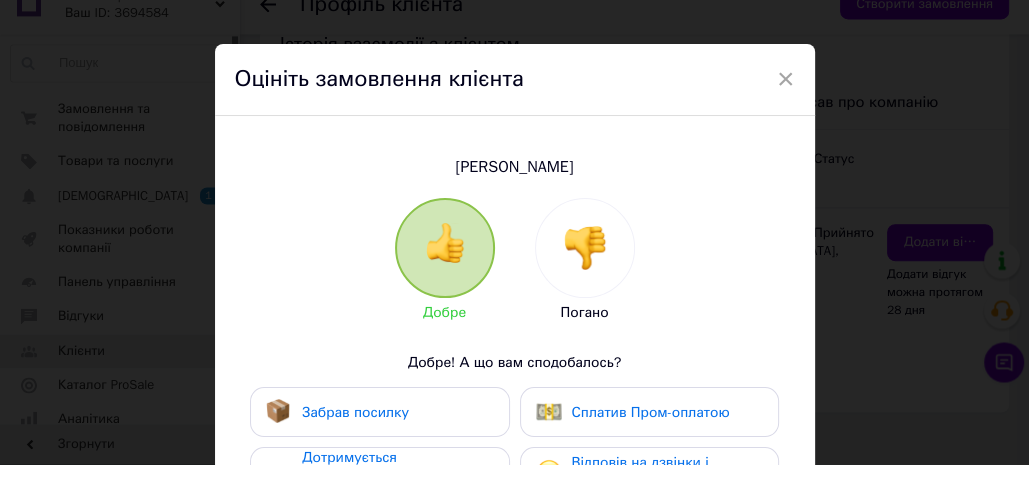click at bounding box center (585, 274) 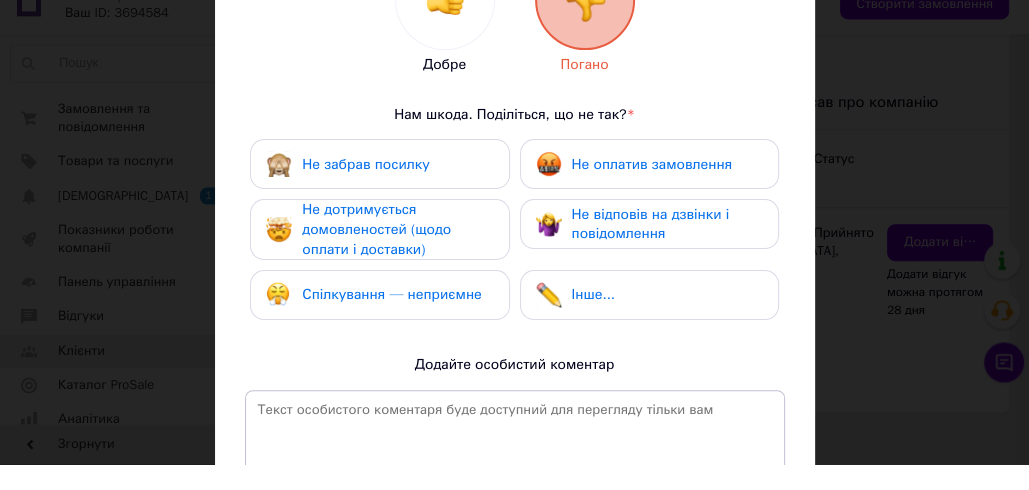 scroll, scrollTop: 246, scrollLeft: 0, axis: vertical 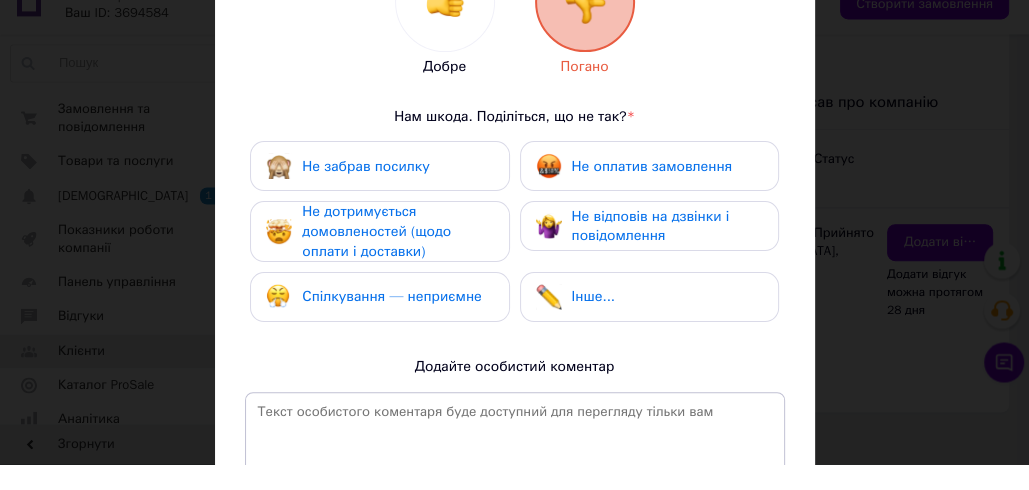 click on "Не відповів на дзвінки і повідомлення" at bounding box center [667, 252] 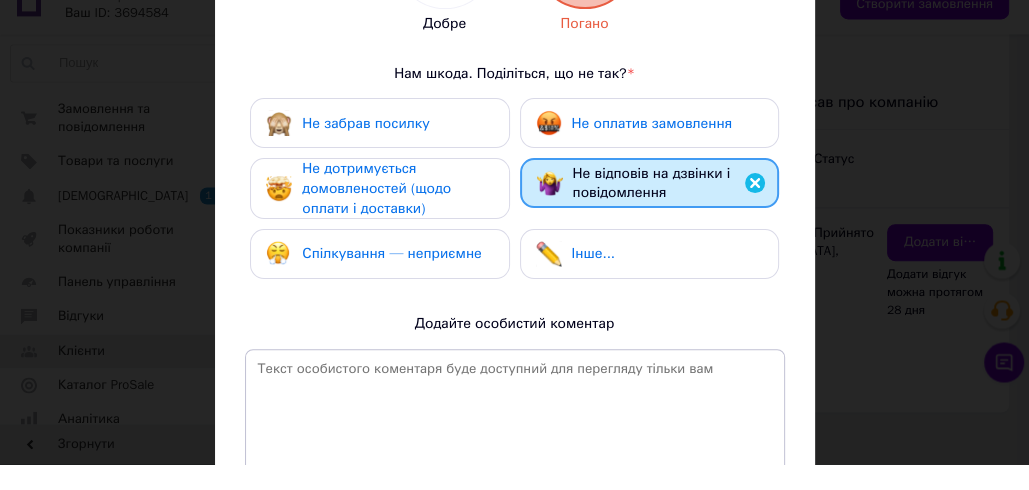 scroll, scrollTop: 486, scrollLeft: 0, axis: vertical 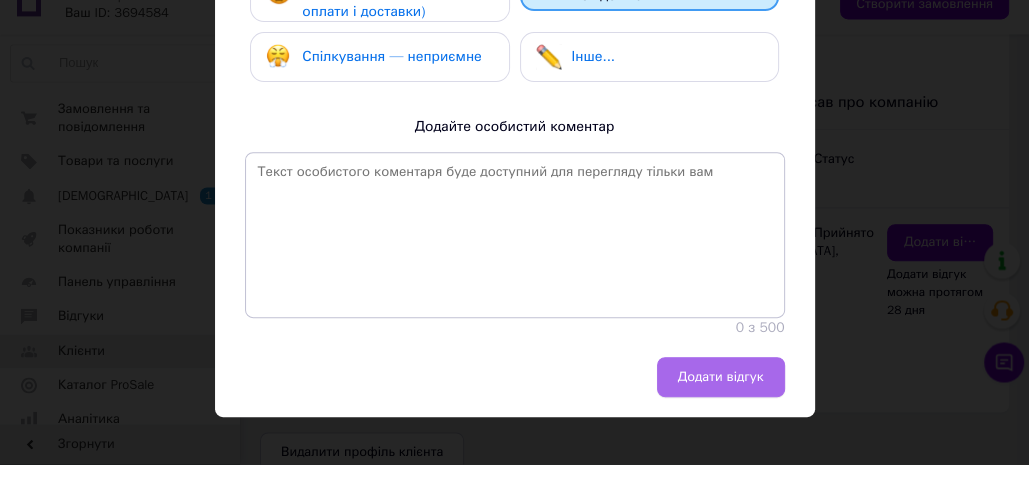 click on "Додати відгук" at bounding box center [721, 403] 